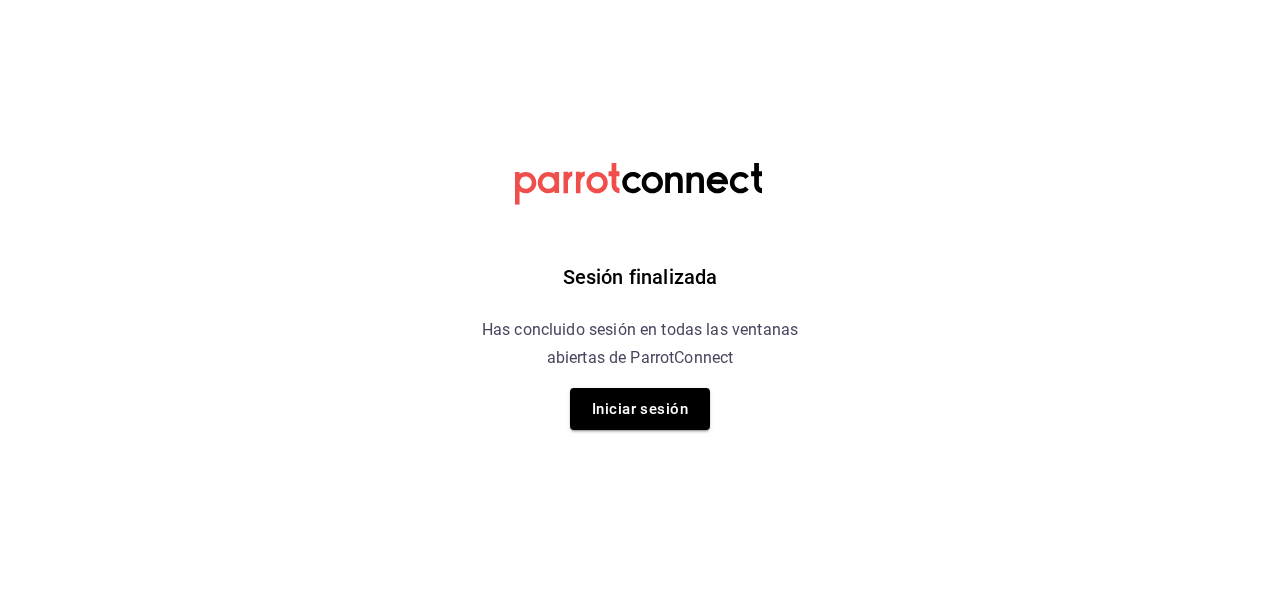 scroll, scrollTop: 0, scrollLeft: 0, axis: both 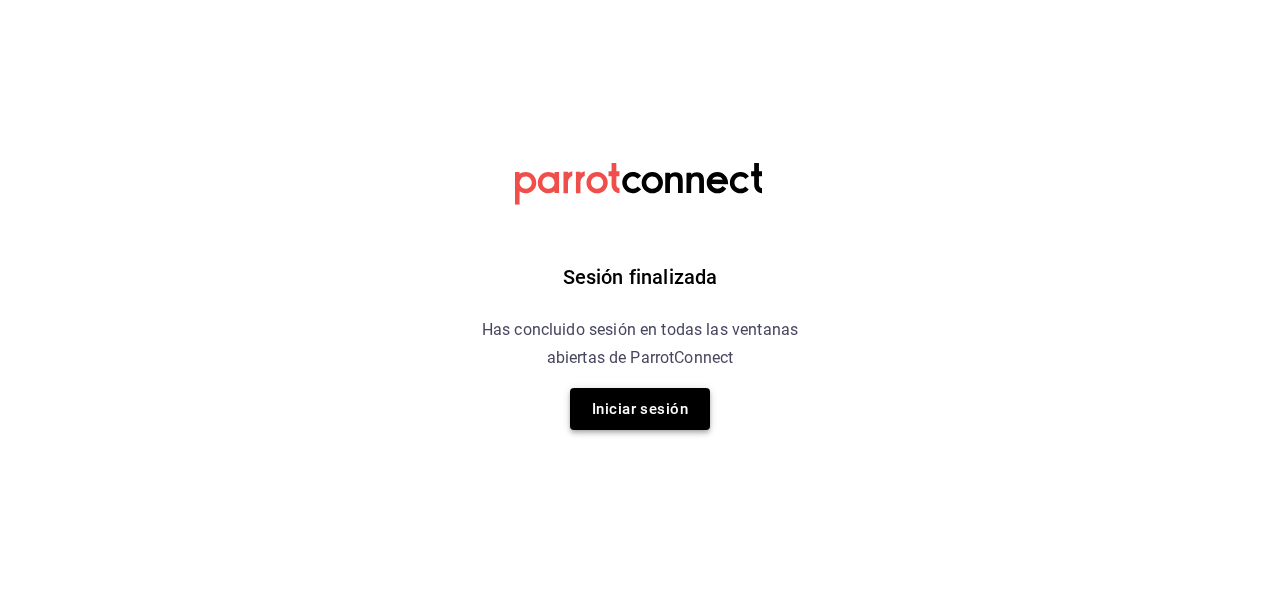 click on "Iniciar sesión" at bounding box center (640, 409) 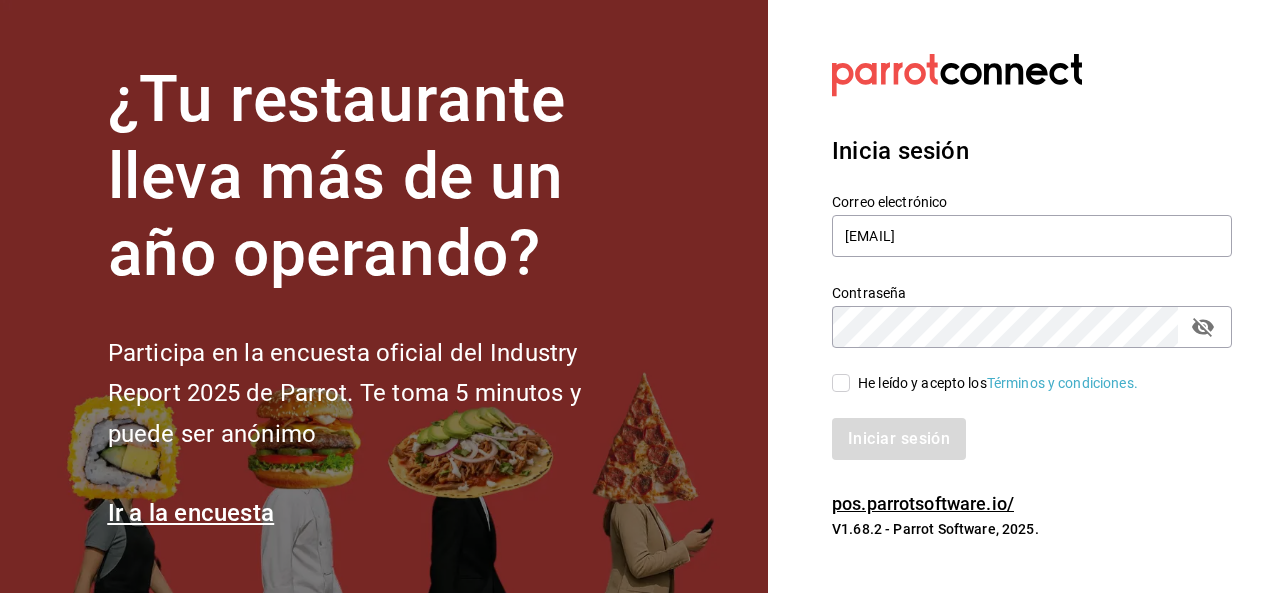 click on "He leído y acepto los  Términos y condiciones." at bounding box center (994, 383) 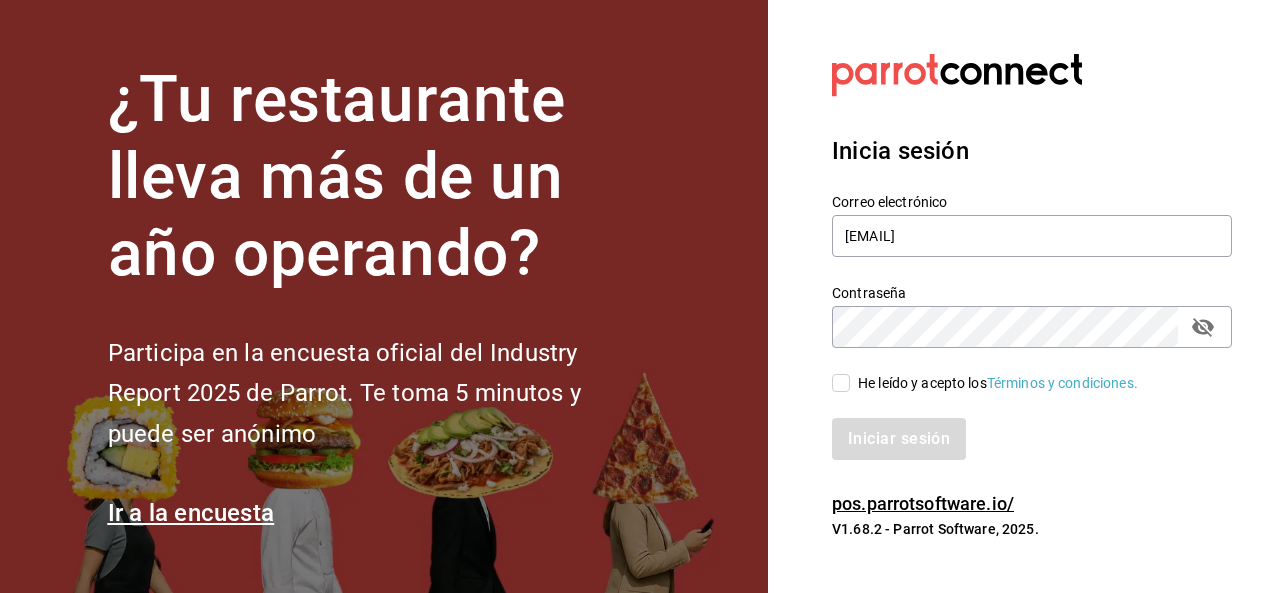 checkbox on "true" 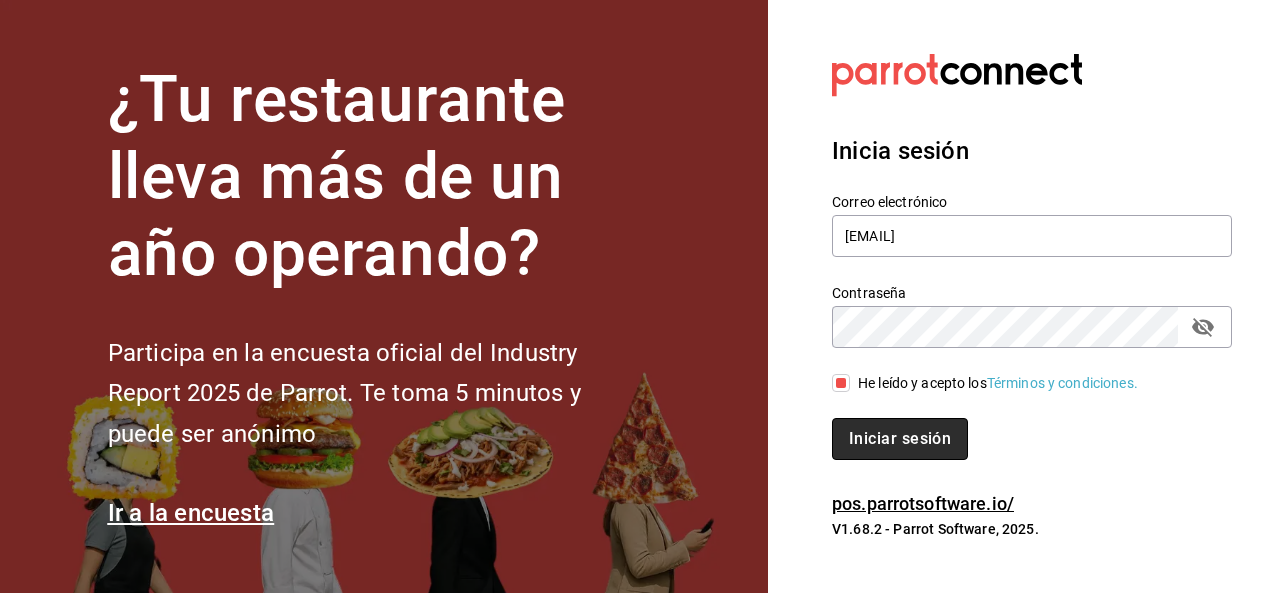 click on "Iniciar sesión" at bounding box center (900, 439) 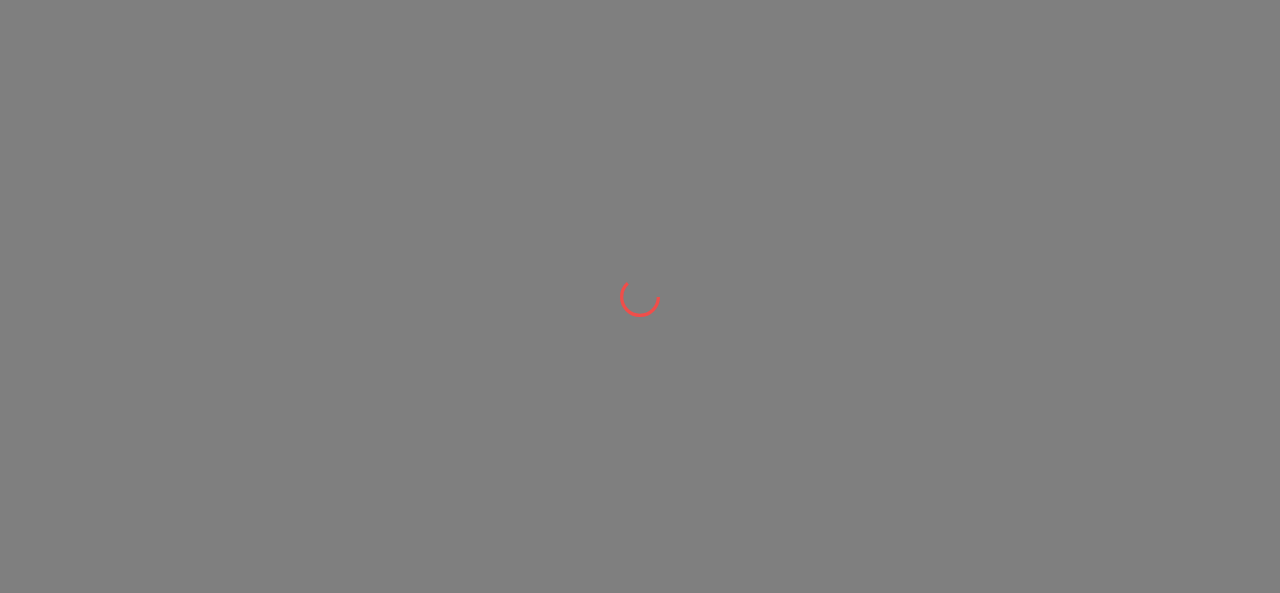 scroll, scrollTop: 0, scrollLeft: 0, axis: both 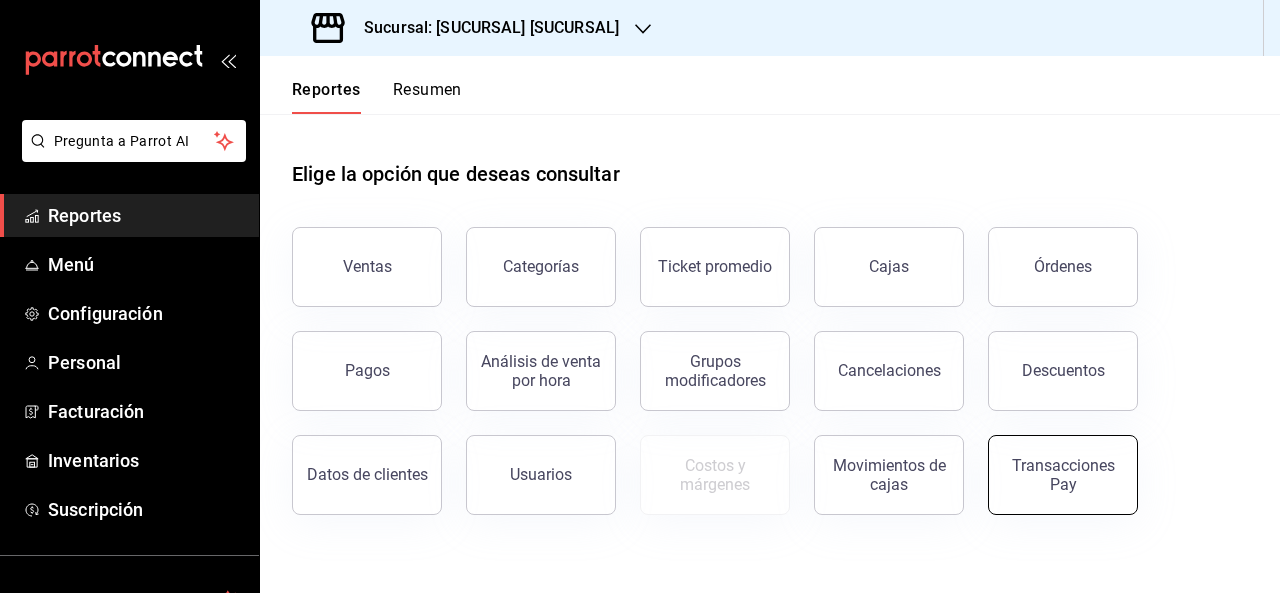 click on "Transacciones Pay" at bounding box center (1063, 475) 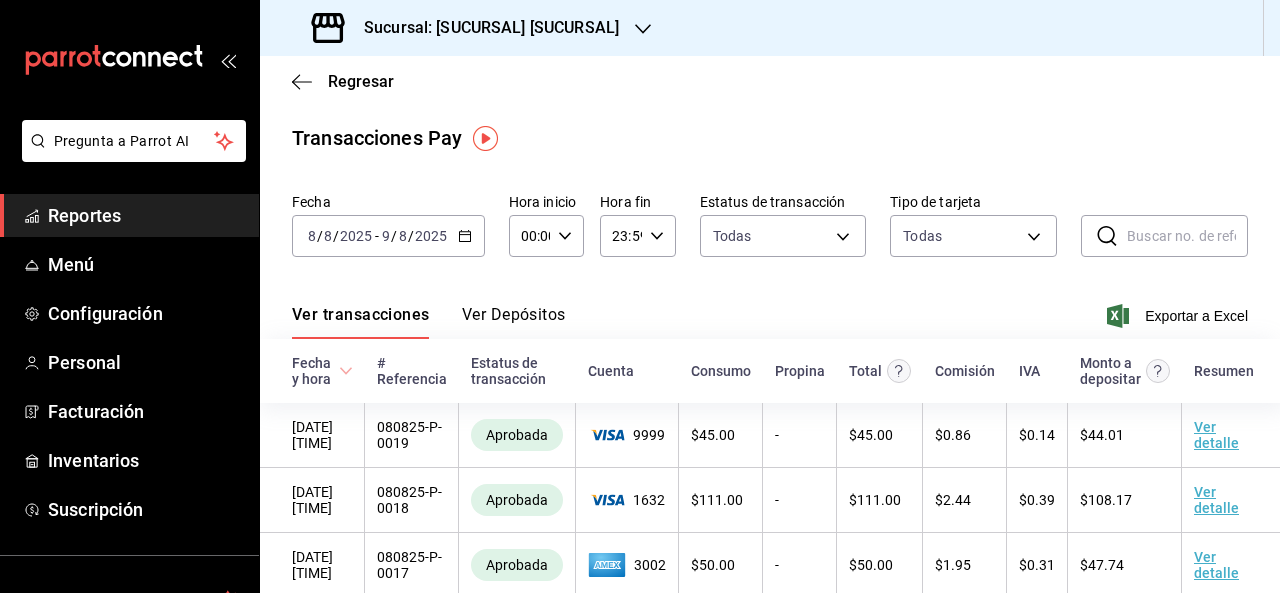 click on "Ver Depósitos" at bounding box center (514, 322) 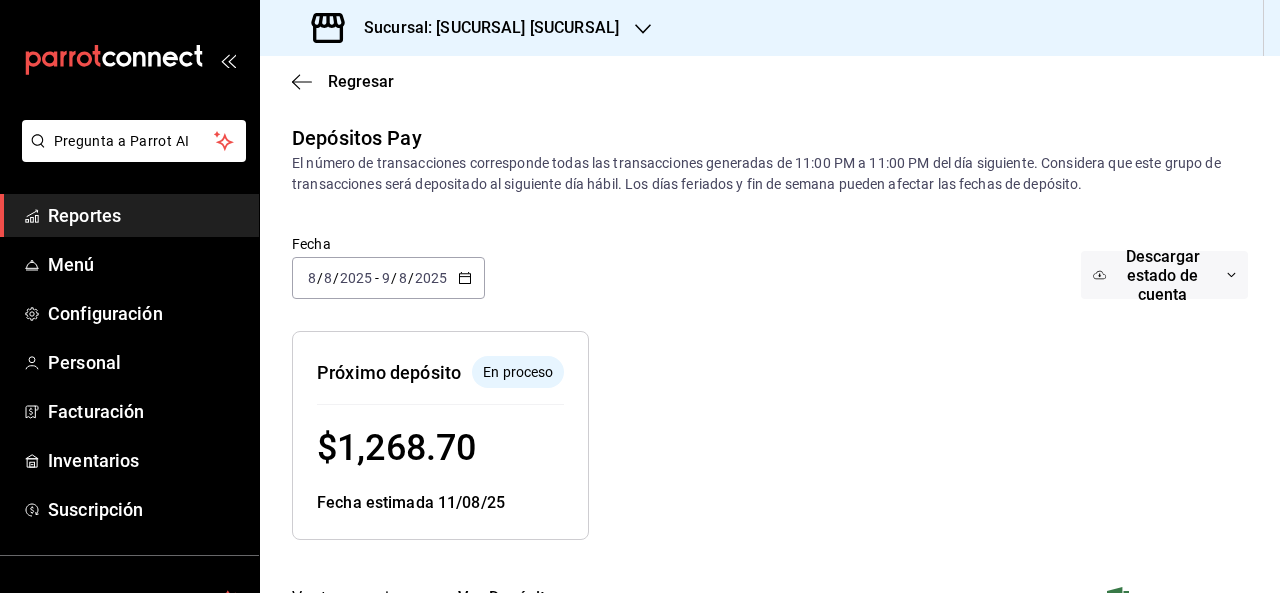 click on "Sucursal: [SUCURSAL] [SUCURSAL]" at bounding box center (467, 28) 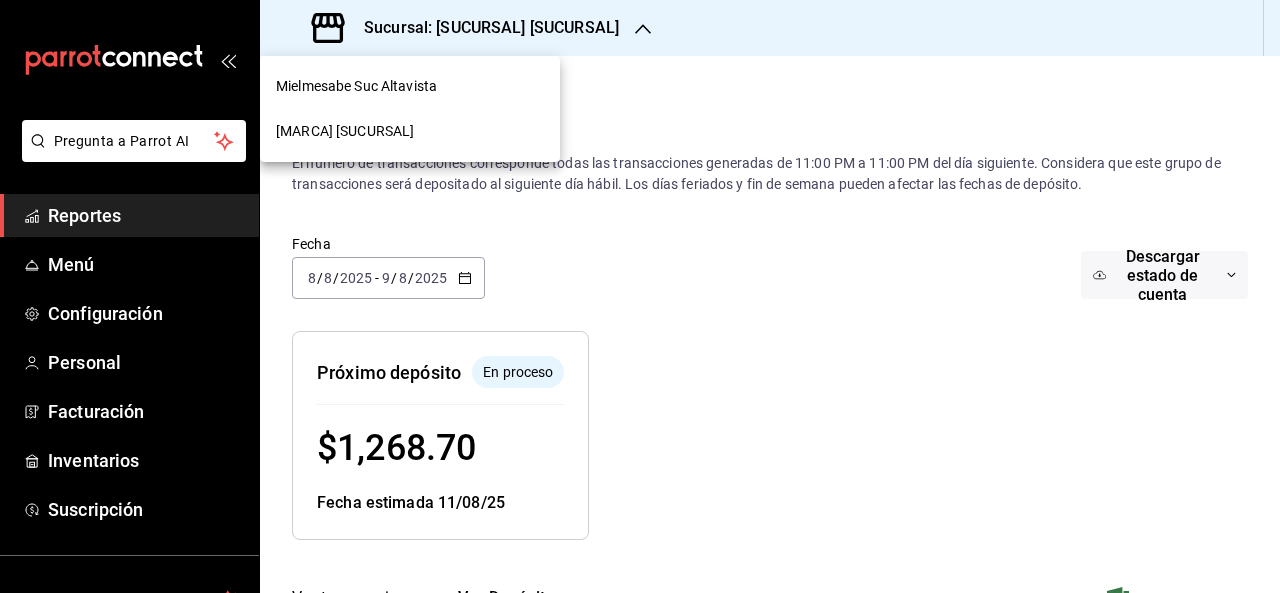 click on "[MARCA] [SUCURSAL]" at bounding box center (410, 131) 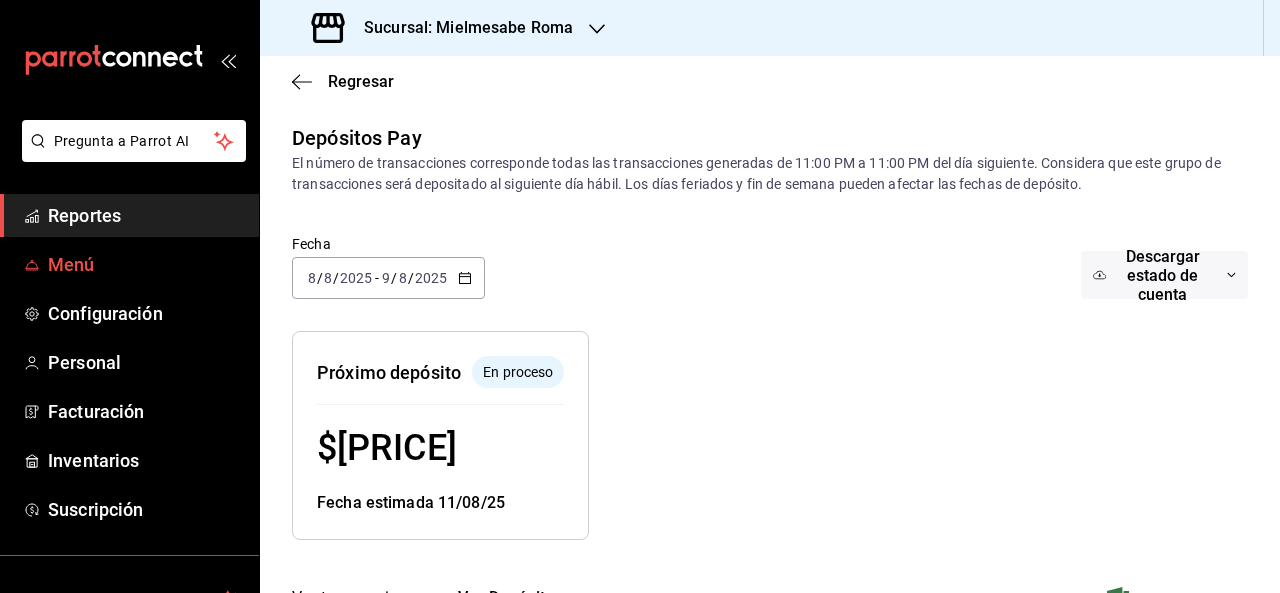 click on "Menú" at bounding box center (145, 264) 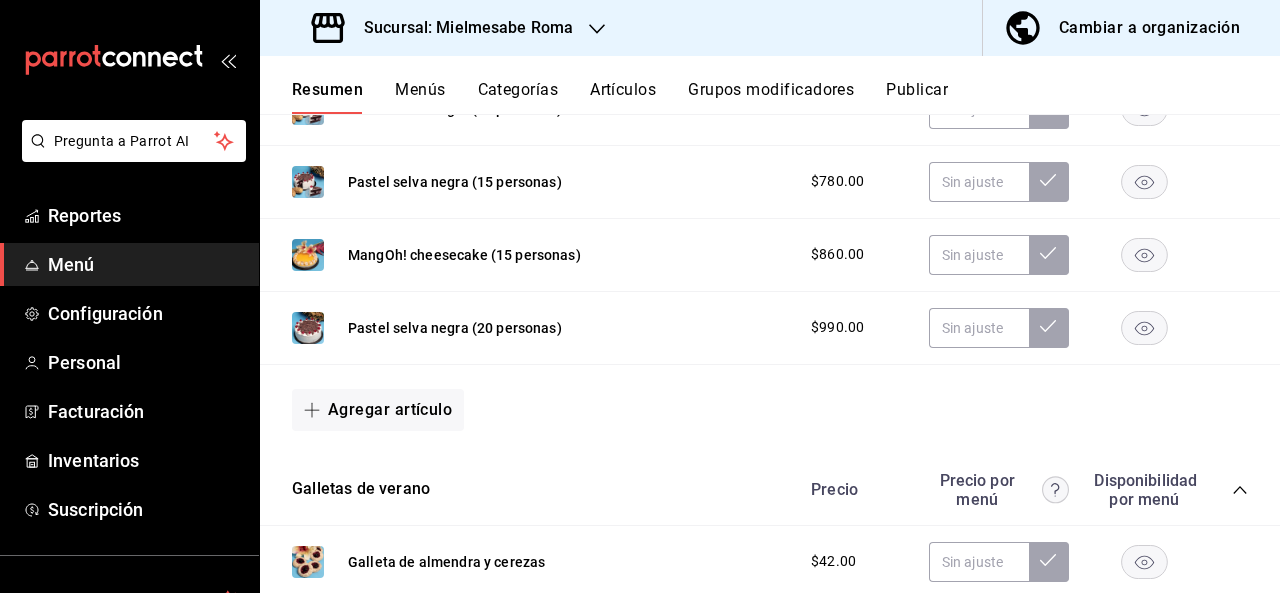 scroll, scrollTop: 0, scrollLeft: 0, axis: both 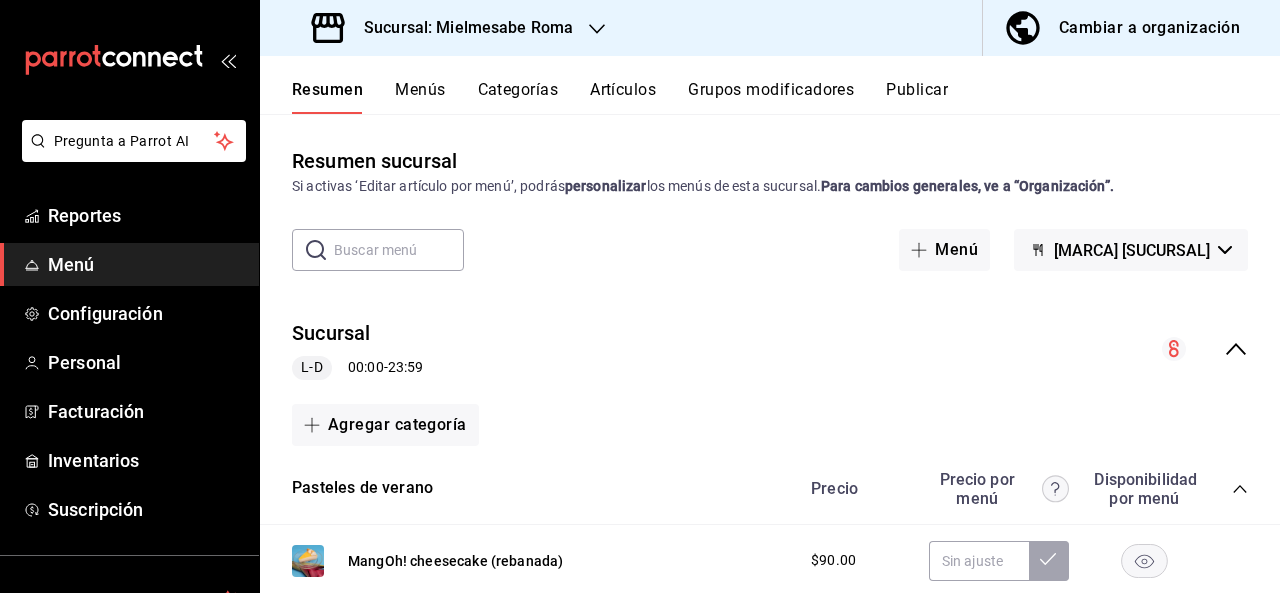 click on "Cambiar a organización" at bounding box center [1149, 28] 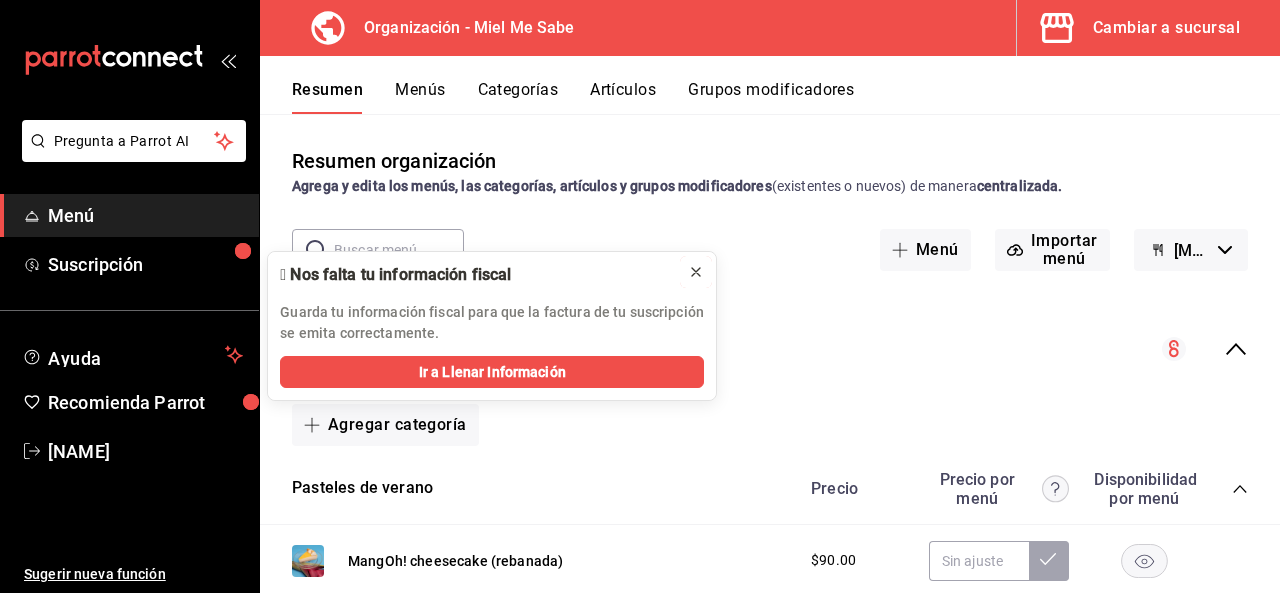 click 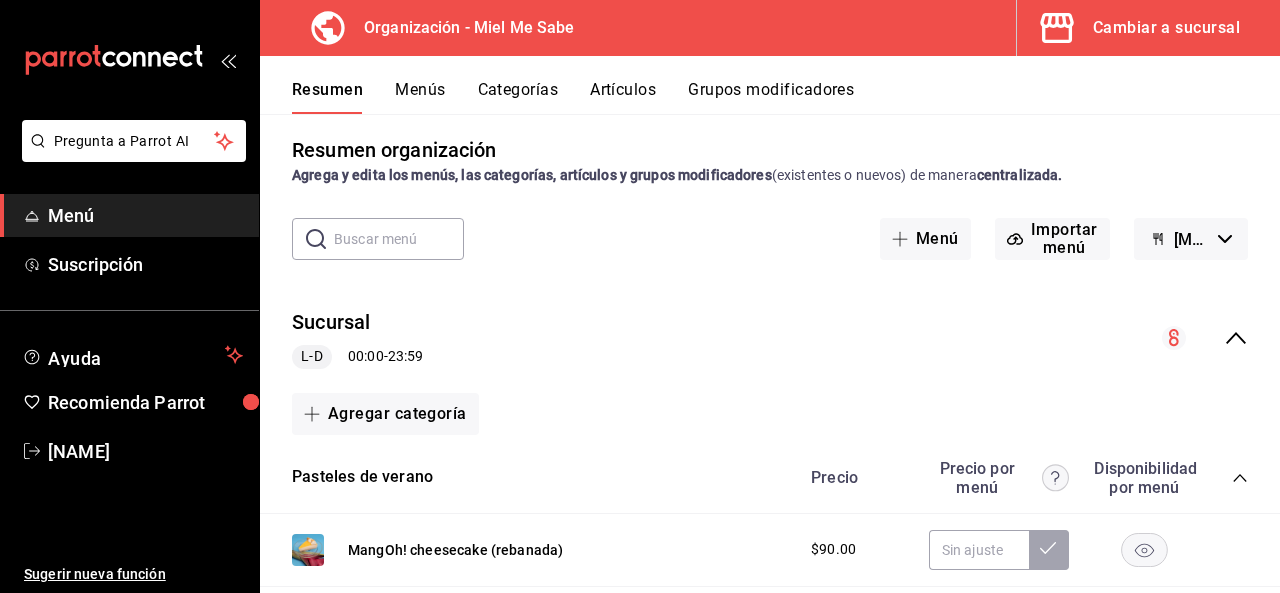 scroll, scrollTop: 0, scrollLeft: 0, axis: both 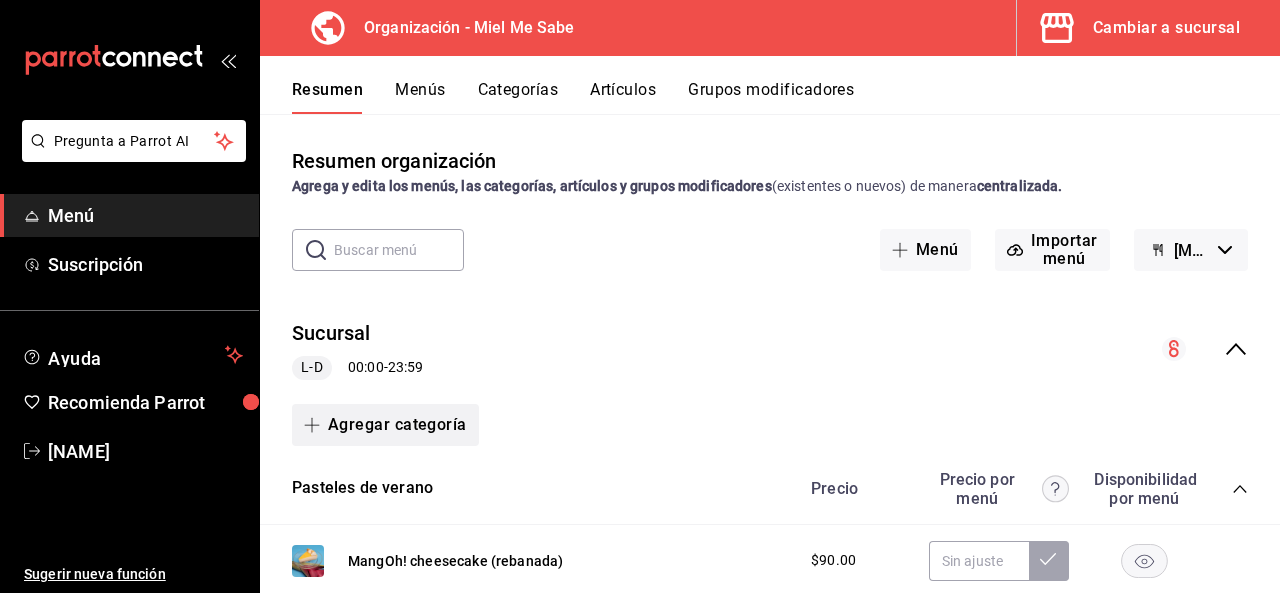 click 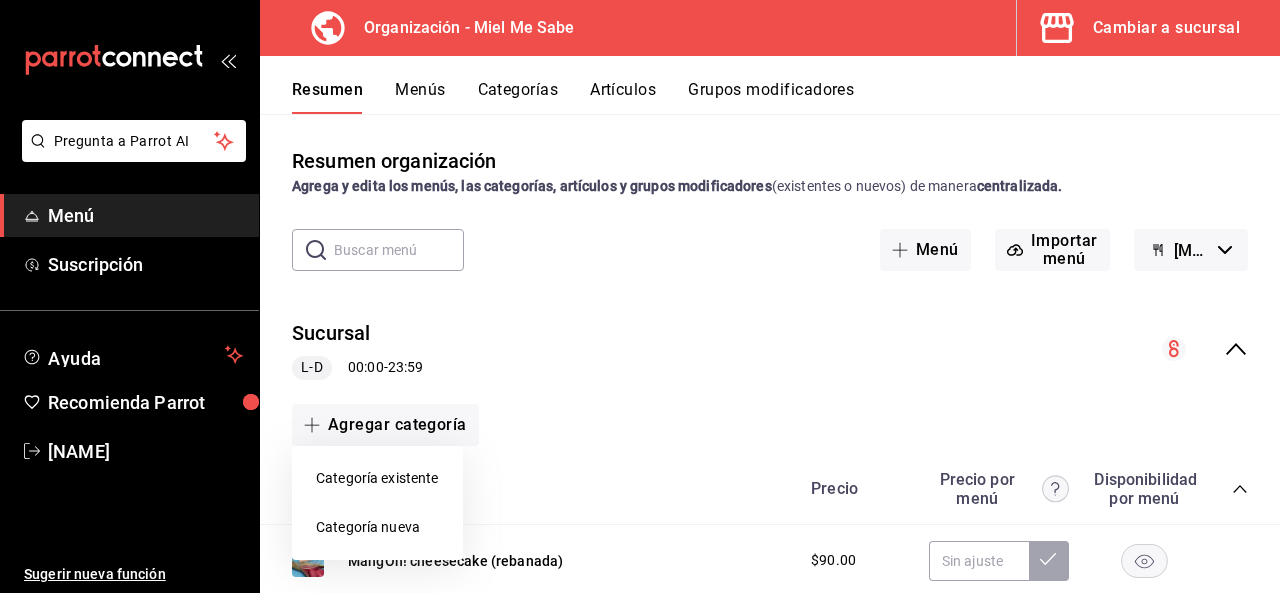 click on "Categoría nueva" at bounding box center (377, 527) 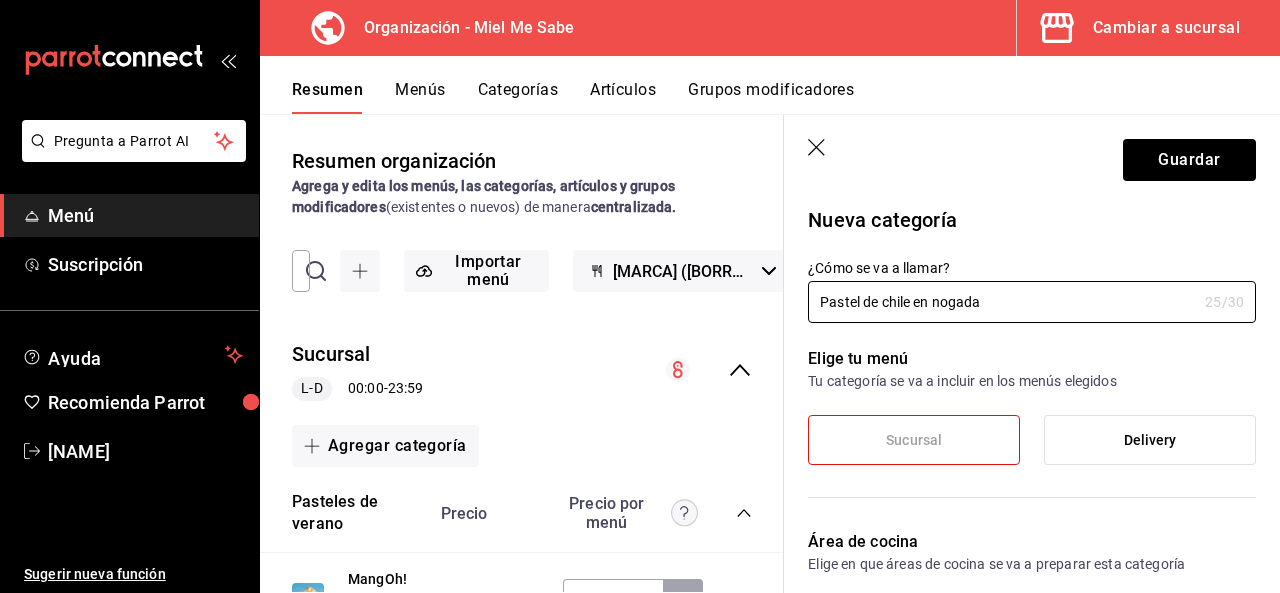 type on "Pastel de chile en nogada" 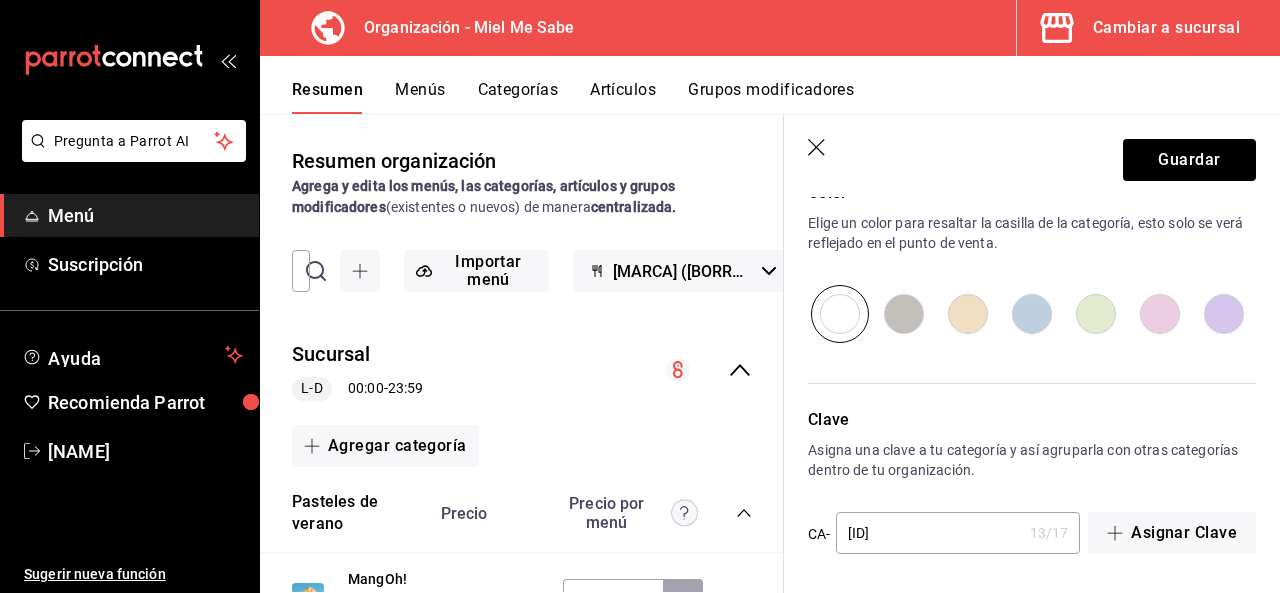 scroll, scrollTop: 0, scrollLeft: 0, axis: both 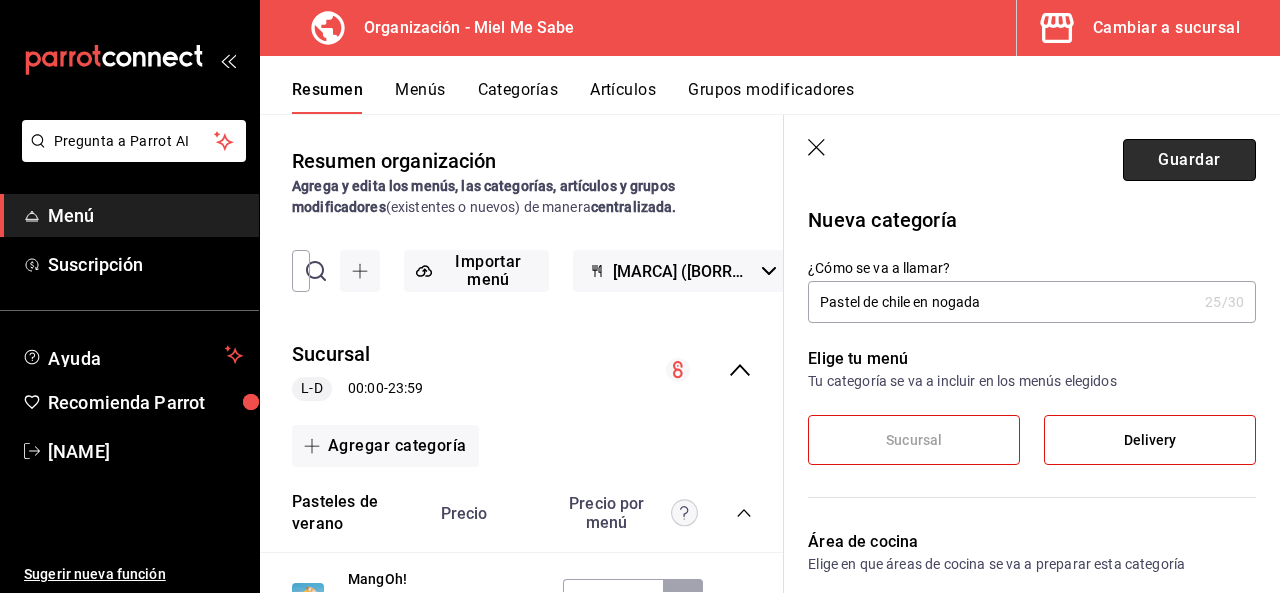 click on "Guardar" at bounding box center (1189, 160) 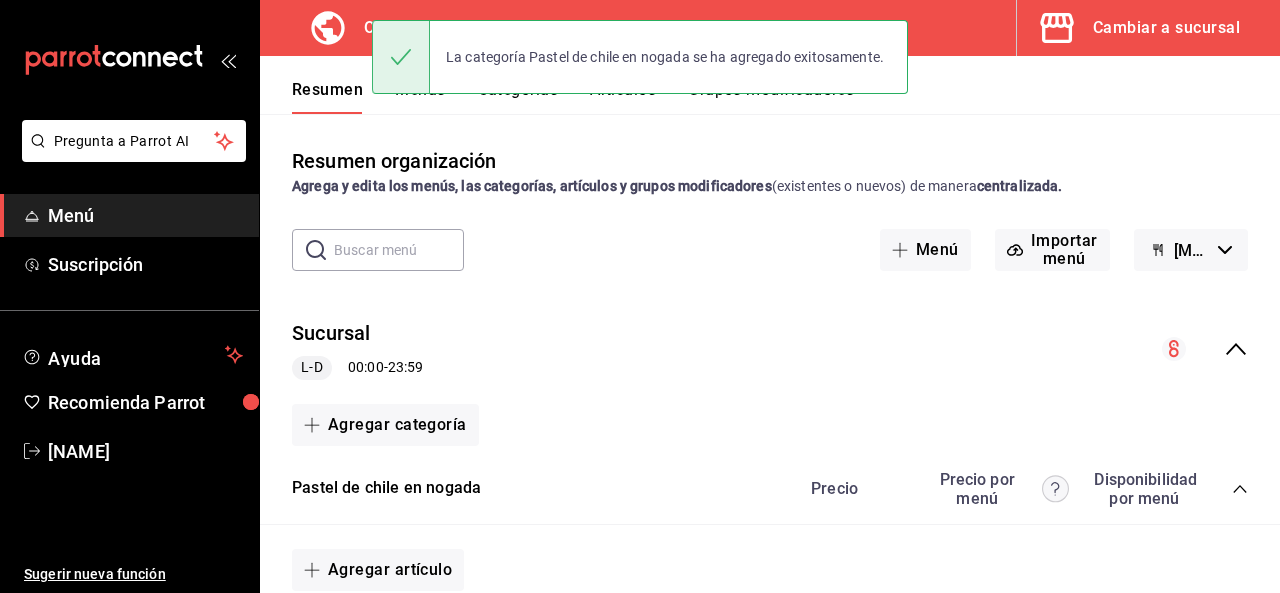 click on "Sucursal [SUCURSAL] [HORARIO] Agregar categoría Pastel de chile en nogada Precio Precio por menú Disponibilidad por menú Agregar artículo Pasteles de verano Precio Precio por menú Disponibilidad por menú Pastel selva negra (rebanada) $95.00 Pastel selva negra (04 personas) $290.00 Pastel selva negra (06 personas) $420.00 Pastel selva negra (10 personas) $650.00 Pastel selva negra (15 personas) $780.00 MangOh! cheesecake (15 personas) $860.00 Pastel selva negra (20 personas) $990.00 Agregar artículo Galletas de verano Precio Precio por menú Disponibilidad por menú Agregar artículo Tartas de verano Precio Precio por menú Disponibilidad por menú Agregar artículo Bocadillos salados Precio Precio por menú Disponibilidad por menú Agregar artículo Iconos mexicanos Precio Precio por menú Disponibilidad por menú Agregar artículo Colección Pride Precio Precio por menú Disponibilidad por menú Agregar artículo Galletas de línea Precio Precio" at bounding box center [770, 1329] 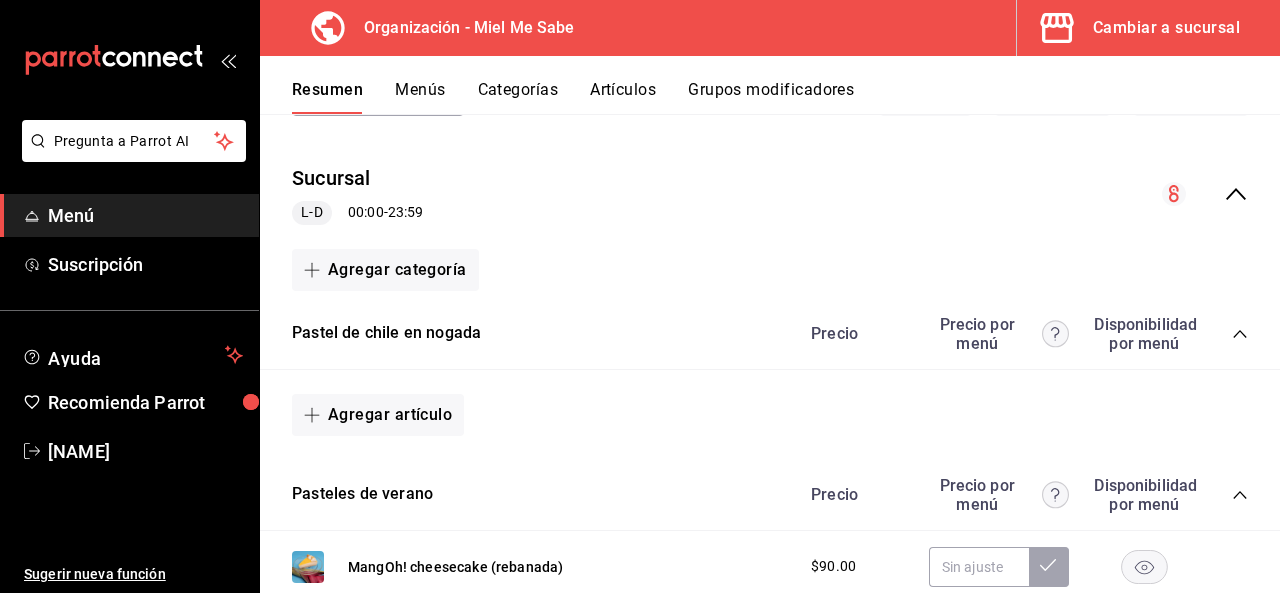 scroll, scrollTop: 166, scrollLeft: 0, axis: vertical 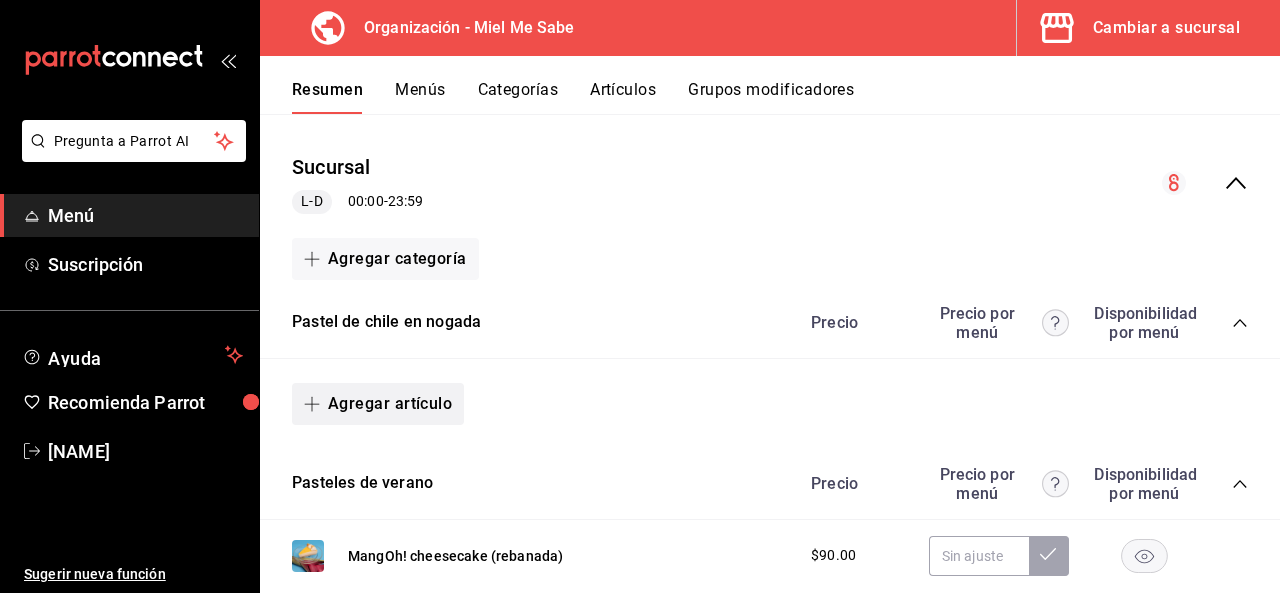 click on "Agregar artículo" at bounding box center [378, 404] 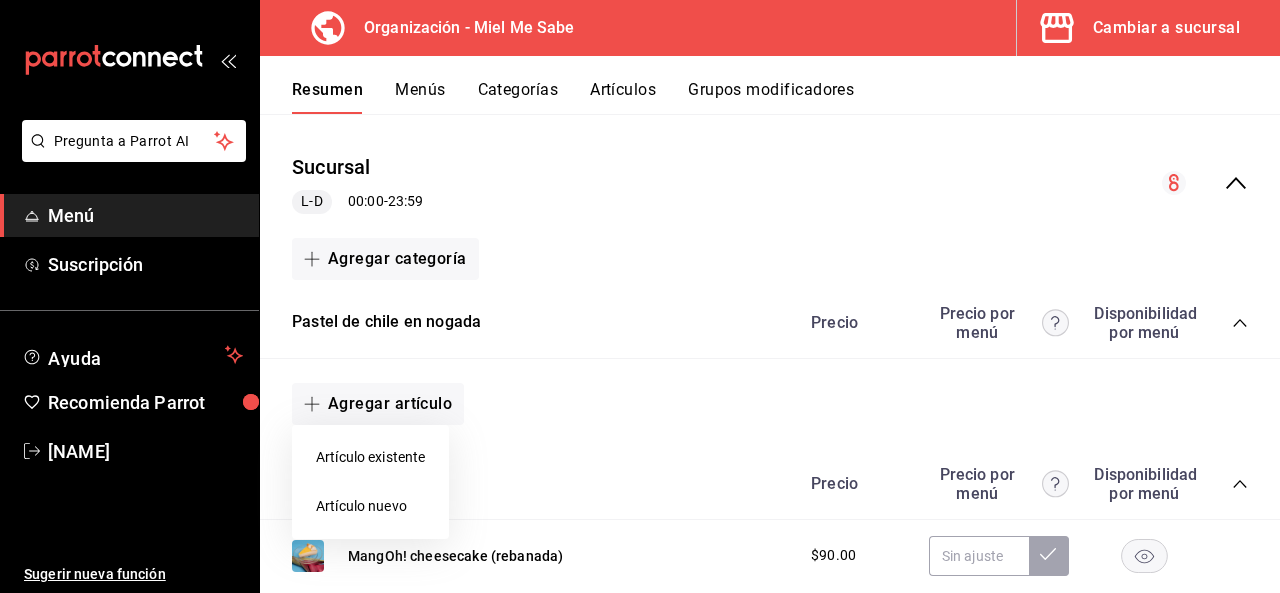 click on "Artículo nuevo" at bounding box center [370, 506] 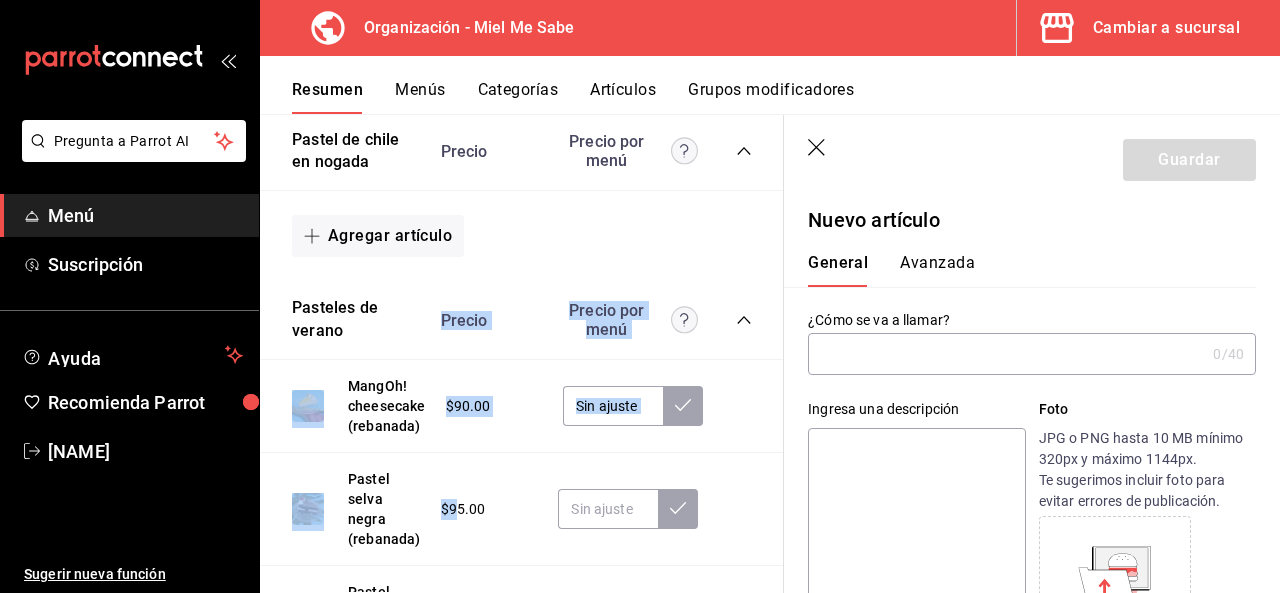 drag, startPoint x: 532, startPoint y: 416, endPoint x: 452, endPoint y: 597, distance: 197.89139 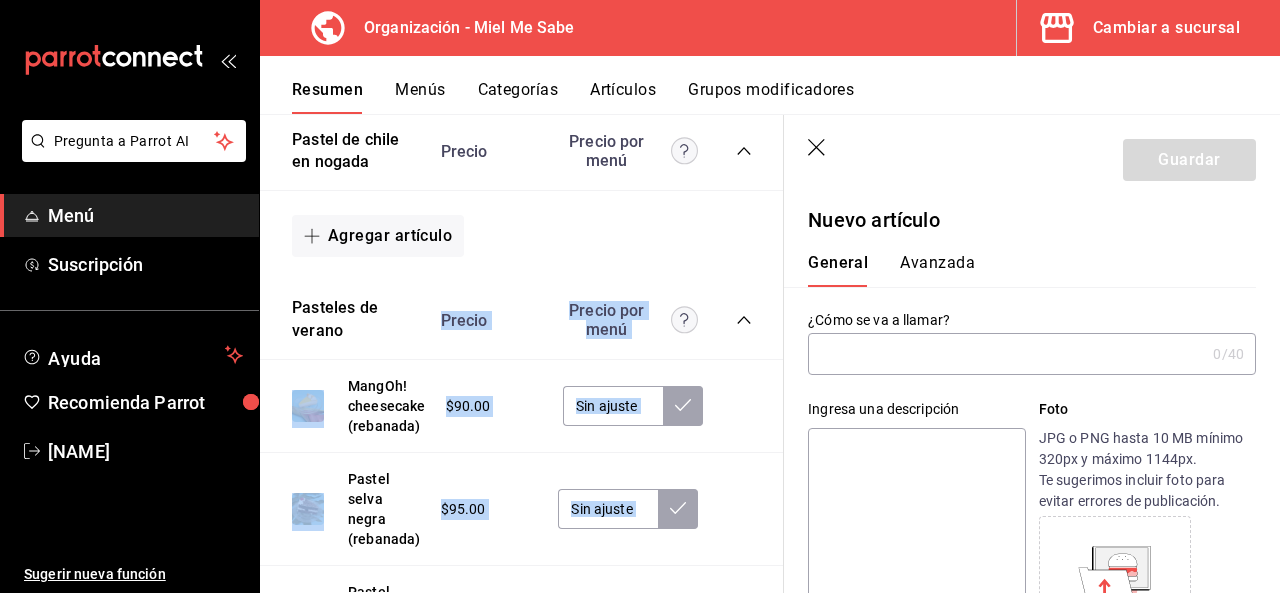 scroll, scrollTop: 397, scrollLeft: 0, axis: vertical 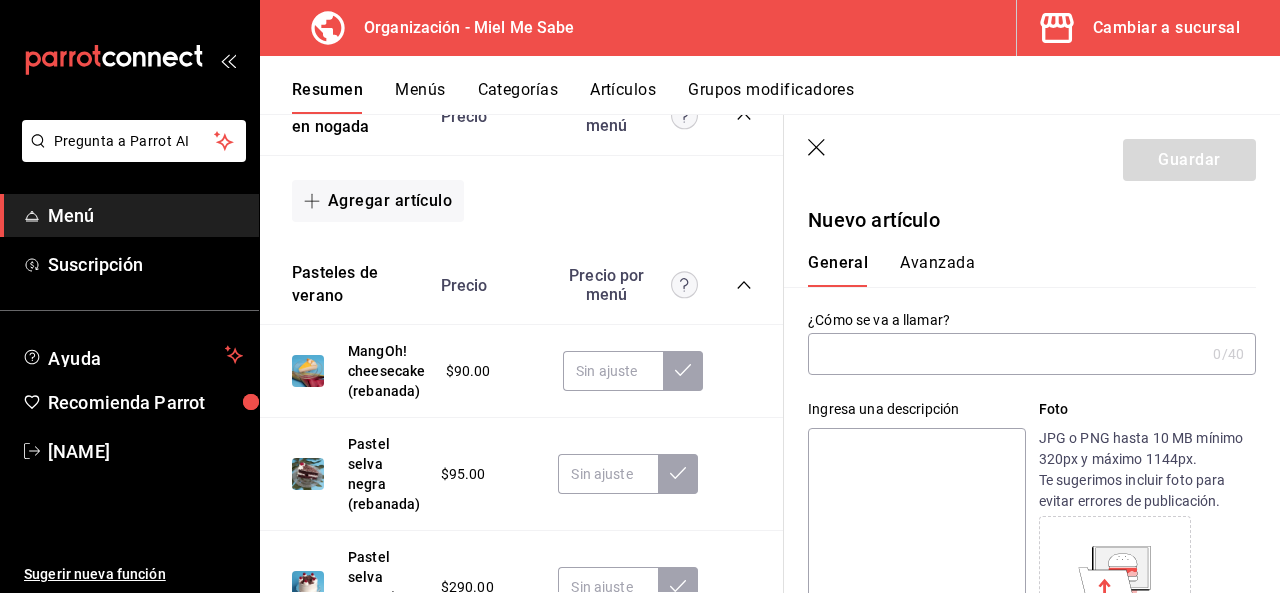 click at bounding box center (1006, 354) 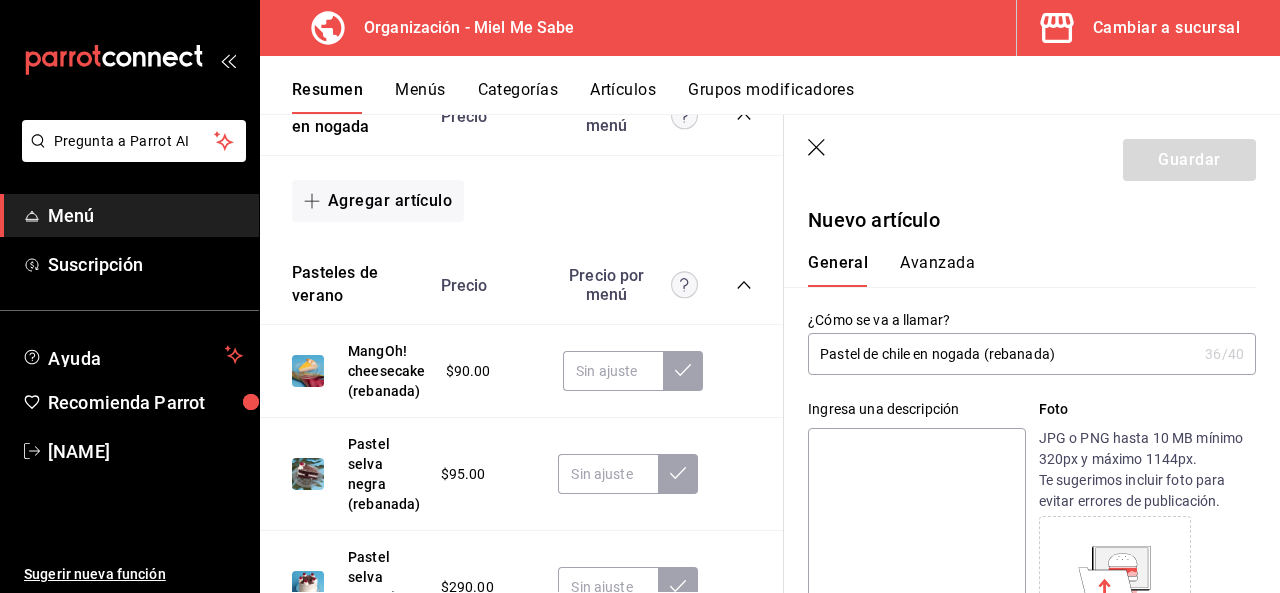 click on "Pastel de chile en nogada (rebanada)" at bounding box center [1002, 354] 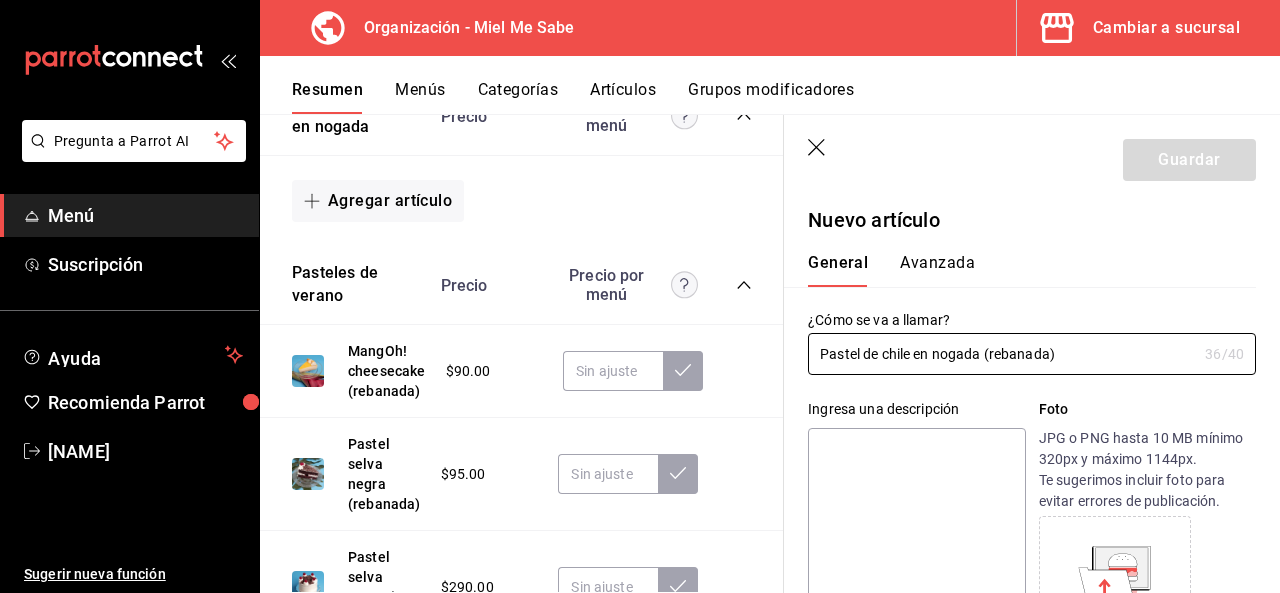type on "Pastel de chile en nogada (rebanada)" 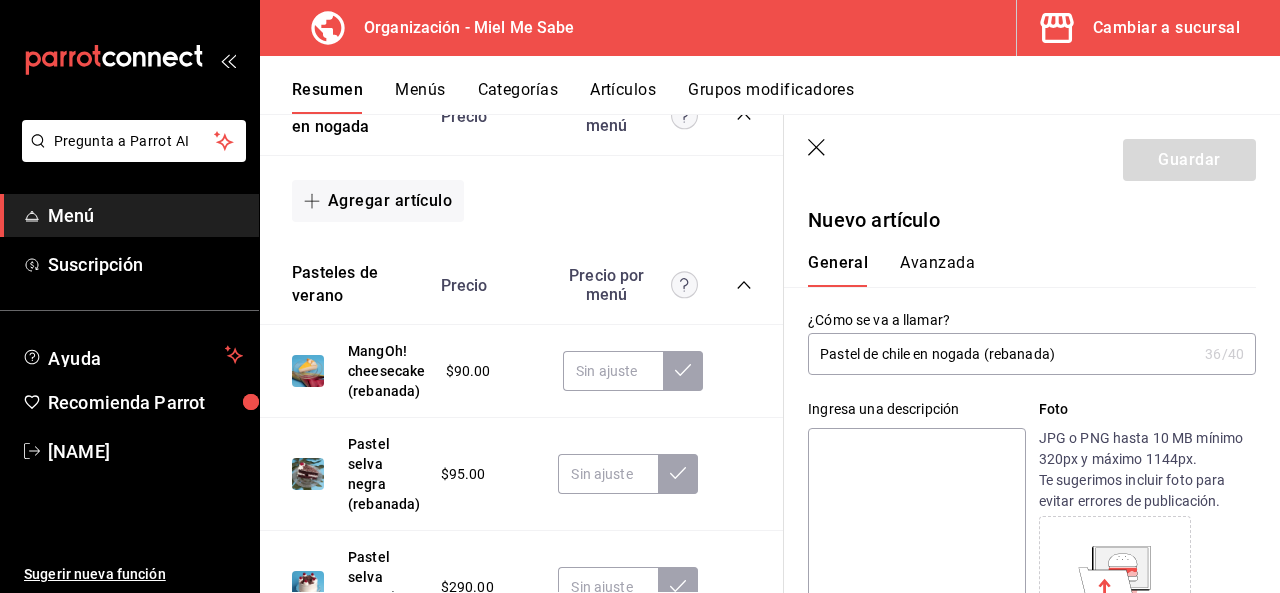 paste on "Bizcocho de durazno, manzana, pera y plátano macho con almendra, nuez y pasas relleno de compota de chile poblano cubierto" 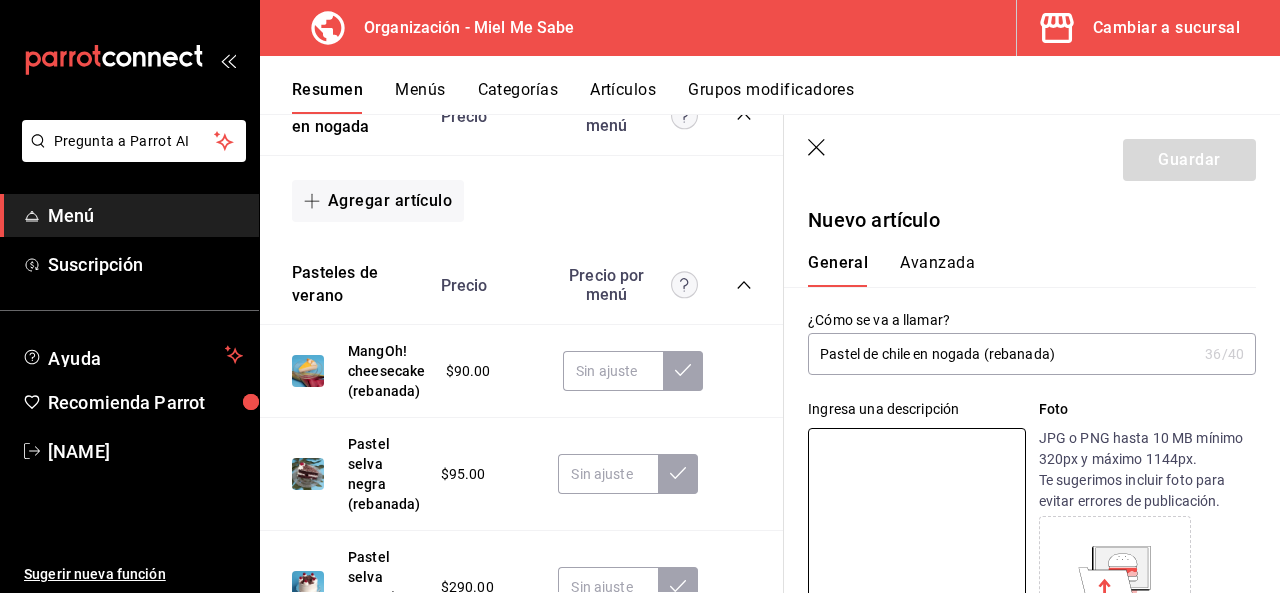 type on "Bizcocho de durazno, manzana, pera y plátano macho con almendra, nuez y pasas relleno de compota de chile poblano cubierto" 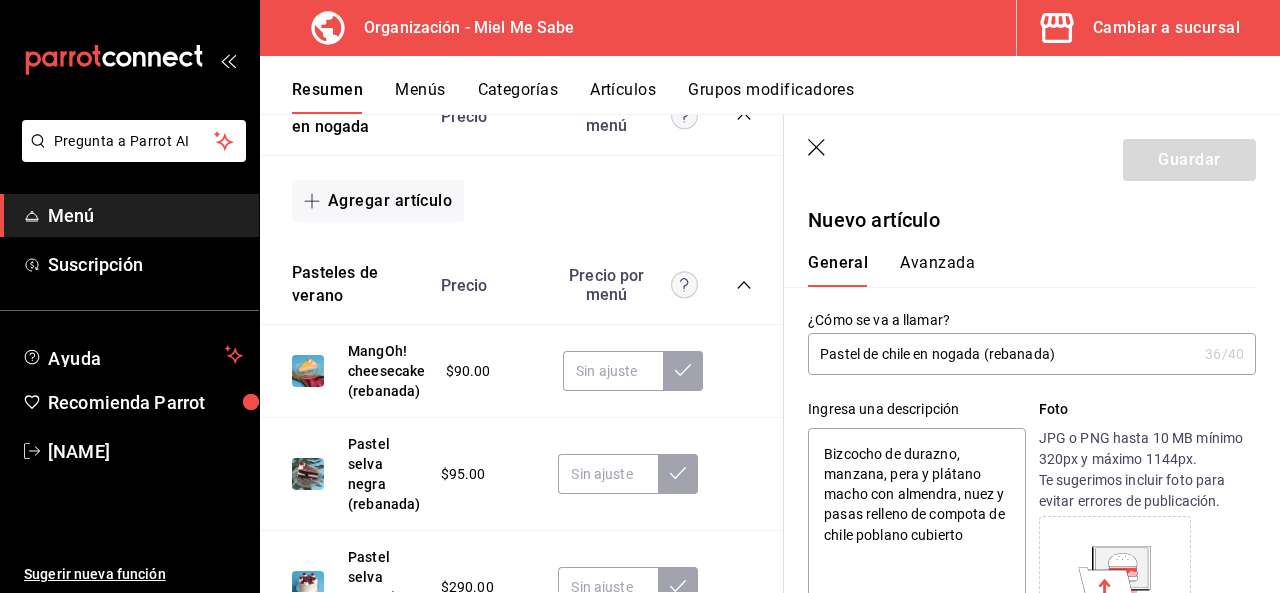 drag, startPoint x: 870, startPoint y: 495, endPoint x: 878, endPoint y: 514, distance: 20.615528 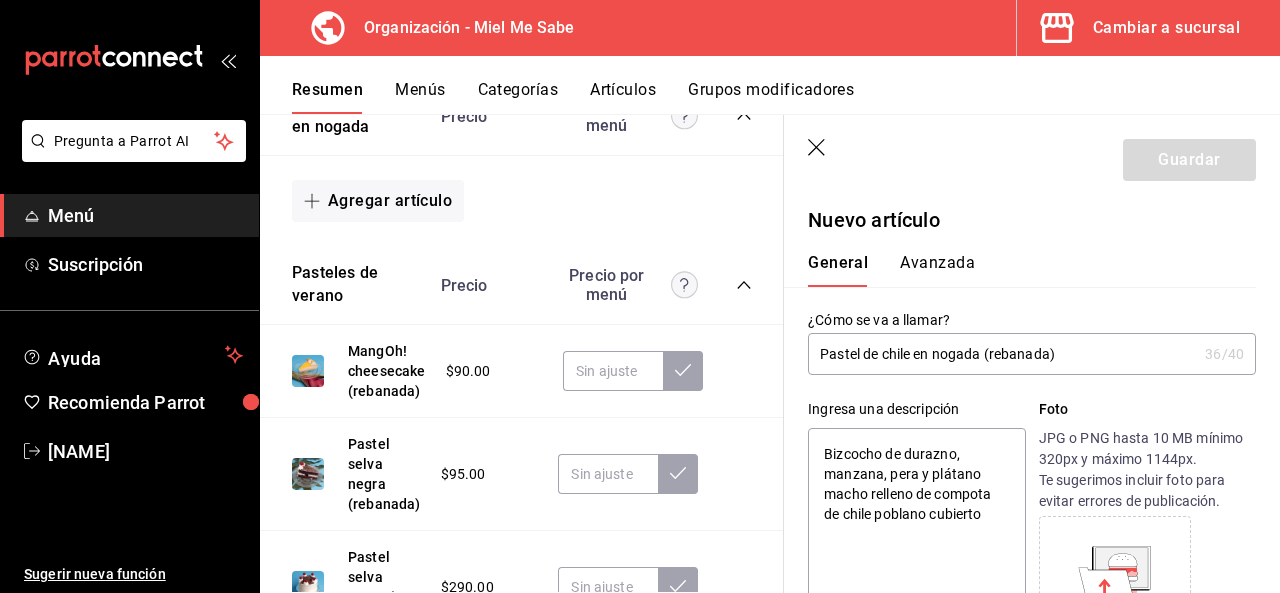 type on "Bizcocho de durazno, manzana, pera y plátano machorelleno de compota de chile poblano cubierto" 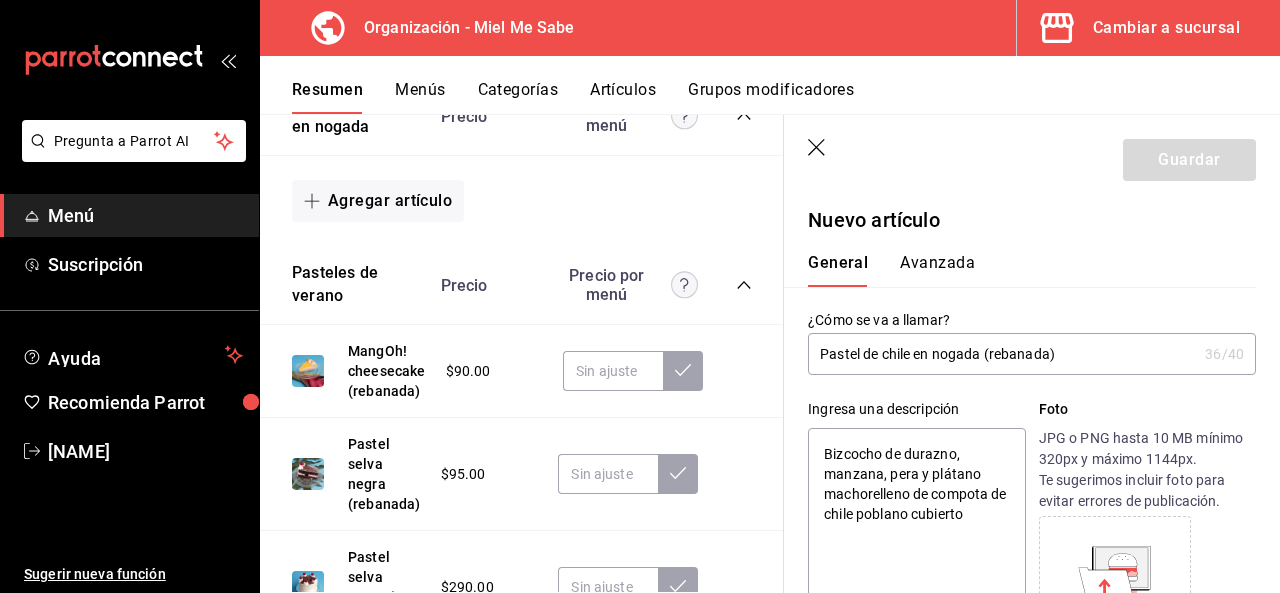 type on "x" 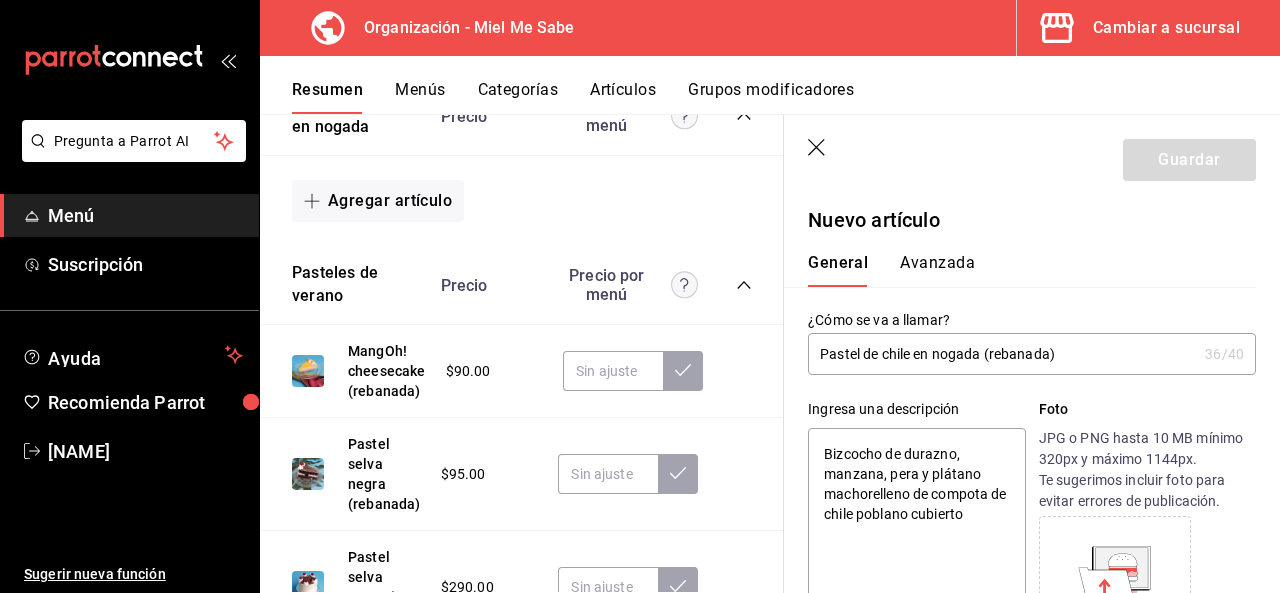 click on "Bizcocho de durazno, manzana, pera y plátano machorelleno de compota de chile poblano cubierto" at bounding box center [916, 548] 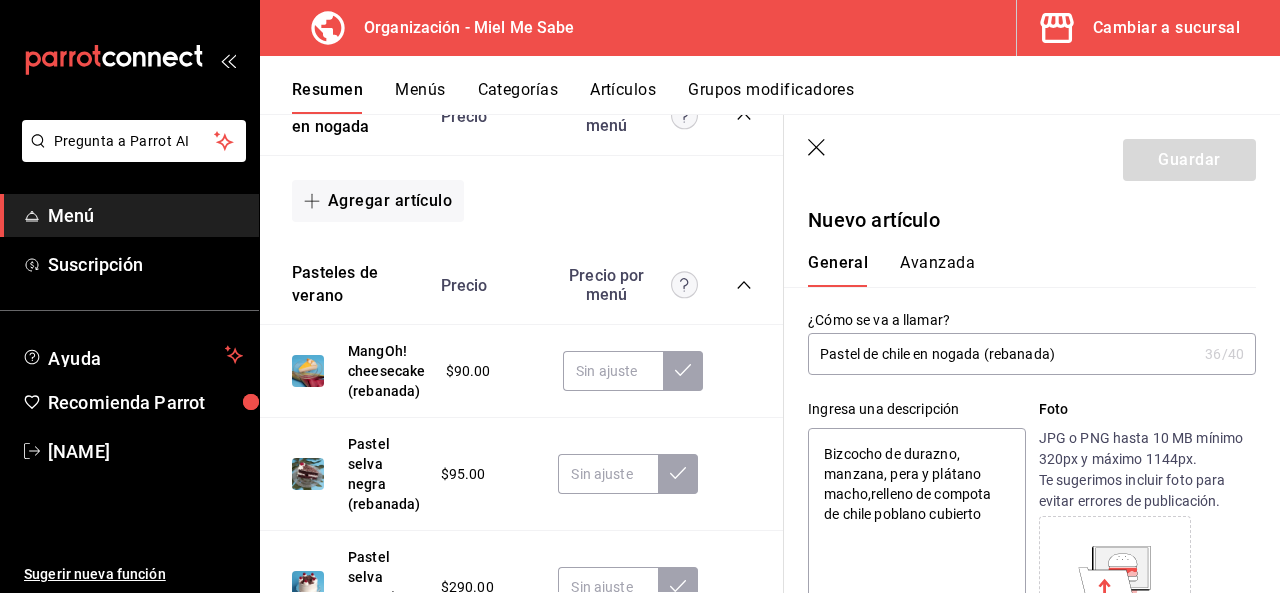 type on "Bizcocho de durazno, manzana, pera y plátano macho, relleno de compota de chile poblano cubierto" 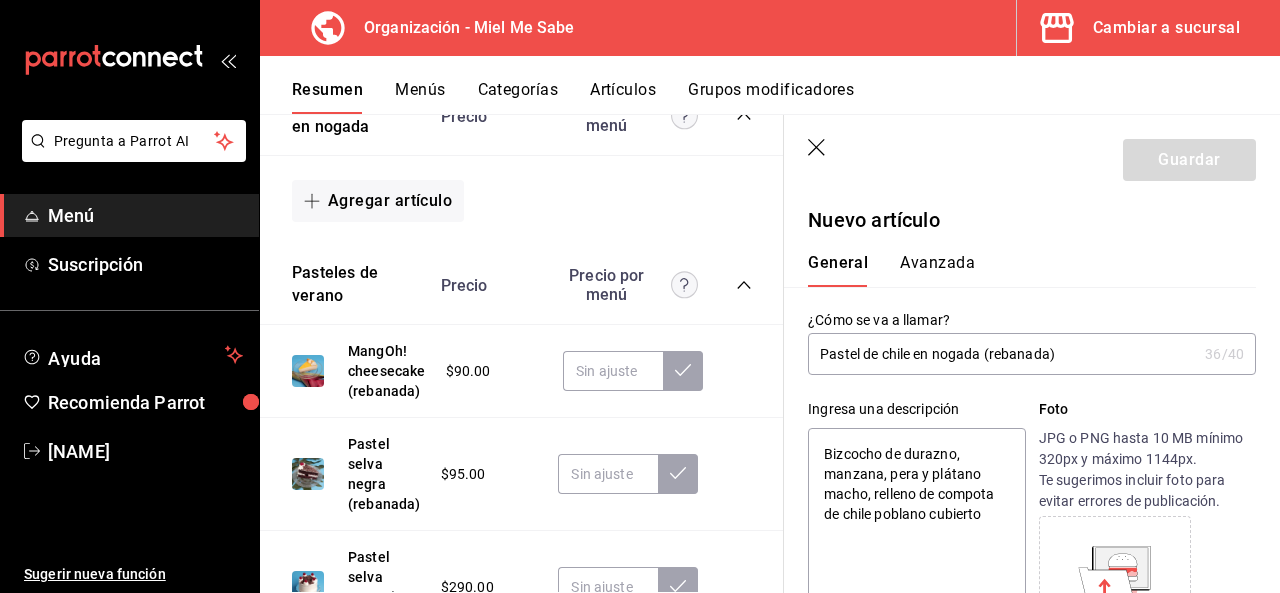 click on "Bizcocho de durazno, manzana, pera y plátano macho, relleno de compota de chile poblano cubierto" at bounding box center (916, 548) 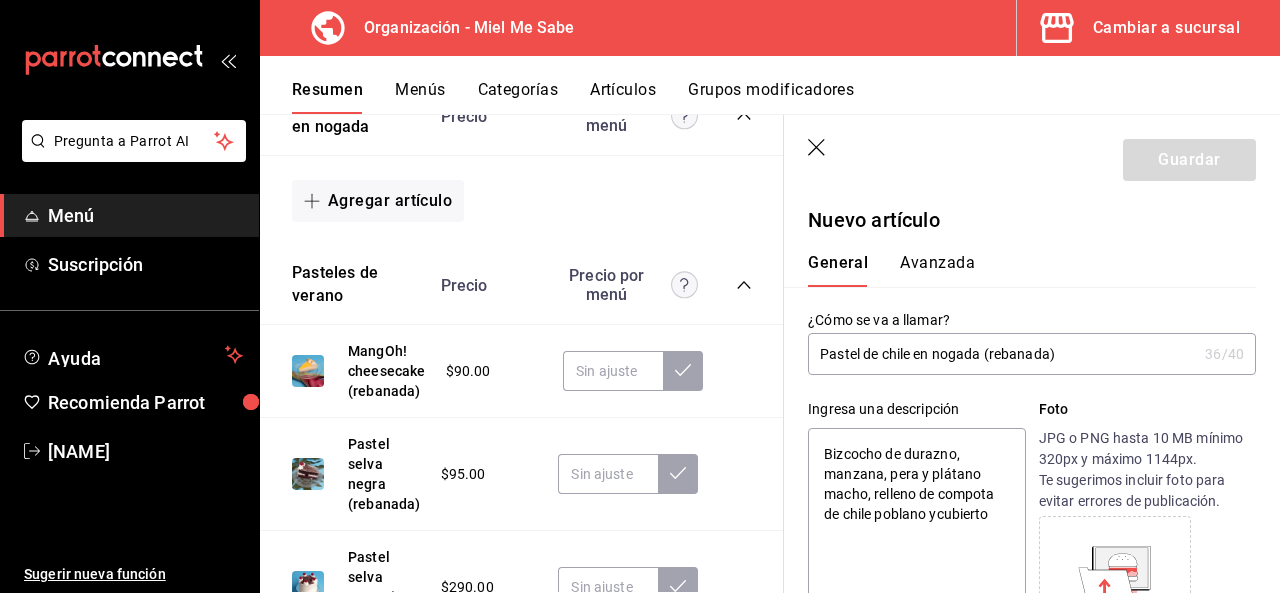 type on "Bizcocho de durazno, manzana, pera y plátano macho, relleno de compota de chile poblano y cubierto" 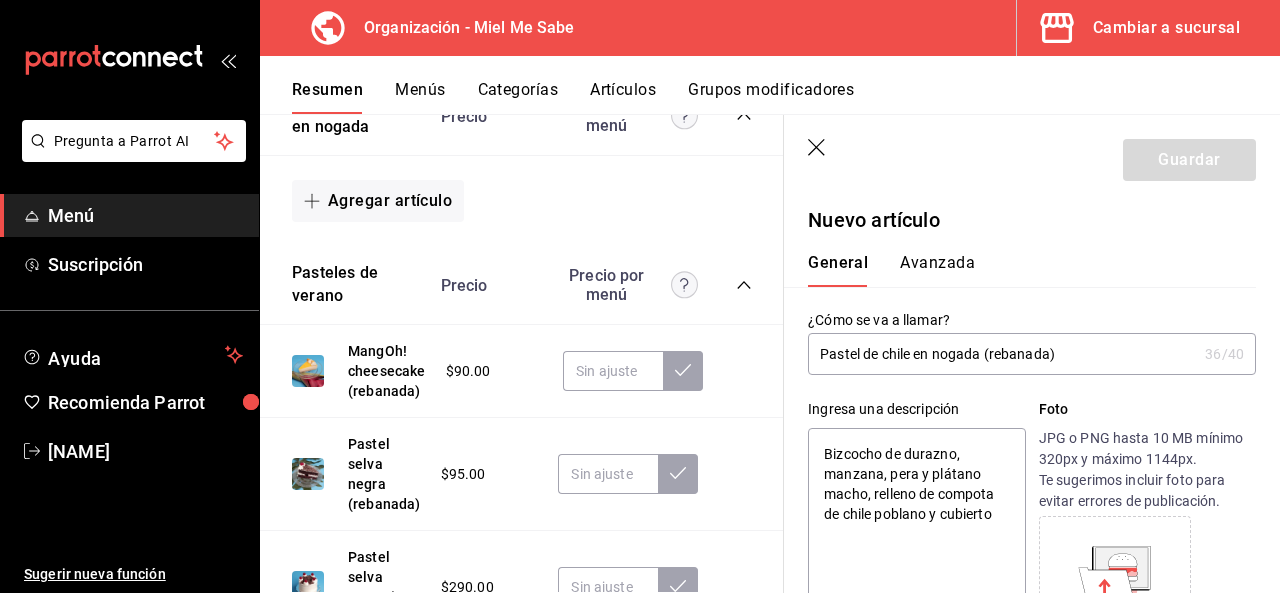 type on "x" 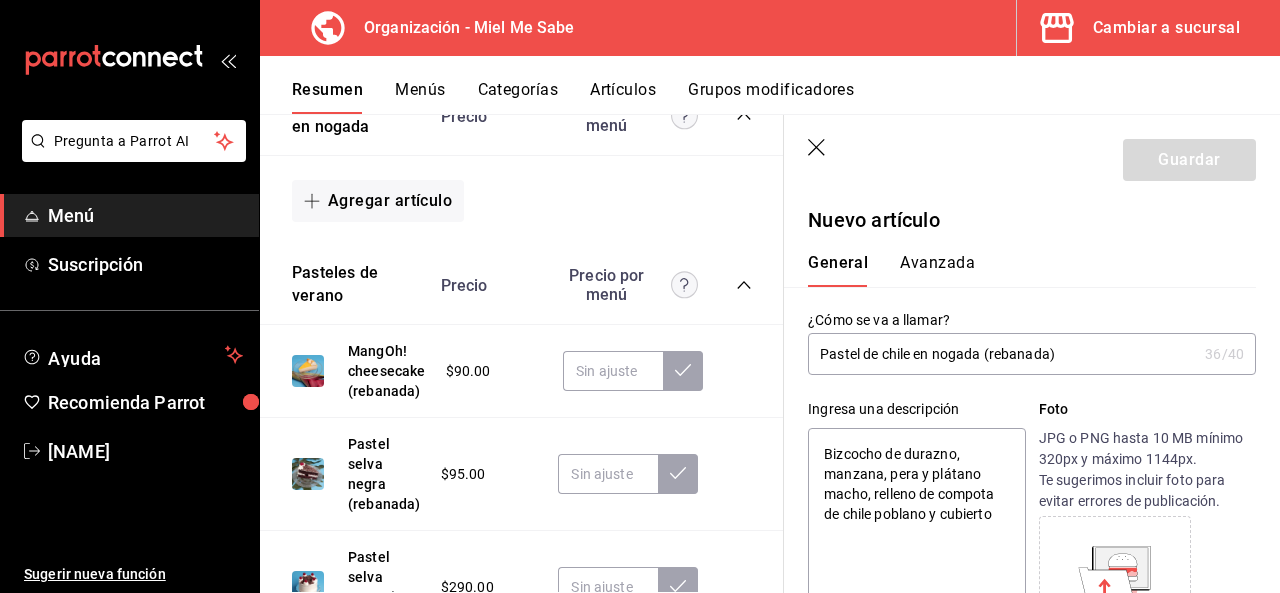 type on "Bizcocho de durazno, manzana, pera y plátano macho, relleno de compota de chile poblano y cubierto" 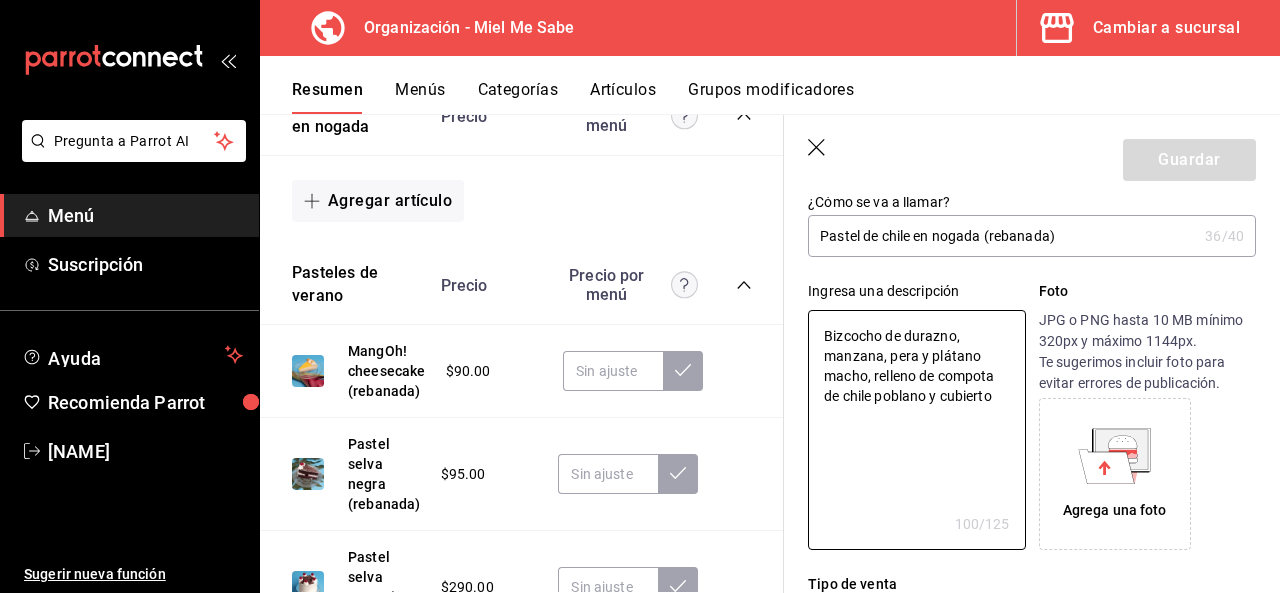 scroll, scrollTop: 124, scrollLeft: 0, axis: vertical 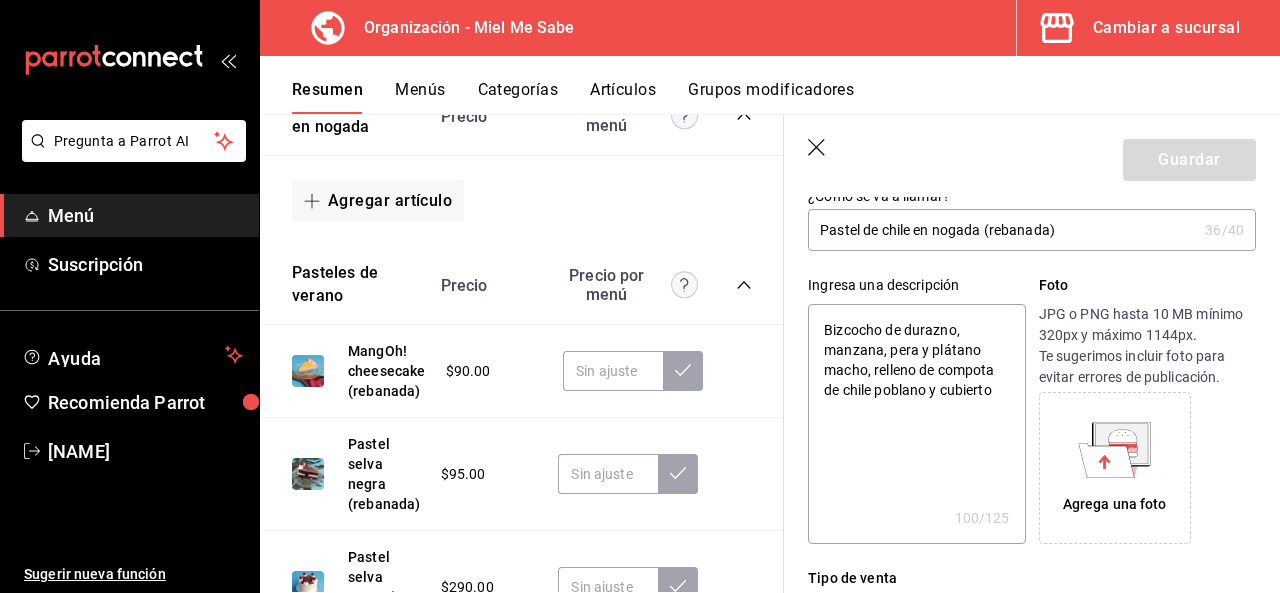 click on "Bizcocho de durazno, manzana, pera y plátano macho, relleno de compota de chile poblano y cubierto" at bounding box center (916, 424) 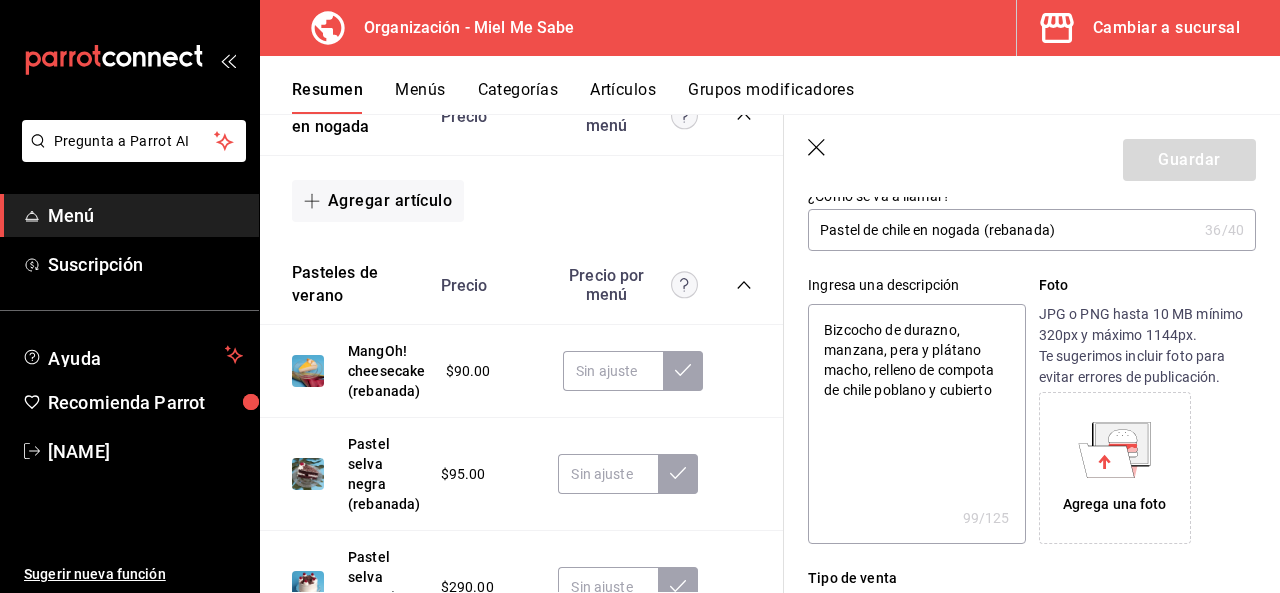 type on "Bizcocho de durazno, manzana, pera y plátano macho, relleno de compota de chile poblano y cubierto c" 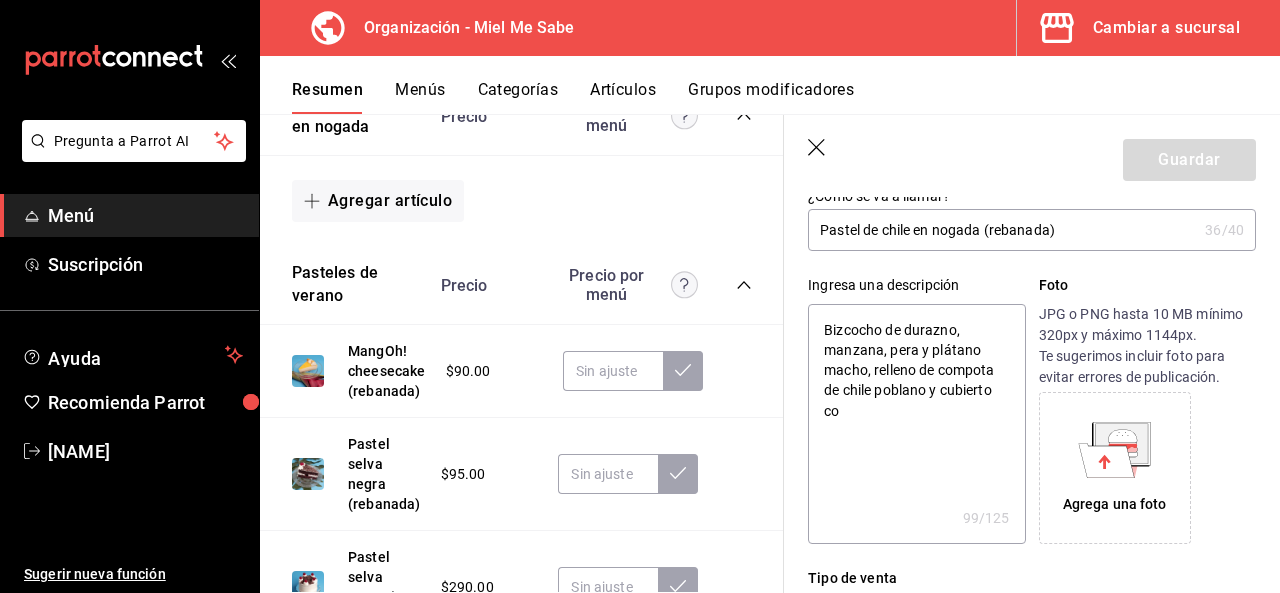 type on "Bizcocho de durazno, manzana, pera y plátano macho, relleno de compota de chile poblano y cubierto con" 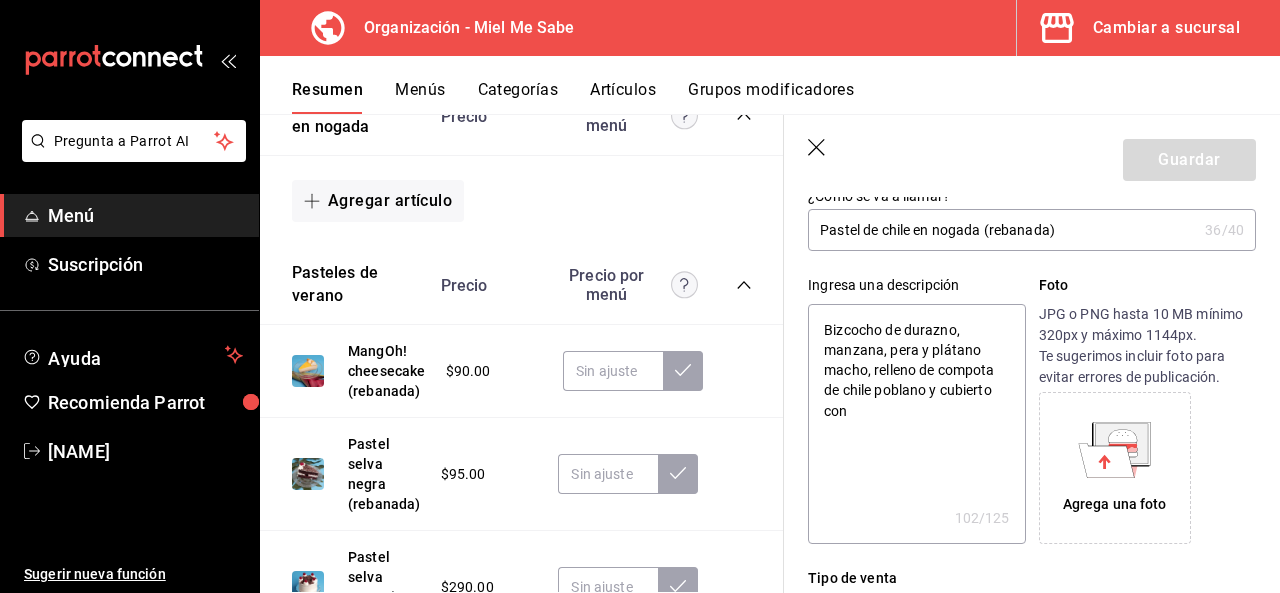 type on "Bizcocho de durazno, manzana, pera y plátano macho, relleno de compota de chile poblano y cubierto con" 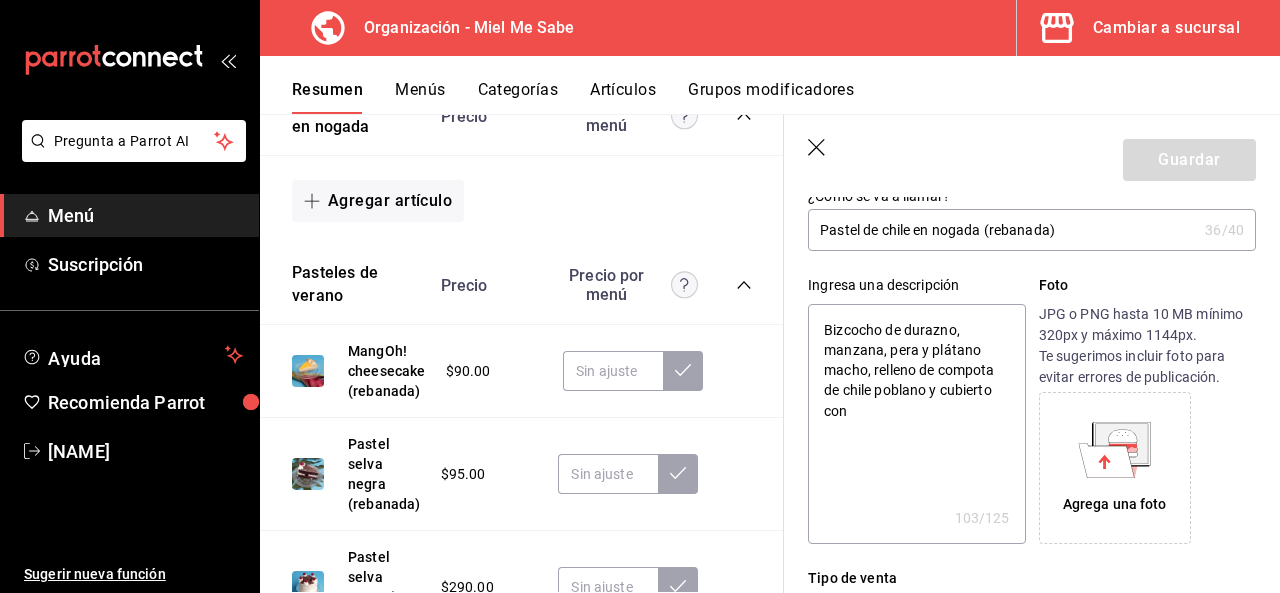 type on "Bizcocho de durazno, manzana, pera y plátano macho, relleno de compota de chile poblano y cubierto con b" 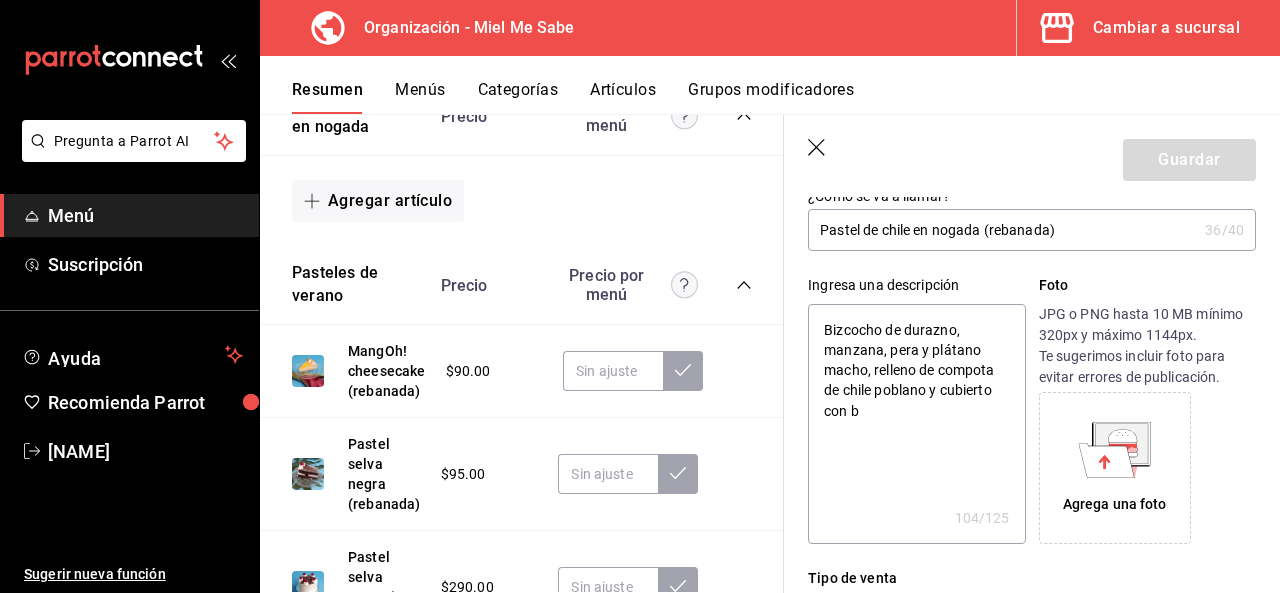 type on "Bizcocho de durazno, manzana, pera y plátano macho, relleno de compota de chile poblano y cubierto con" 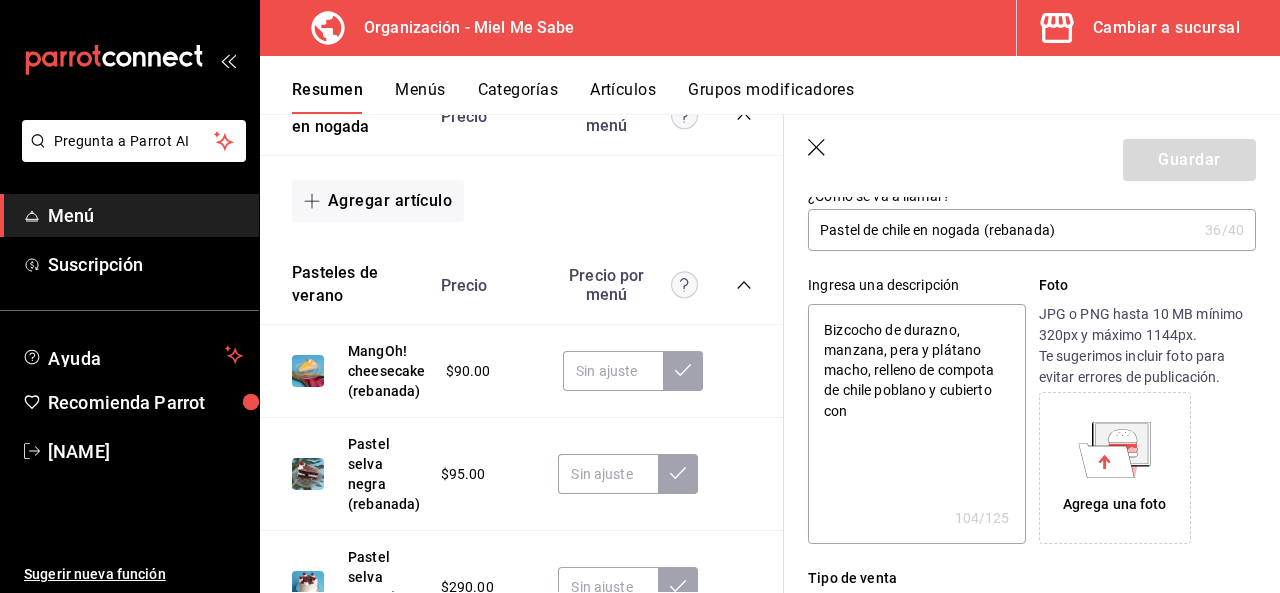 type on "x" 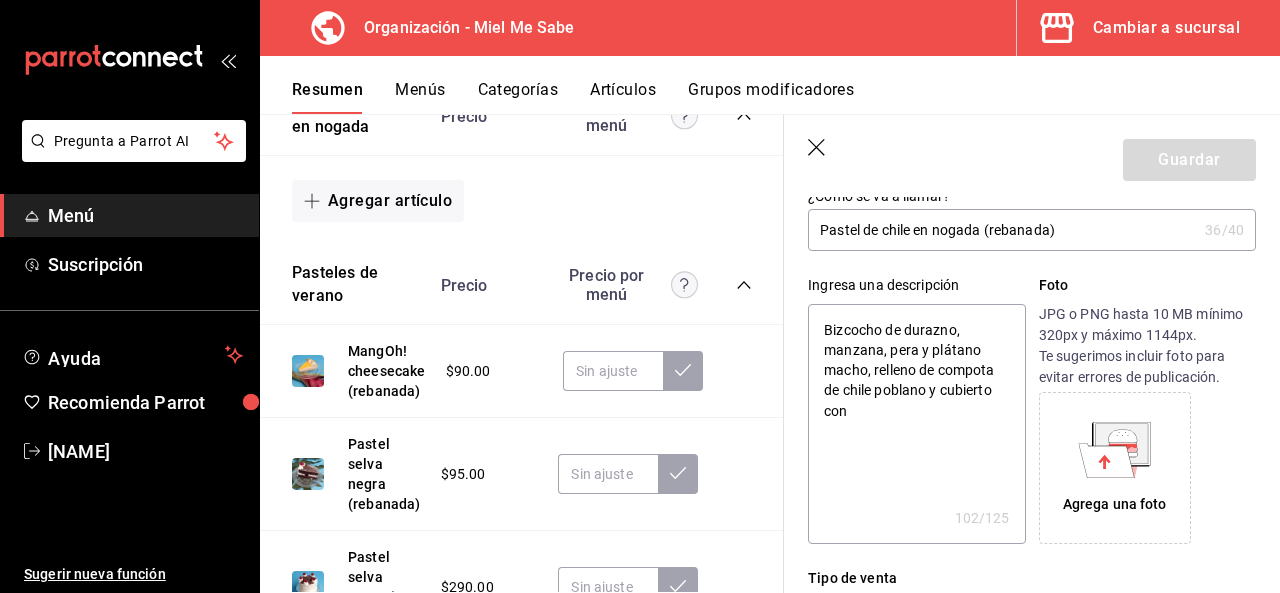 type on "Bizcocho de durazno, manzana, pera y plátano macho, relleno de compota de chile poblano y cubierto co" 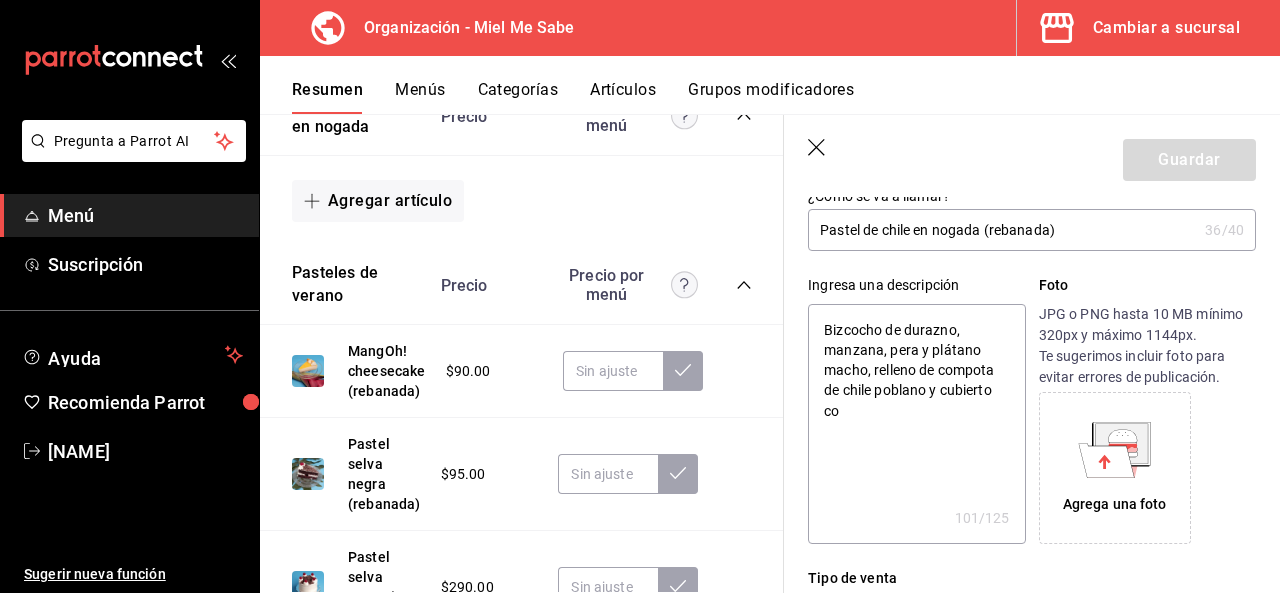 type on "Bizcocho de durazno, manzana, pera y plátano macho, relleno de compota de chile poblano y cubierto c" 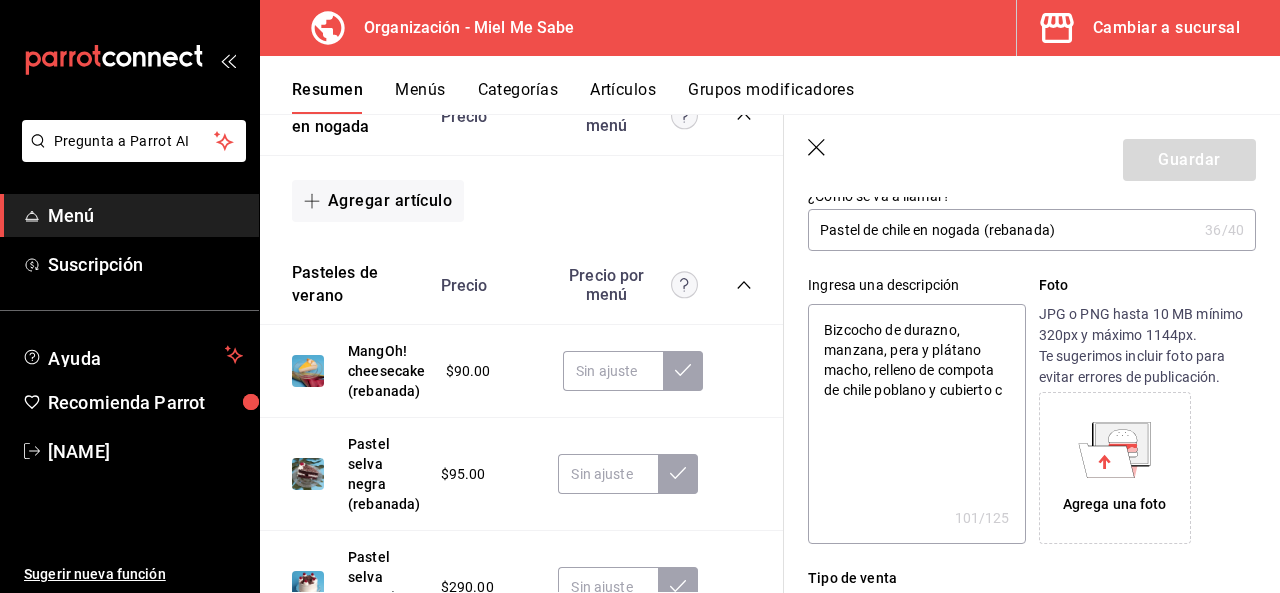 type on "Bizcocho de durazno, manzana, pera y plátano macho, relleno de compota de chile poblano y cubierto" 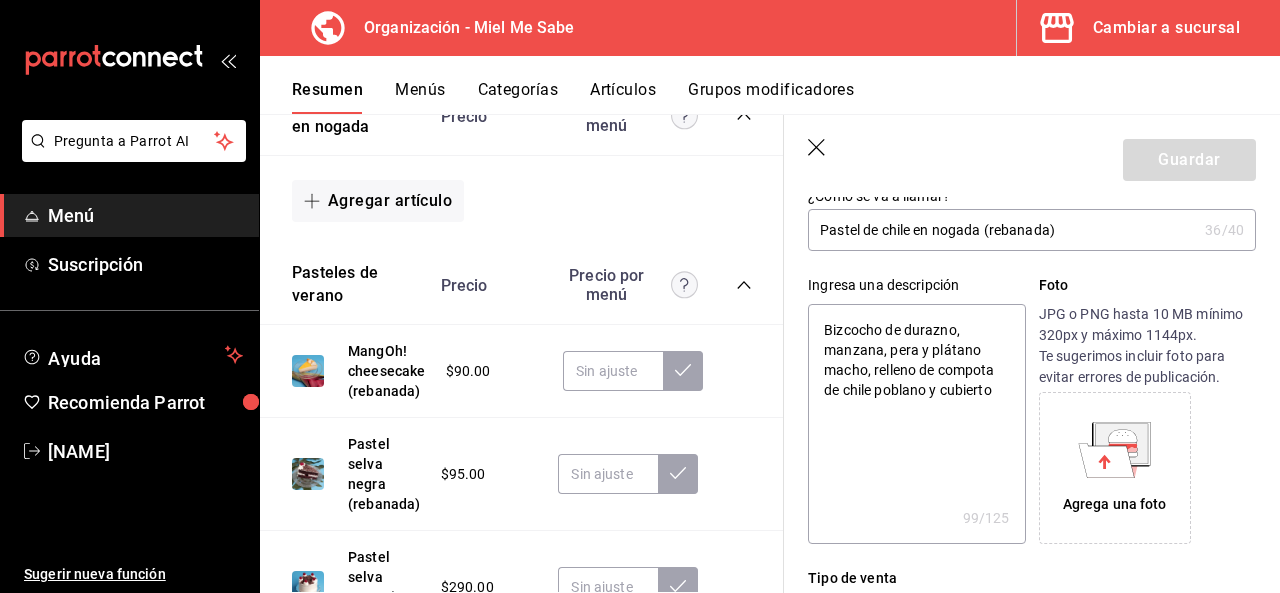 type on "Bizcocho de durazno, manzana, pera y plátano macho, relleno de compota de chile poblano y cubierto" 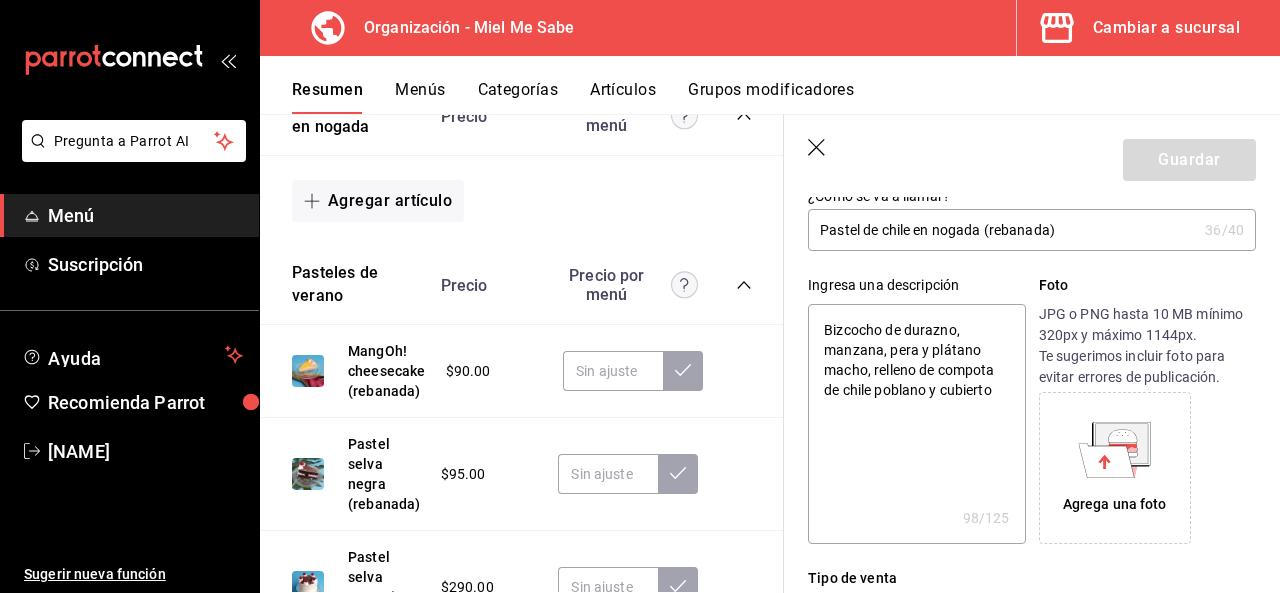 type on "Bizcocho de durazno, manzana, pera y plátano macho, relleno de compota de chile poblano y cubiert" 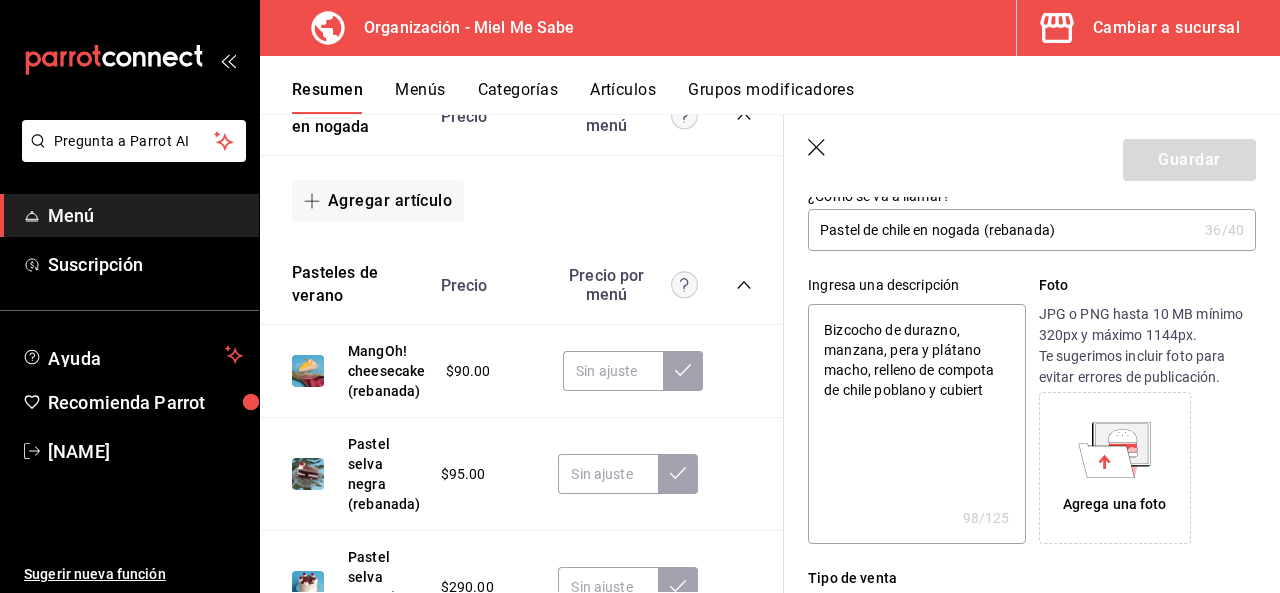 type on "x" 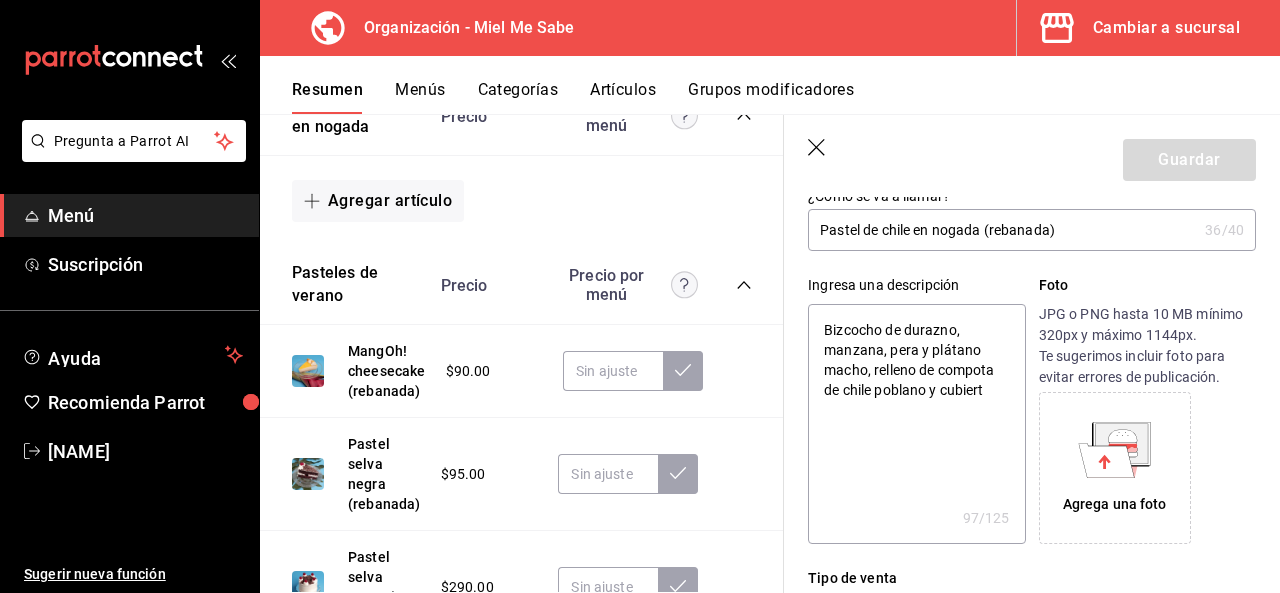 type on "Bizcocho de durazno, manzana, pera y plátano macho, relleno de compota de chile poblano y cubierto" 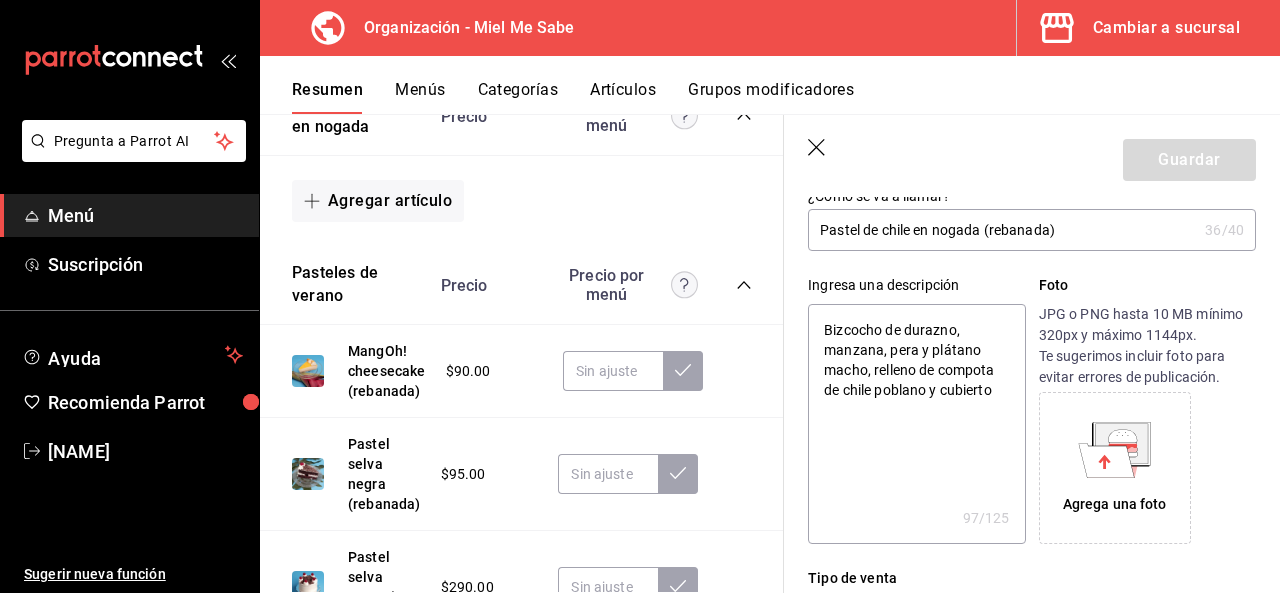 type on "Bizcocho de durazno, manzana, pera y plátano macho, relleno de compota de chile poblano y cubierto" 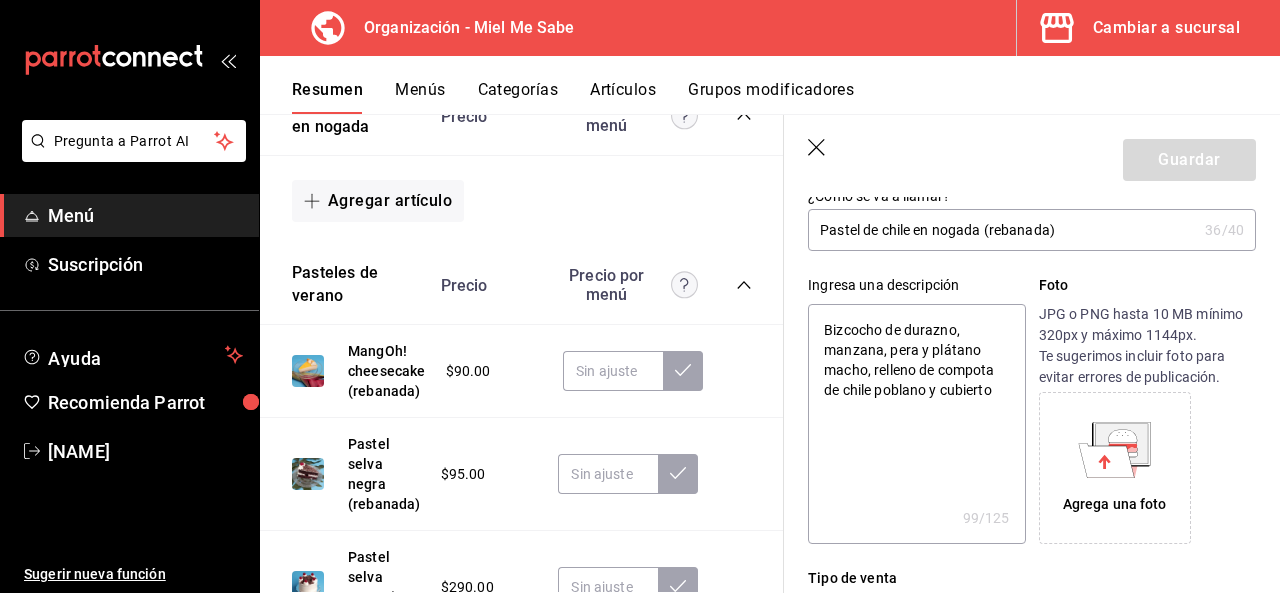 type on "Bizcocho de durazno, manzana, pera y plátano macho, relleno de compota de chile poblano y cubierto c" 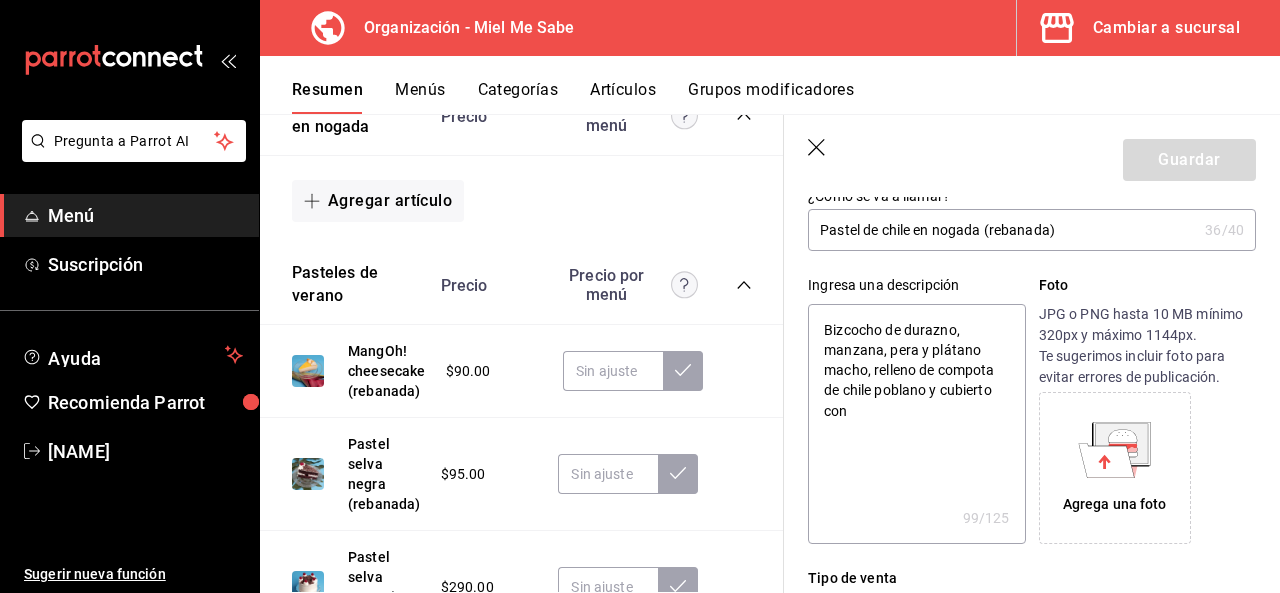 type on "Bizcocho de durazno, manzana, pera y plátano macho, relleno de compota de chile poblano y cubierto con" 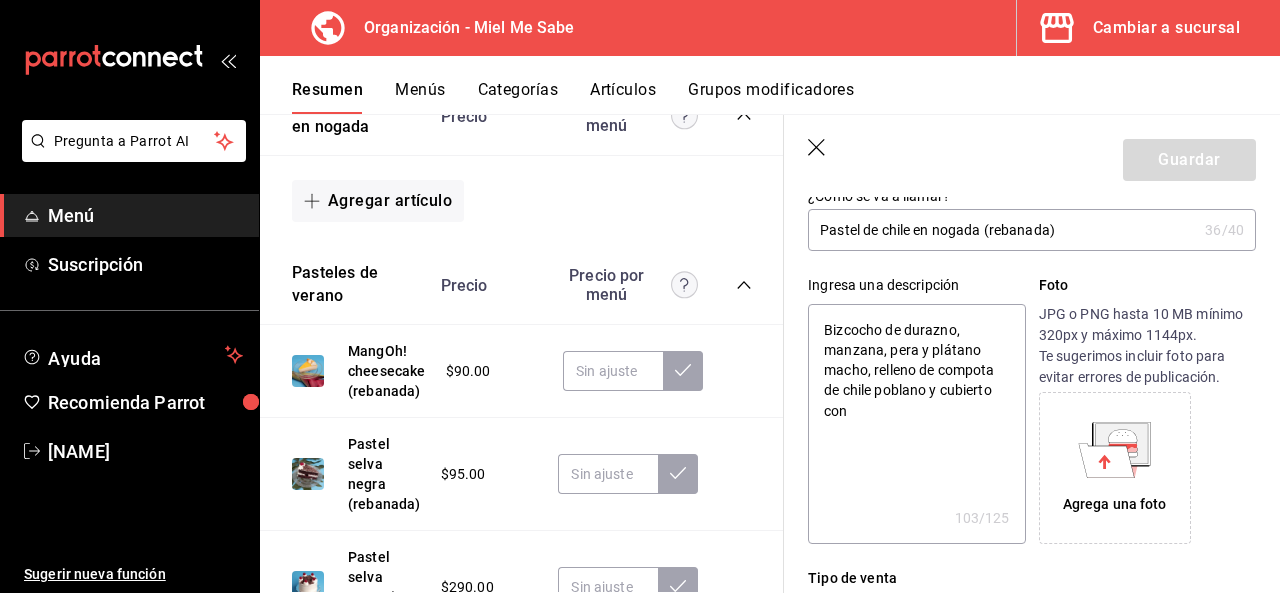 type on "Bizcocho de durazno, manzana, pera y plátano macho, relleno de compota de chile poblano y cubierto con b" 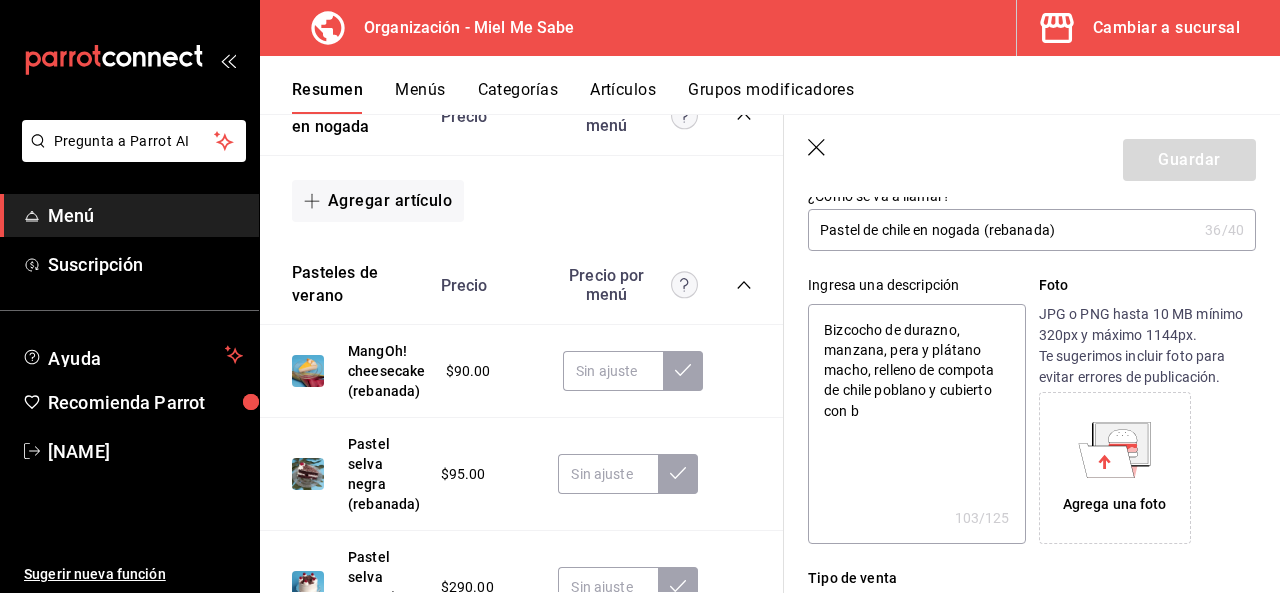 type on "Bizcocho de durazno, manzana, pera y plátano macho, relleno de compota de chile poblano y cubierto con be" 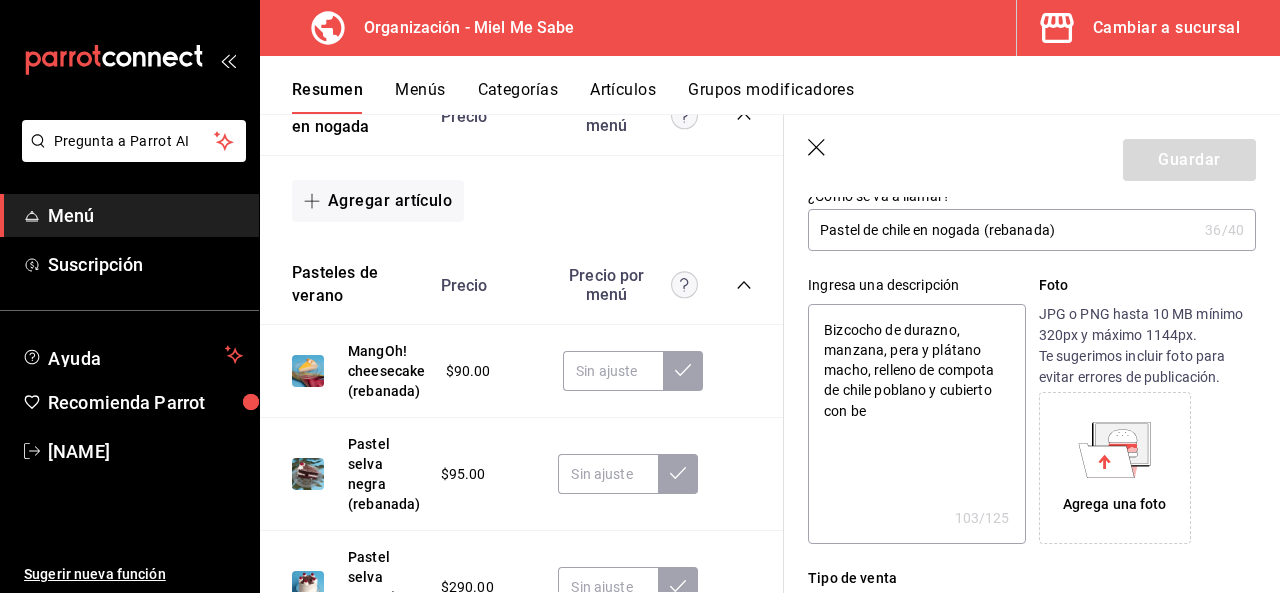 type on "x" 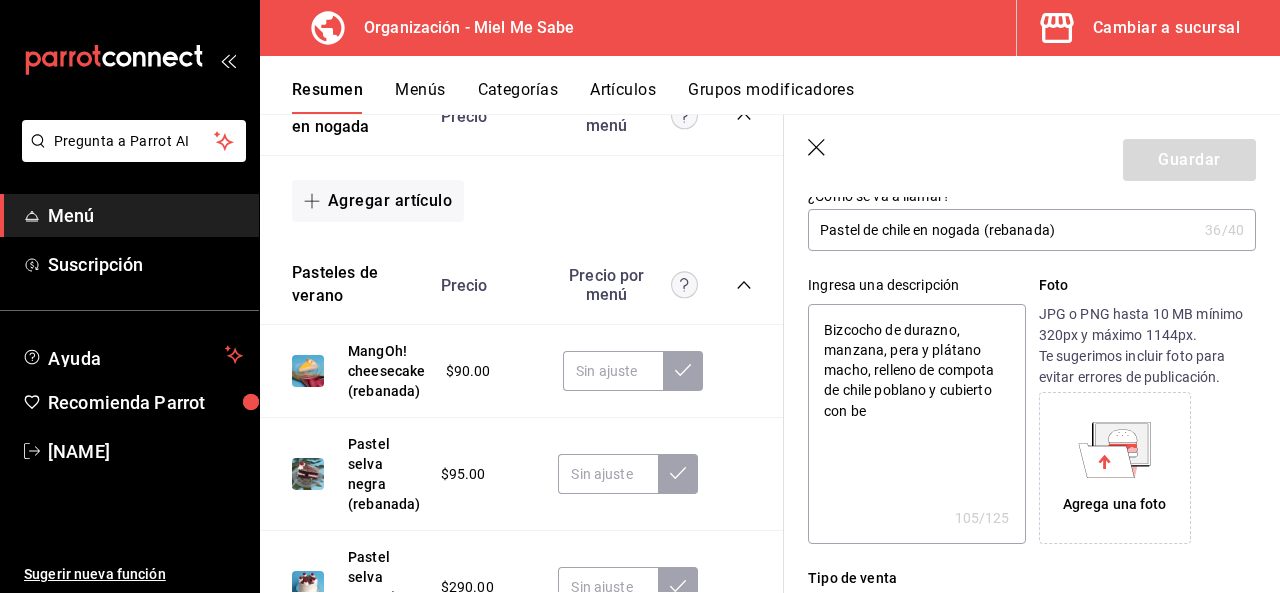 type on "Bizcocho de durazno, manzana, pera y plátano macho, relleno de compota de chile poblano y cubierto con bet" 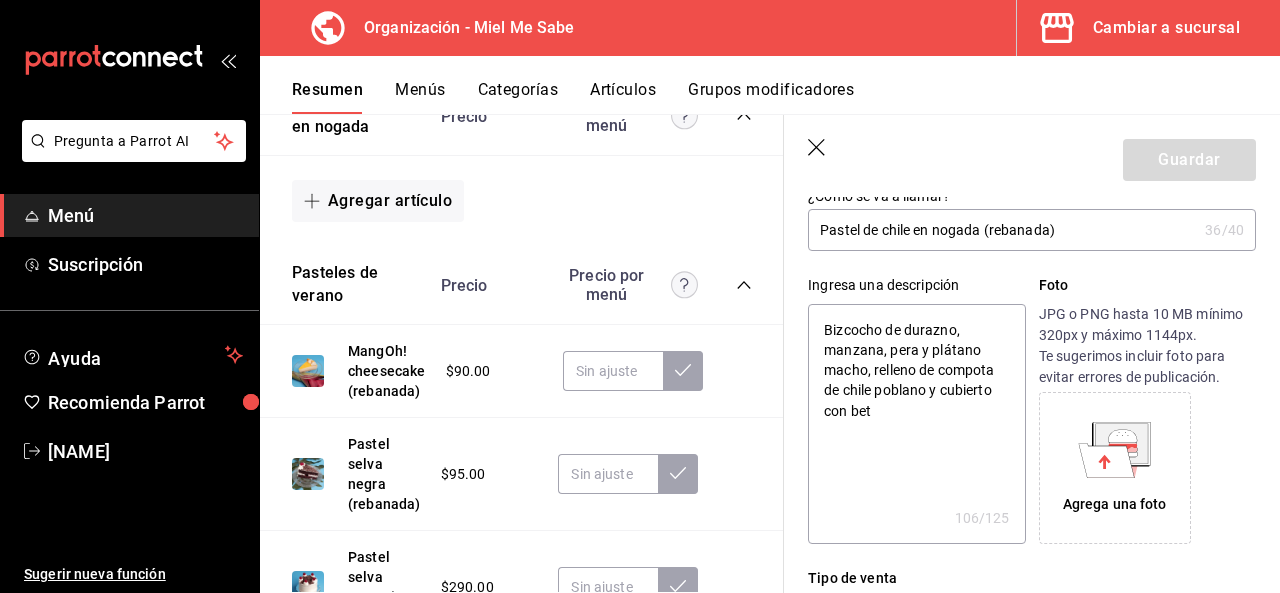 type on "Bizcocho de durazno, manzana, pera y plátano macho, relleno de compota de chile poblano y cubierto con betú" 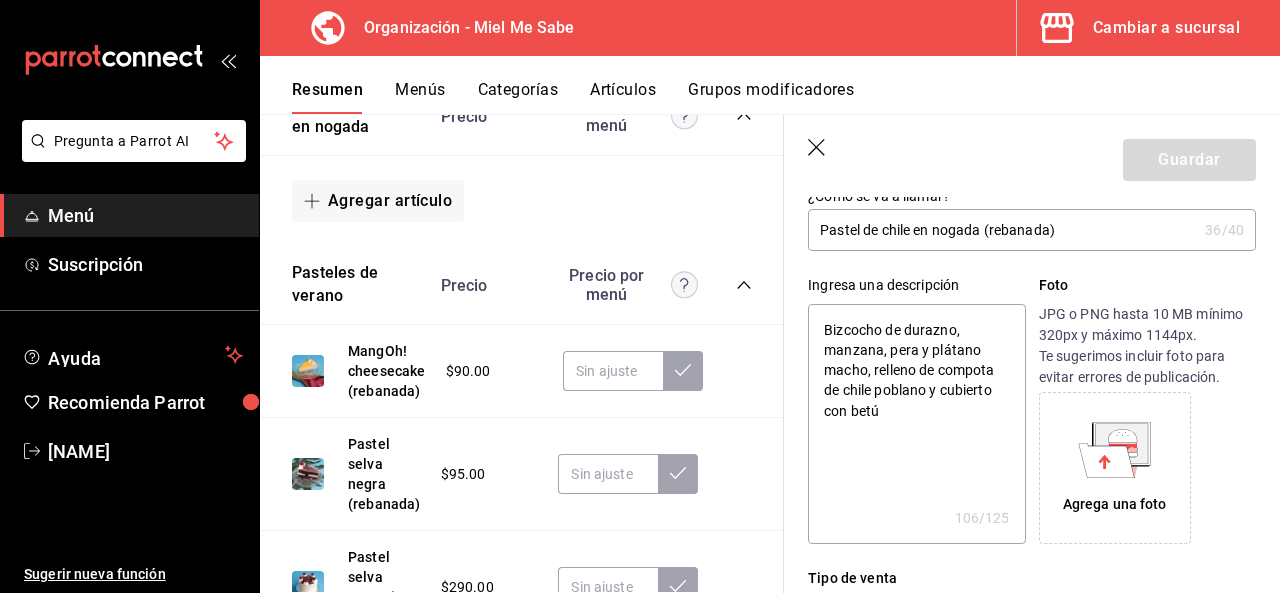 type on "x" 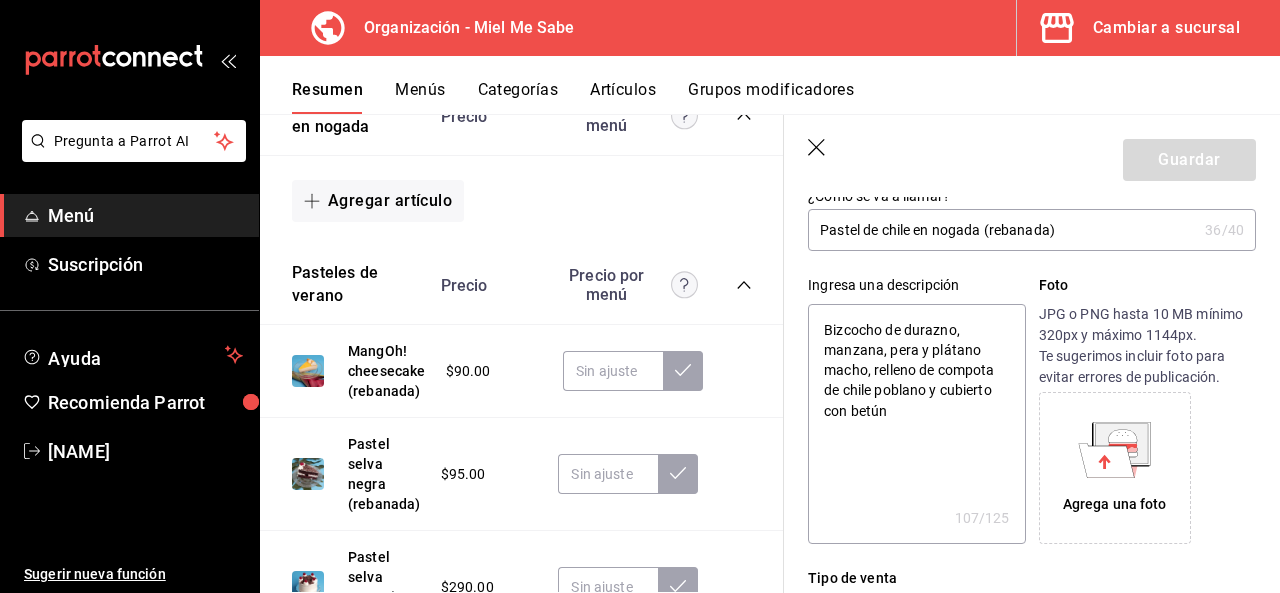 type on "Bizcocho de durazno, manzana, pera y plátano macho, relleno de compota de chile poblano y cubierto con betún d" 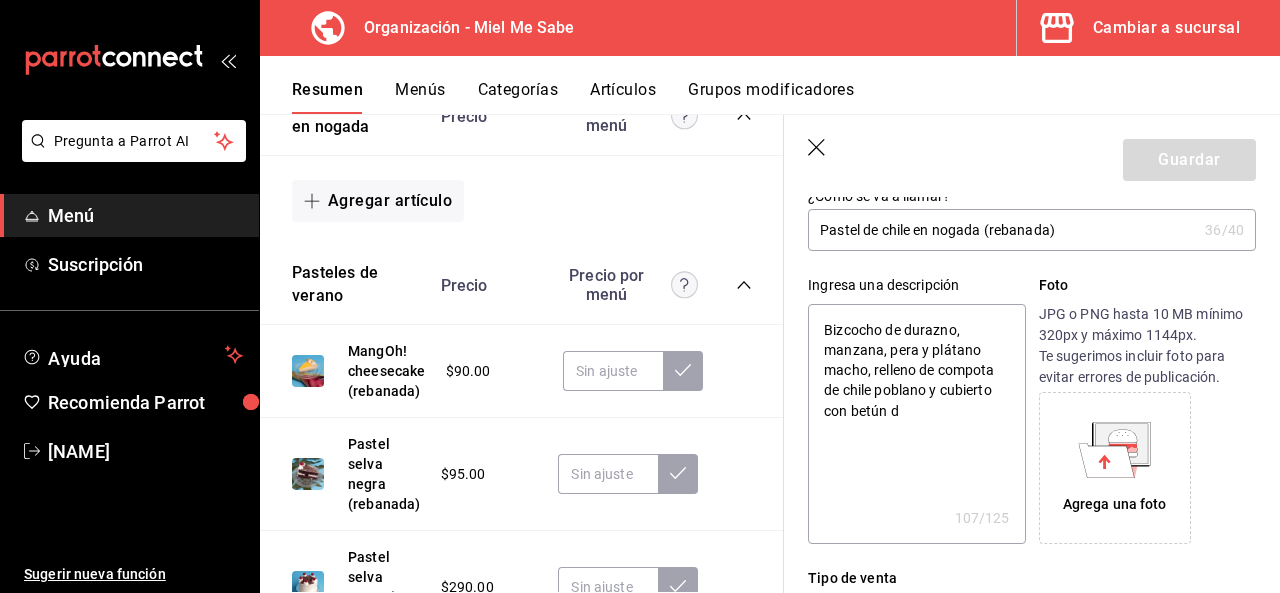 type on "x" 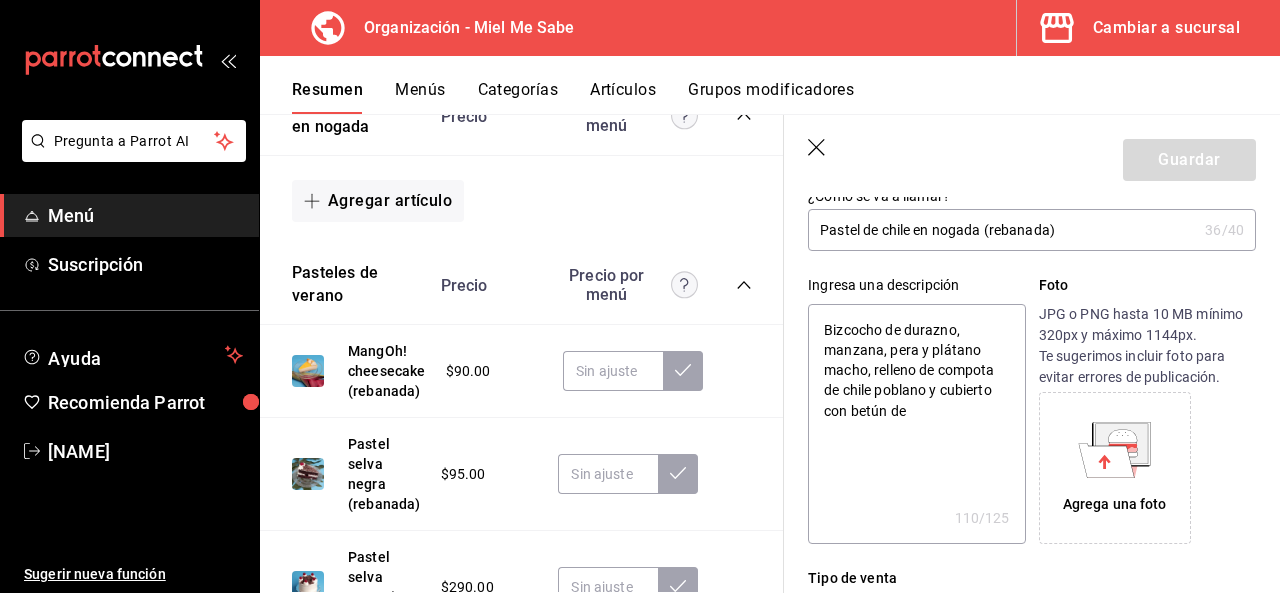 type on "Bizcocho de durazno, manzana, pera y plátano macho, relleno de compota de chile poblano y cubierto con betún de" 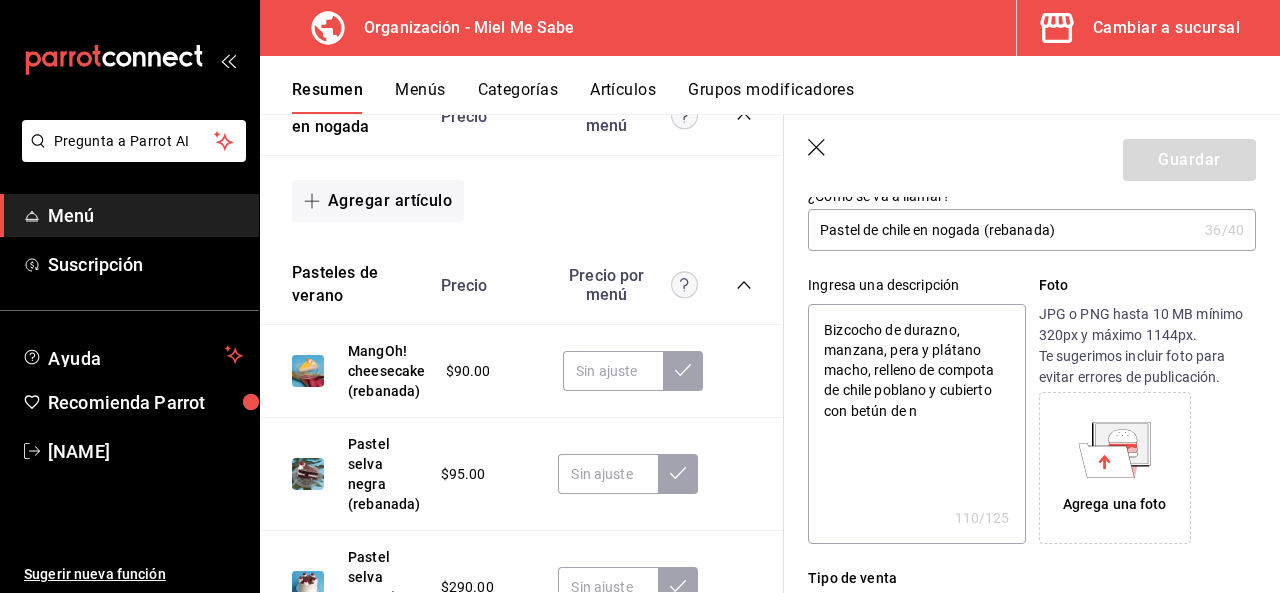 type on "Bizcocho de durazno, manzana, pera y plátano macho, relleno de compota de chile poblano y cubierto con betún de no" 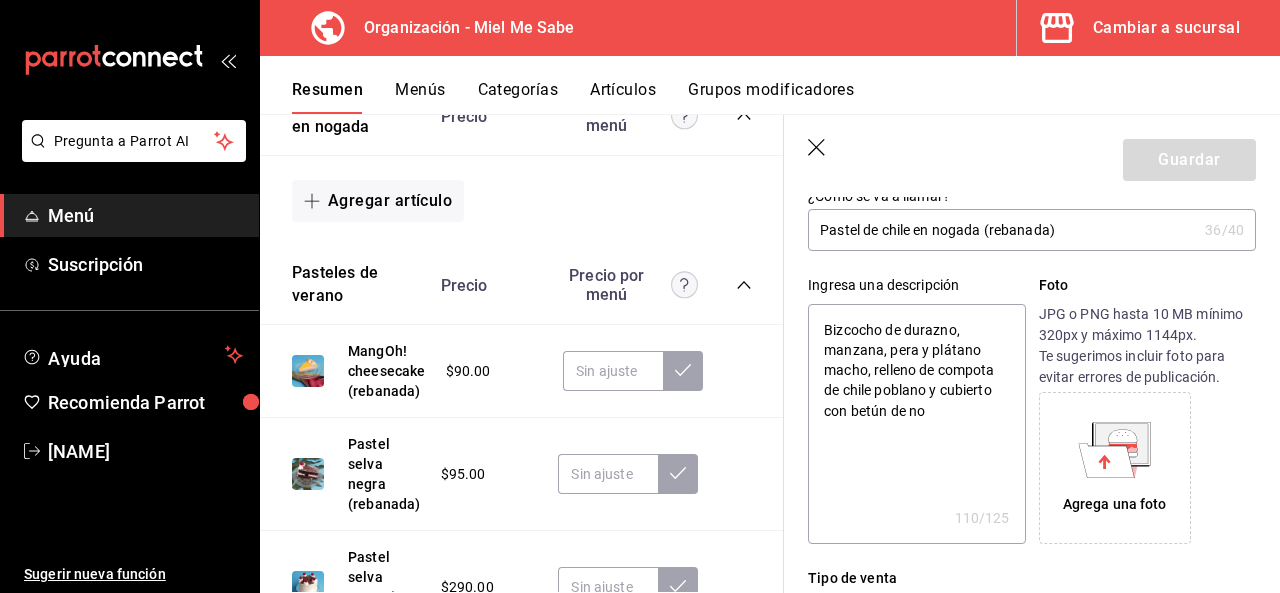 type on "Bizcocho de durazno, manzana, pera y plátano macho, relleno de compota de chile poblano y cubierto con betún de nog" 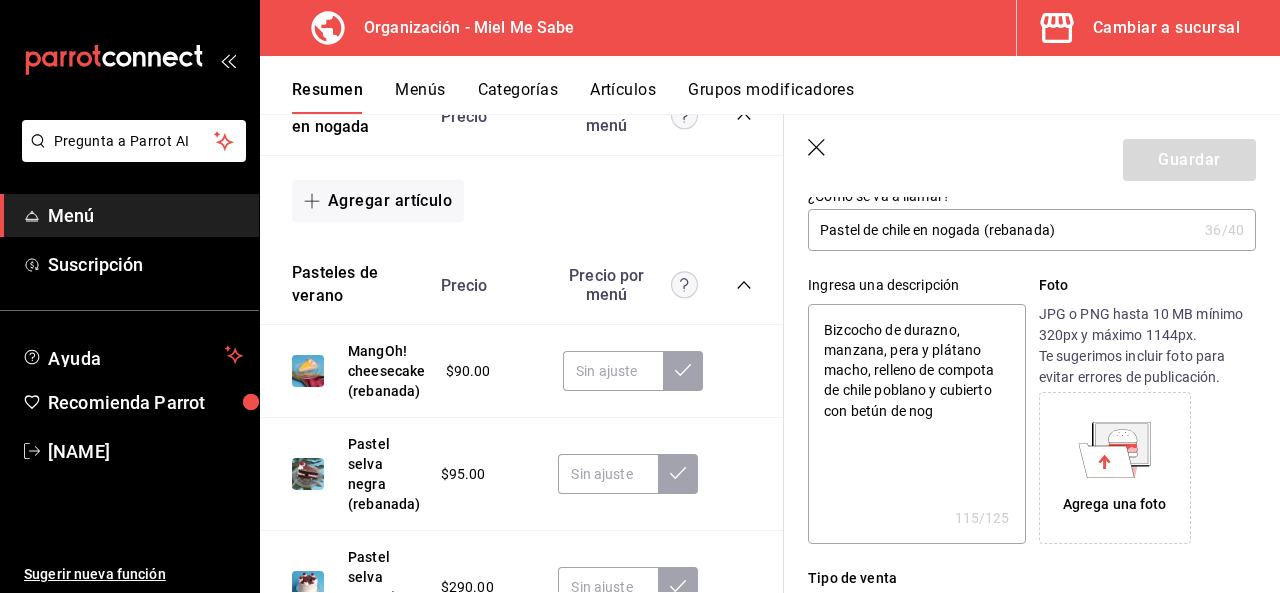 type on "x" 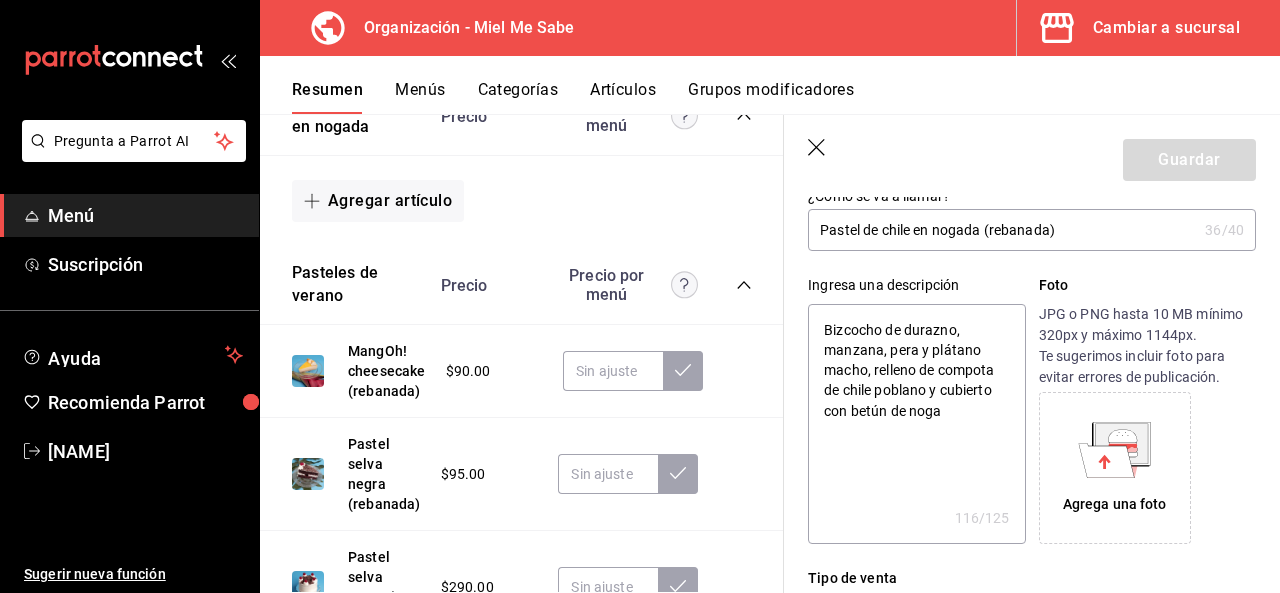type on "Bizcocho de durazno, manzana, pera y plátano macho, relleno de compota de chile poblano y cubierto con betún de nogad" 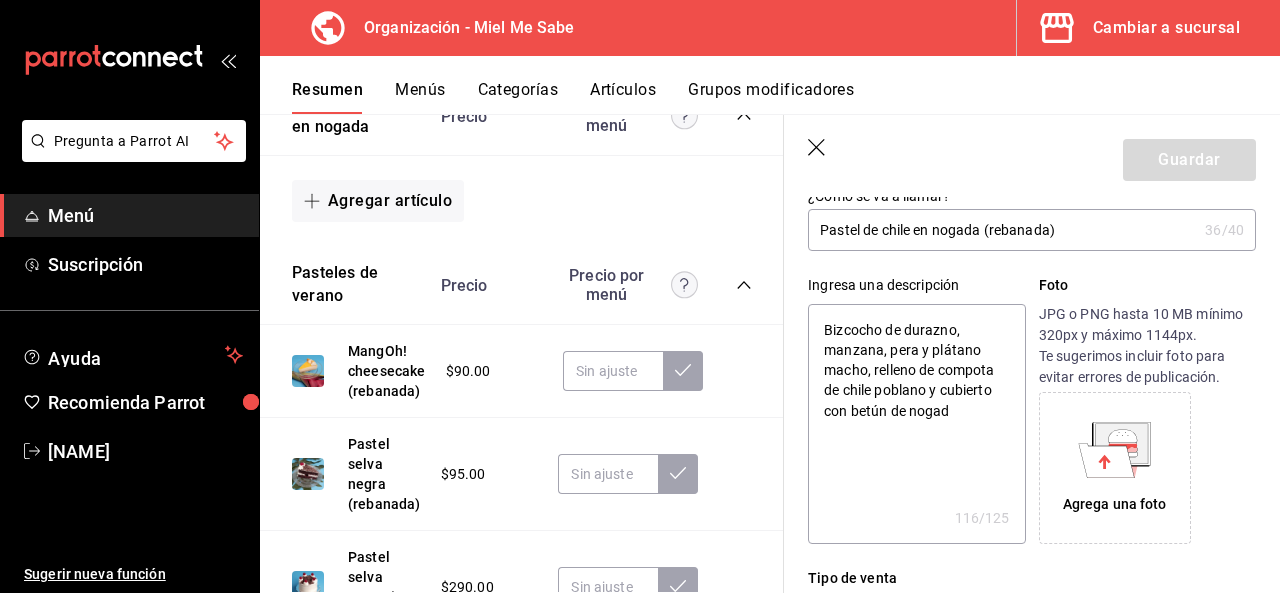 type on "Bizcocho de durazno, manzana, pera y plátano macho, relleno de compota de chile poblano y cubierto con betún de nogada" 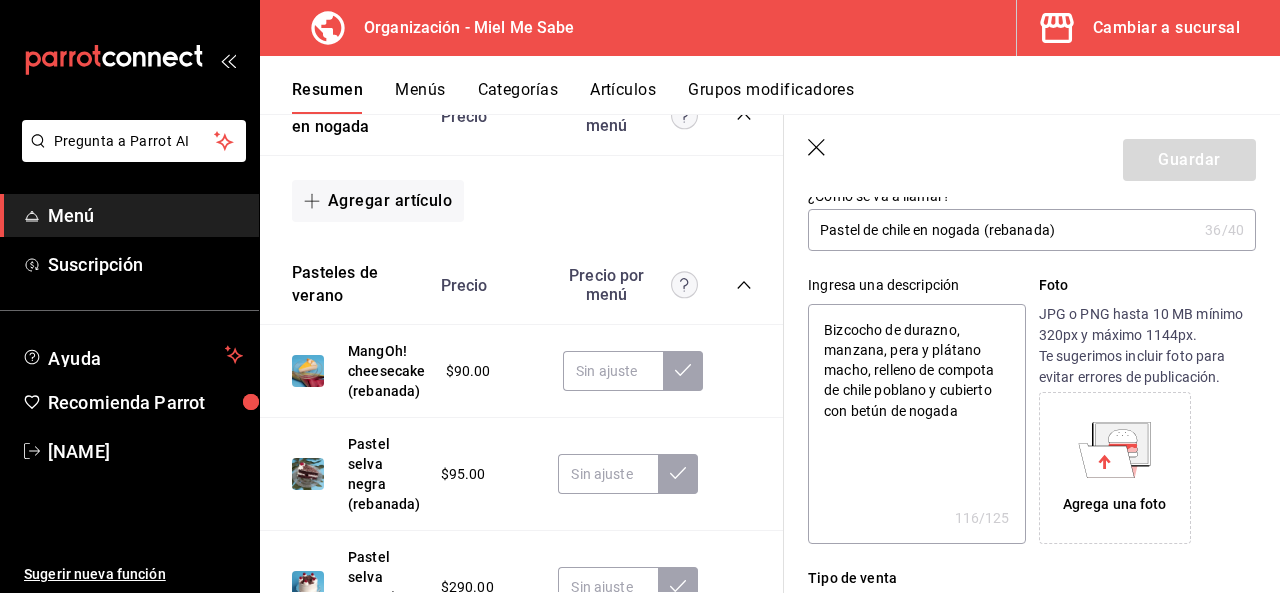 type on "x" 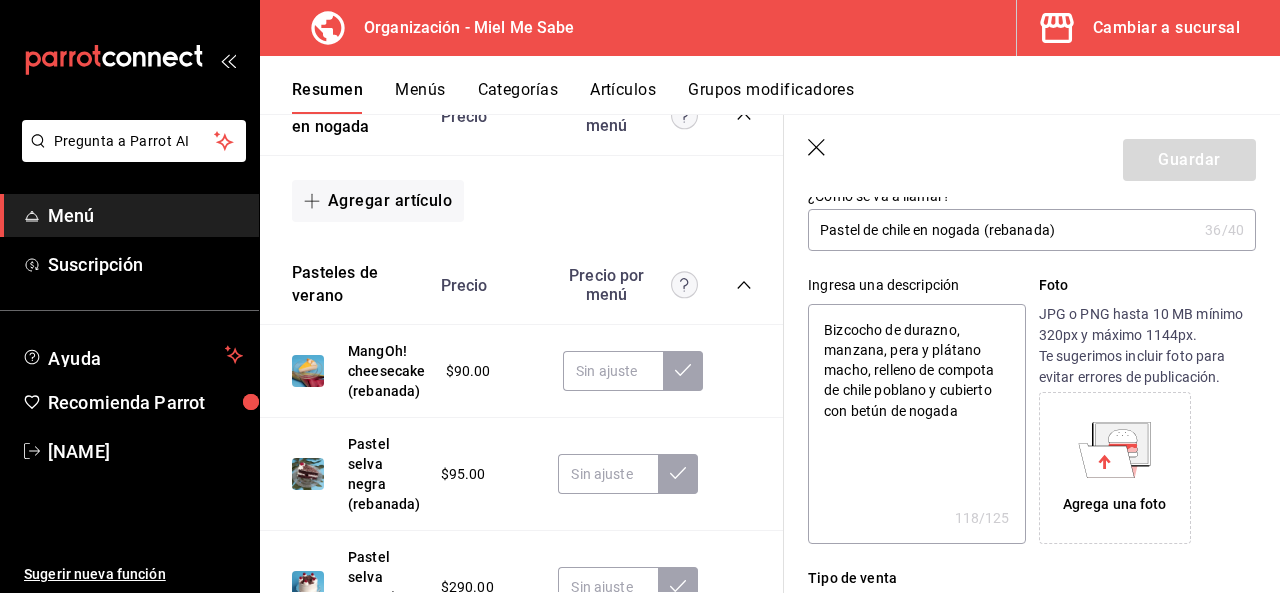 type on "Bizcocho de durazno, manzana, pera y plátano macho, relleno de compota de chile poblano y cubierto con betún de nogada." 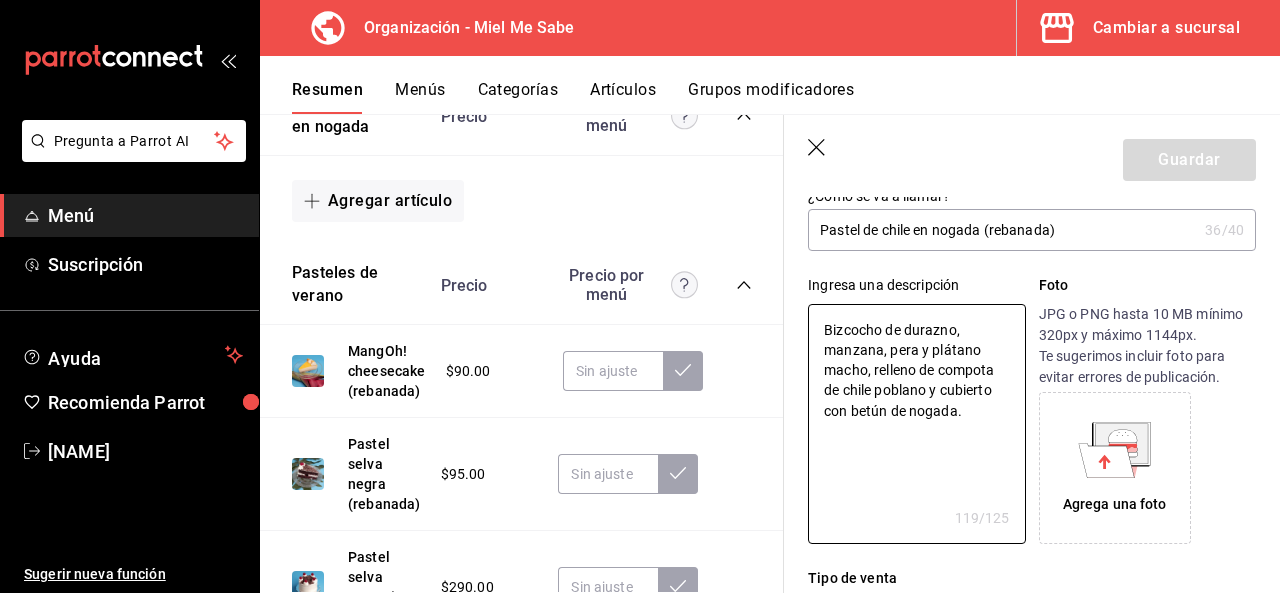 type on "Bizcocho de durazno, manzana, pera y plátano macho, relleno de compota de chile poblano y cubierto con betún de nogada." 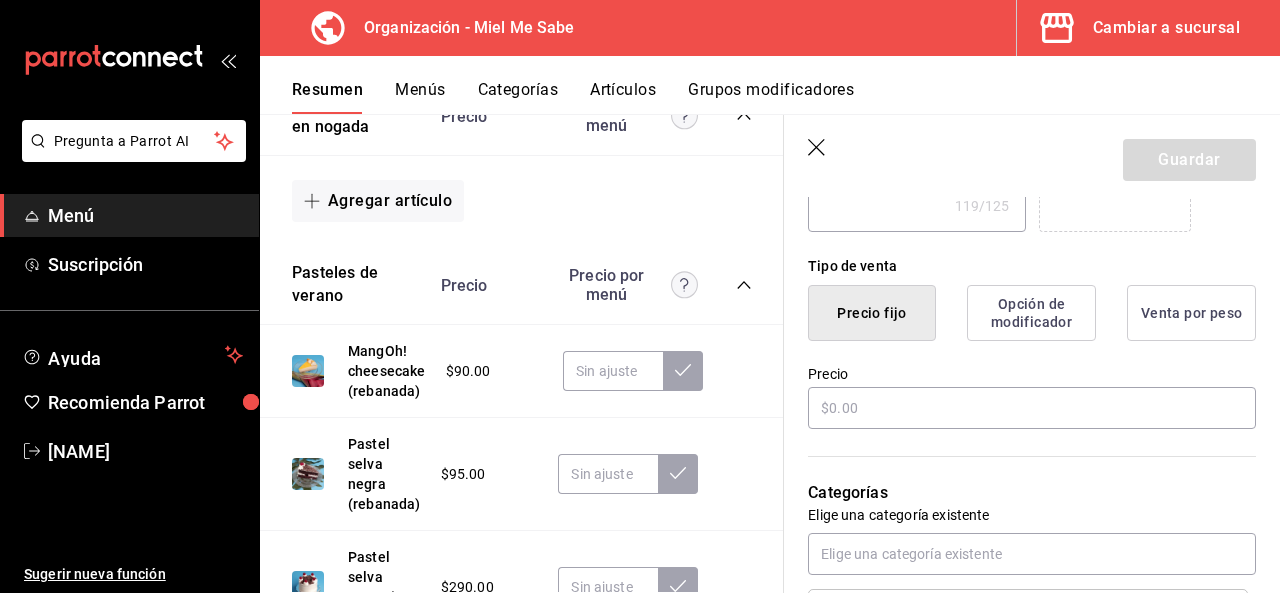 scroll, scrollTop: 439, scrollLeft: 0, axis: vertical 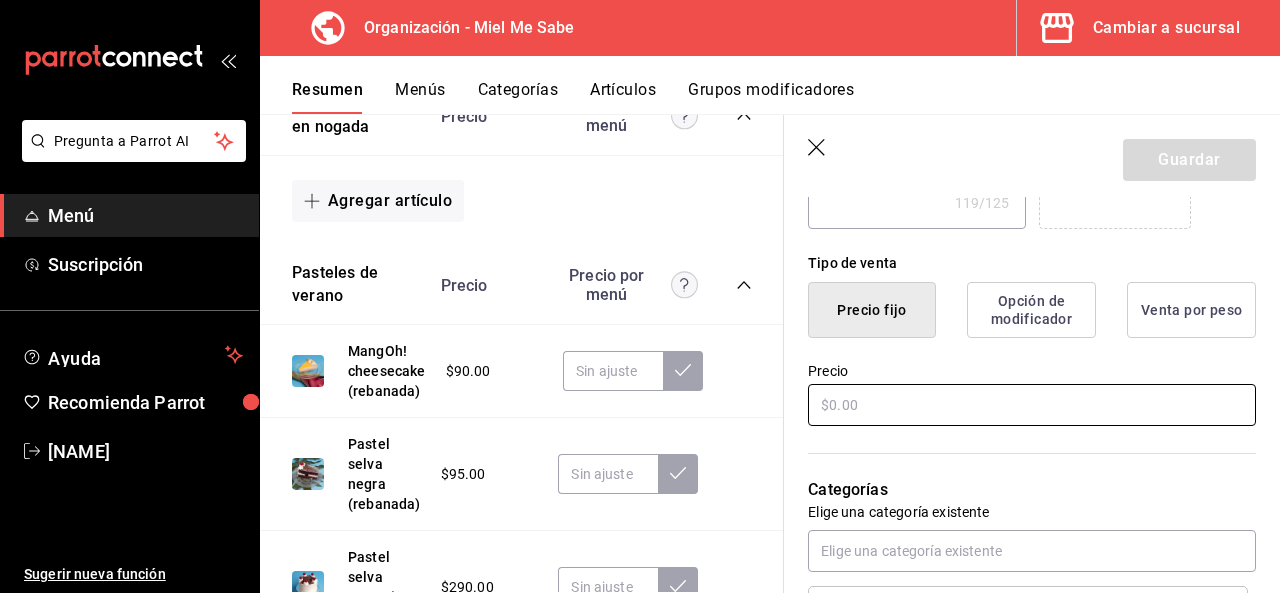 click at bounding box center (1032, 405) 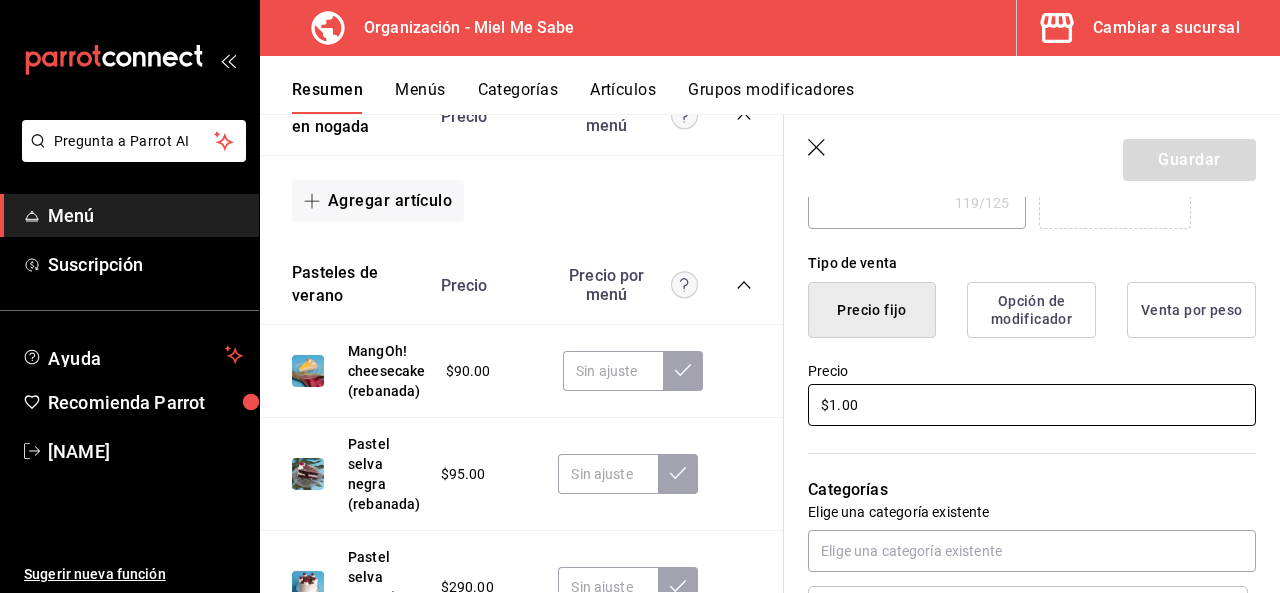 type on "x" 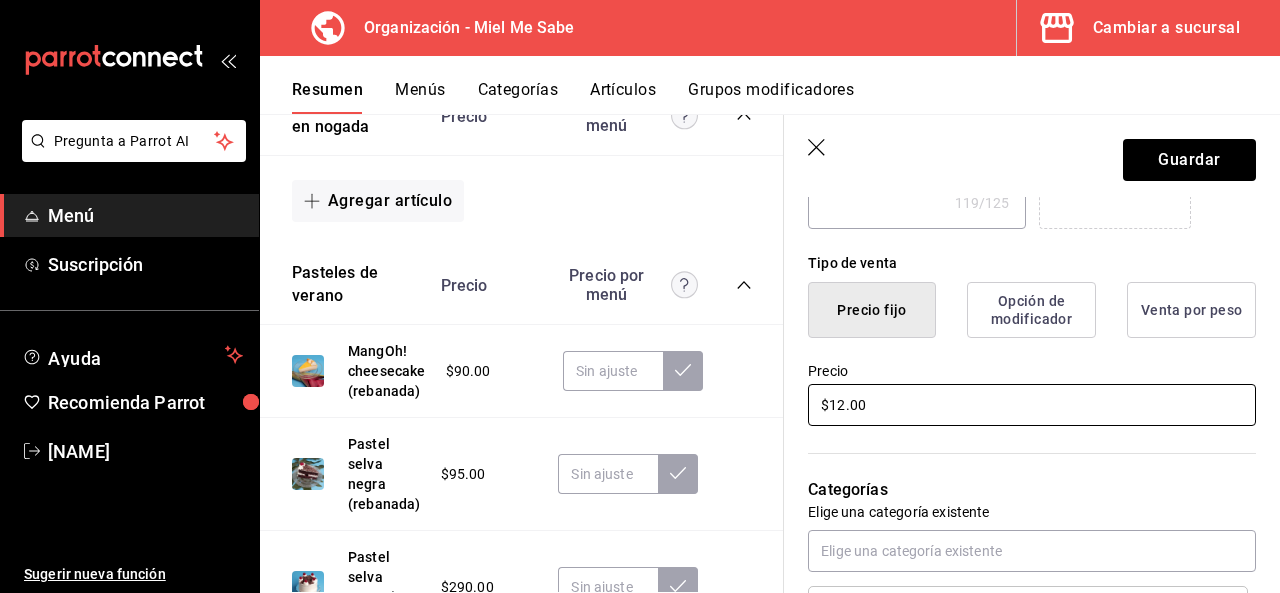 type on "x" 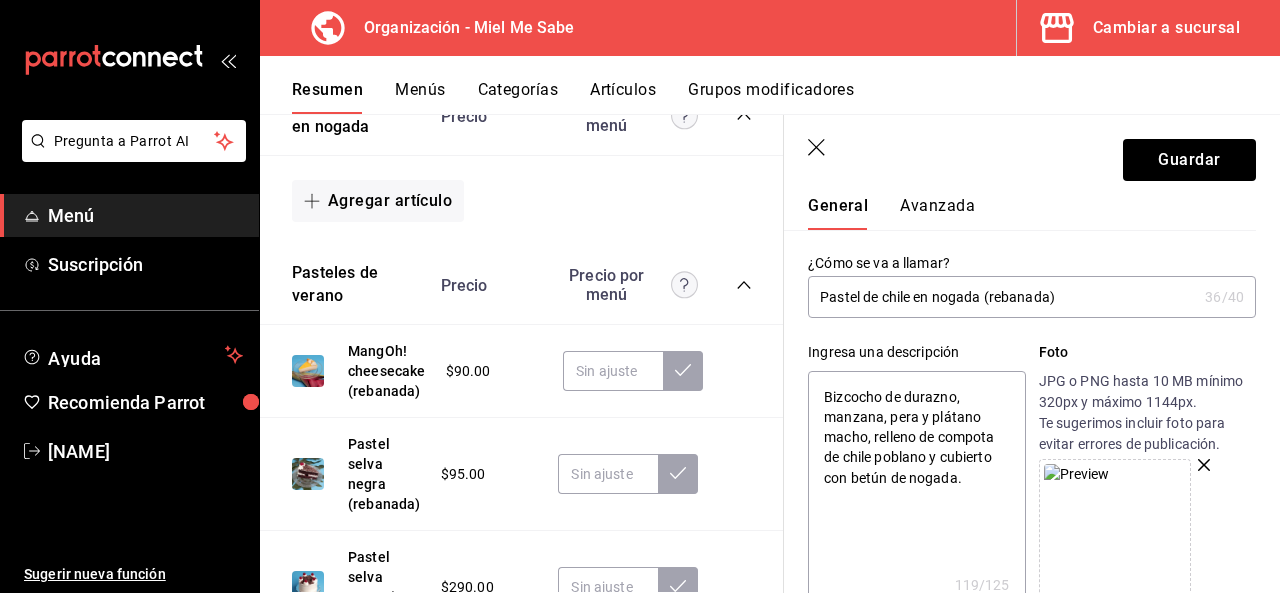 scroll, scrollTop: 45, scrollLeft: 0, axis: vertical 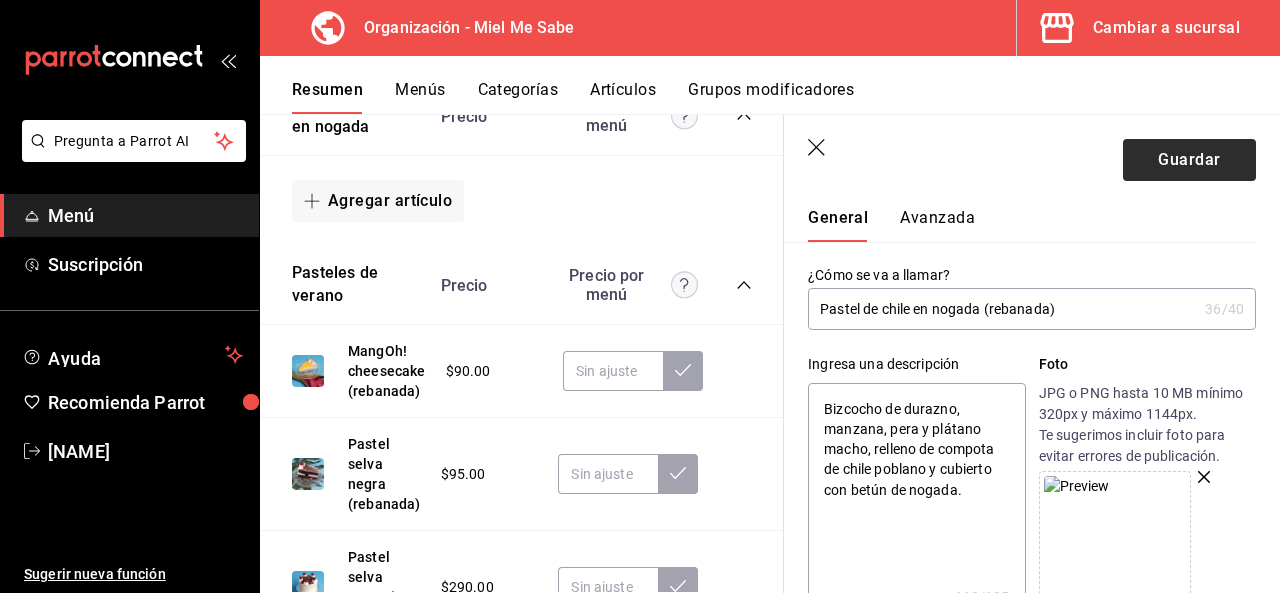 type on "$125.00" 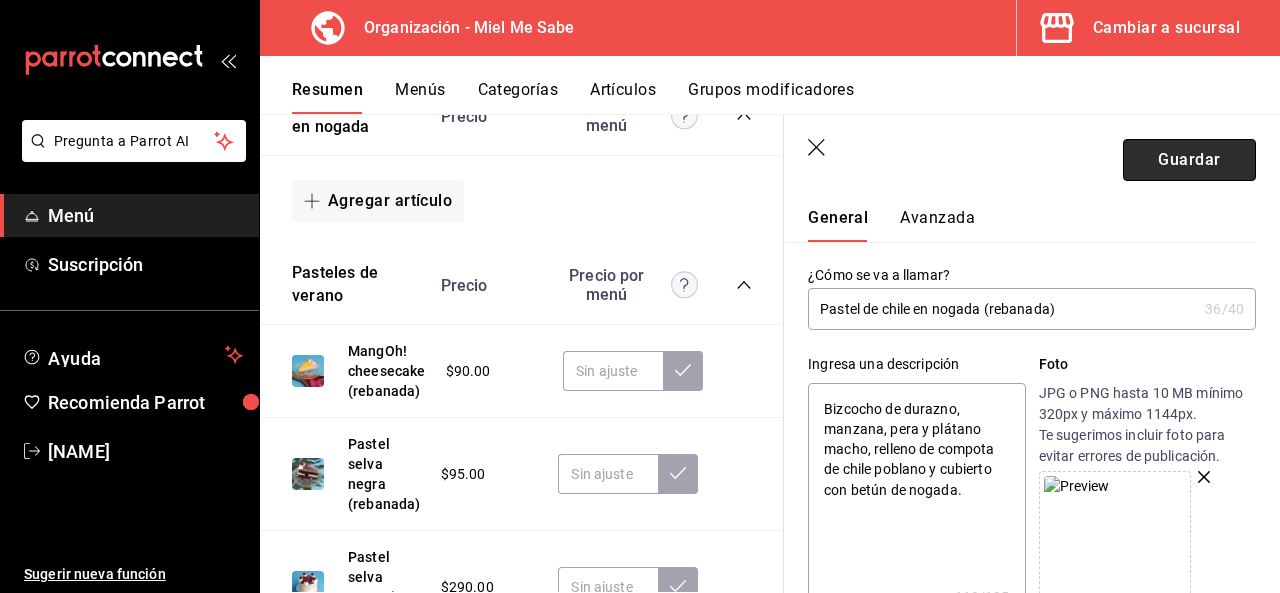 click on "Guardar" at bounding box center [1189, 160] 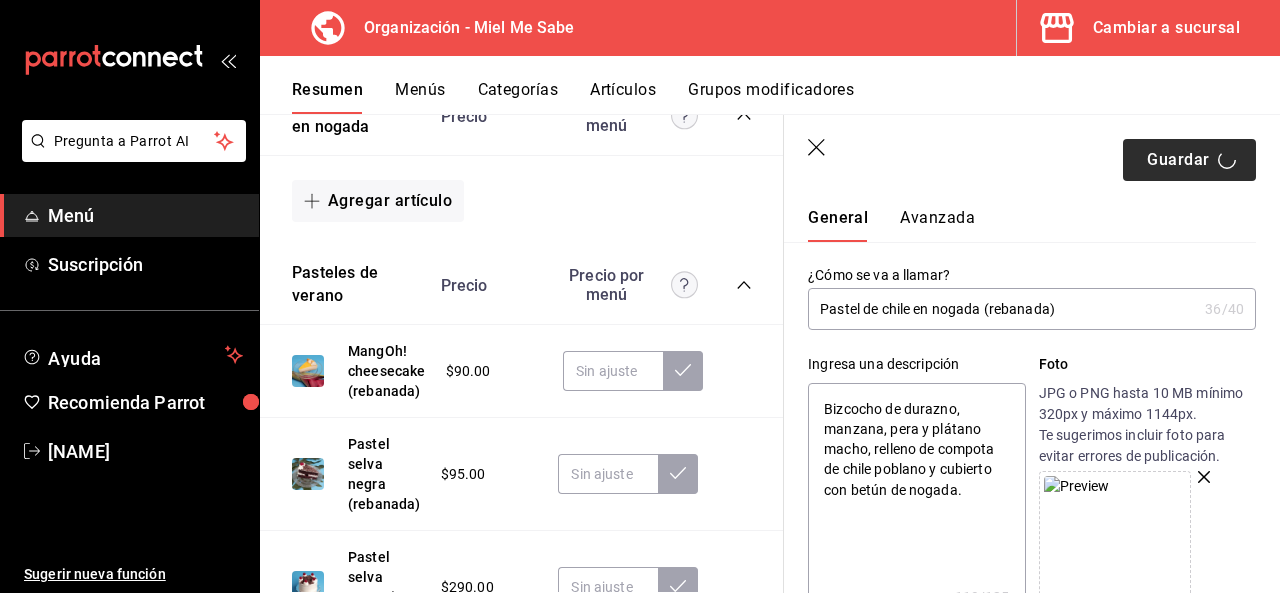 type on "x" 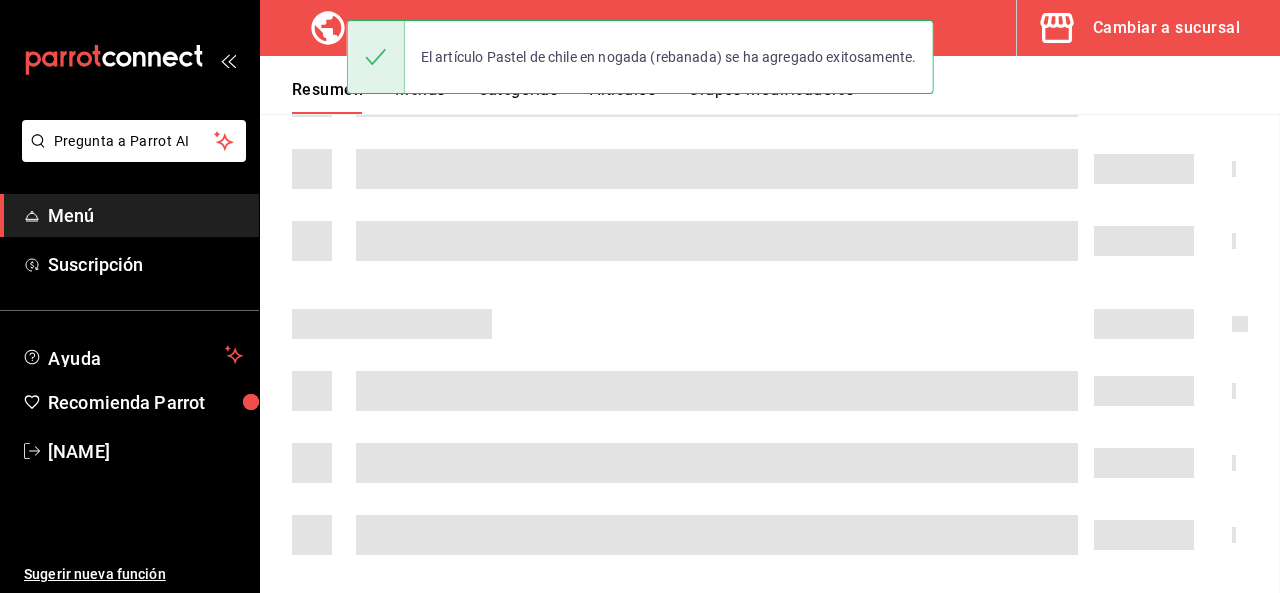 scroll, scrollTop: 0, scrollLeft: 0, axis: both 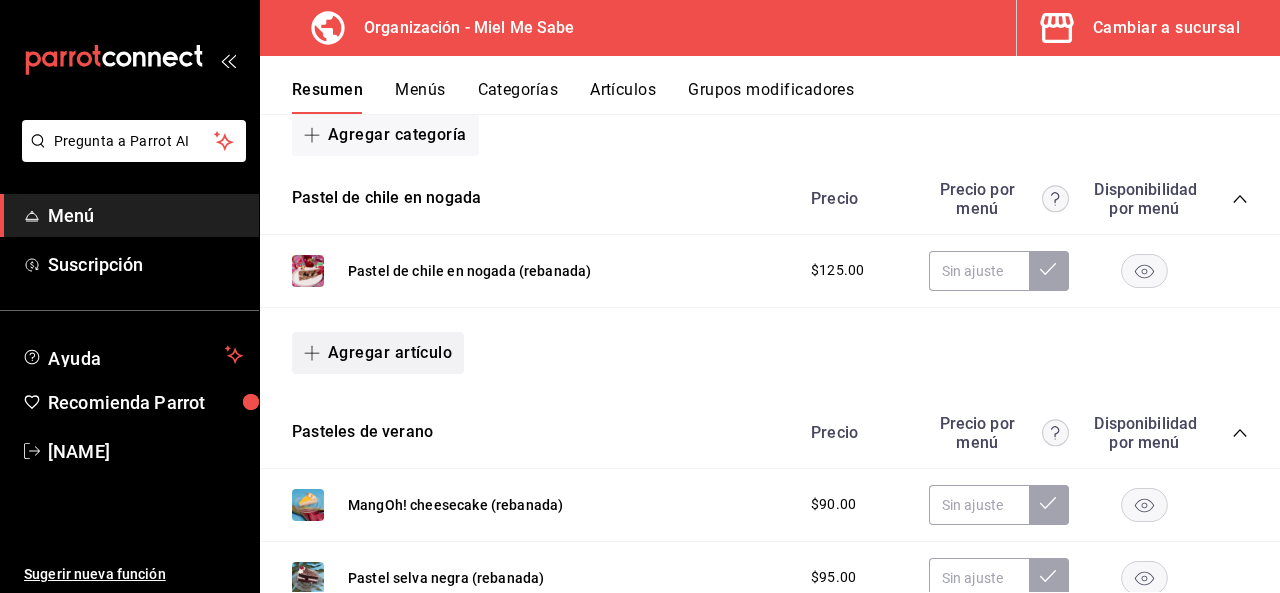 click 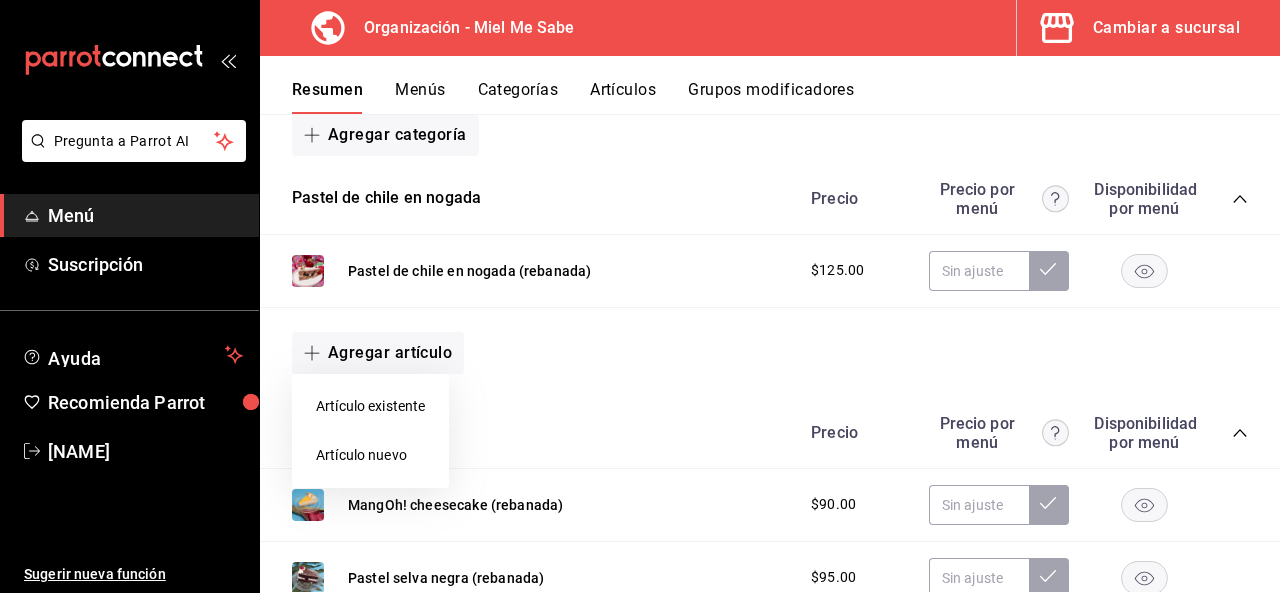 click on "Artículo nuevo" at bounding box center (370, 455) 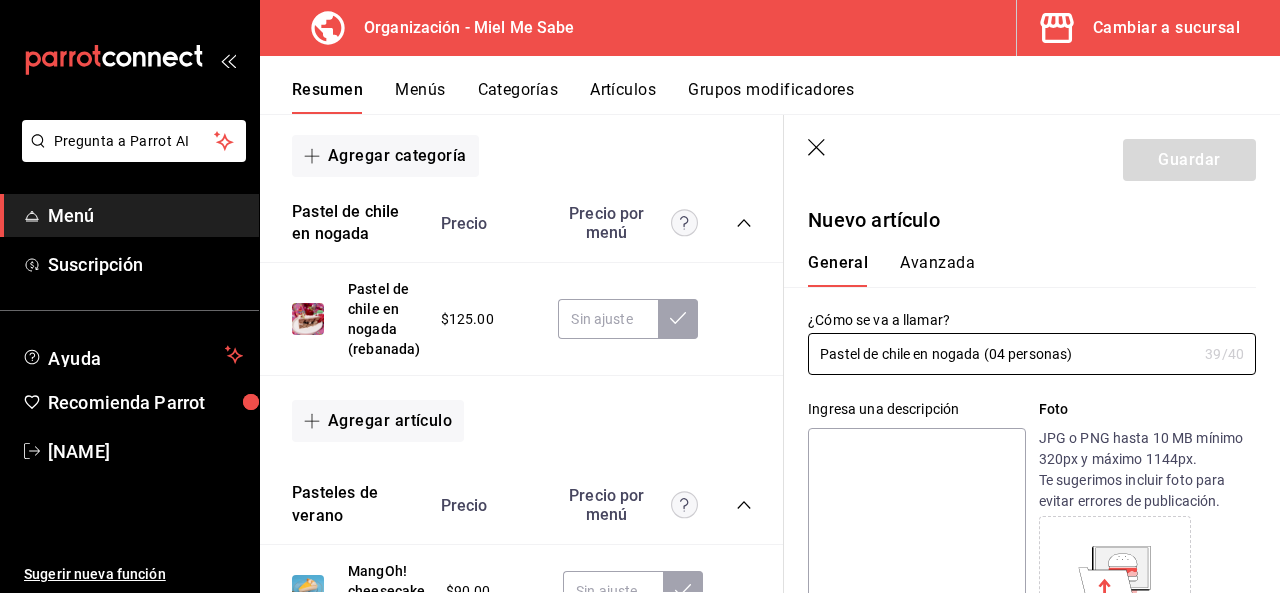 type on "Pastel de chile en nogada (04 personas)" 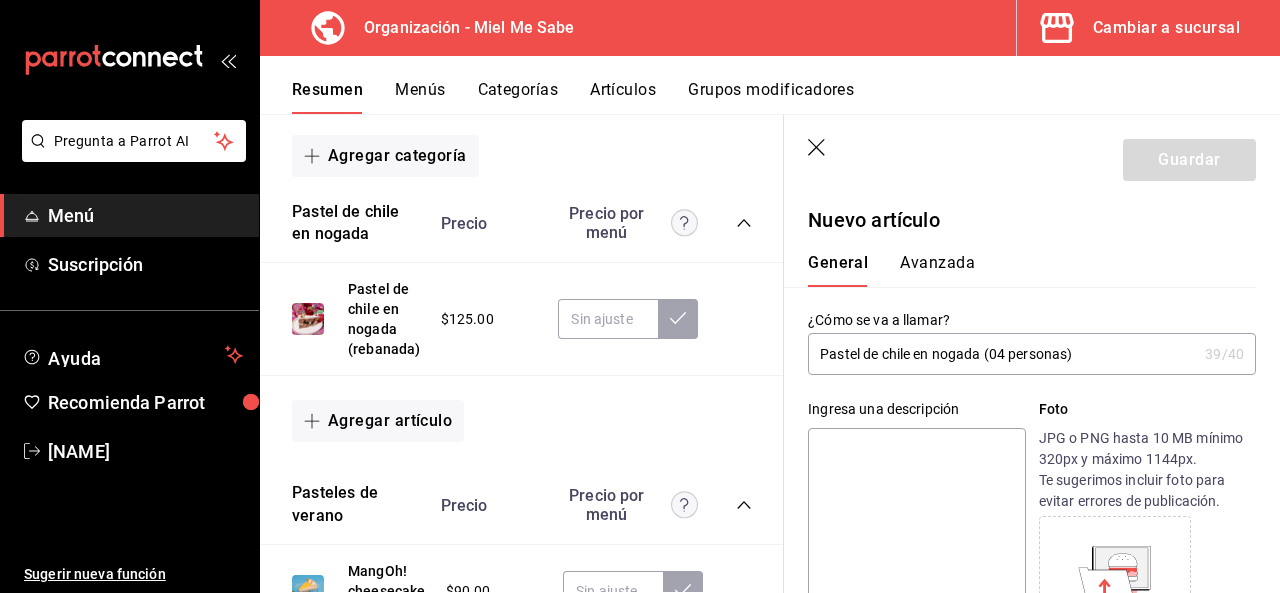 click at bounding box center [916, 548] 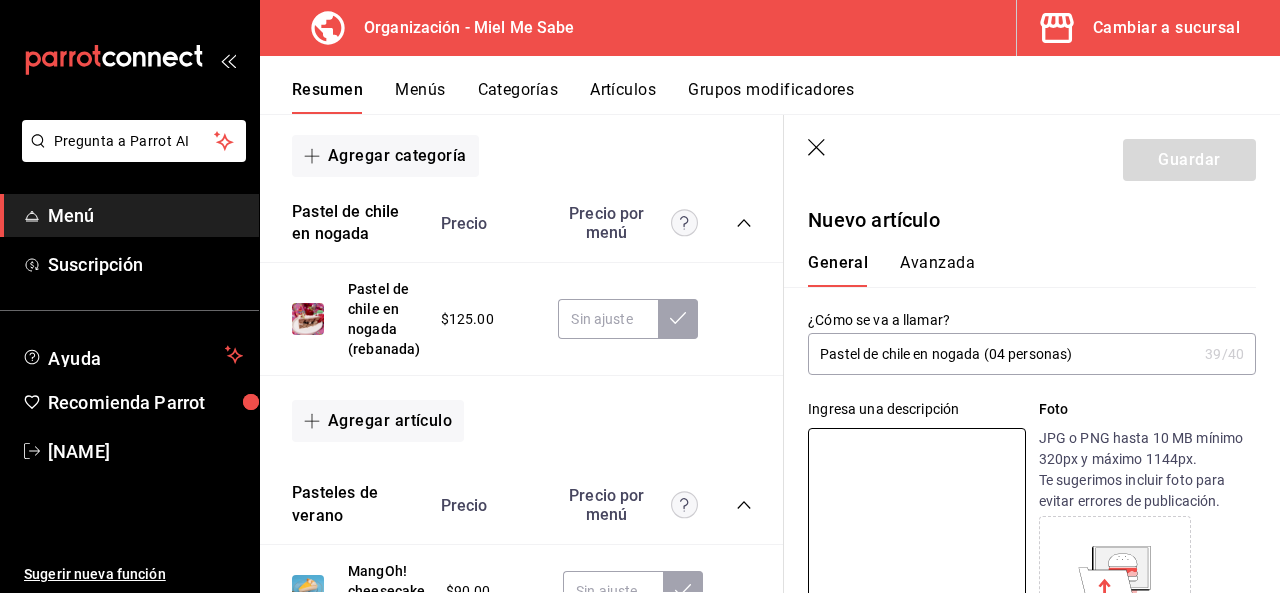 type on "Bizcocho de durazno, manzana, pera y plátano macho, relleno de compota de chile poblano y cubierto con betún de nogada." 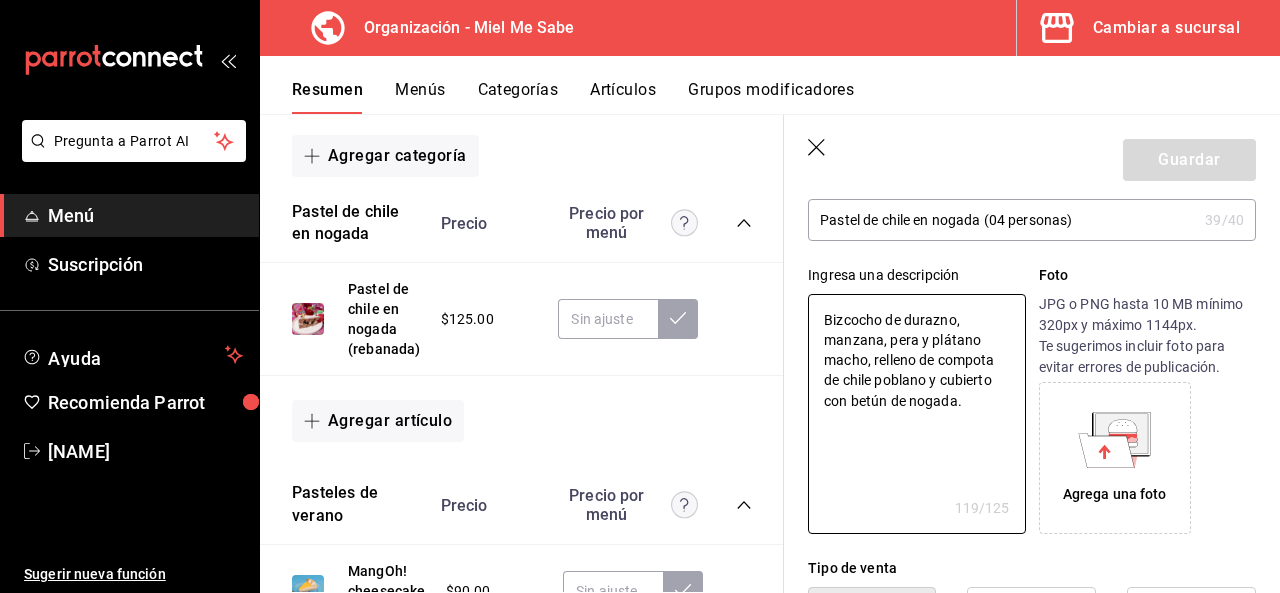 scroll, scrollTop: 146, scrollLeft: 0, axis: vertical 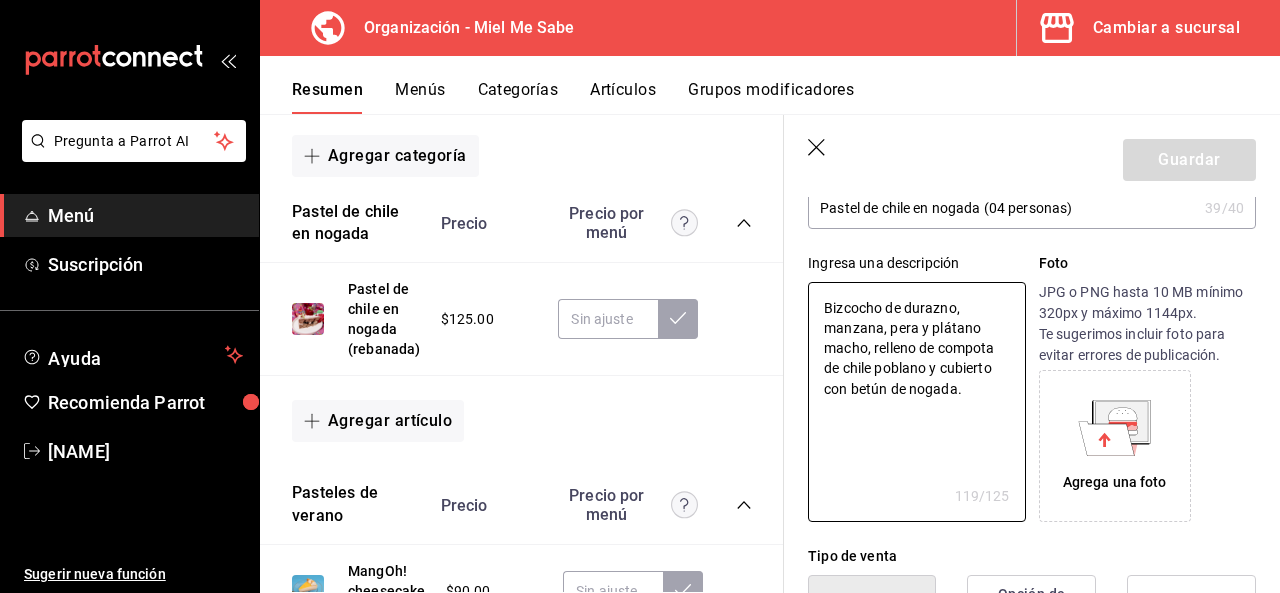 type on "Bizcocho de durazno, manzana, pera y plátano macho, relleno de compota de chile poblano y cubierto con betún de nogada." 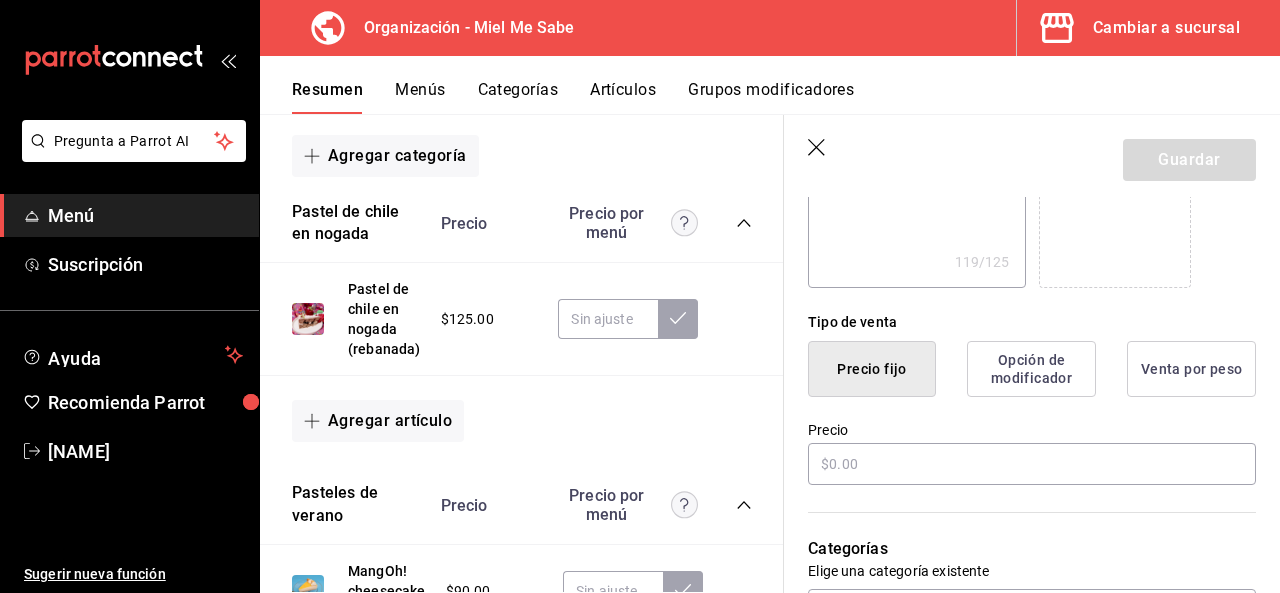 scroll, scrollTop: 397, scrollLeft: 0, axis: vertical 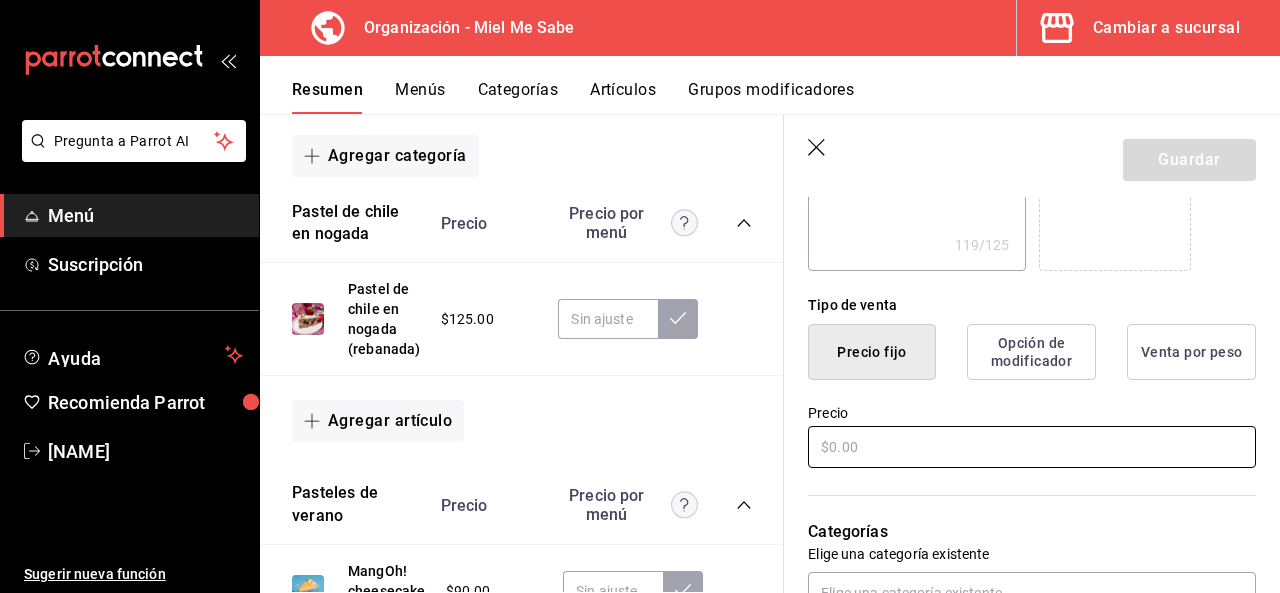 click at bounding box center [1032, 447] 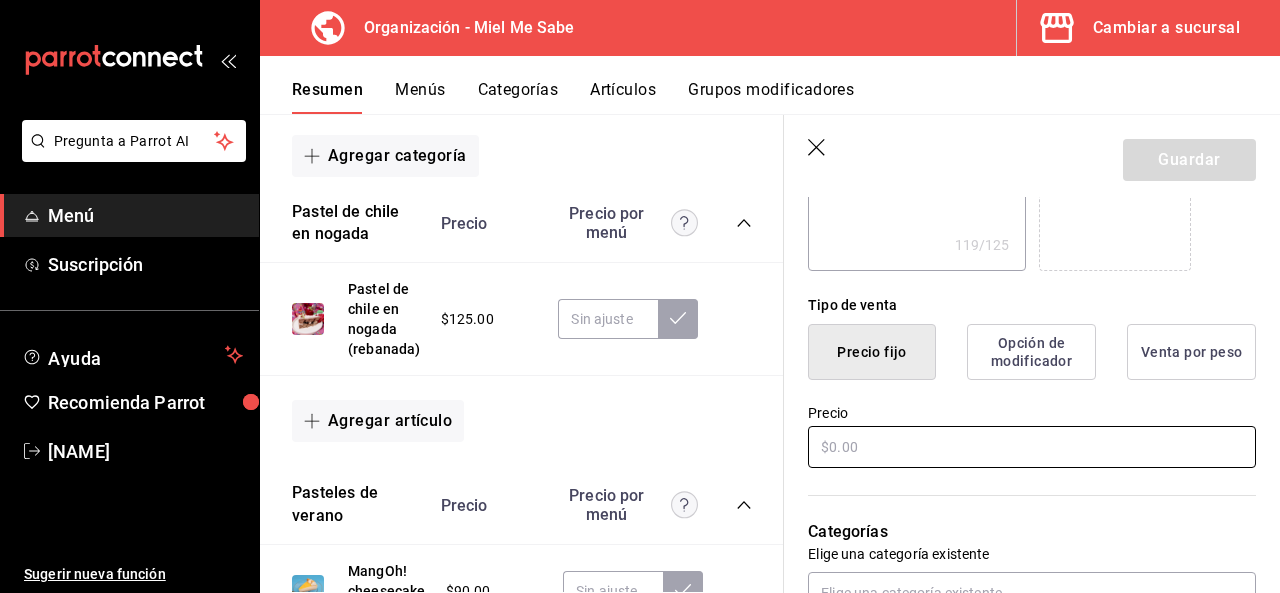 type on "x" 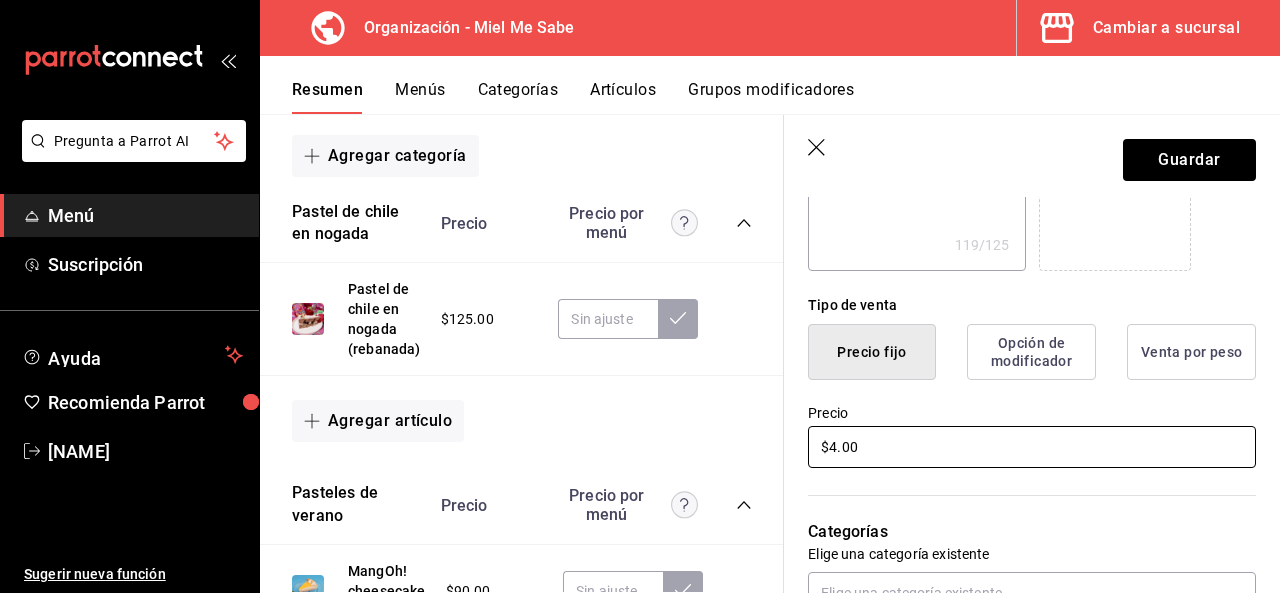 type on "x" 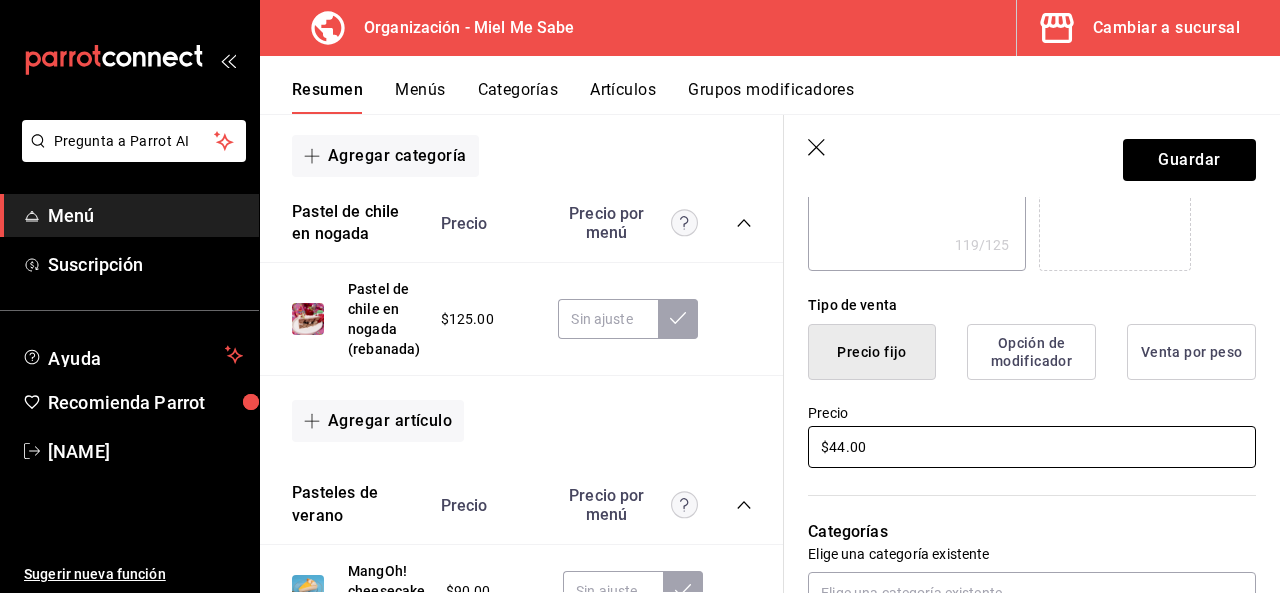type on "x" 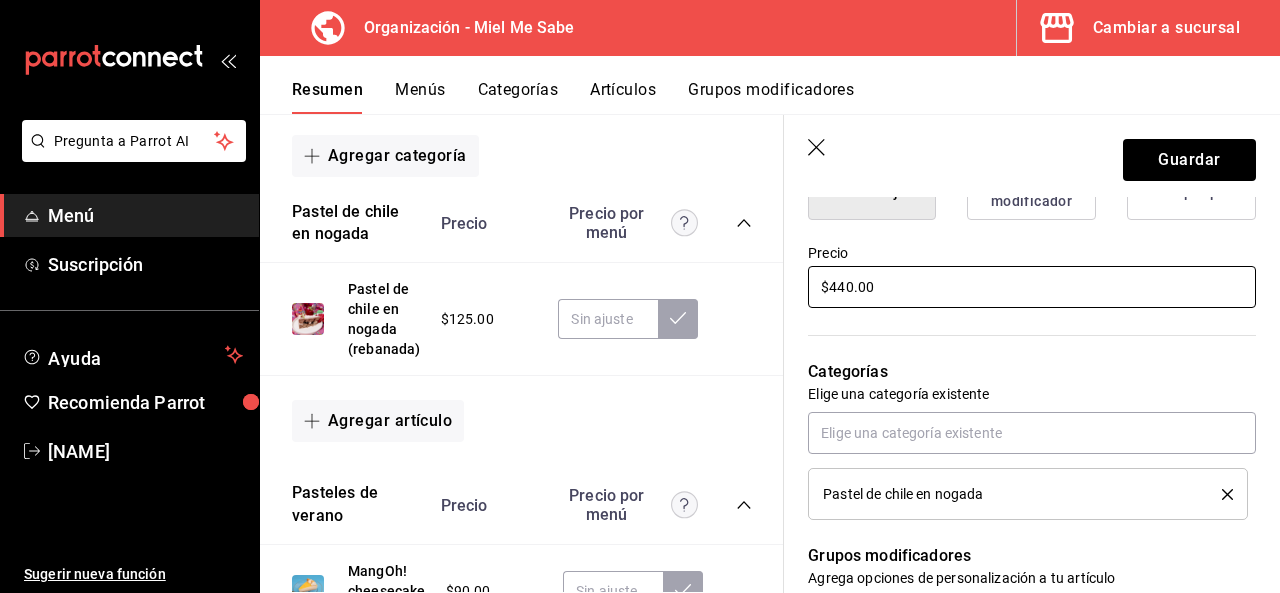 scroll, scrollTop: 594, scrollLeft: 0, axis: vertical 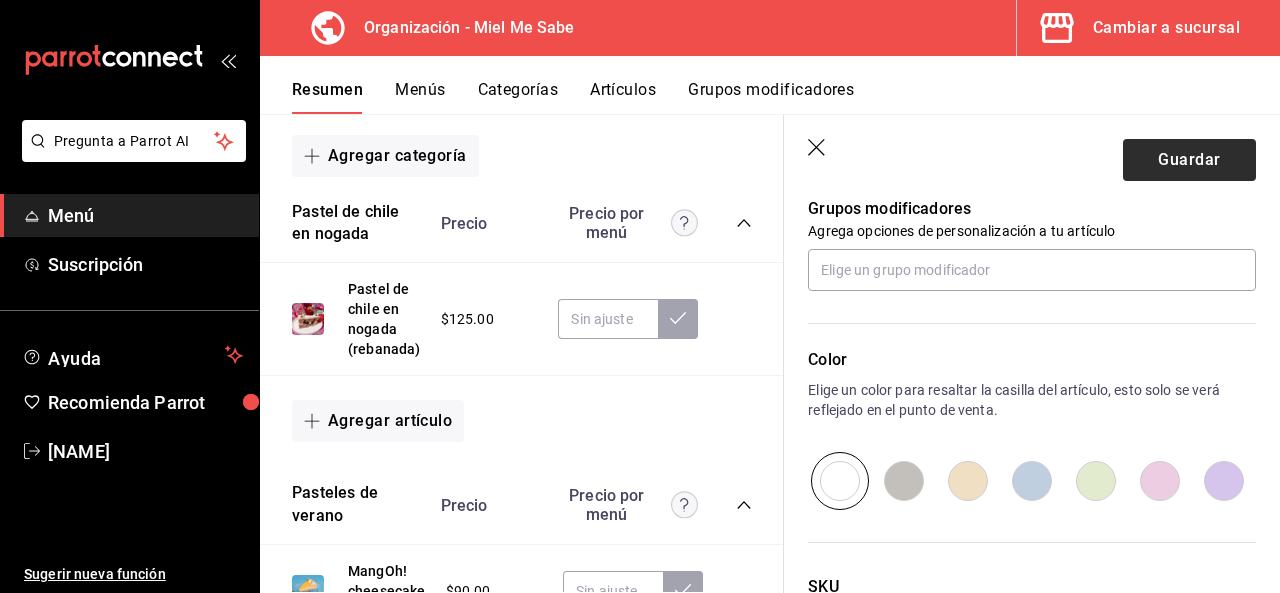 type on "$440.00" 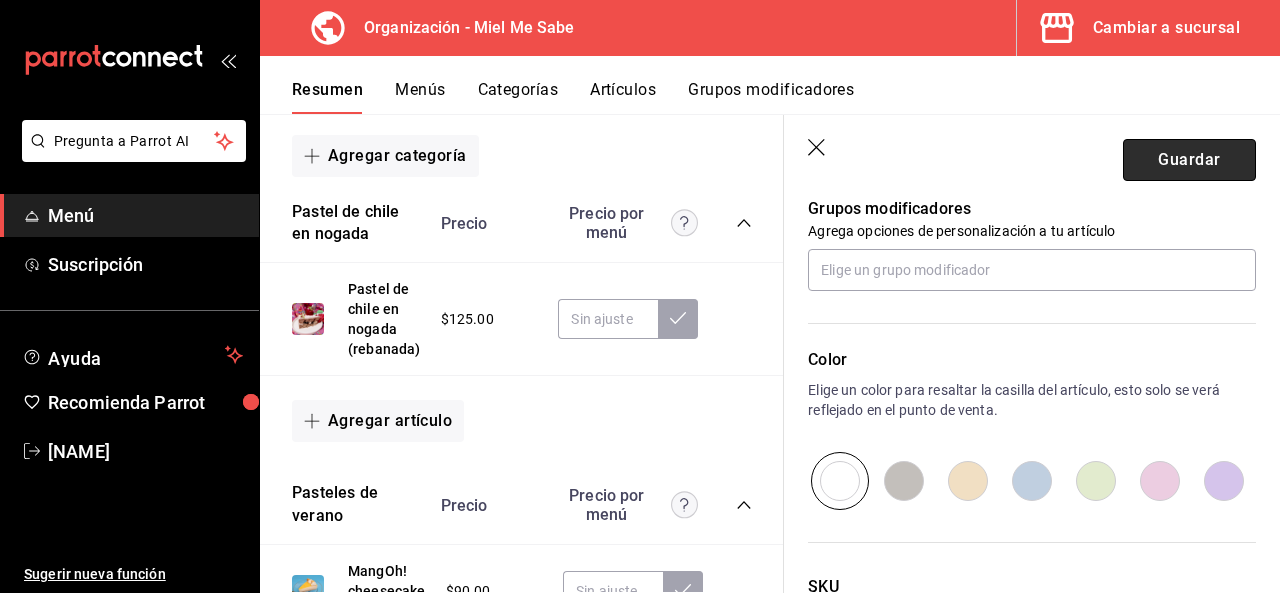 click on "Guardar" at bounding box center [1189, 160] 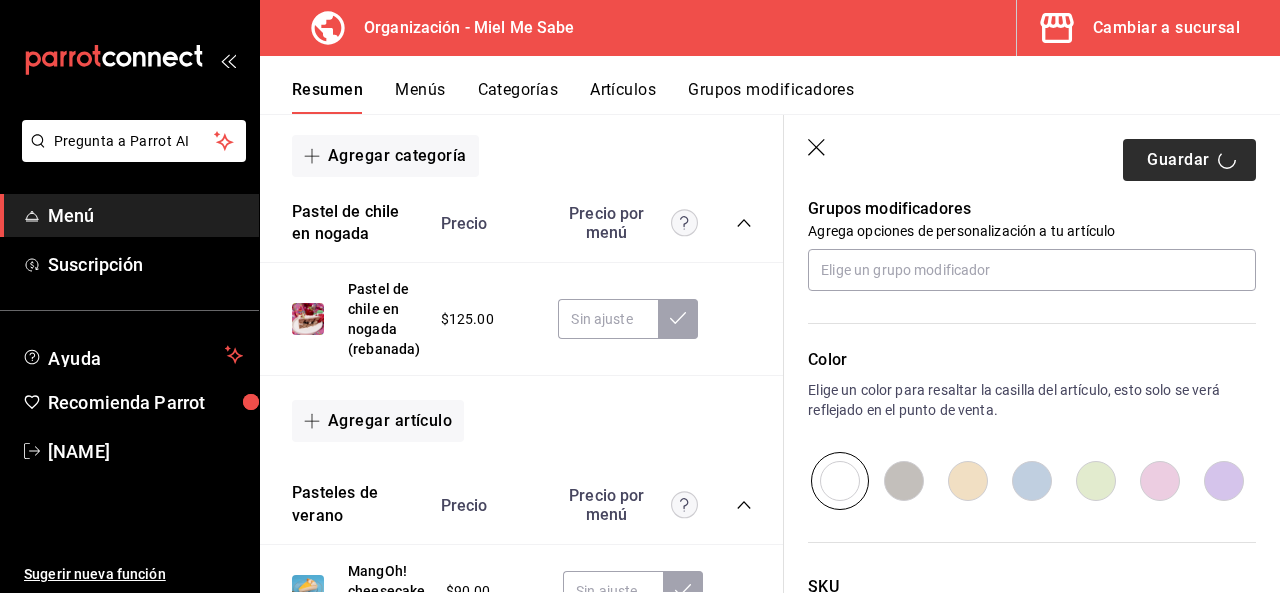 type on "x" 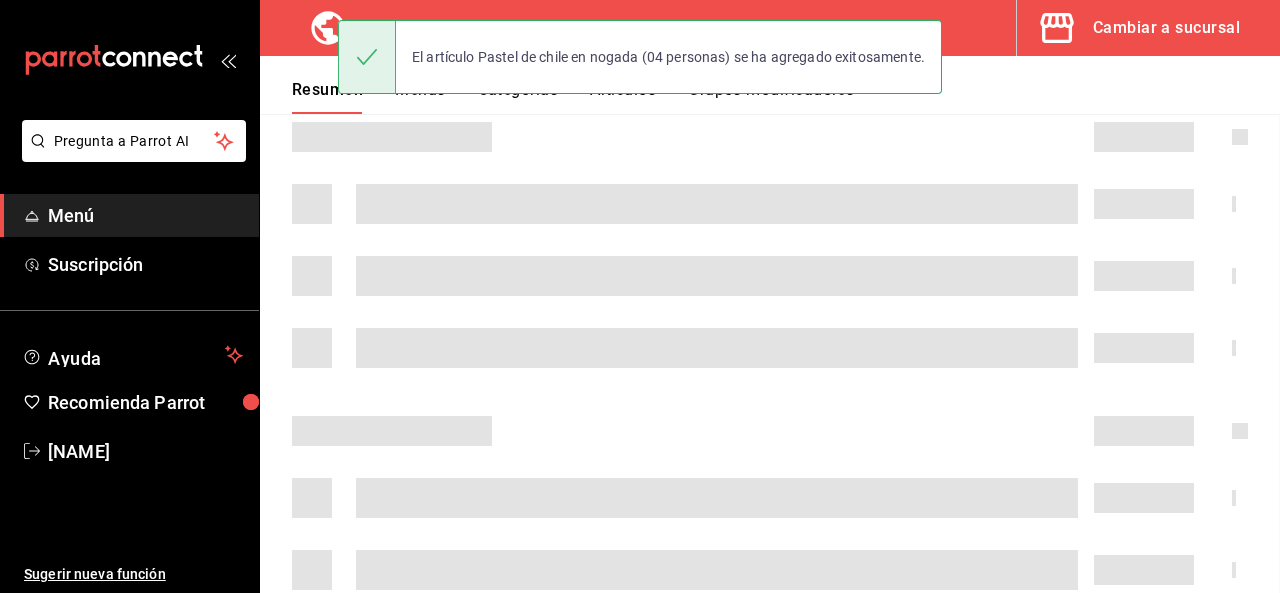 scroll, scrollTop: 0, scrollLeft: 0, axis: both 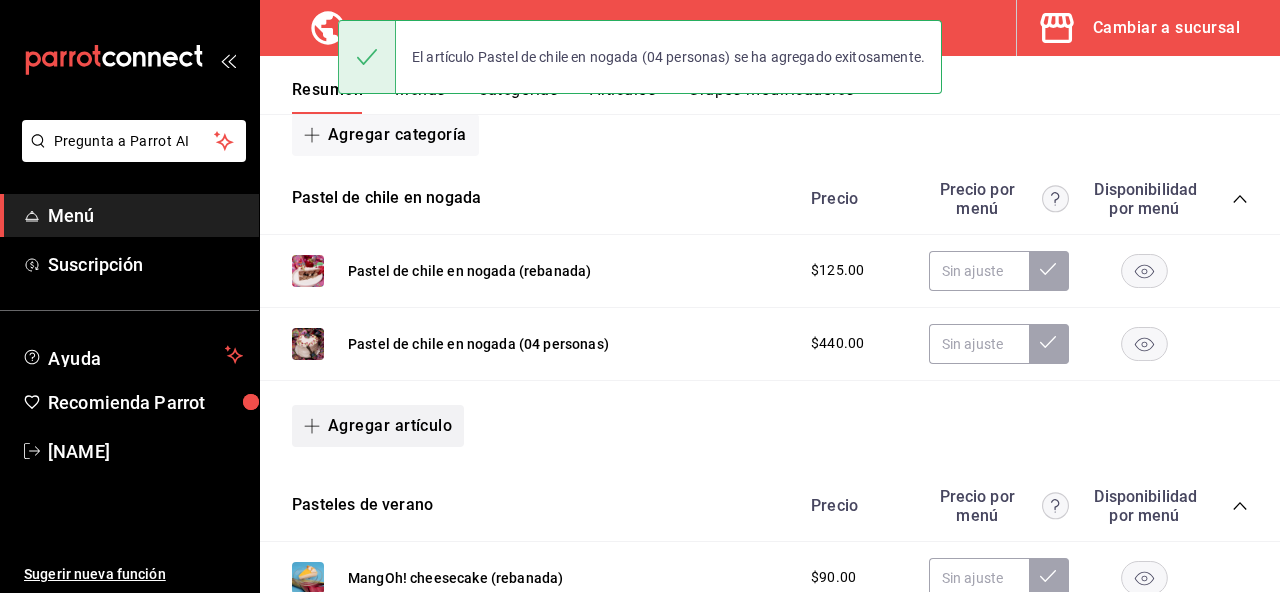 click 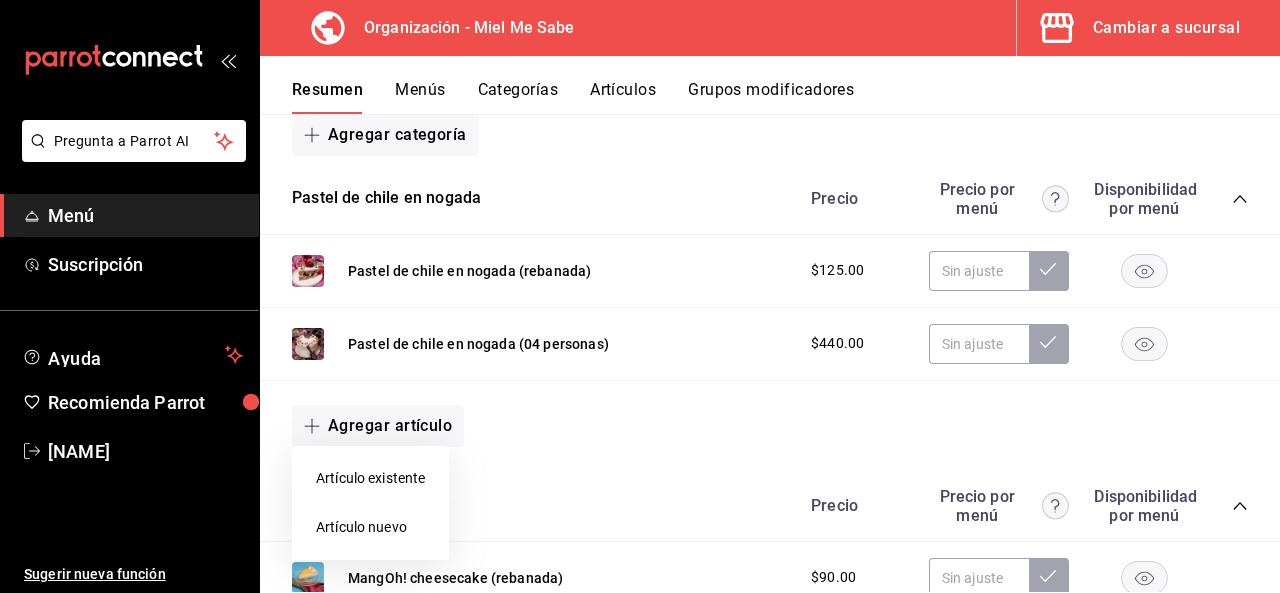 click on "Artículo nuevo" at bounding box center [370, 527] 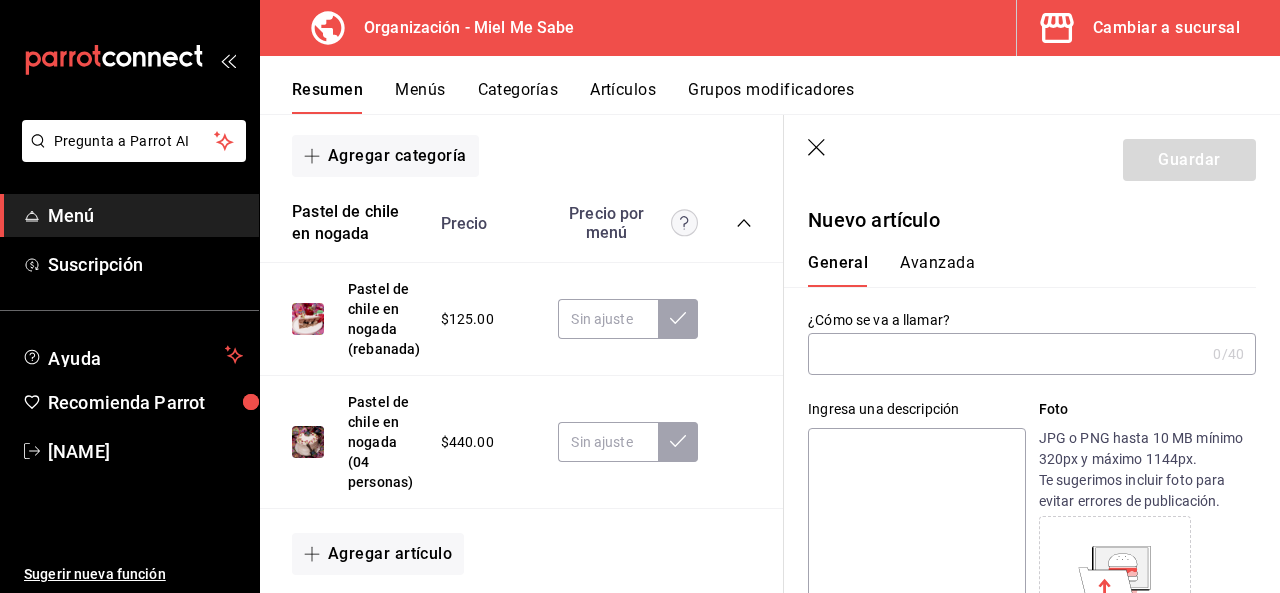click at bounding box center (1006, 354) 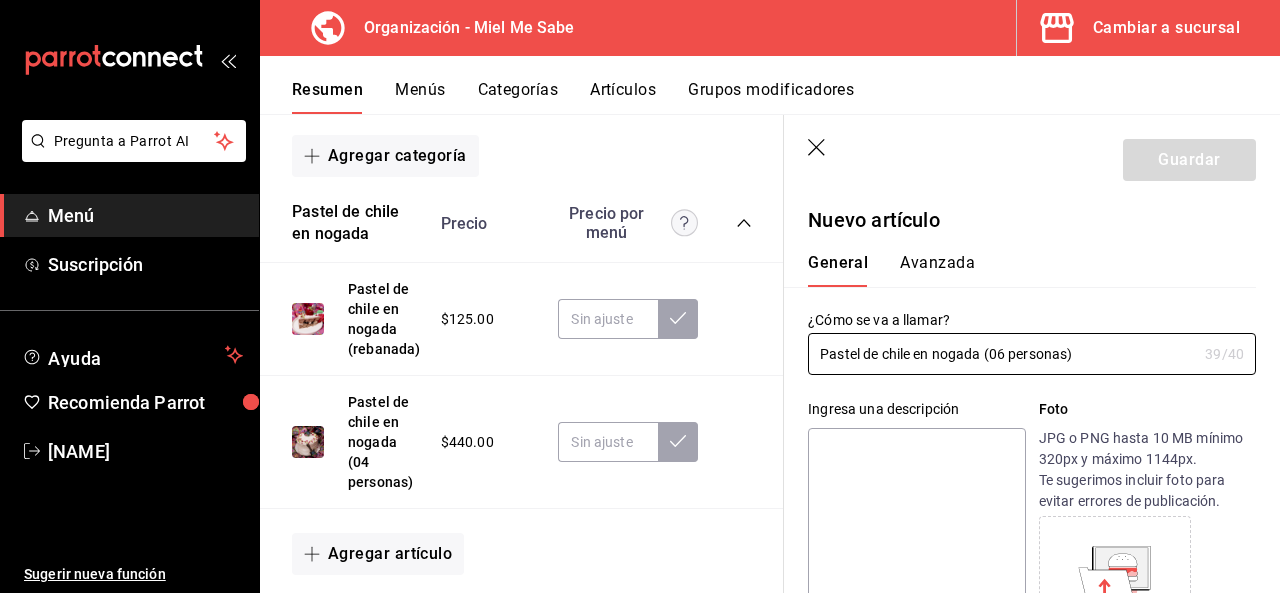type on "Pastel de chile en nogada (06 personas)" 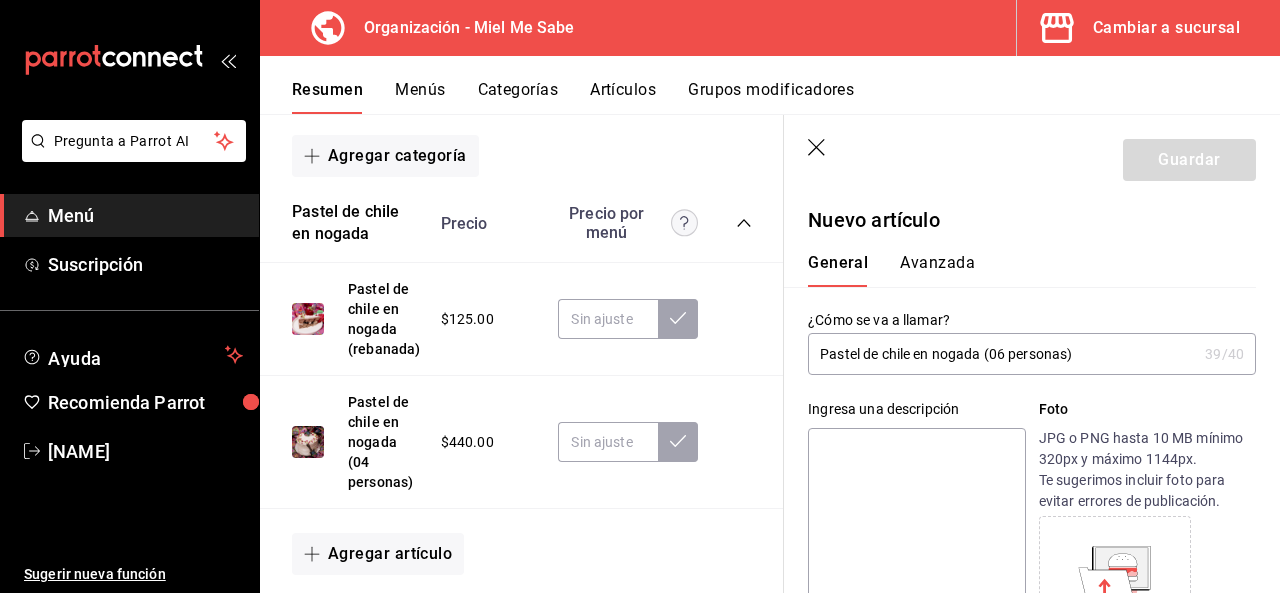 click at bounding box center (916, 548) 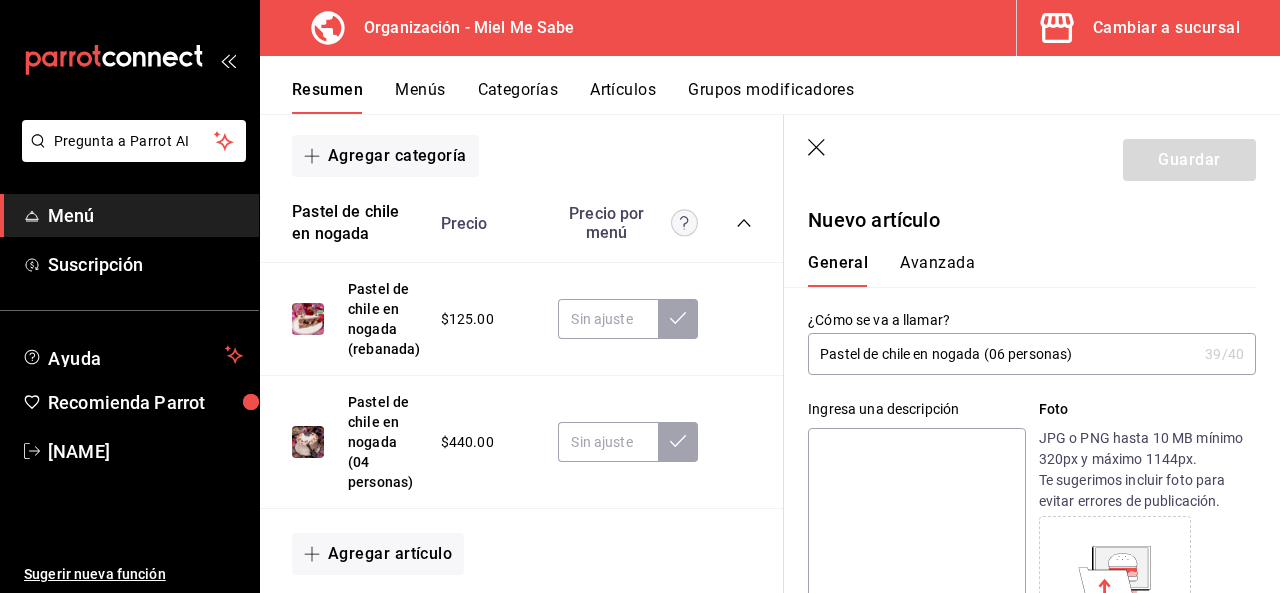 paste on "Bizcocho de durazno, manzana, pera y plátano macho, relleno de compota de chile poblano y cubierto con betún de nogada." 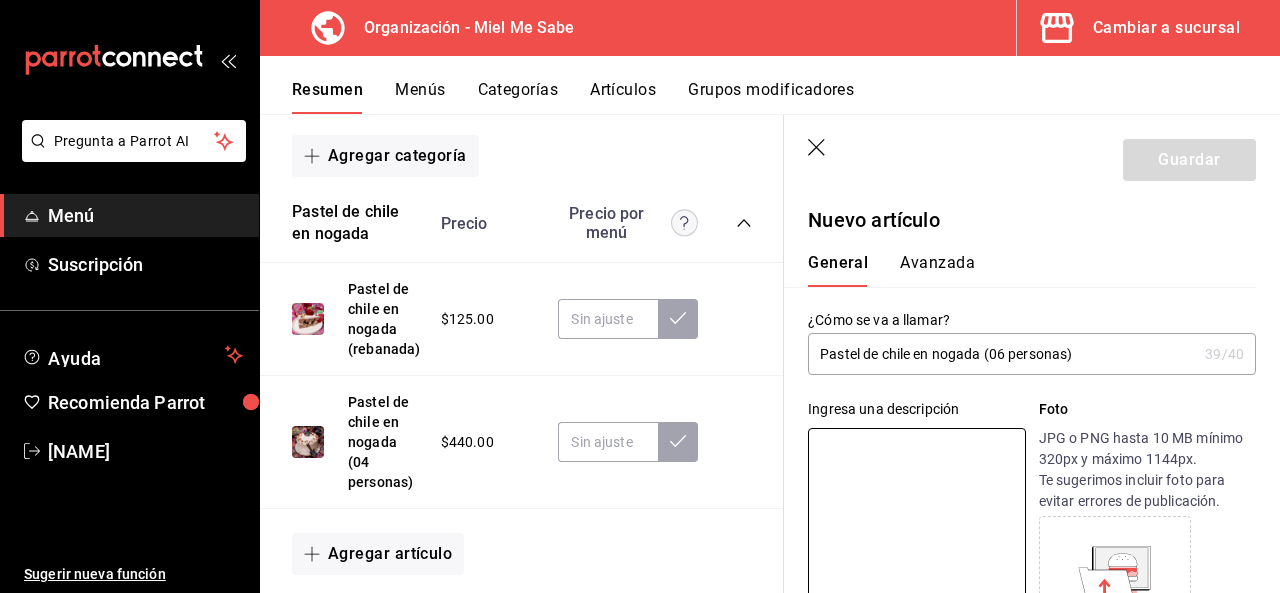 type on "Bizcocho de durazno, manzana, pera y plátano macho, relleno de compota de chile poblano y cubierto con betún de nogada." 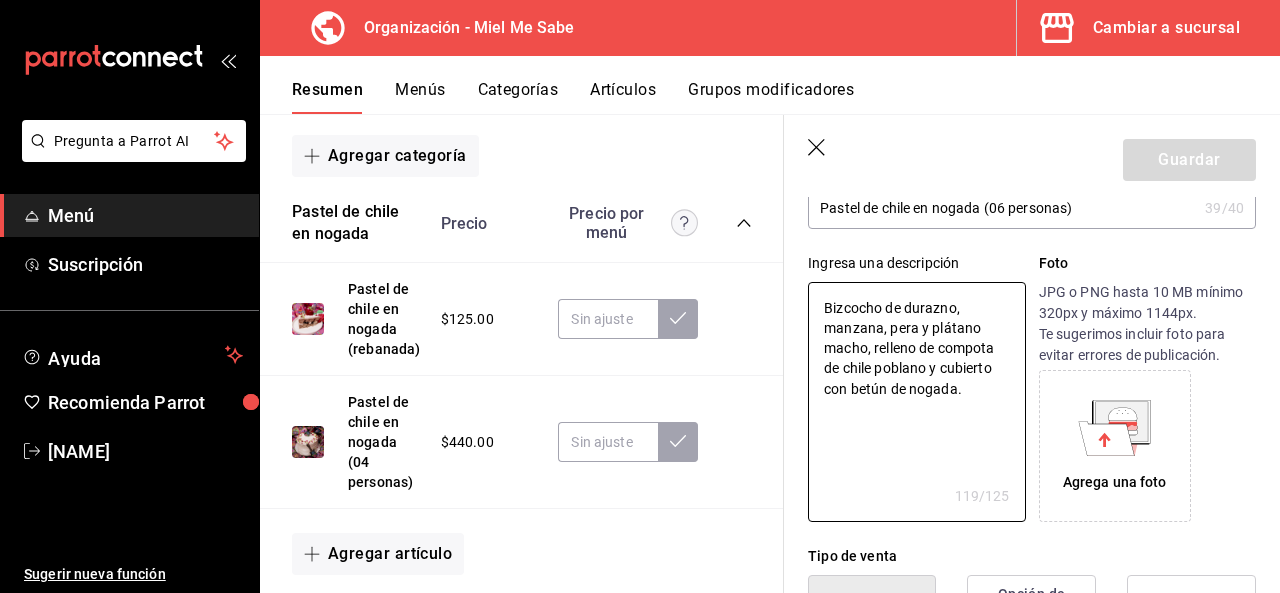 scroll, scrollTop: 158, scrollLeft: 0, axis: vertical 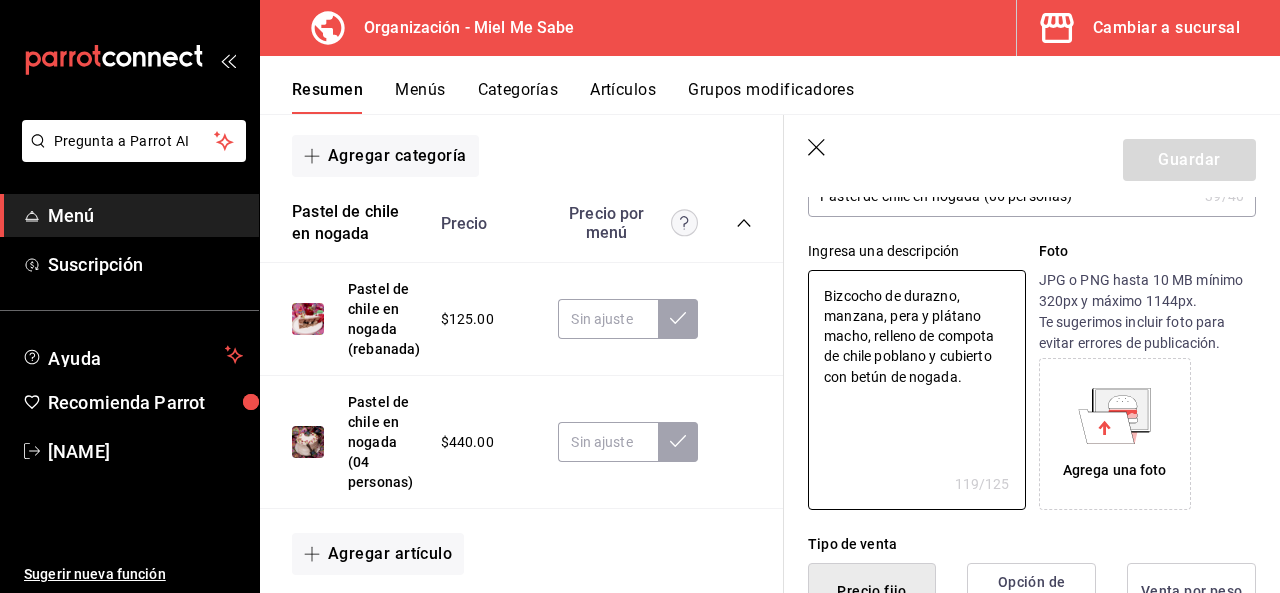 type on "Bizcocho de durazno, manzana, pera y plátano macho, relleno de compota de chile poblano y cubierto con betún de nogada." 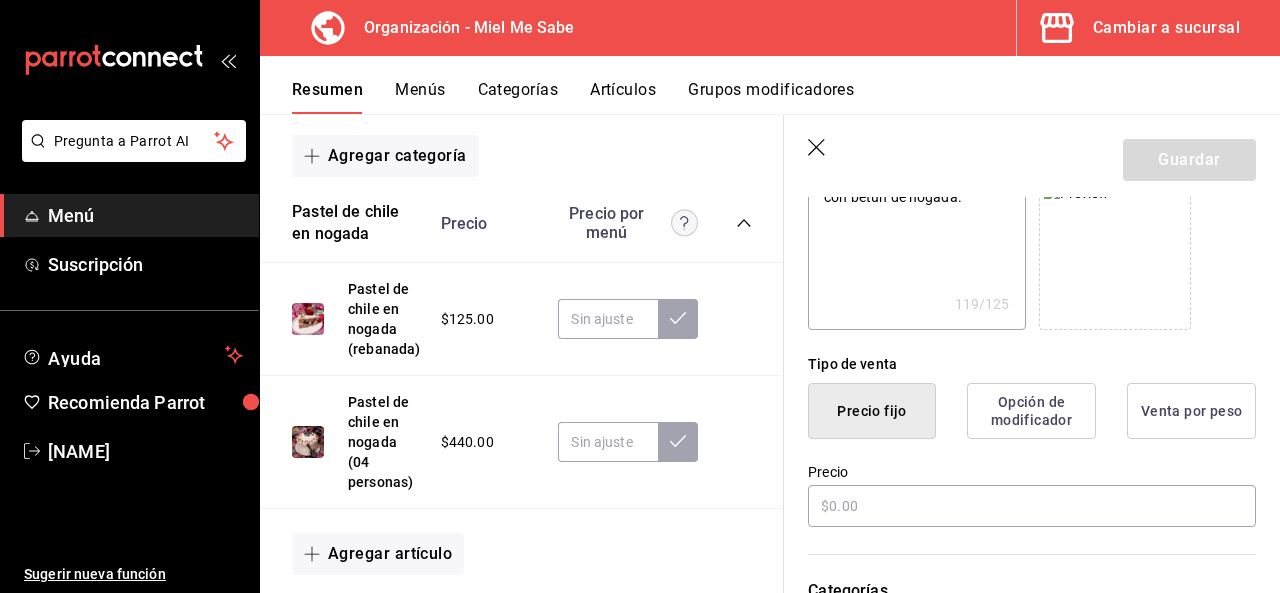 scroll, scrollTop: 390, scrollLeft: 0, axis: vertical 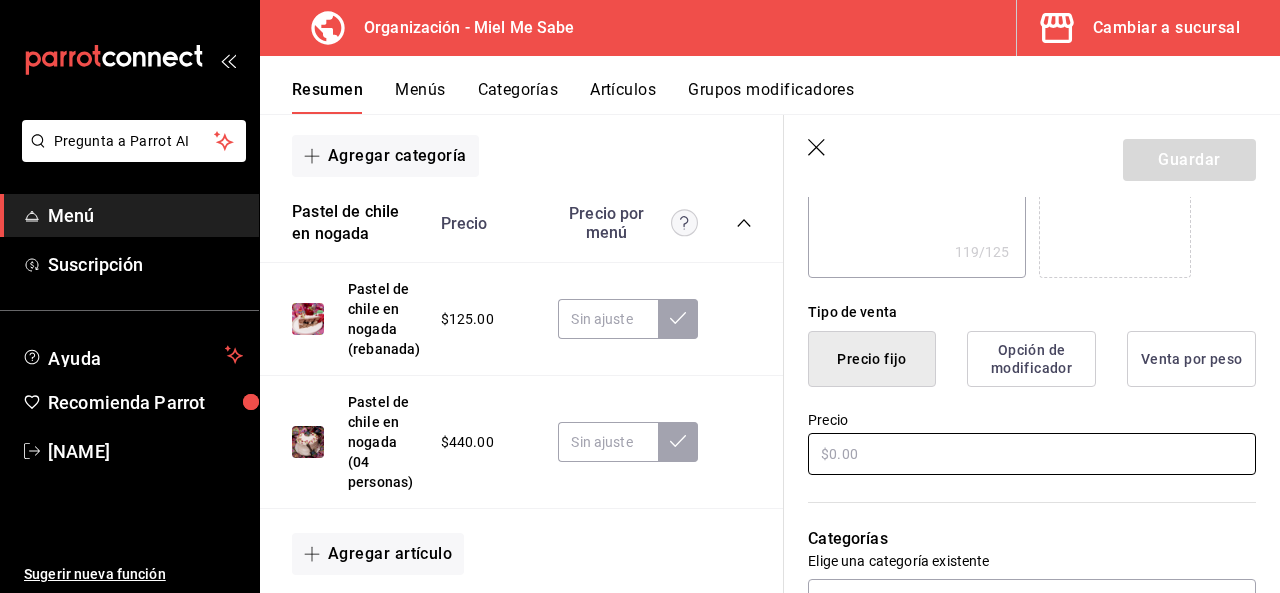 click at bounding box center [1032, 454] 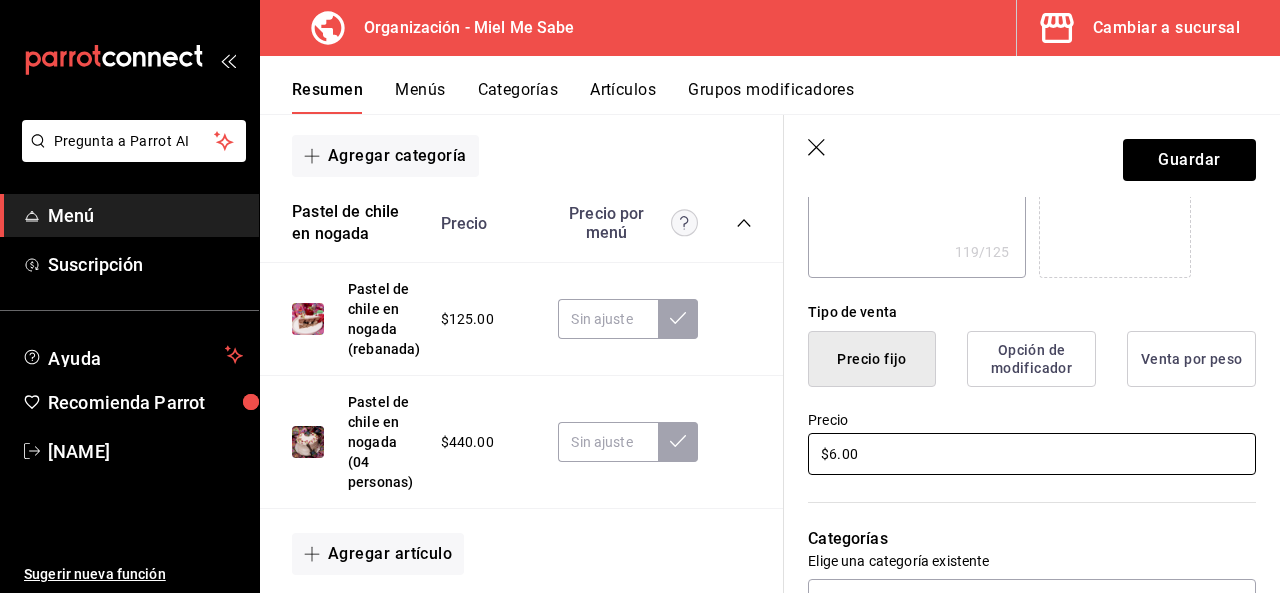 type on "x" 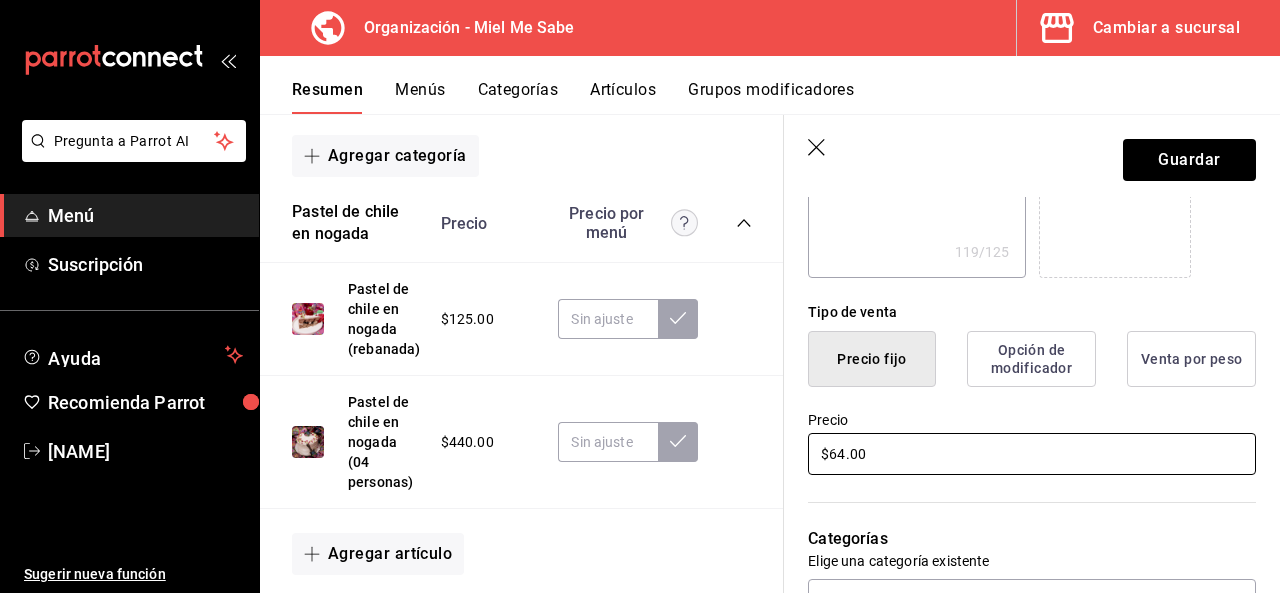 type on "x" 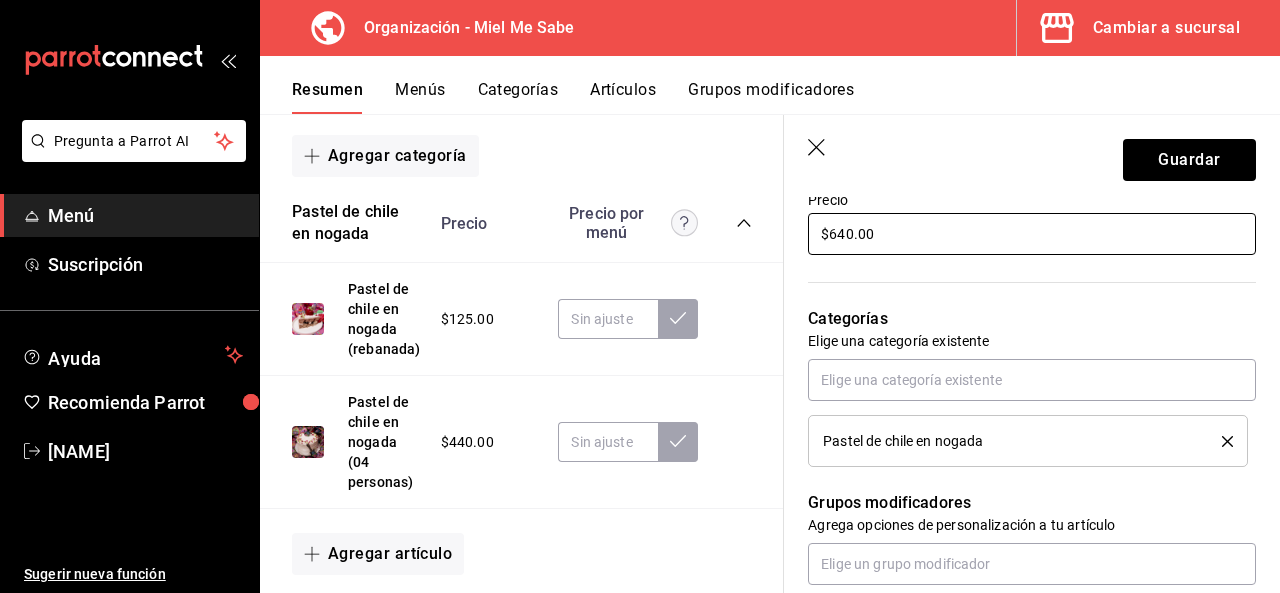 scroll, scrollTop: 618, scrollLeft: 0, axis: vertical 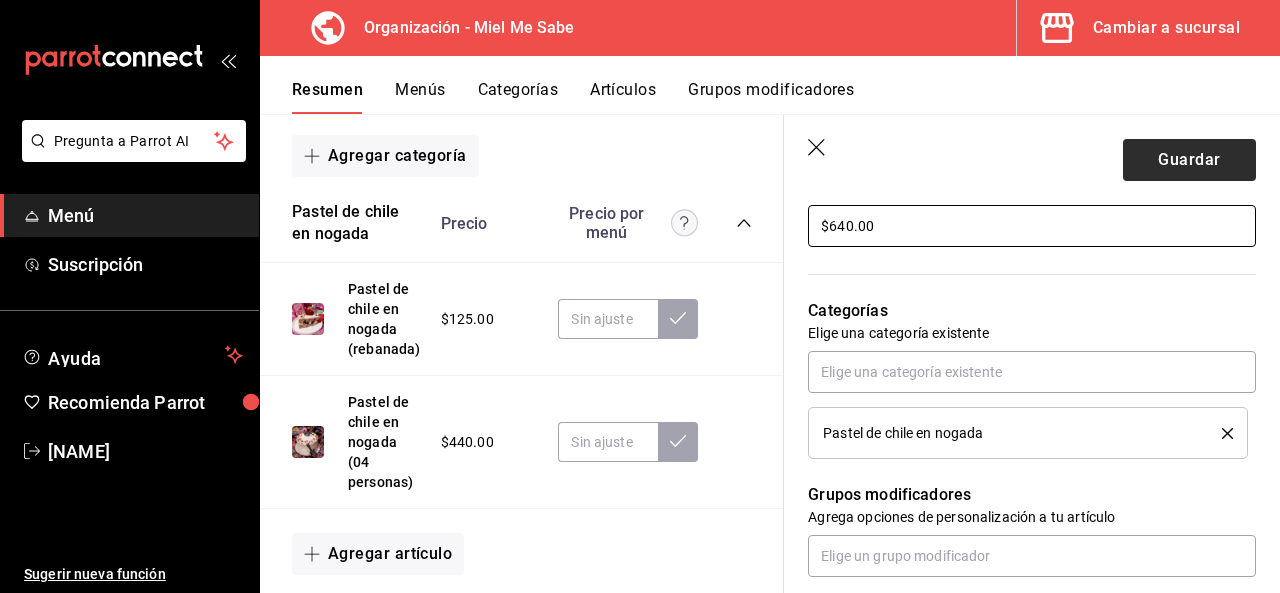 type on "$640.00" 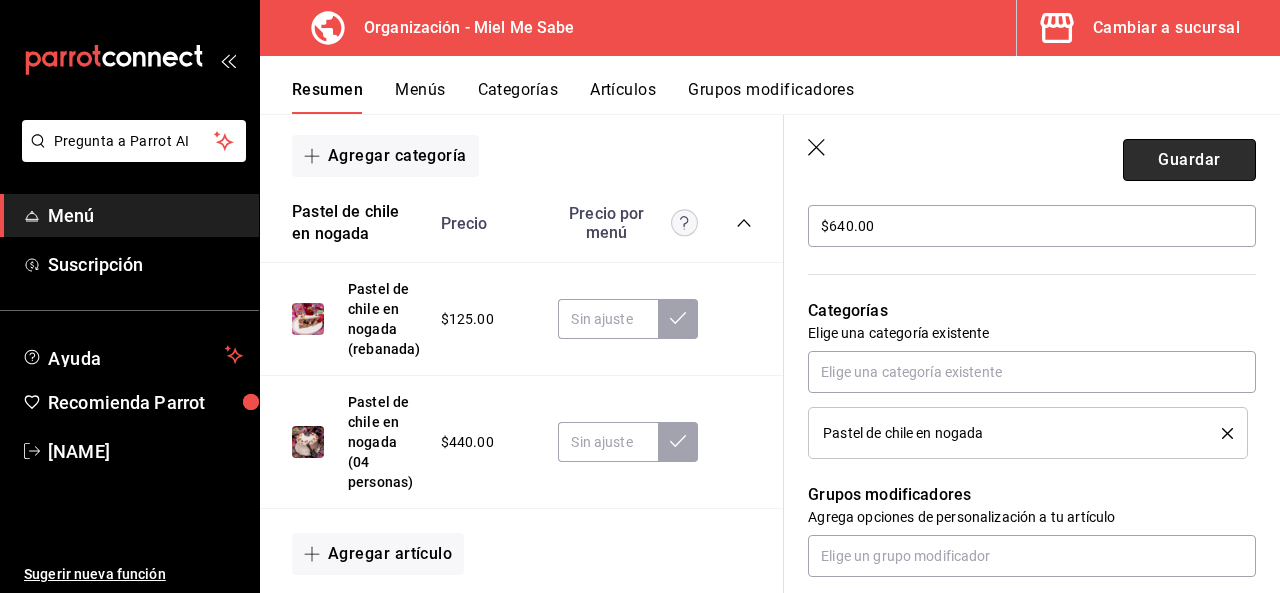 click on "Guardar" at bounding box center (1189, 160) 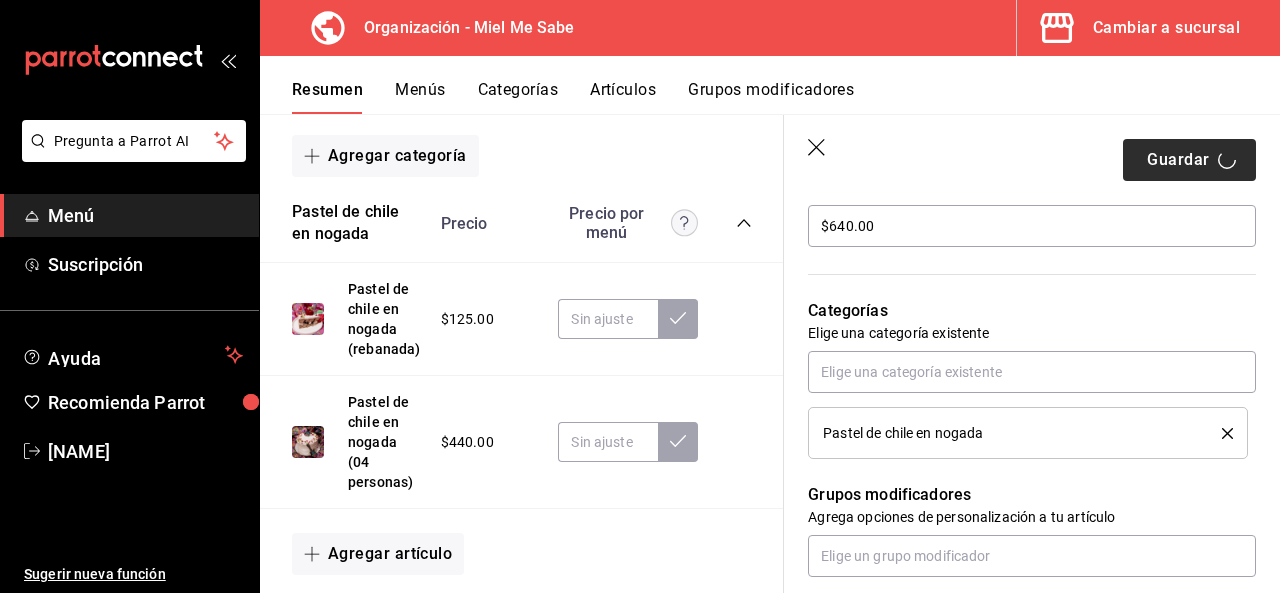 type on "x" 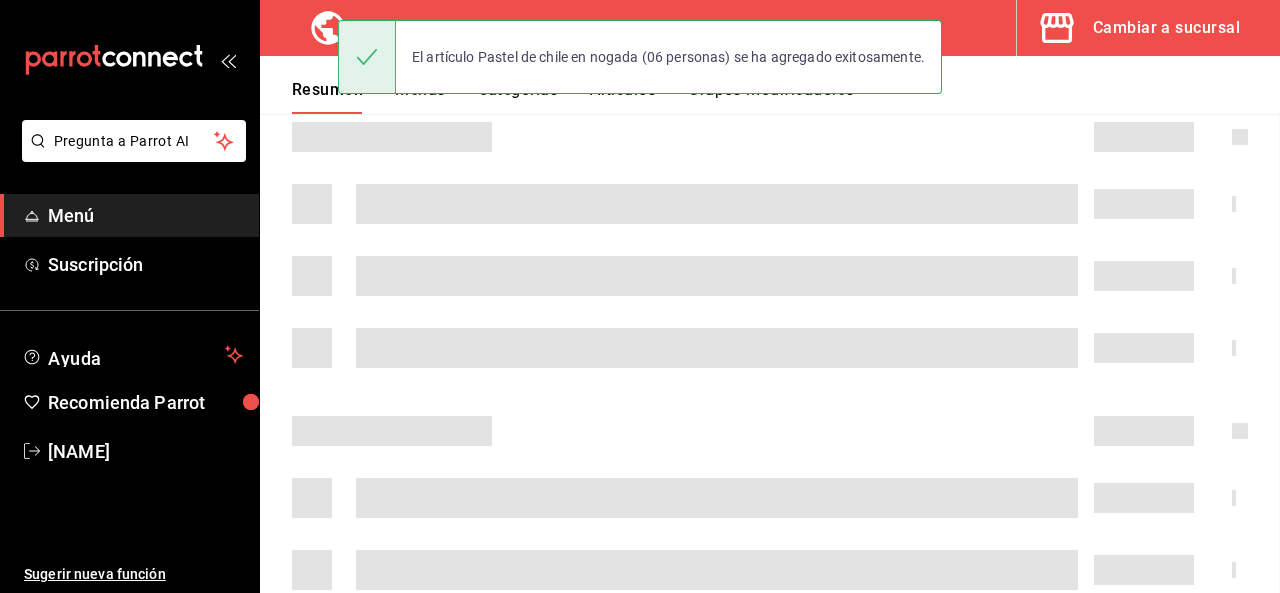 scroll, scrollTop: 0, scrollLeft: 0, axis: both 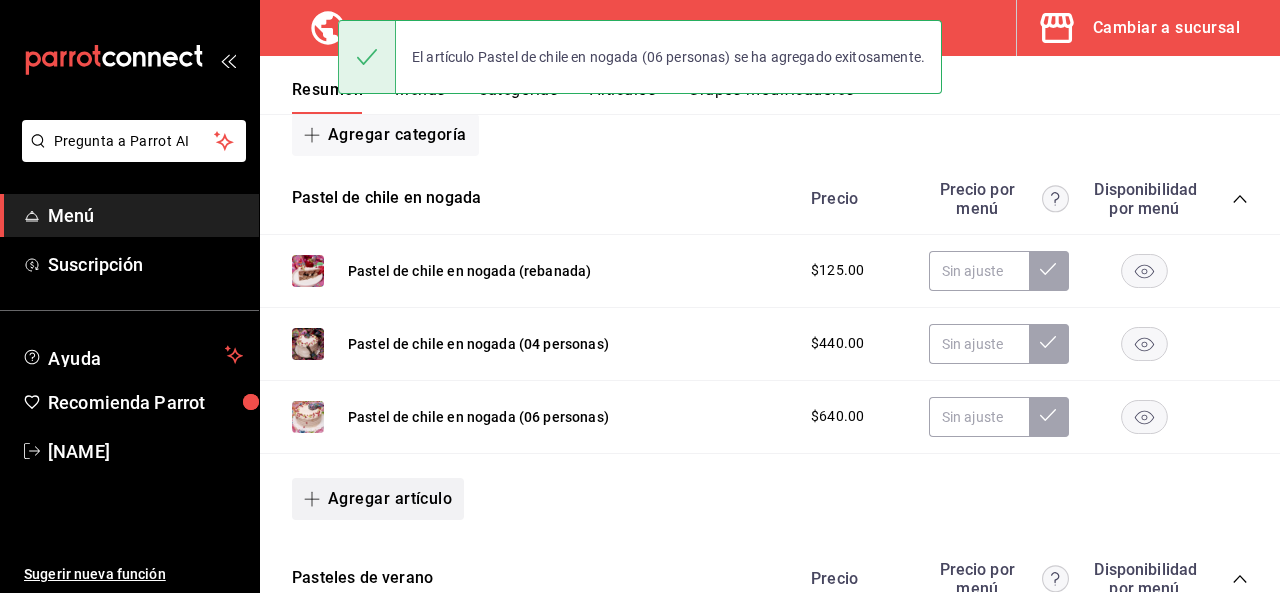 click 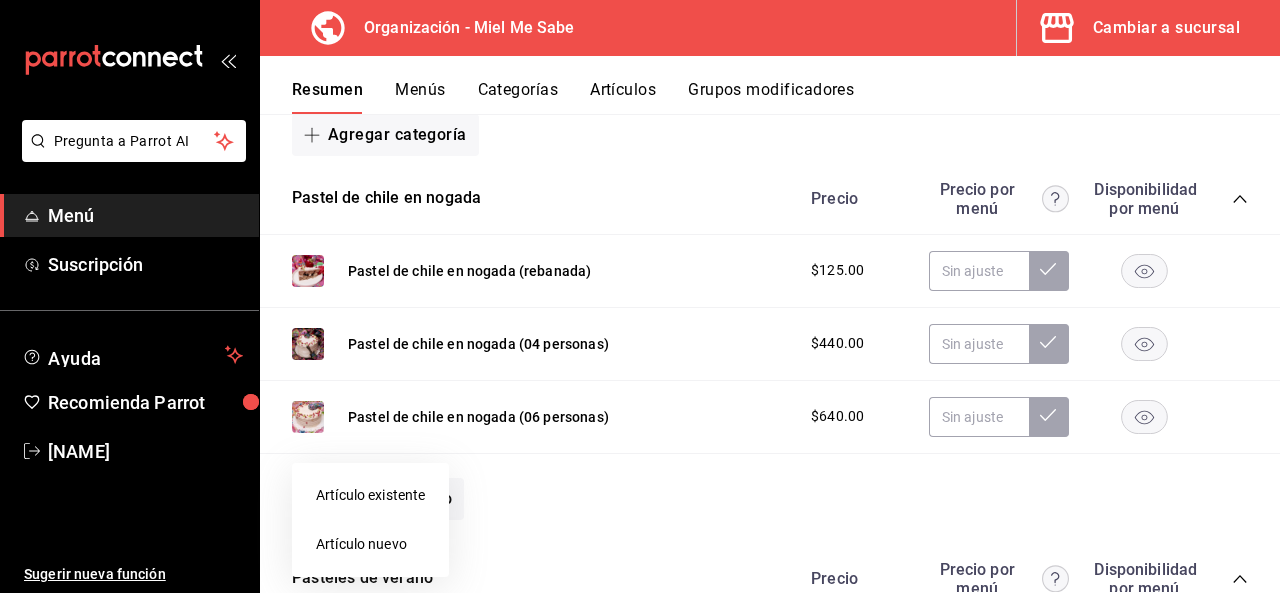 click on "Artículo nuevo" at bounding box center [370, 544] 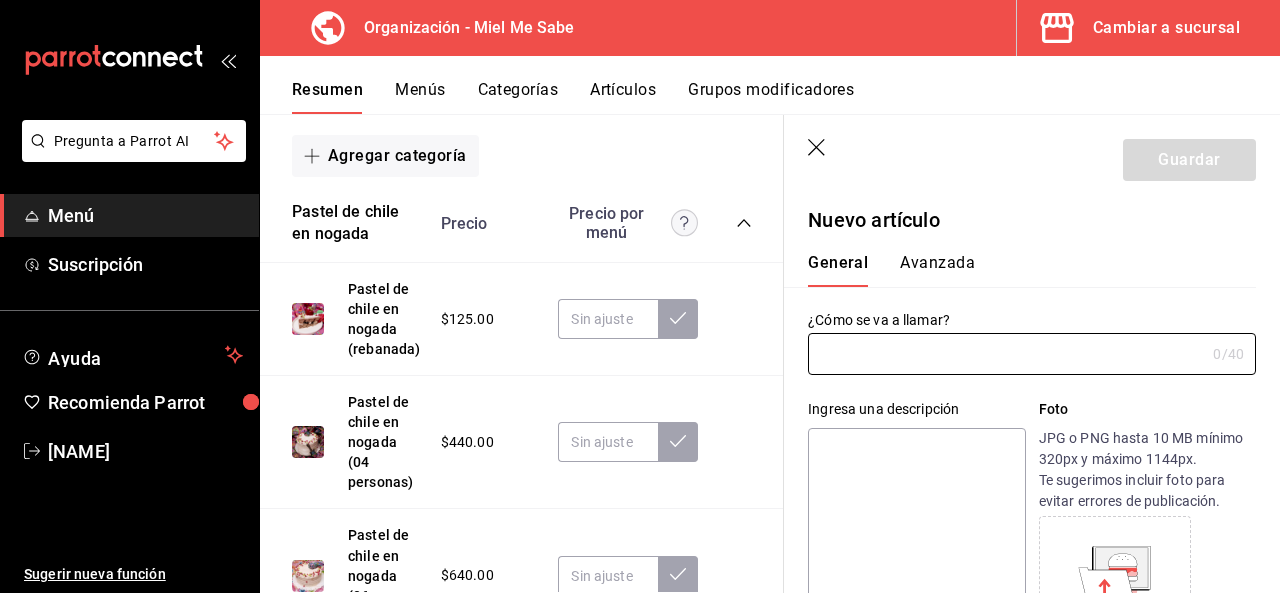 type on "[ID]" 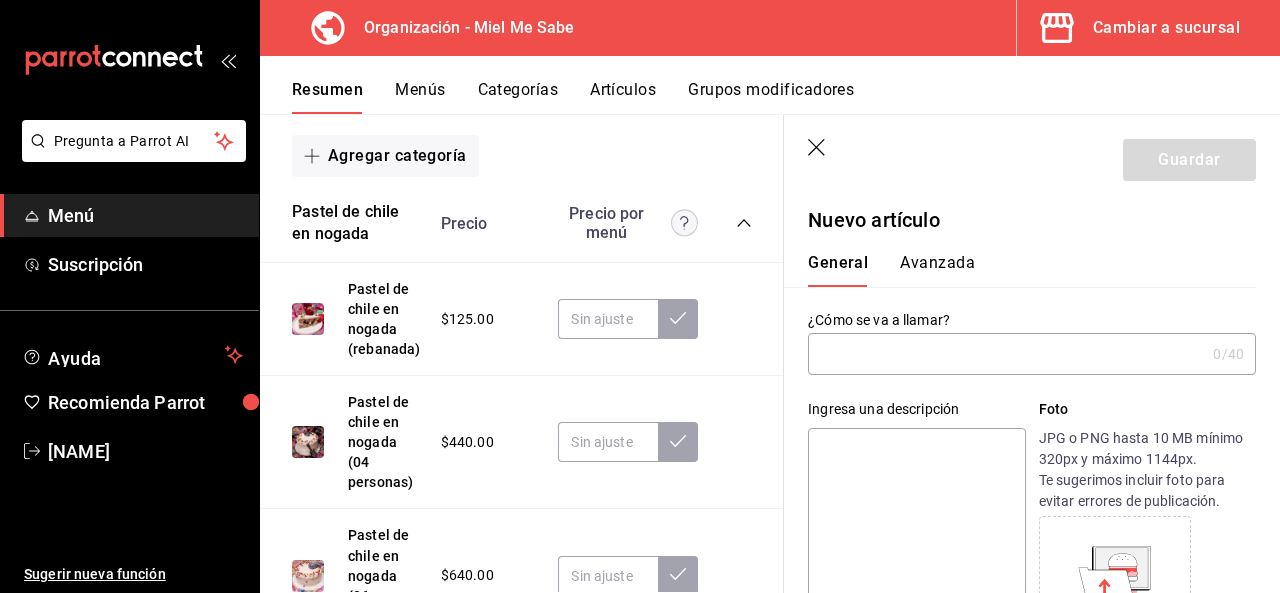 paste on "Bizcocho de durazno, manzana, pera y plátano macho, relleno de compota de chile poblano y cubierto con betún de nogada." 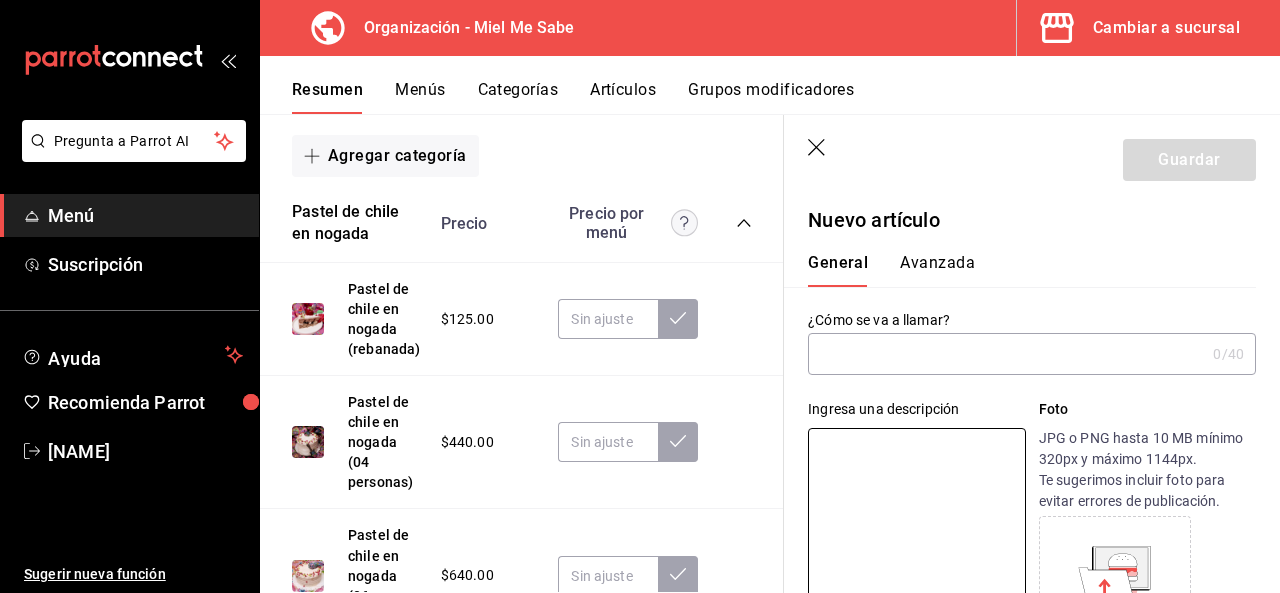 type on "Bizcocho de durazno, manzana, pera y plátano macho, relleno de compota de chile poblano y cubierto con betún de nogada." 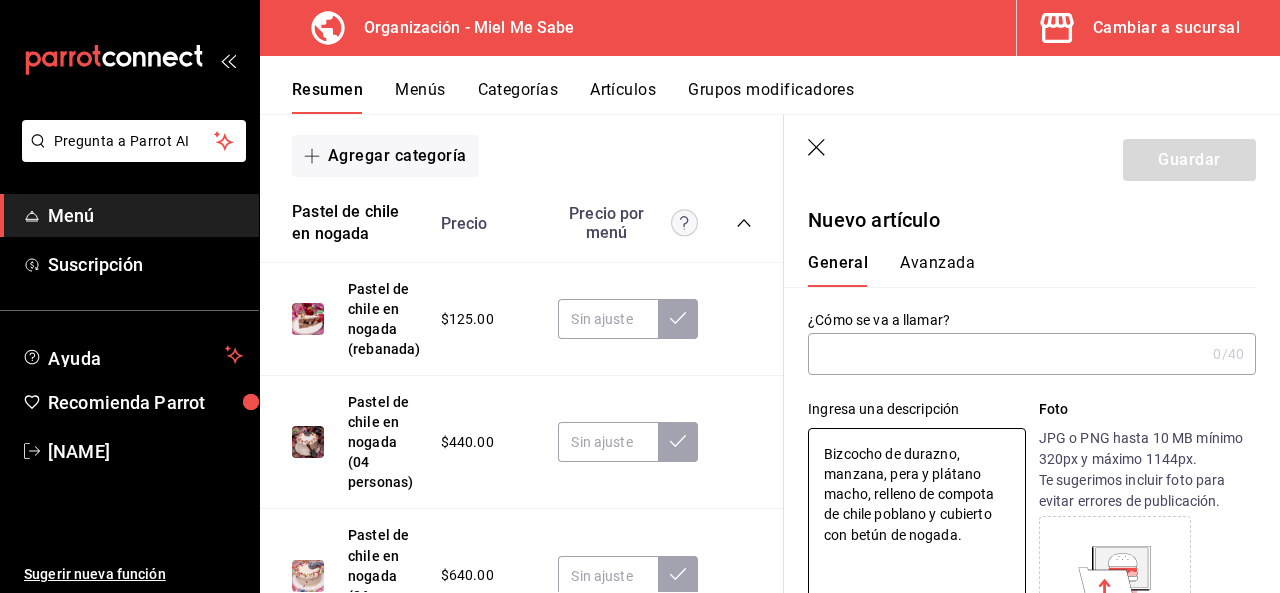 type on "x" 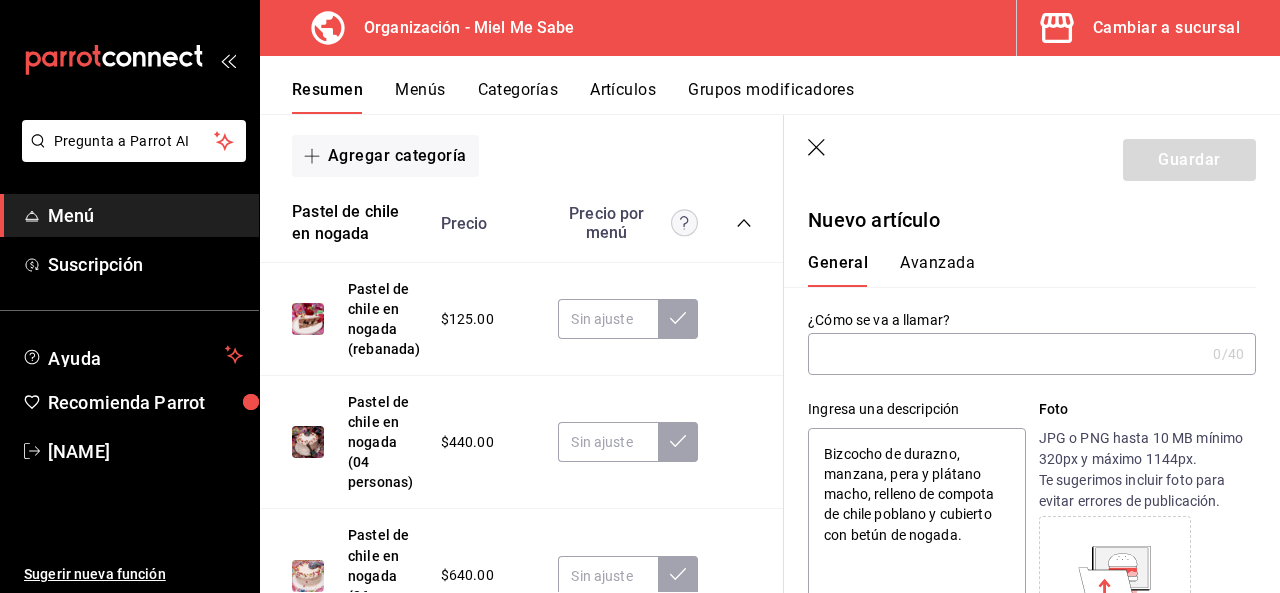 click at bounding box center (1006, 354) 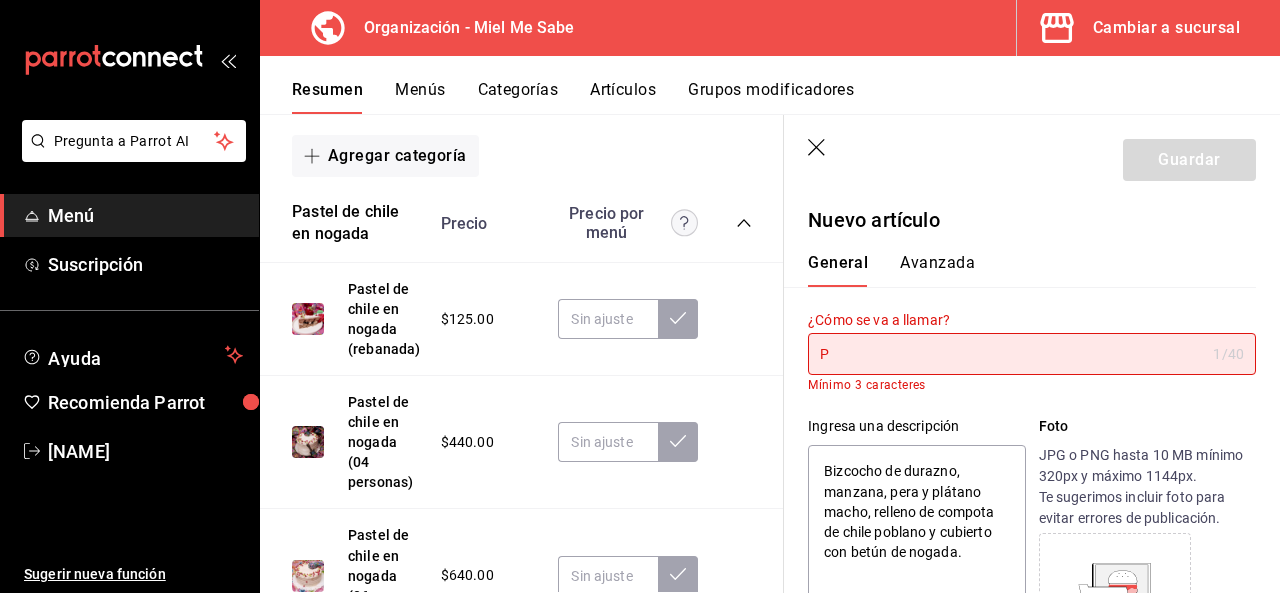 type on "Pa" 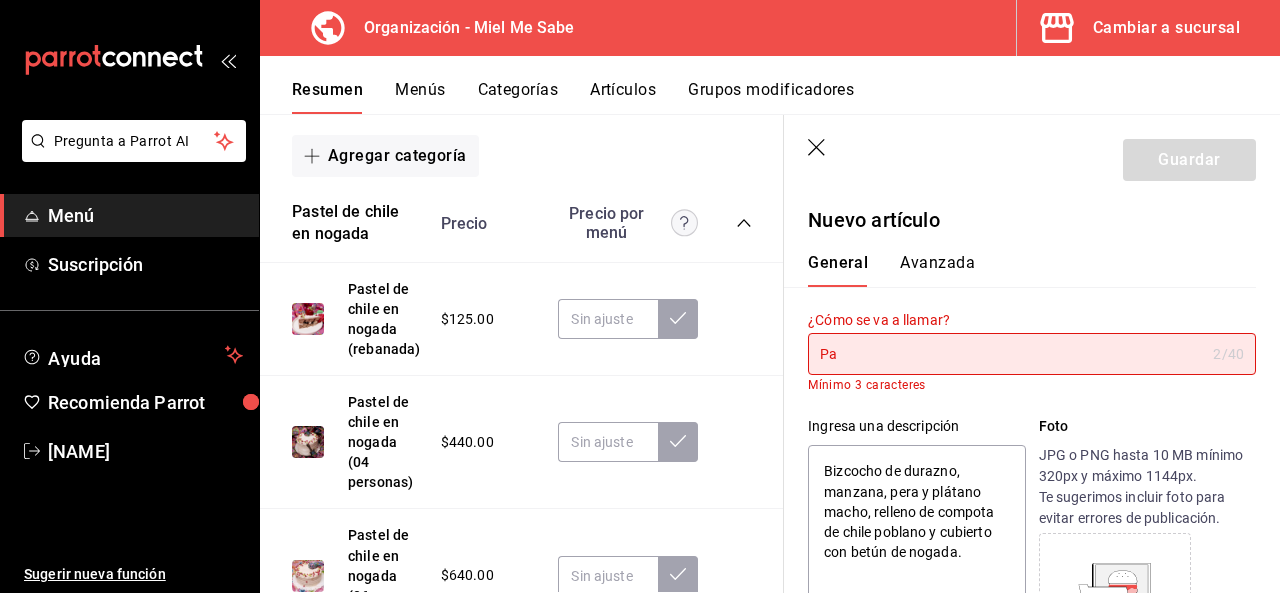 type on "Pas" 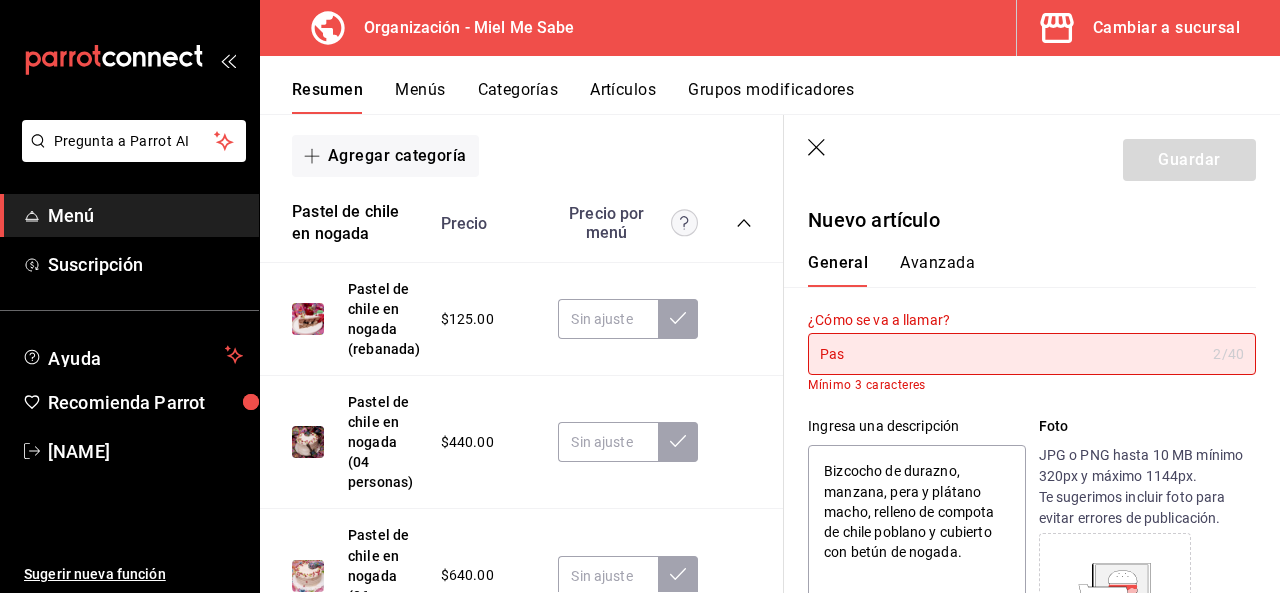 type on "x" 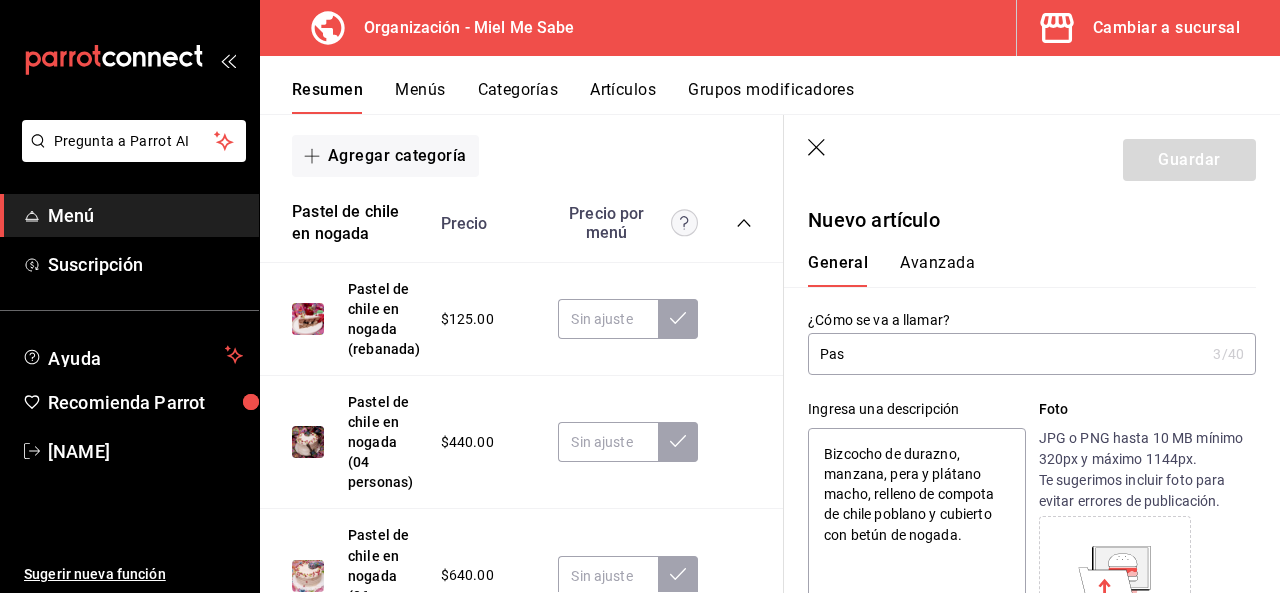type on "Past" 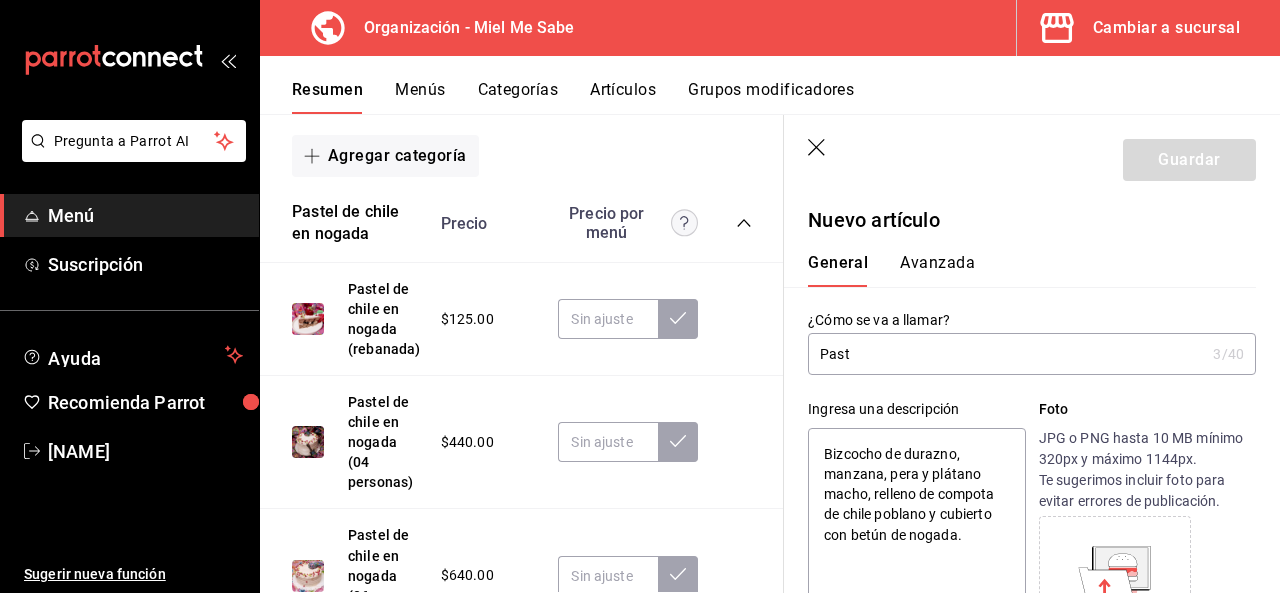 type on "Paste" 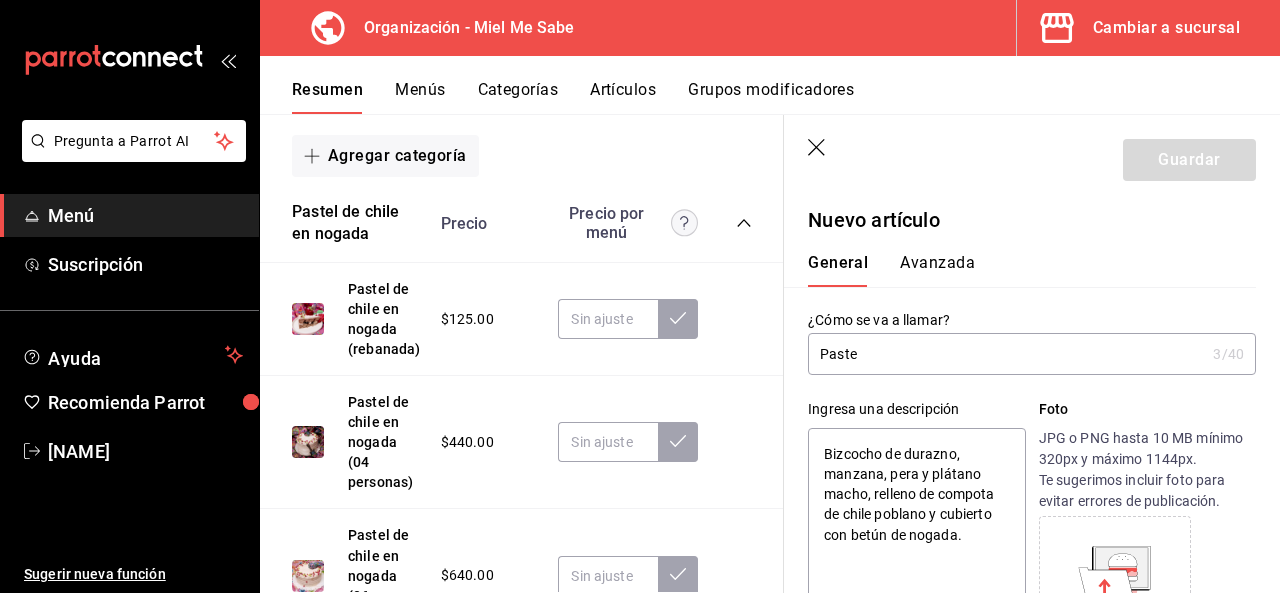 type on "x" 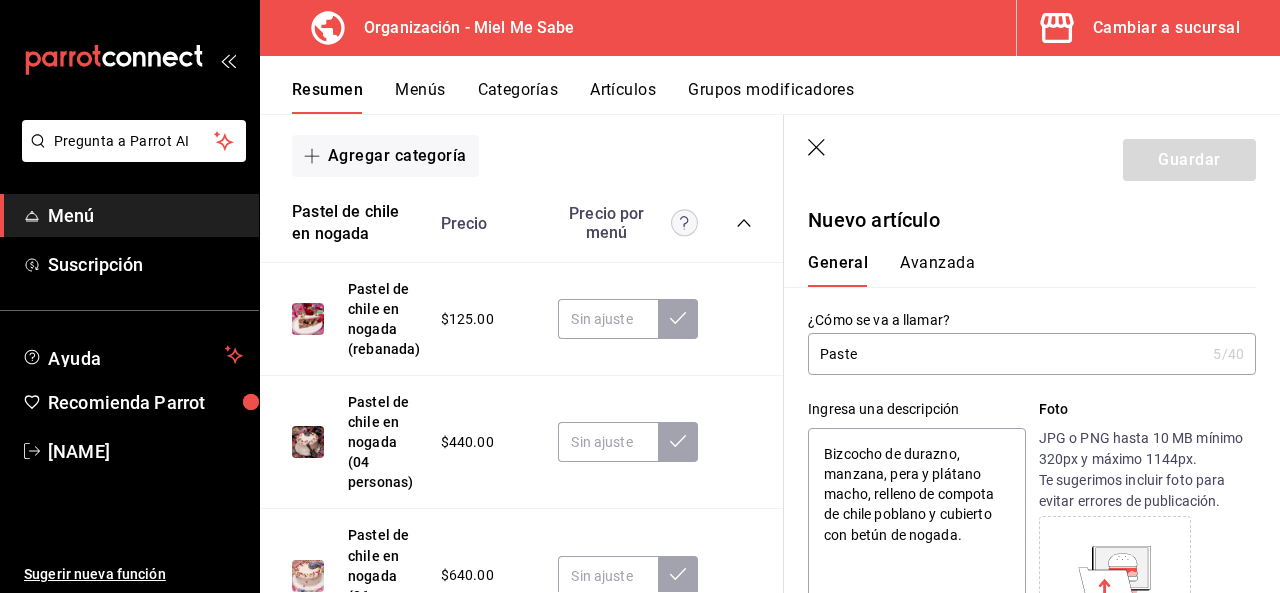 type on "Pastel" 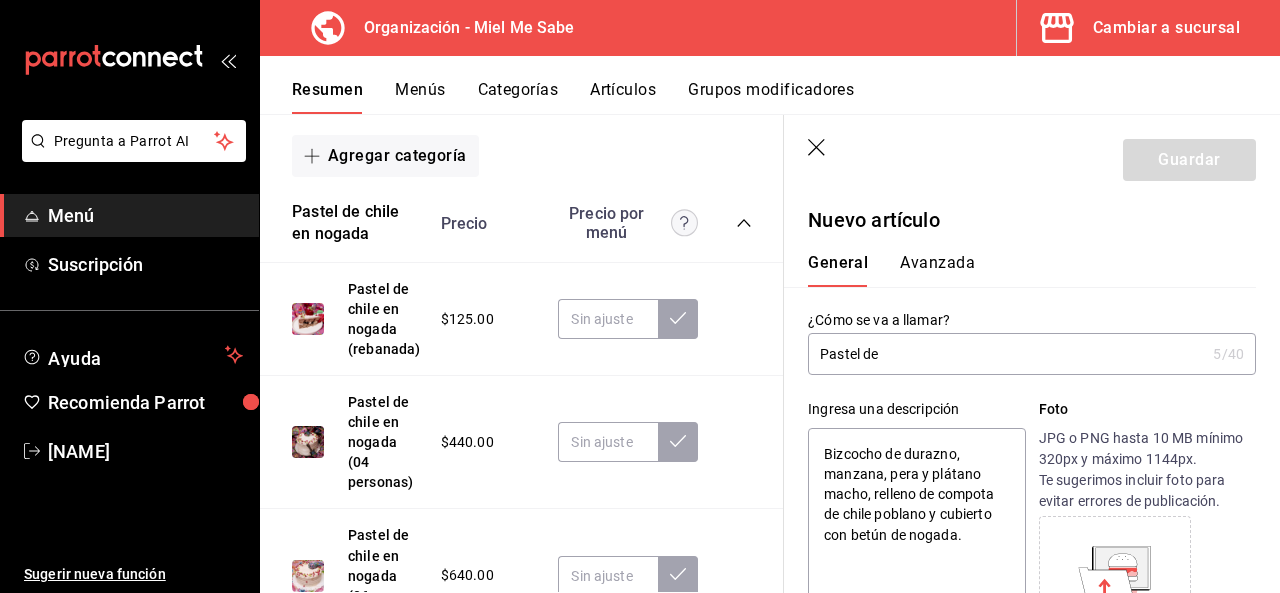 type on "Pastel de" 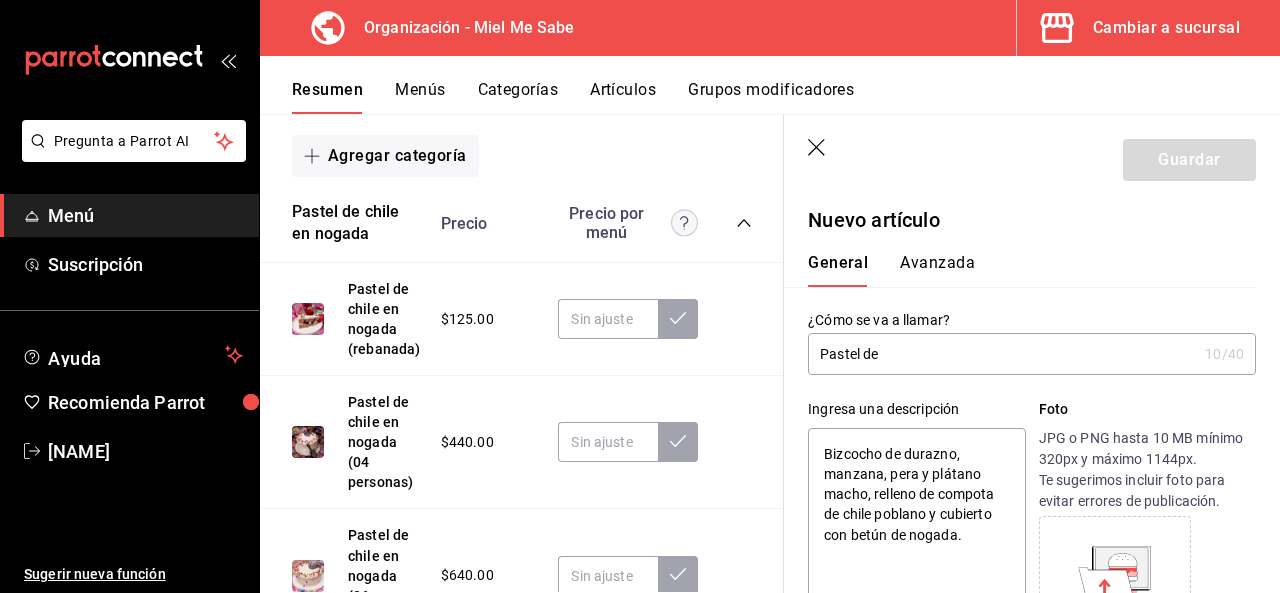 type on "x" 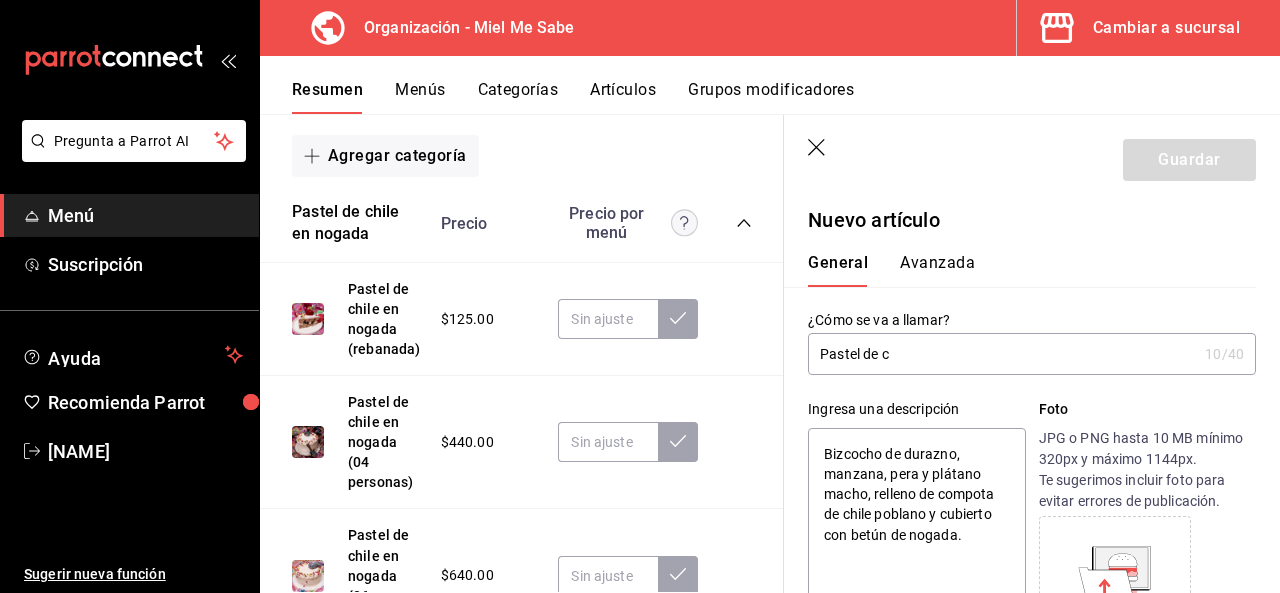 type on "x" 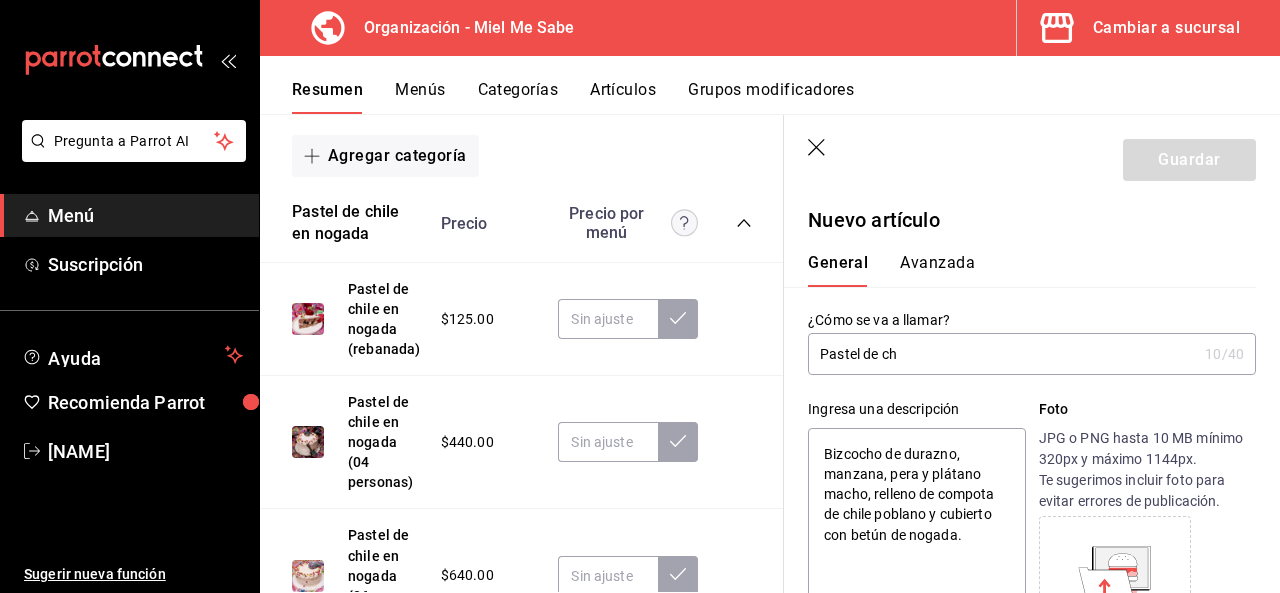type on "Pastel de chi" 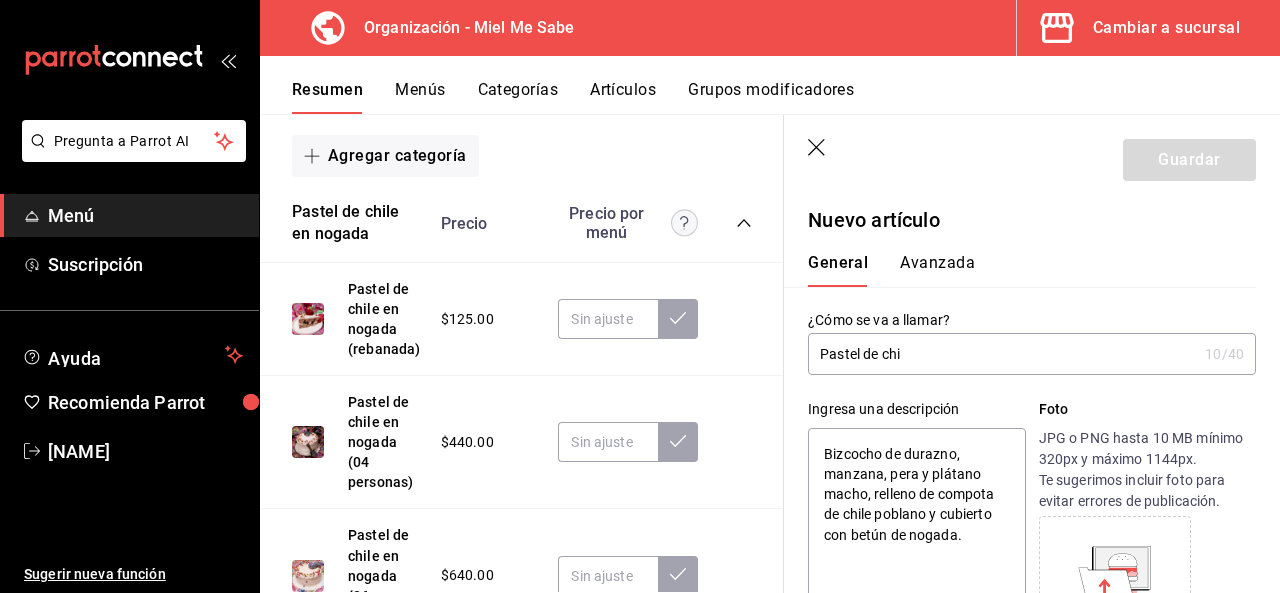 type on "x" 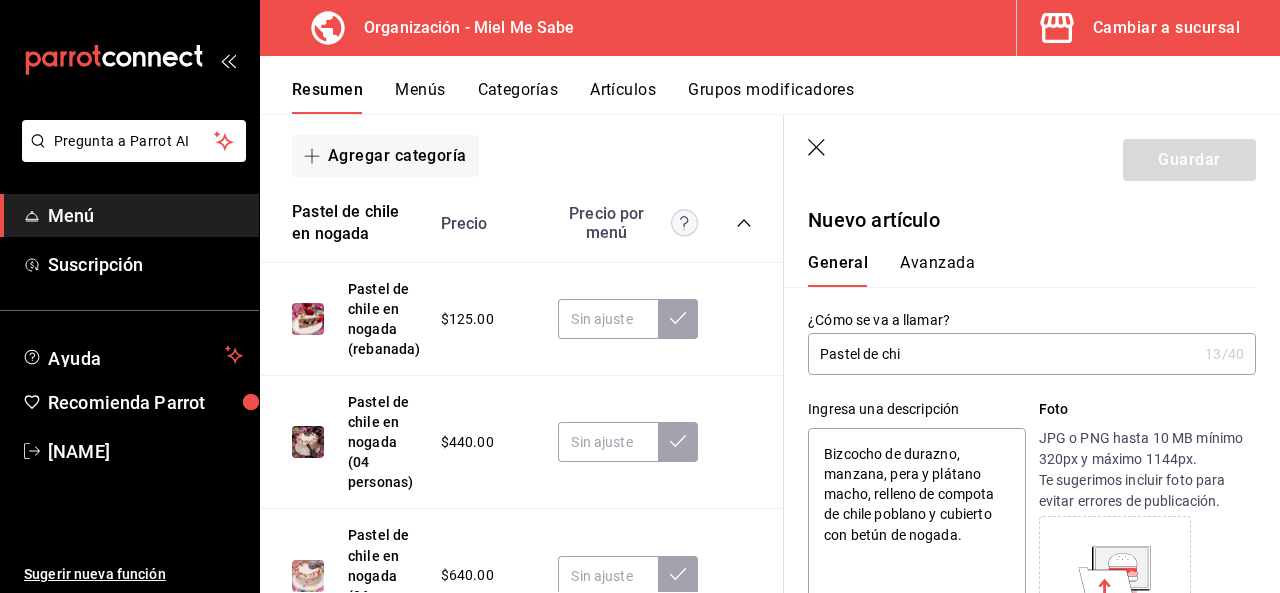 type on "Pastel de chil" 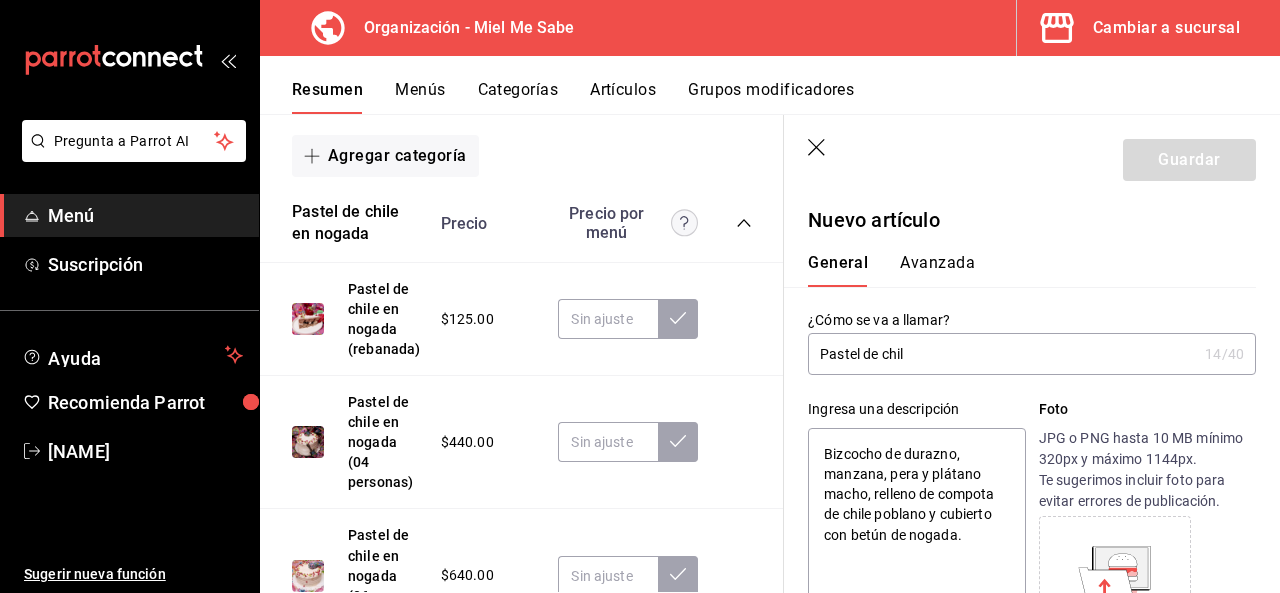 type on "Pastel de chile" 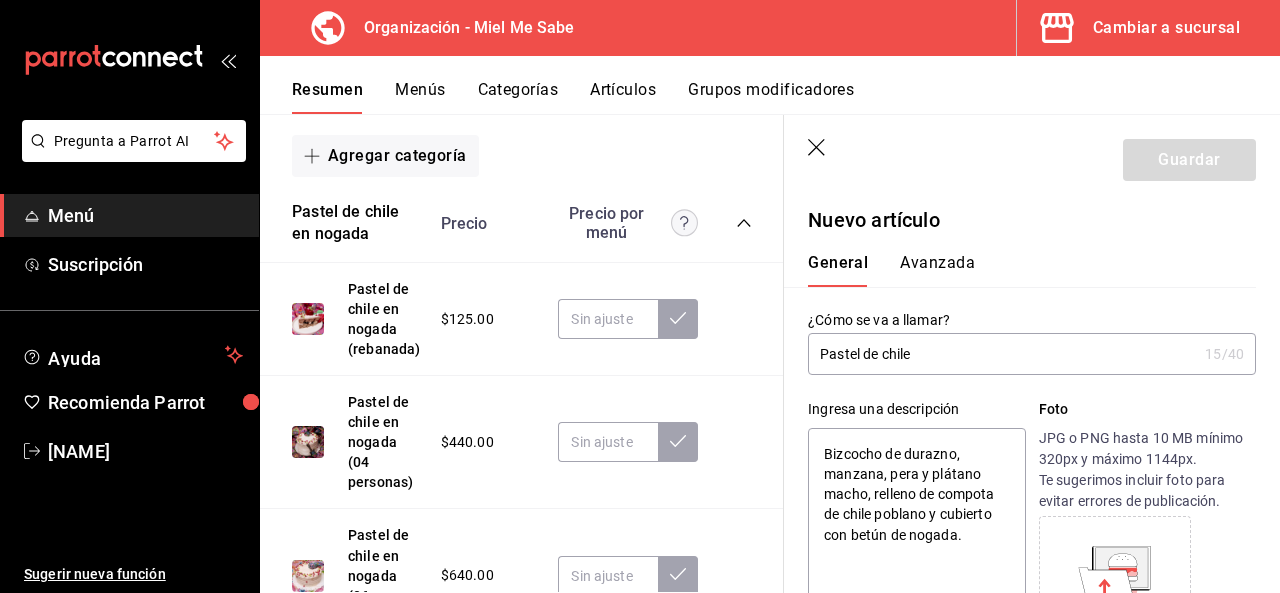 type on "Pastel de chile" 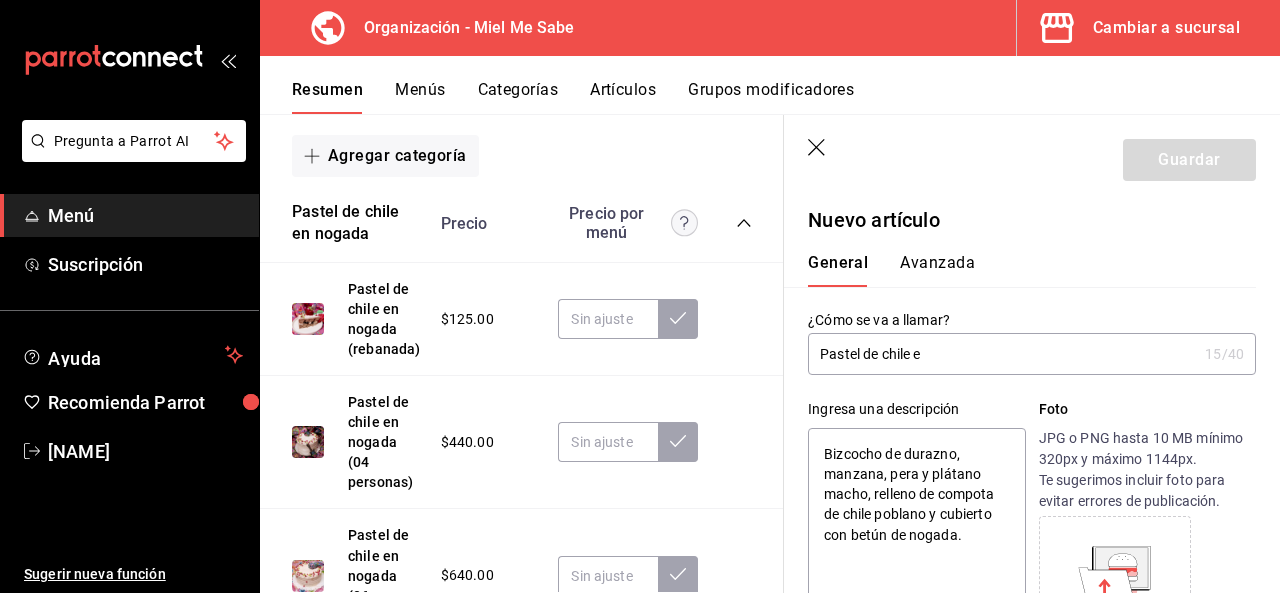 type on "x" 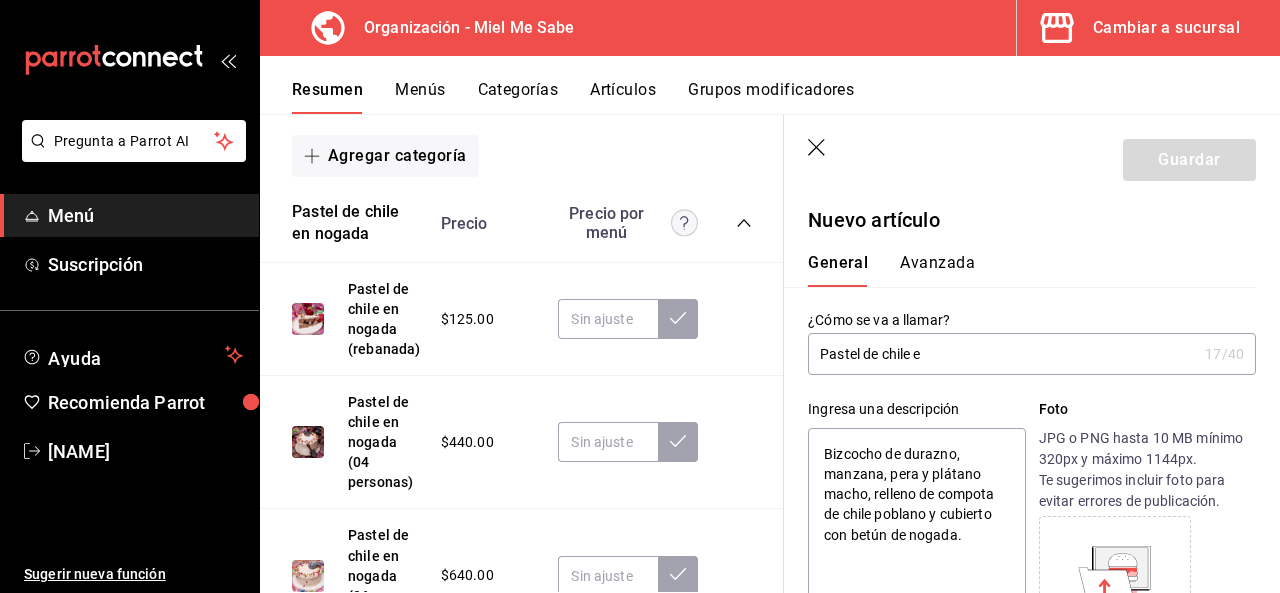 type on "Pastel de chile en" 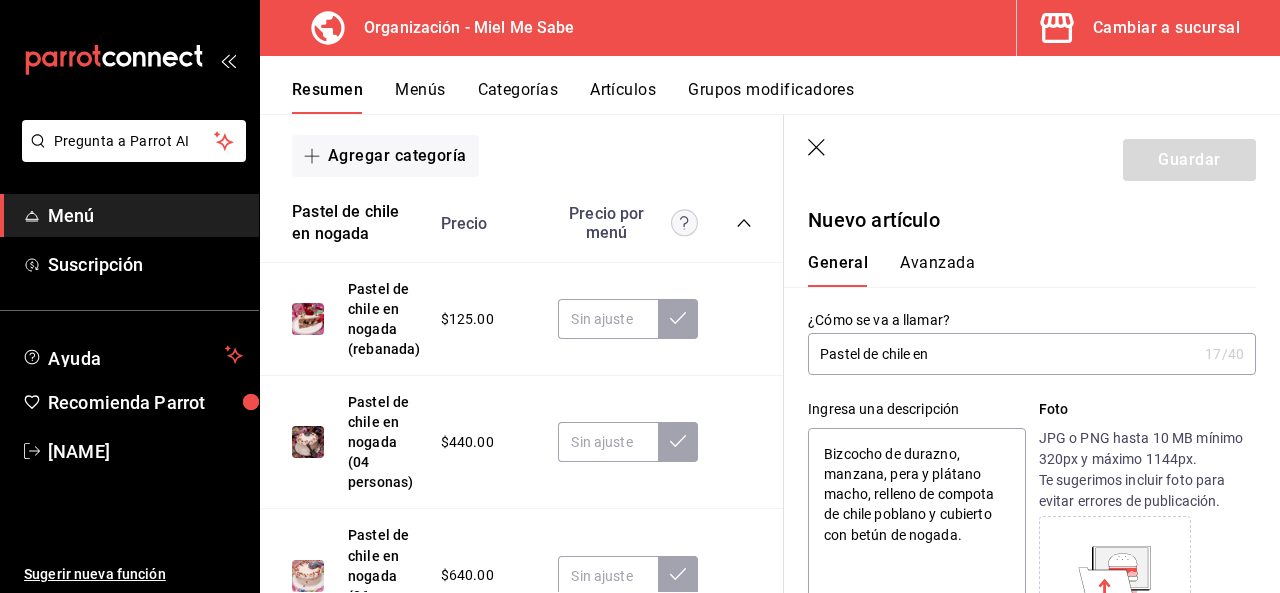 type on "x" 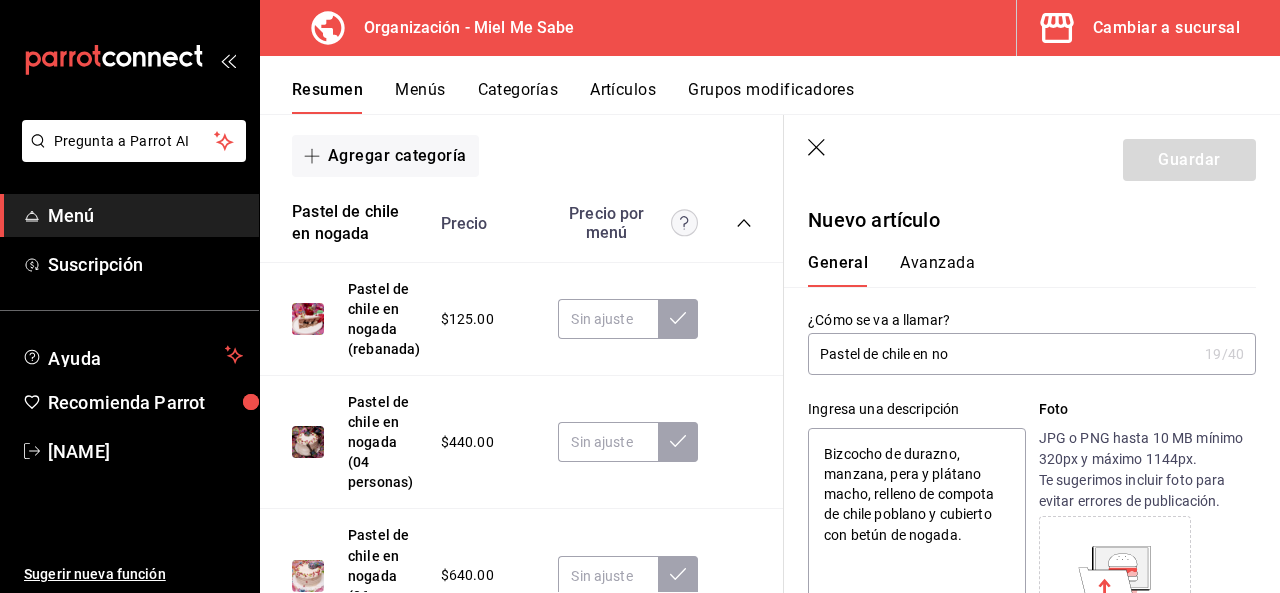 type on "Pastel de chile en nog" 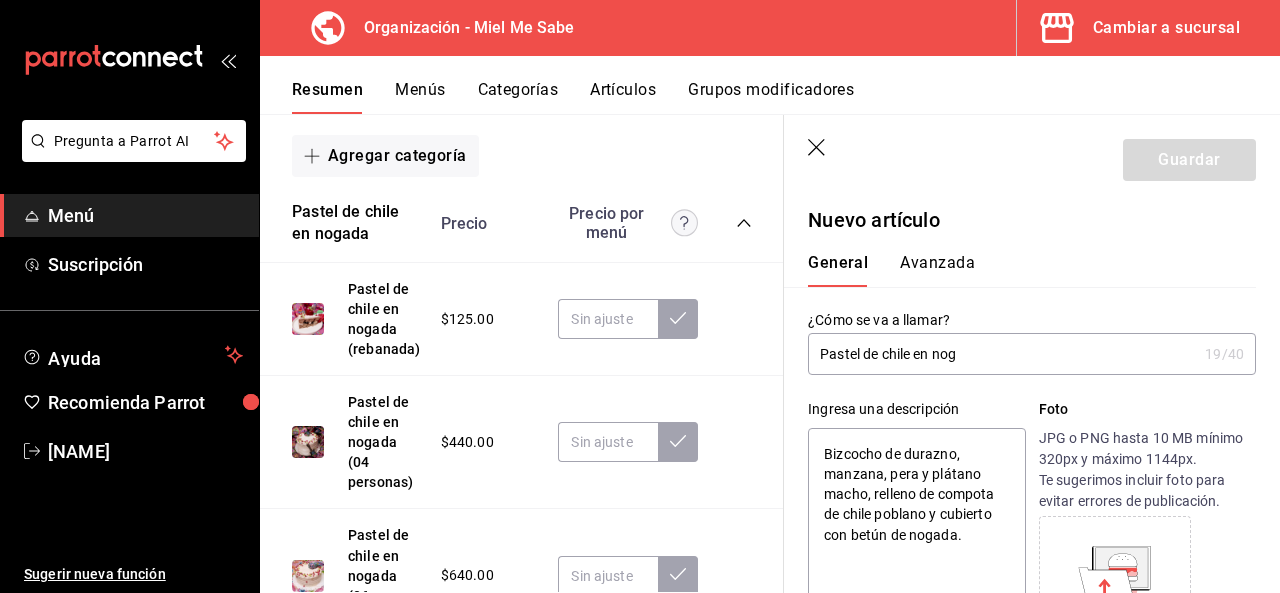 type on "x" 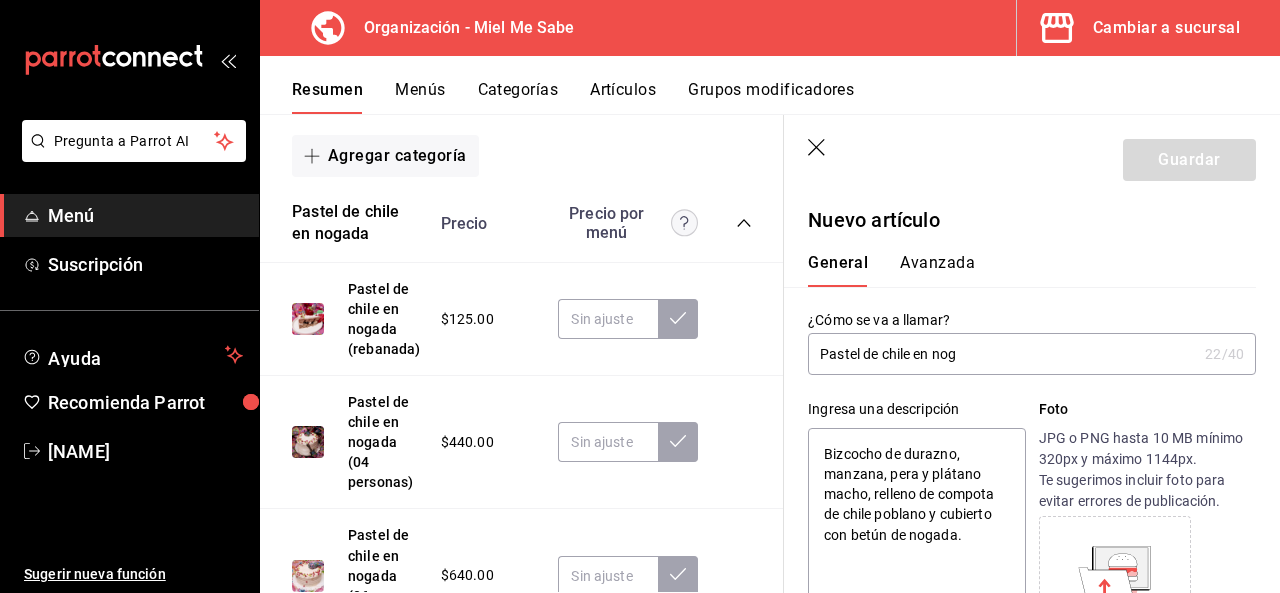 type on "Pastel de chile en noga" 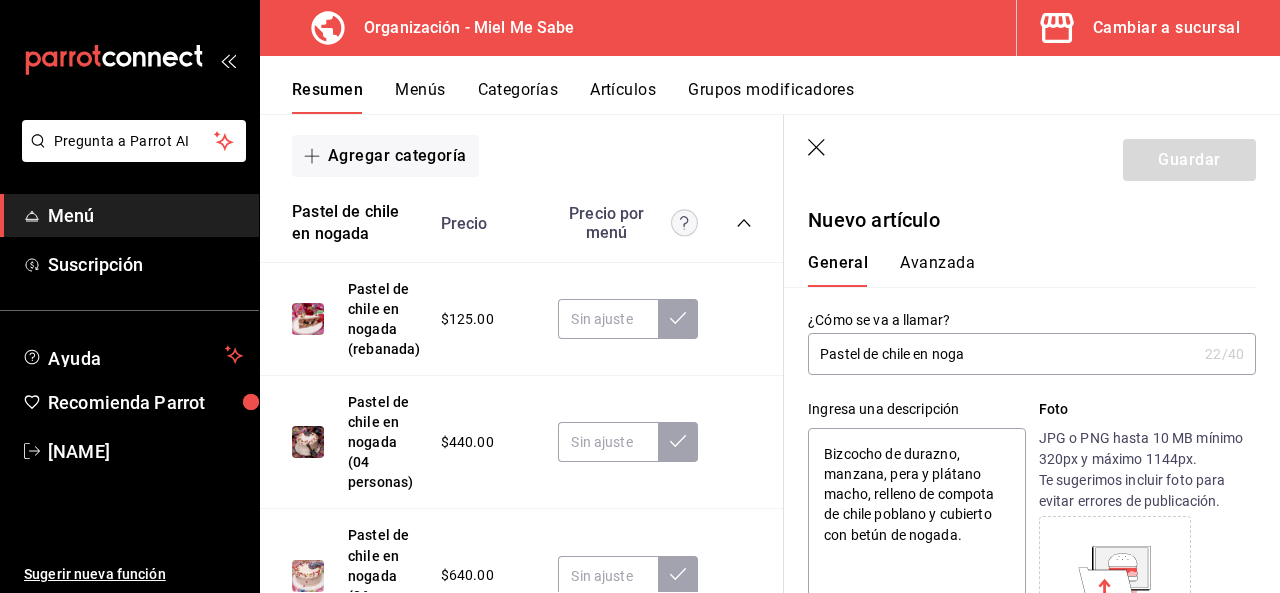 type on "Pastel de chile en nogad" 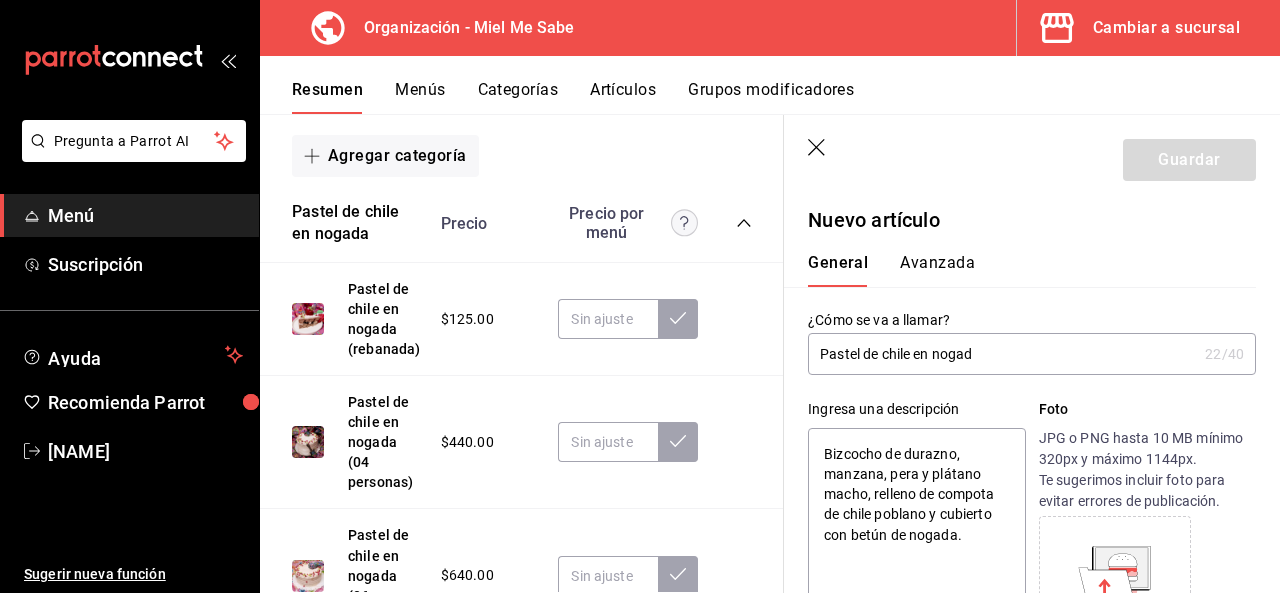 type on "x" 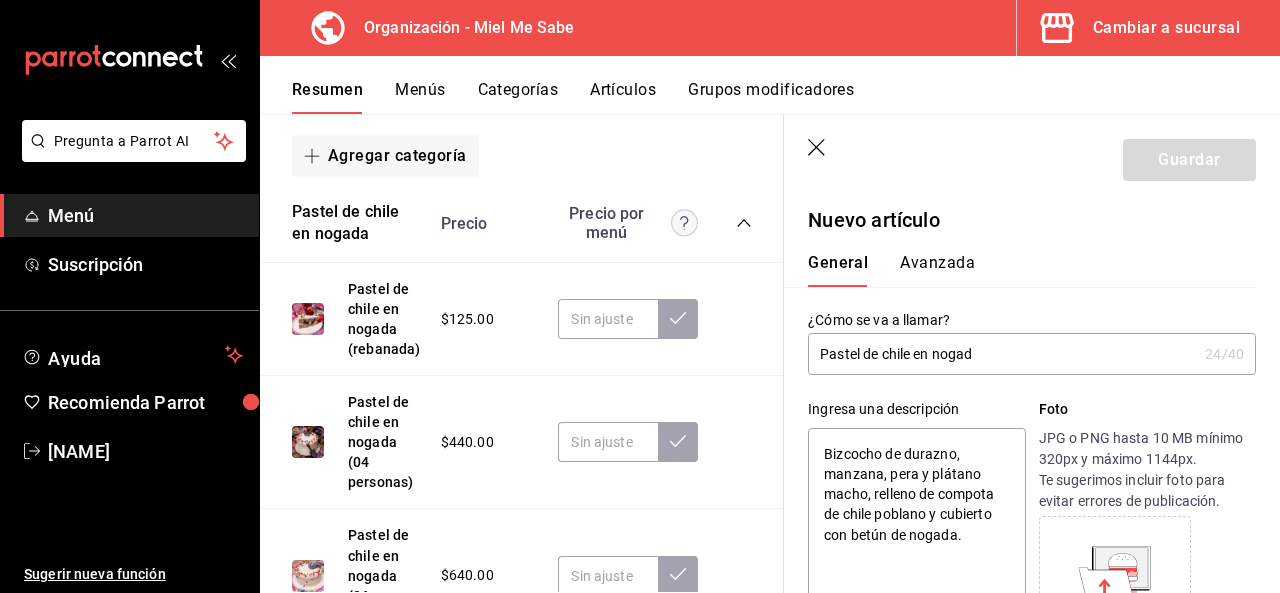 type on "Pastel de chile en nogada" 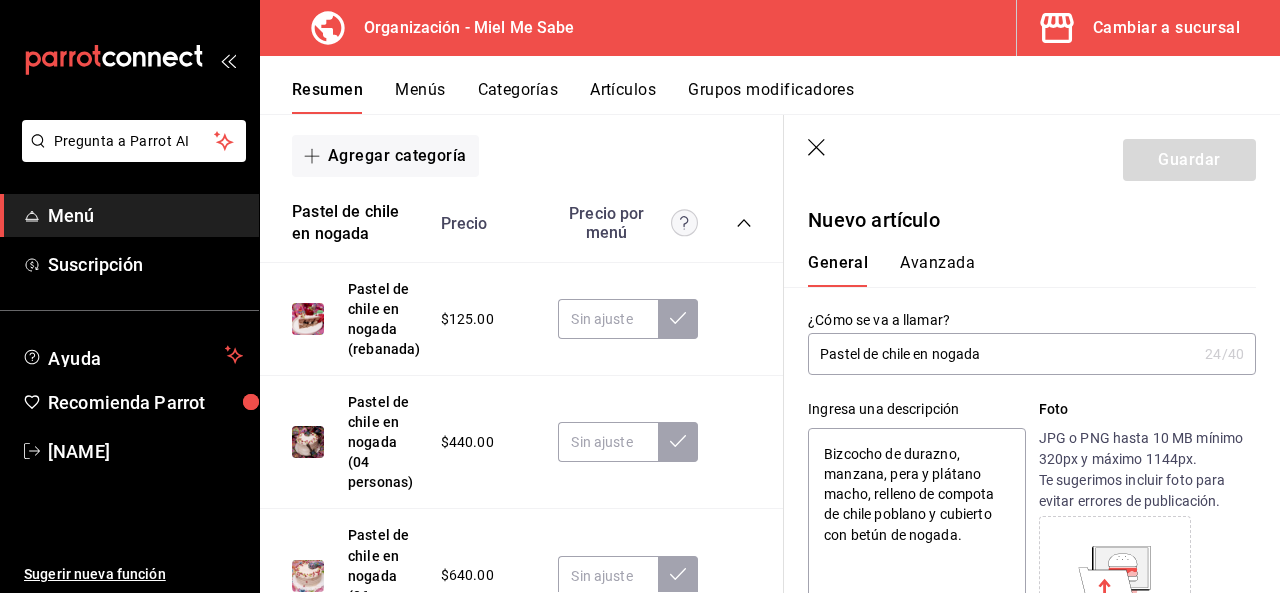 type on "x" 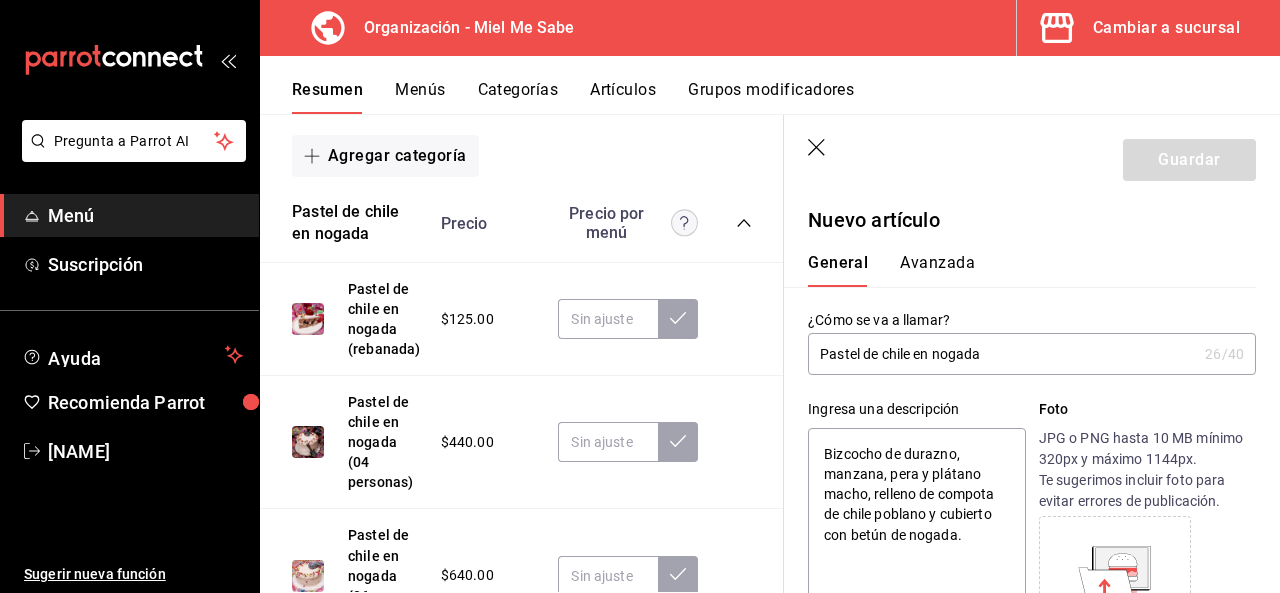 type on "Pastel de chile en nogada (" 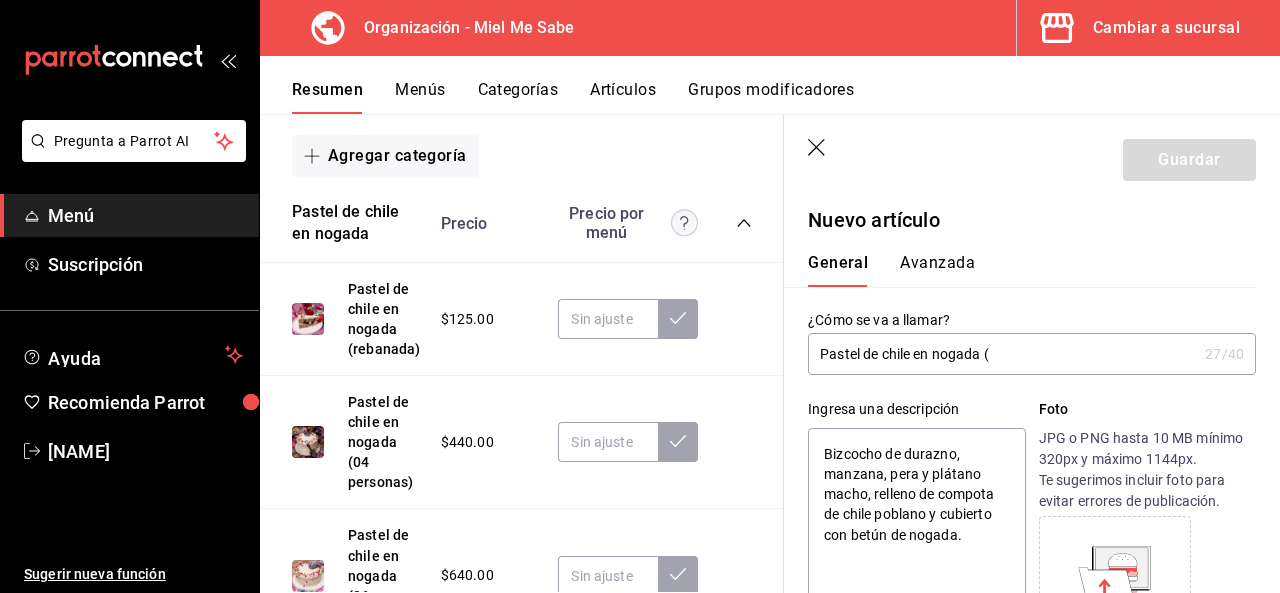 type on "Pastel de chile en nogada (1" 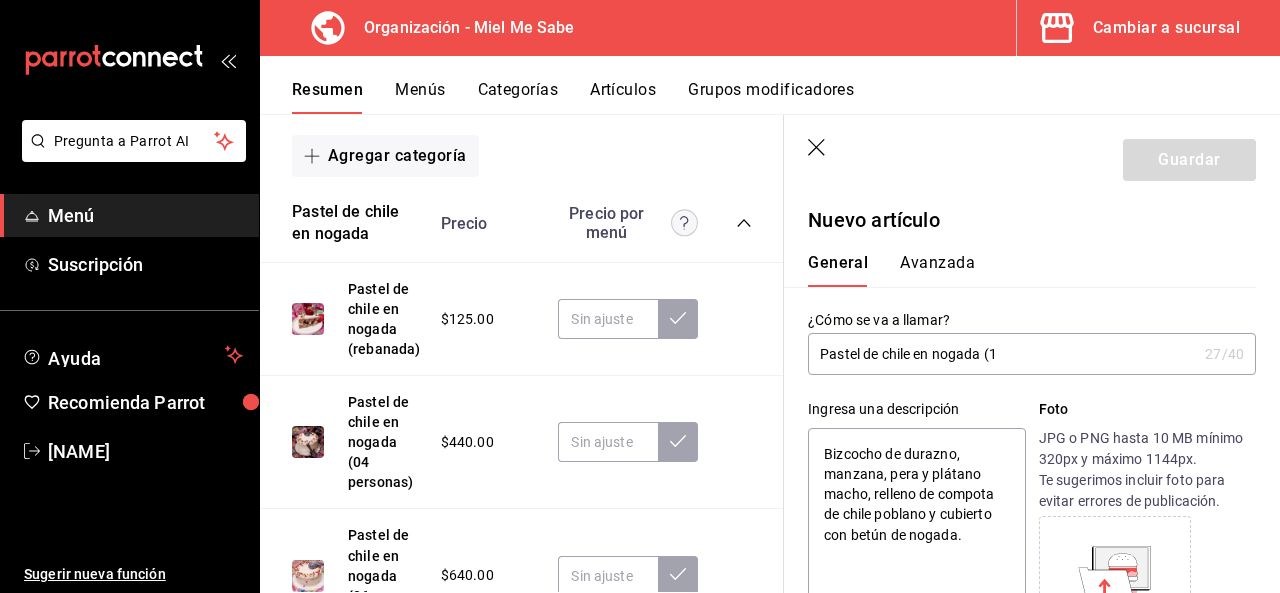 type on "Pastel de chile en nogada (10" 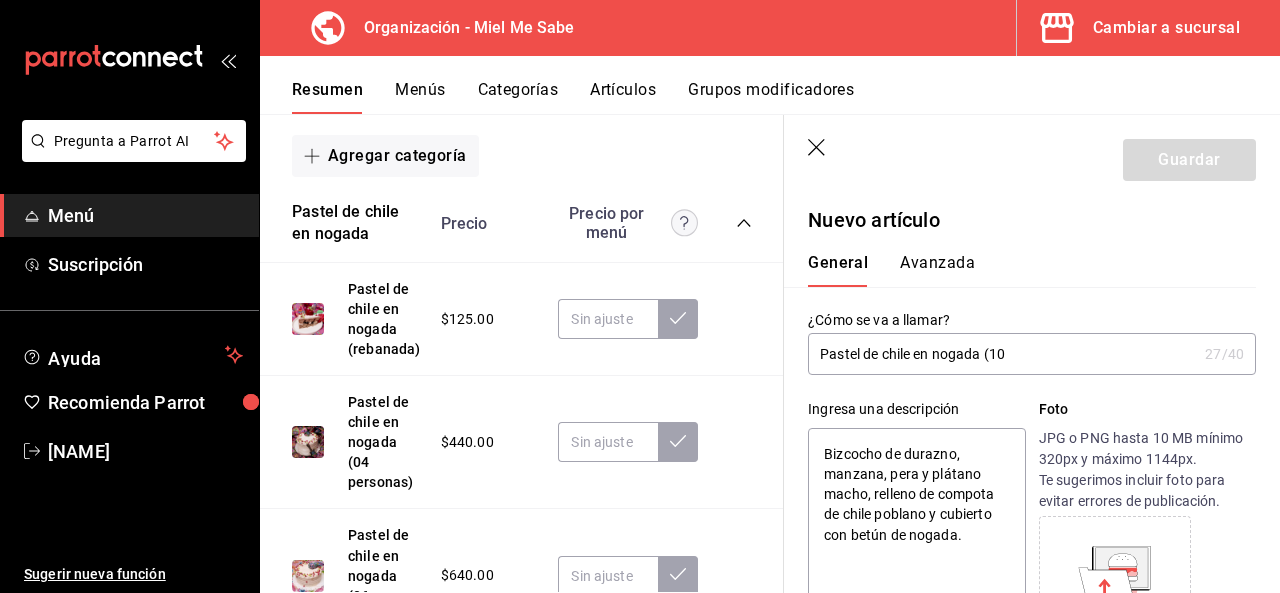 type on "x" 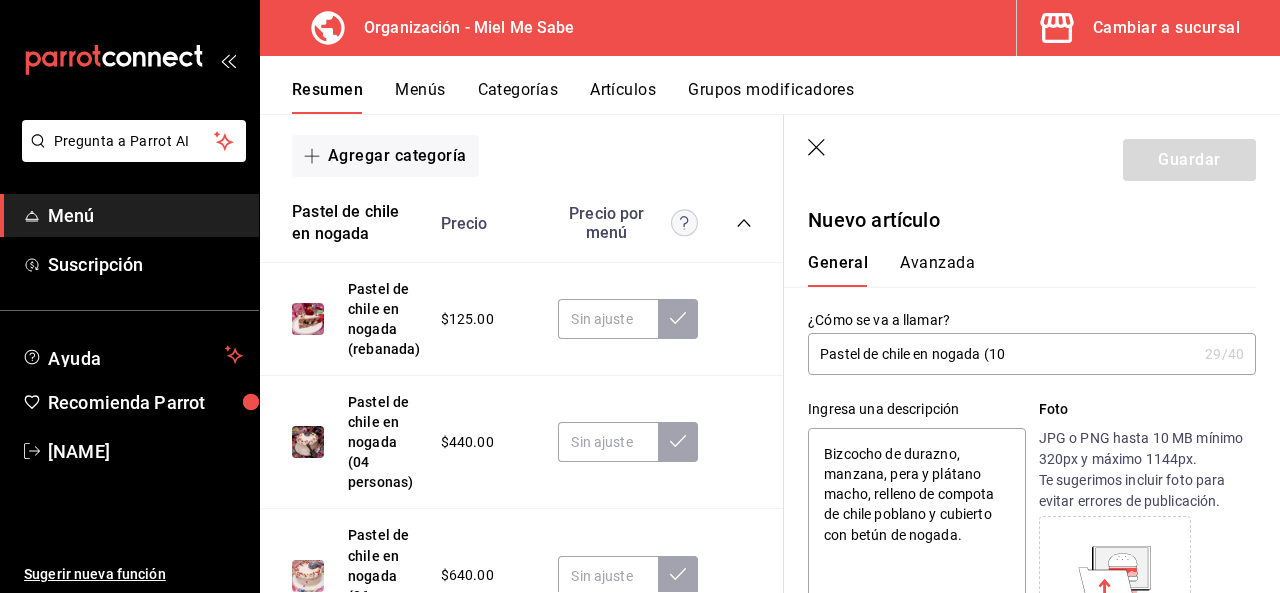 type on "Pastel de chile en nogada (10" 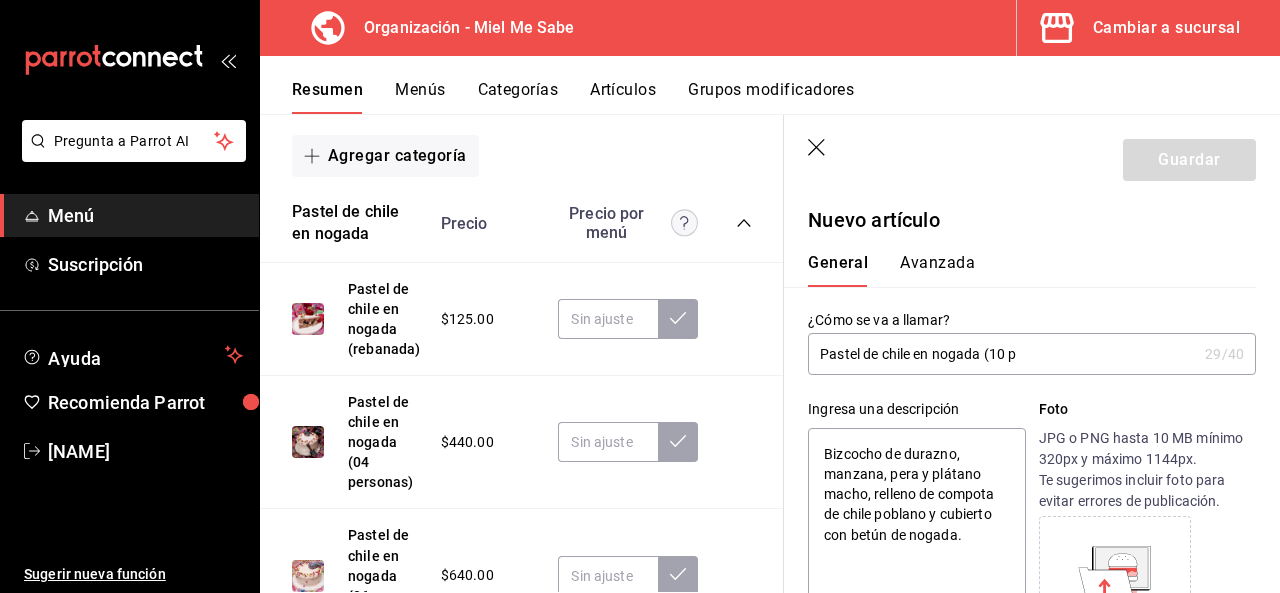 type on "Pastel de chile en nogada (10 pe" 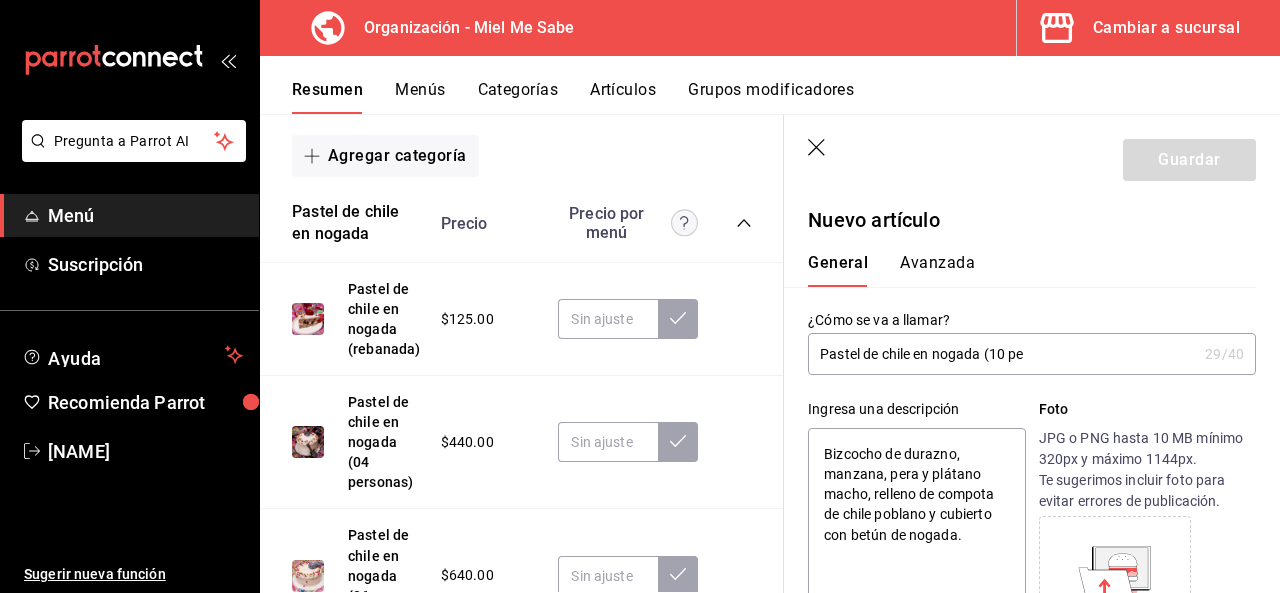 type on "x" 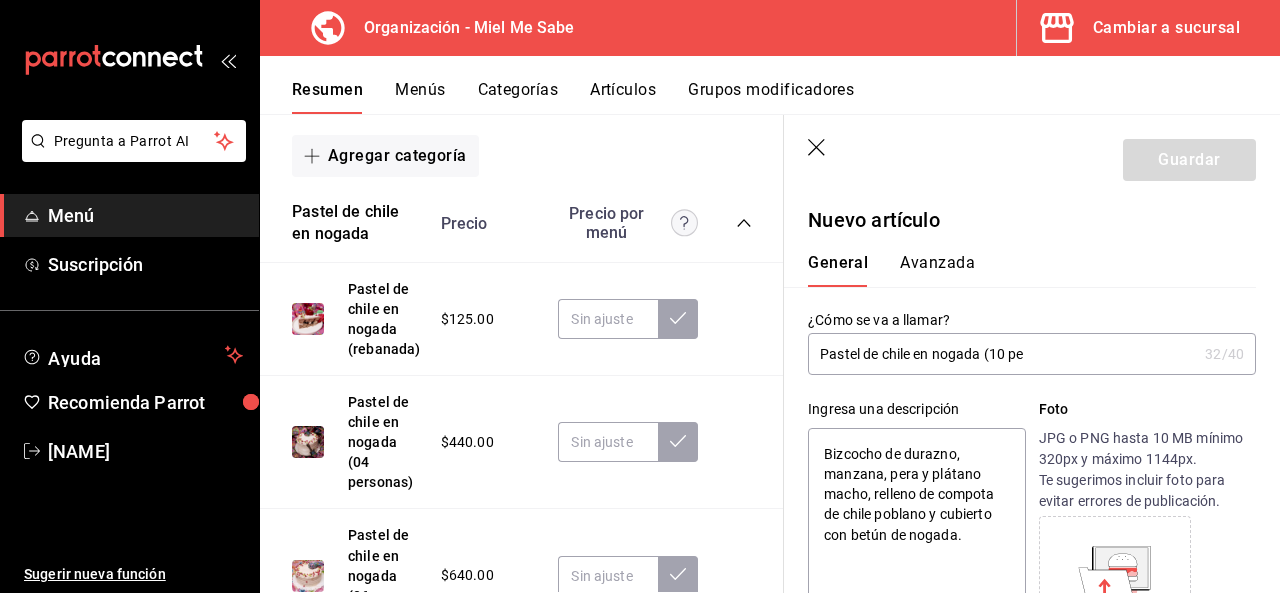 type on "Pastel de chile en nogada (10 per" 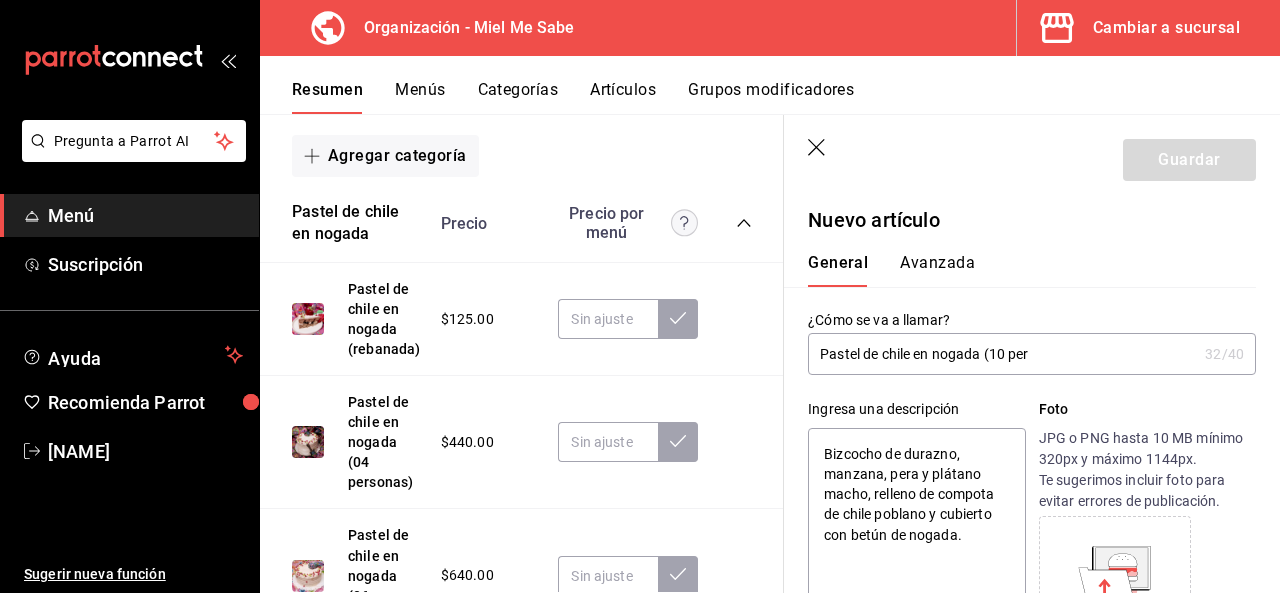 type on "x" 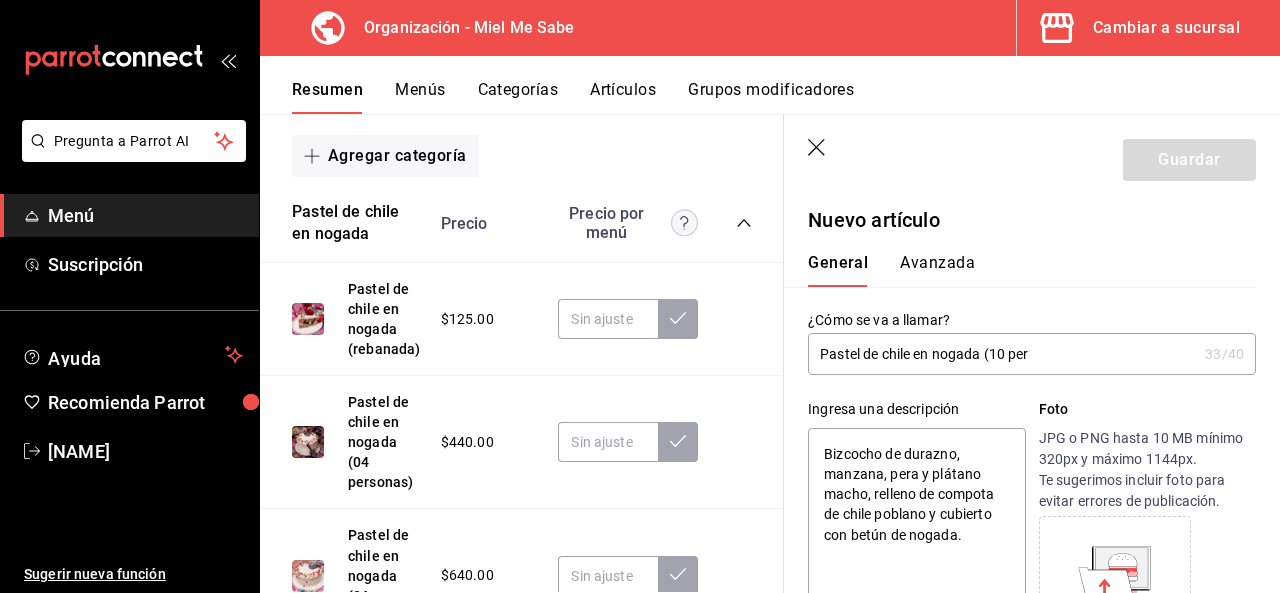 type on "Pastel de chile en nogada (10 pers" 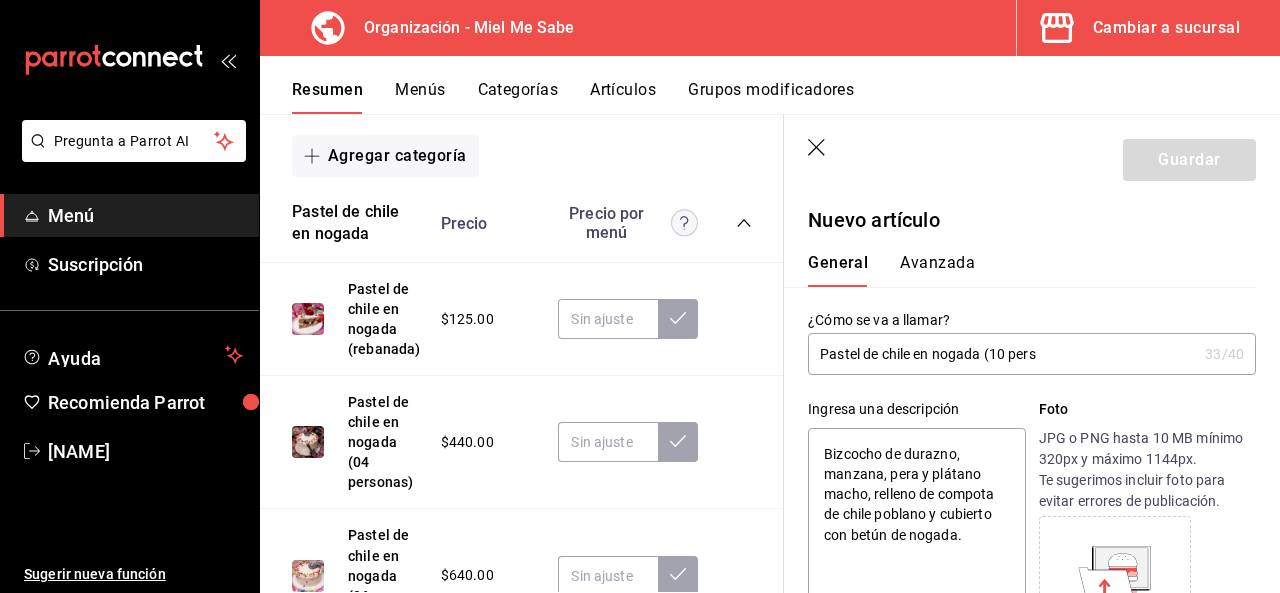 type on "Pastel de chile en nogada (10 perso" 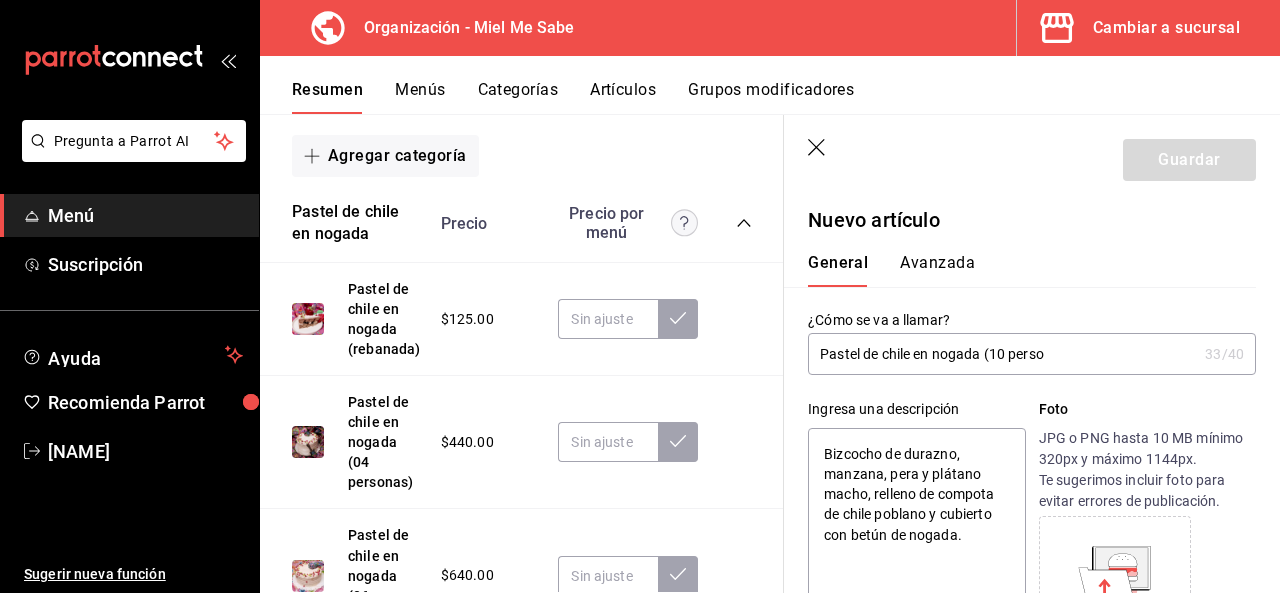 type on "x" 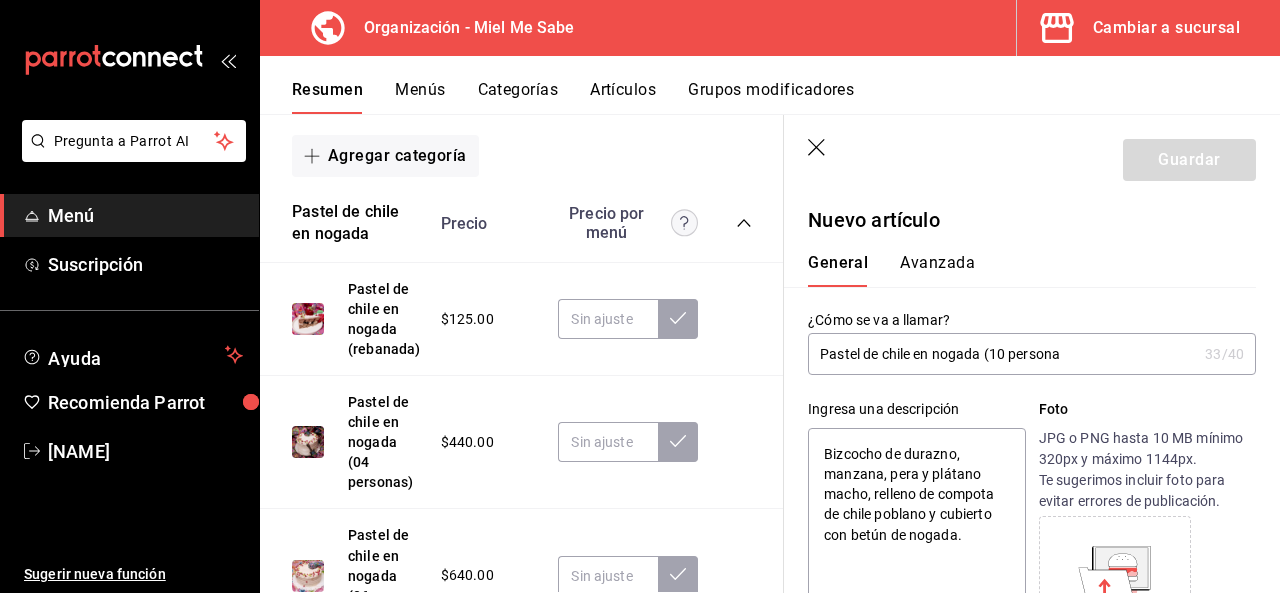 type on "Pastel de chile en nogada (10 personas" 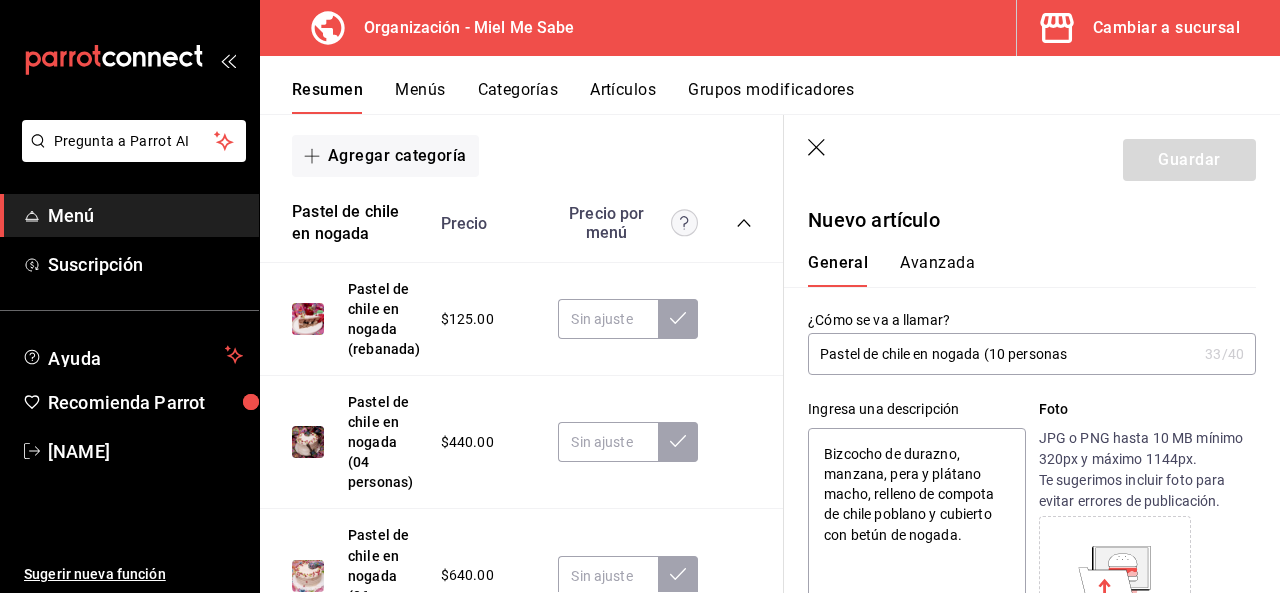 type on "x" 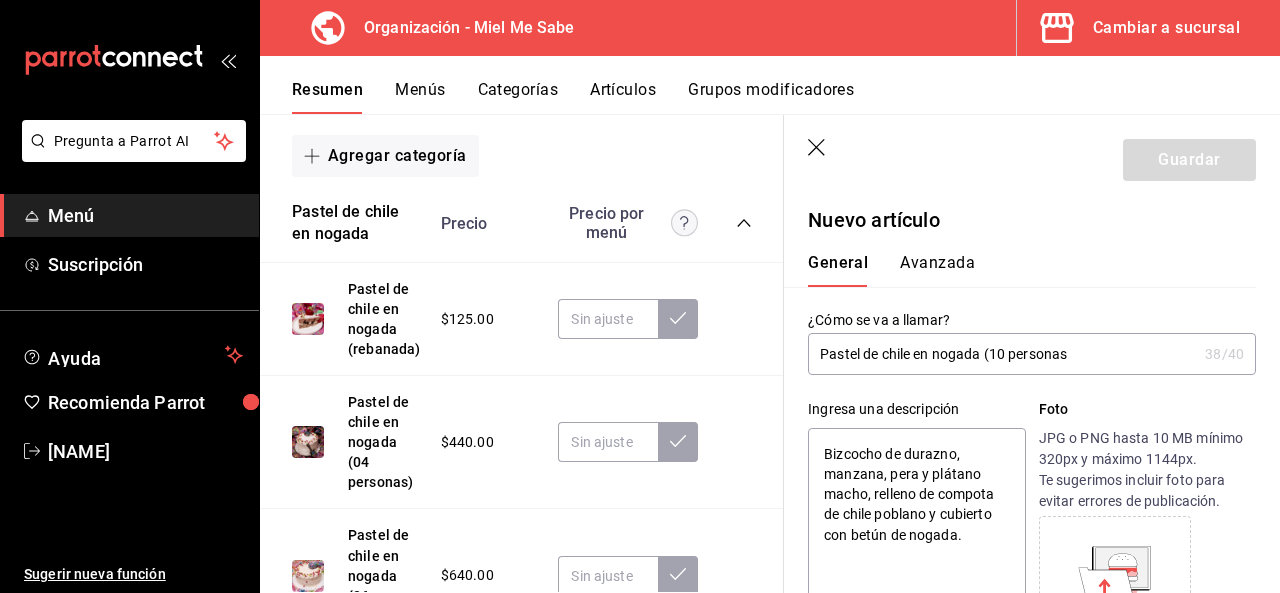 type on "Pastel de chile en nogada (10 personas" 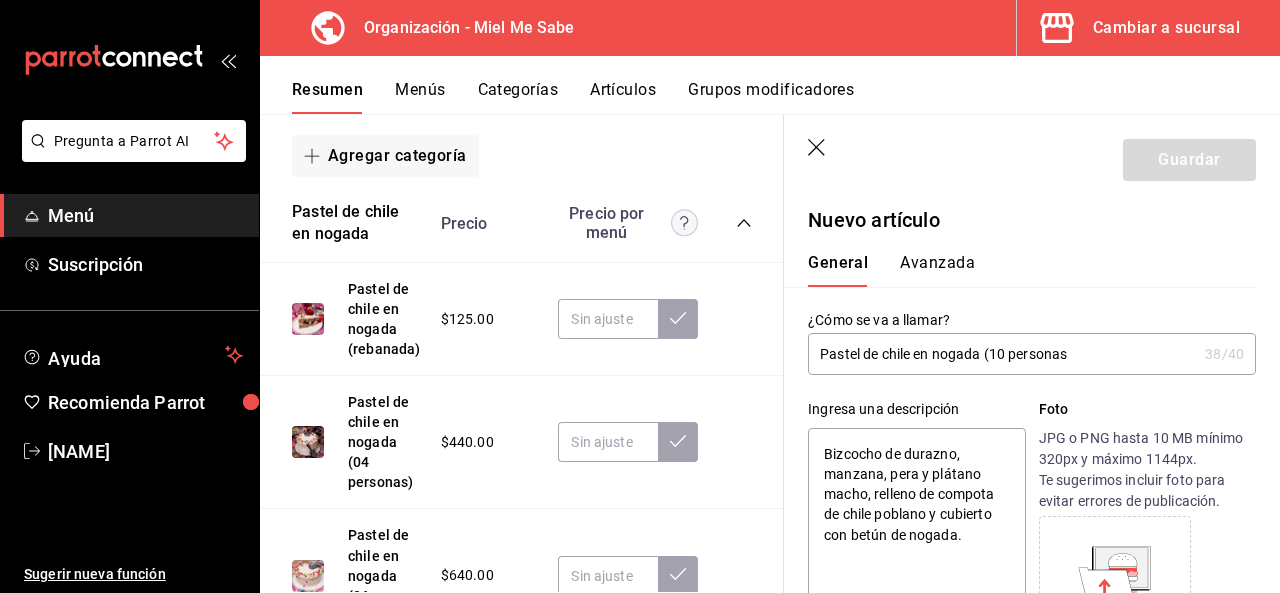 type on "Pastel de chile en nogada (10 personas)" 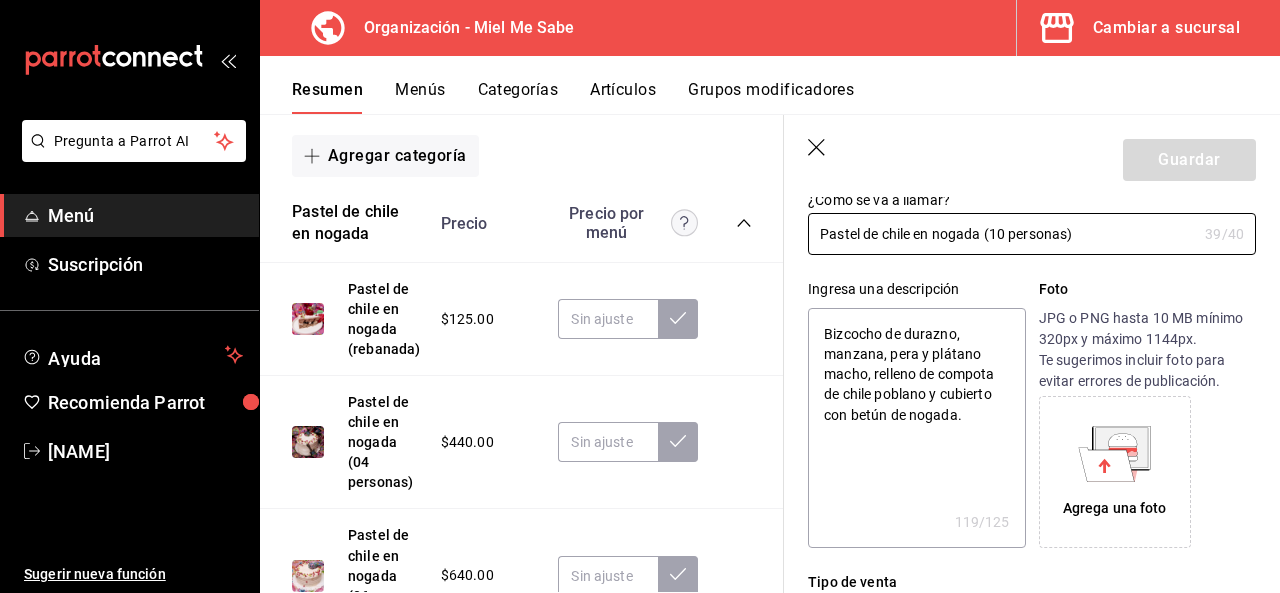 scroll, scrollTop: 118, scrollLeft: 0, axis: vertical 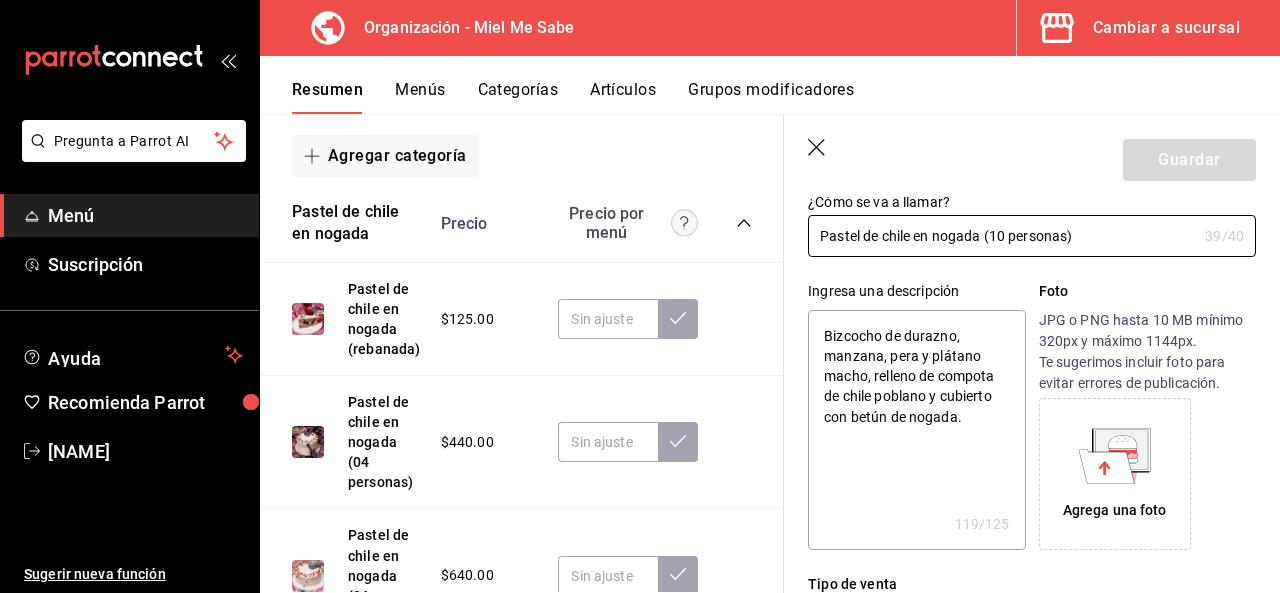 type on "Pastel de chile en nogada (10 personas)" 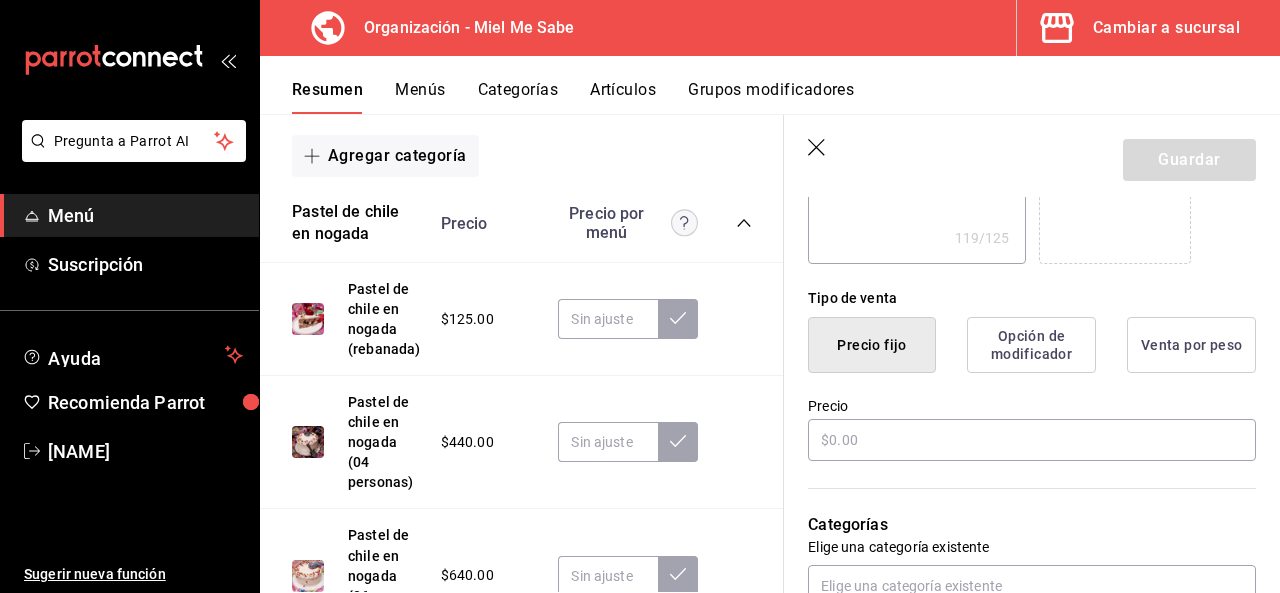 scroll, scrollTop: 406, scrollLeft: 0, axis: vertical 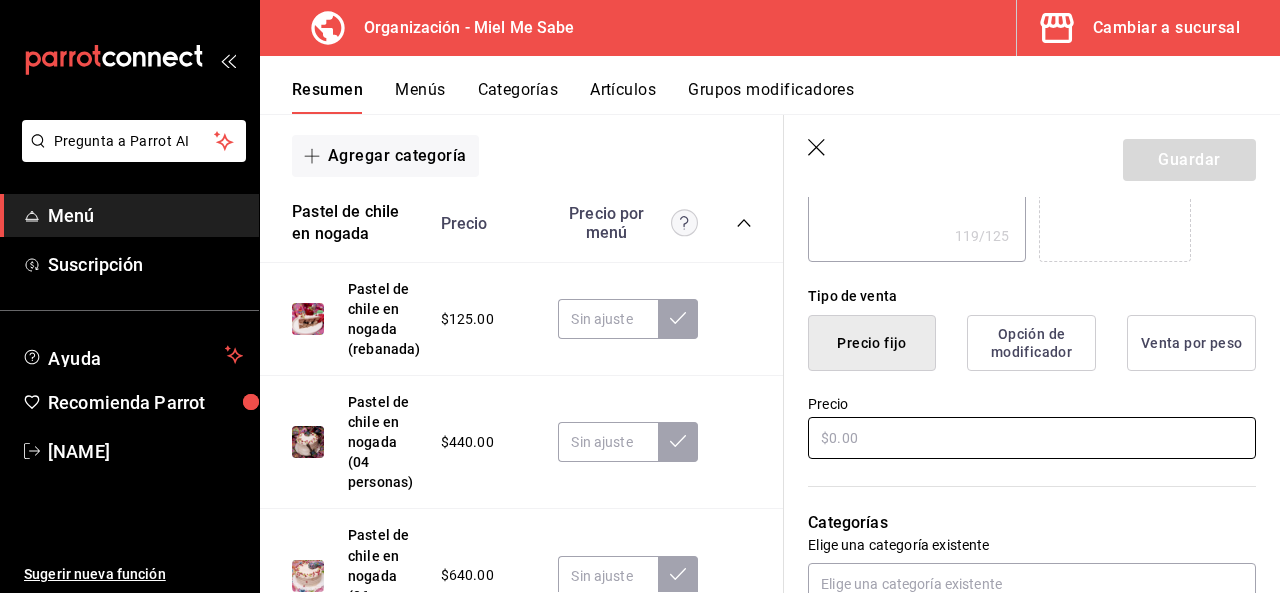 click at bounding box center [1032, 438] 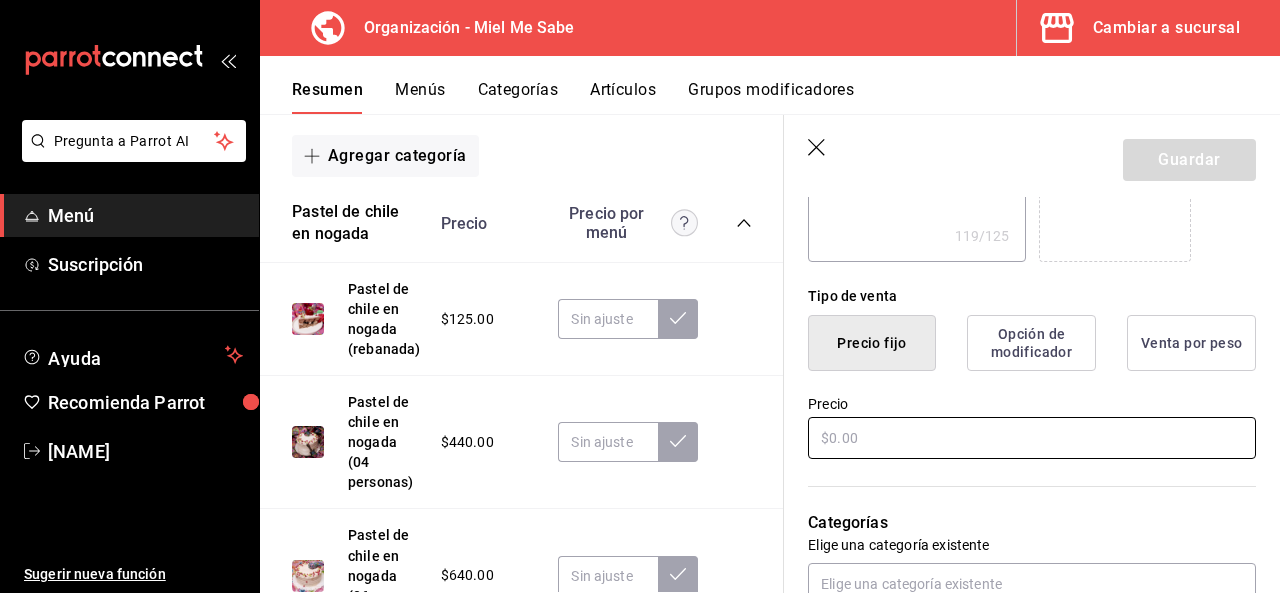 type on "x" 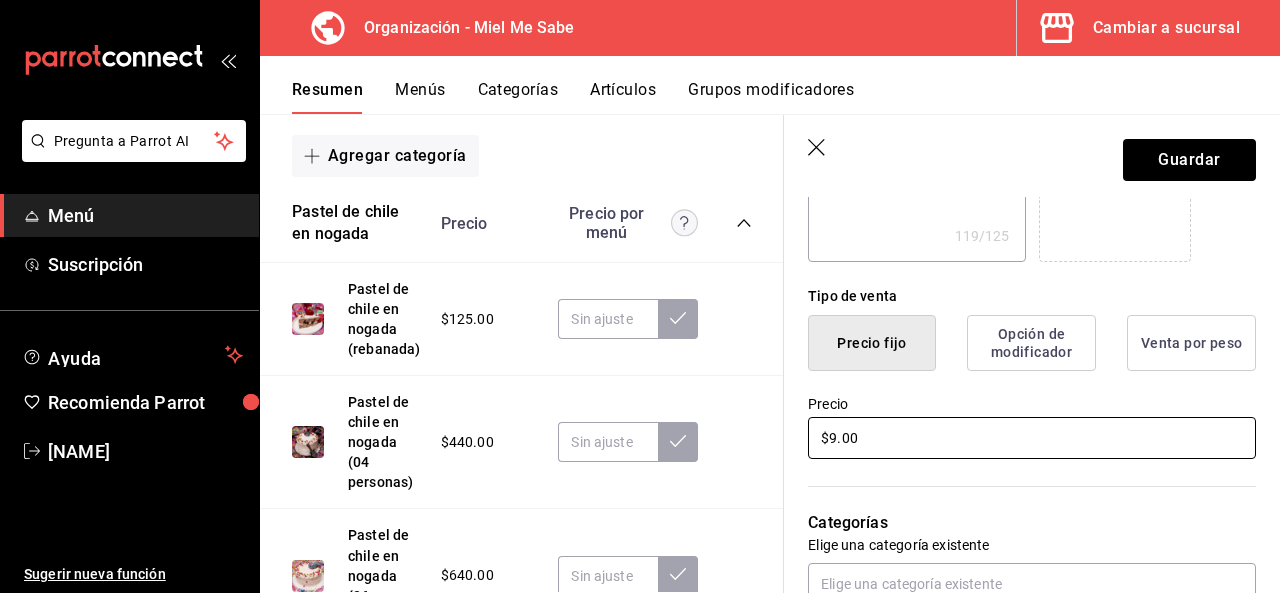 type on "x" 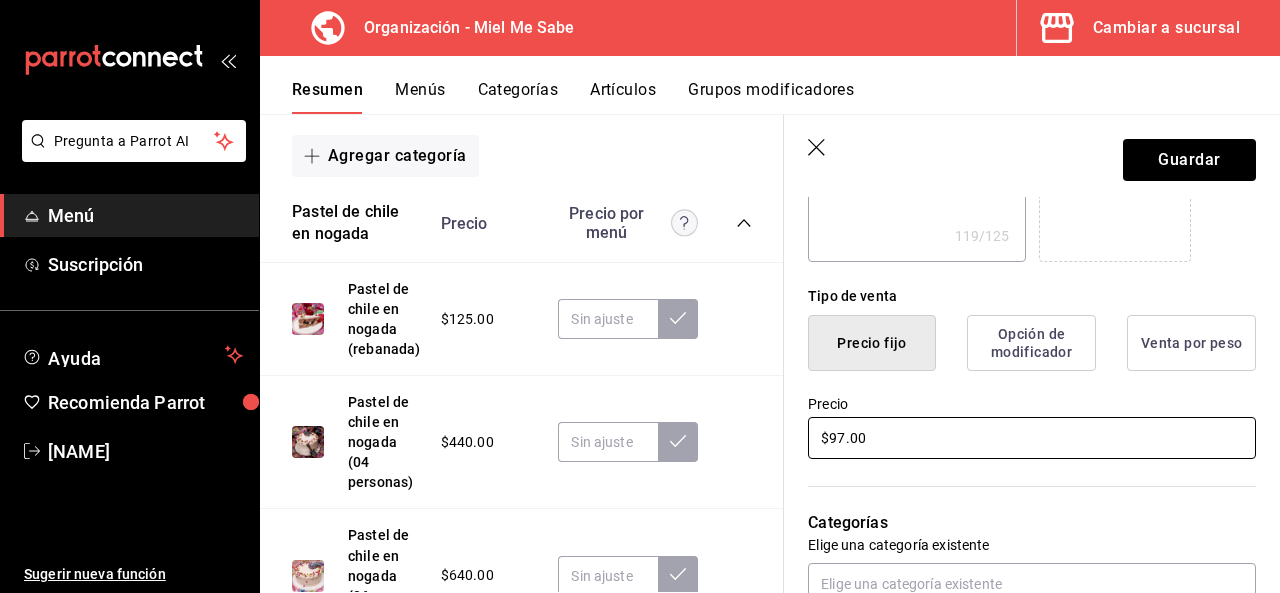 type on "$975.00" 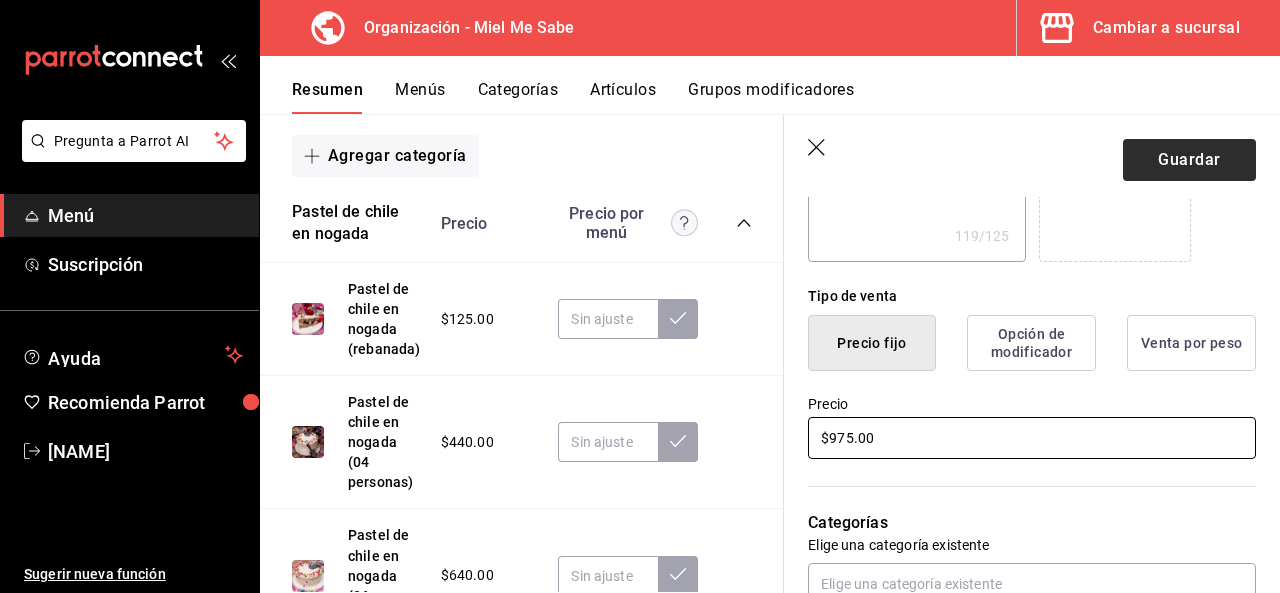 type on "$975.00" 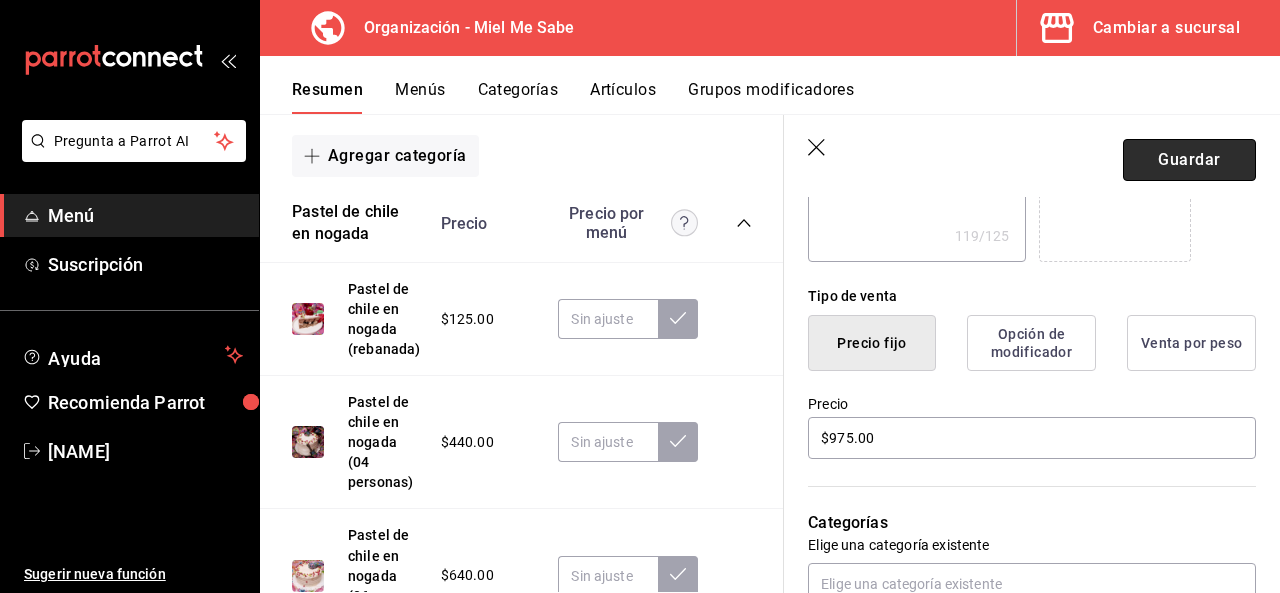 click on "Guardar" at bounding box center (1189, 160) 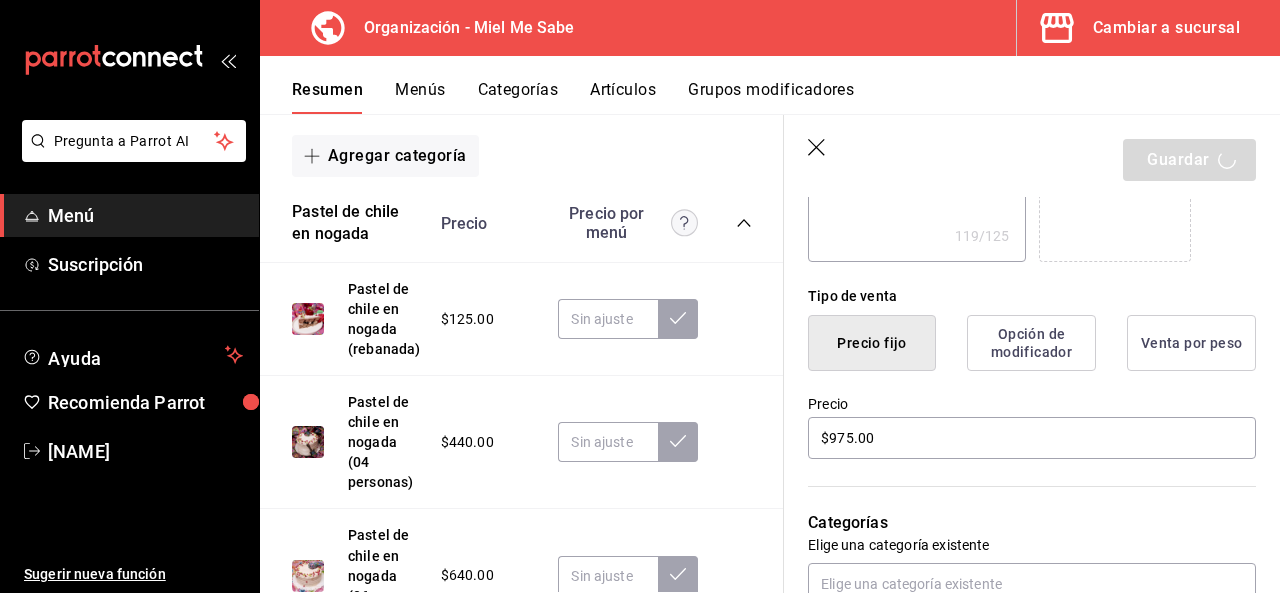type on "x" 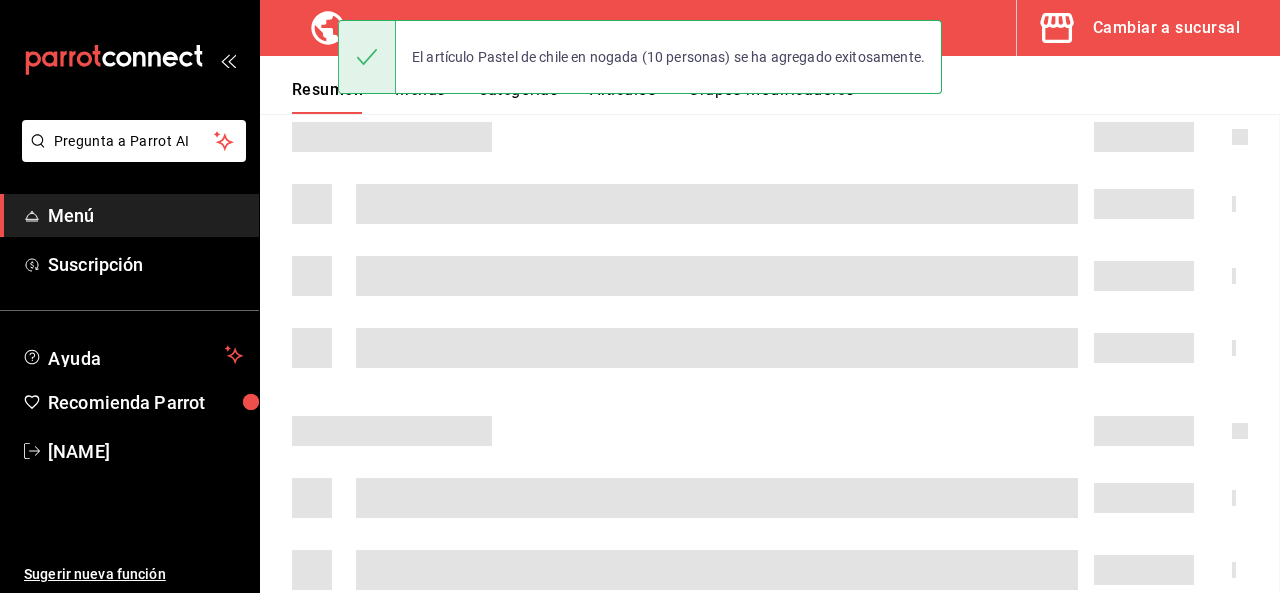 scroll, scrollTop: 0, scrollLeft: 0, axis: both 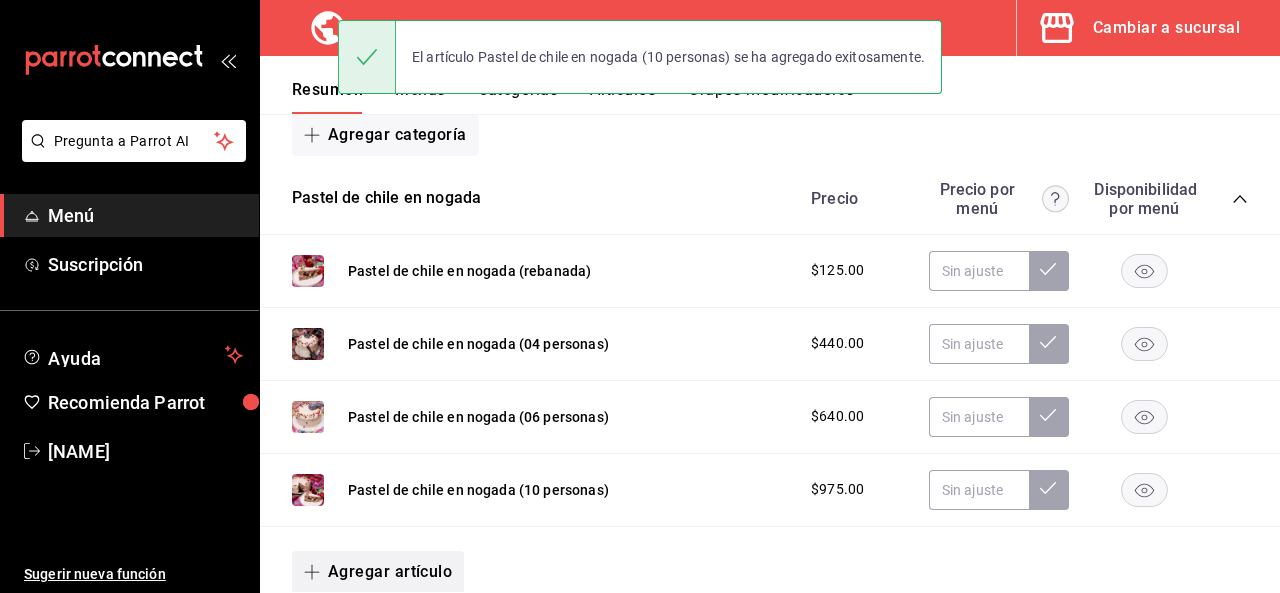 click 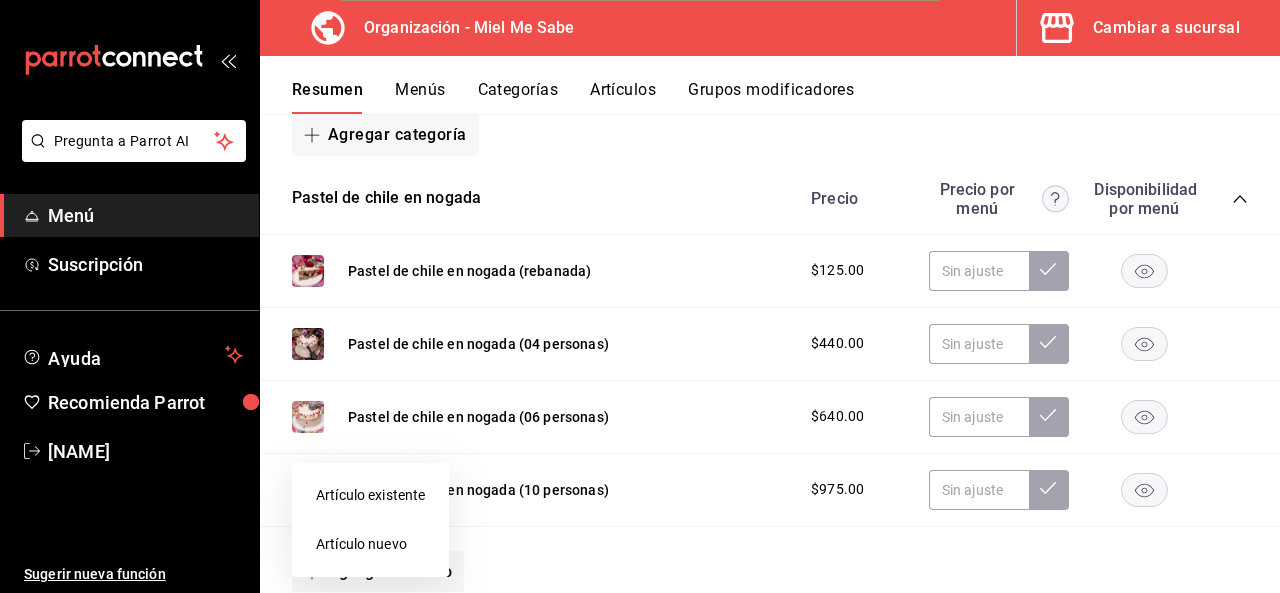 click on "Artículo nuevo" at bounding box center (370, 544) 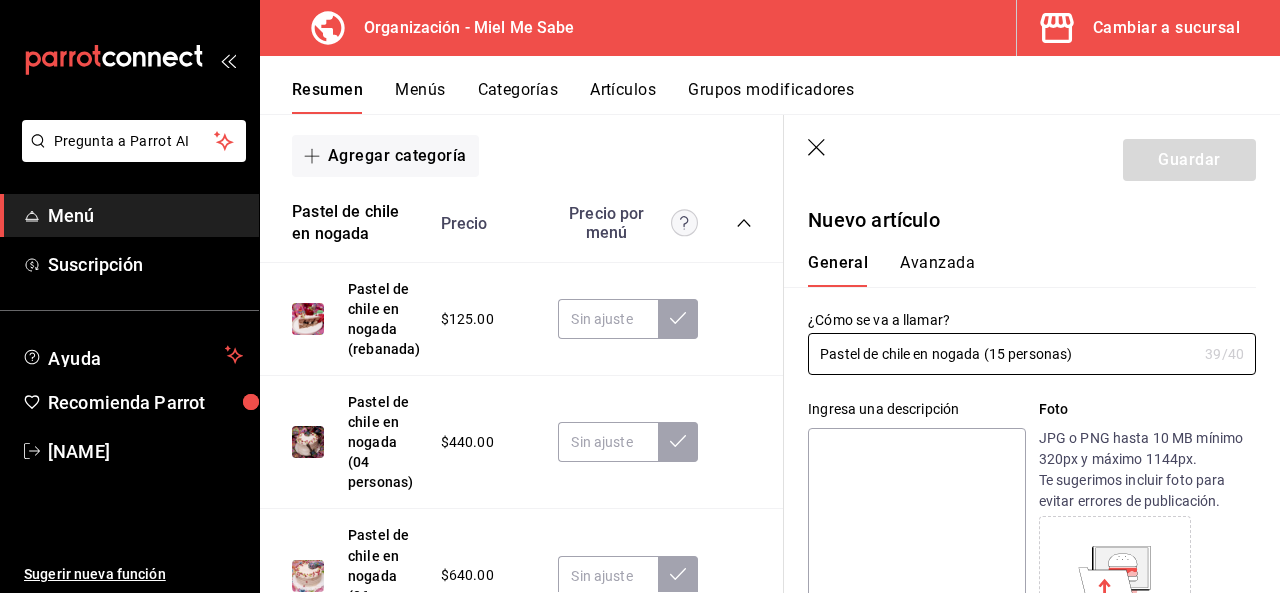 type on "Pastel de chile en nogada (15 personas)" 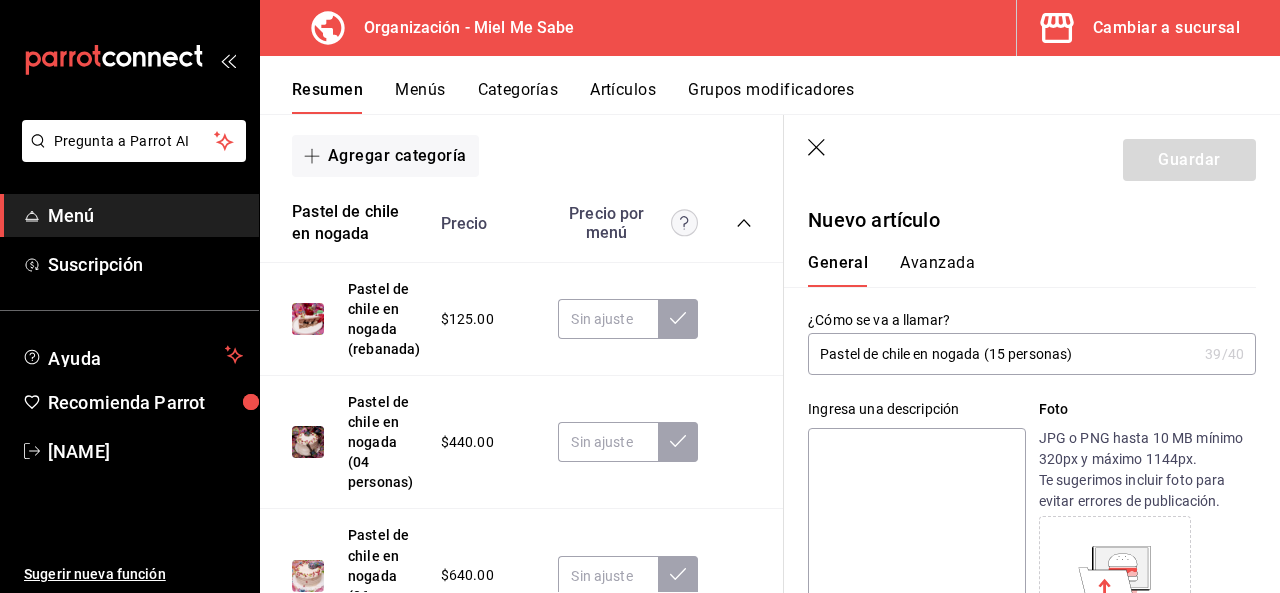 paste on "Bizcocho de durazno, manzana, pera y plátano macho, relleno de compota de chile poblano y cubierto con betún de nogada." 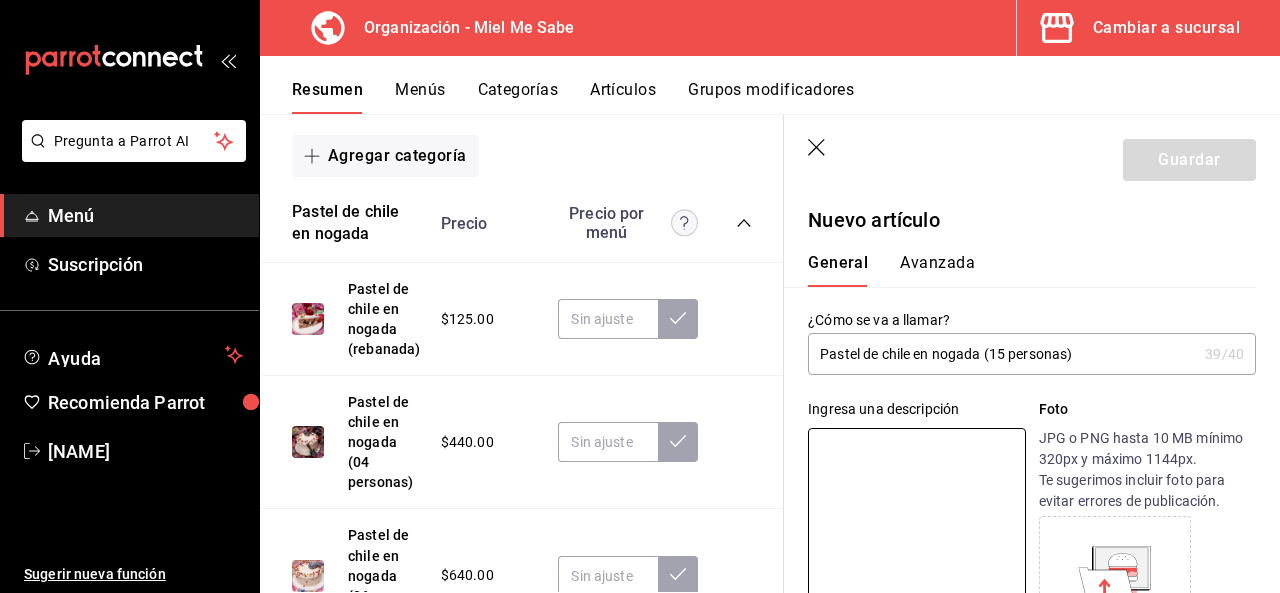 type on "Bizcocho de durazno, manzana, pera y plátano macho, relleno de compota de chile poblano y cubierto con betún de nogada." 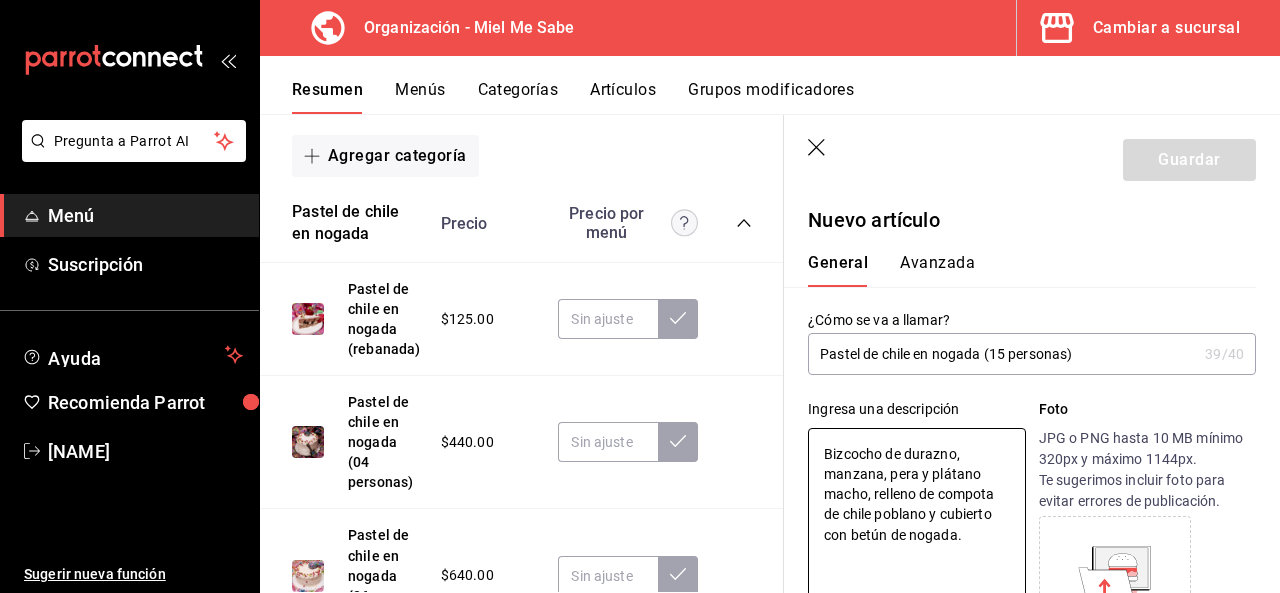 type on "Bizcocho de durazno, manzana, pera y plátano macho, relleno de compota de chile poblano y cubierto con betún de nogada." 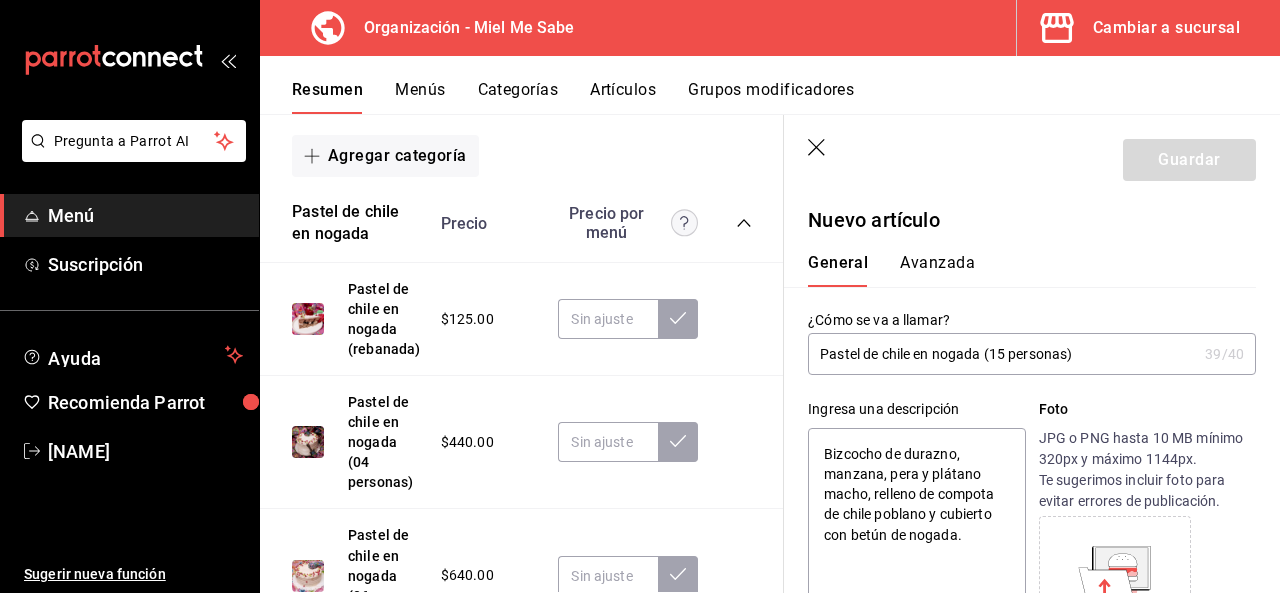 click on "Guardar" at bounding box center (1032, 156) 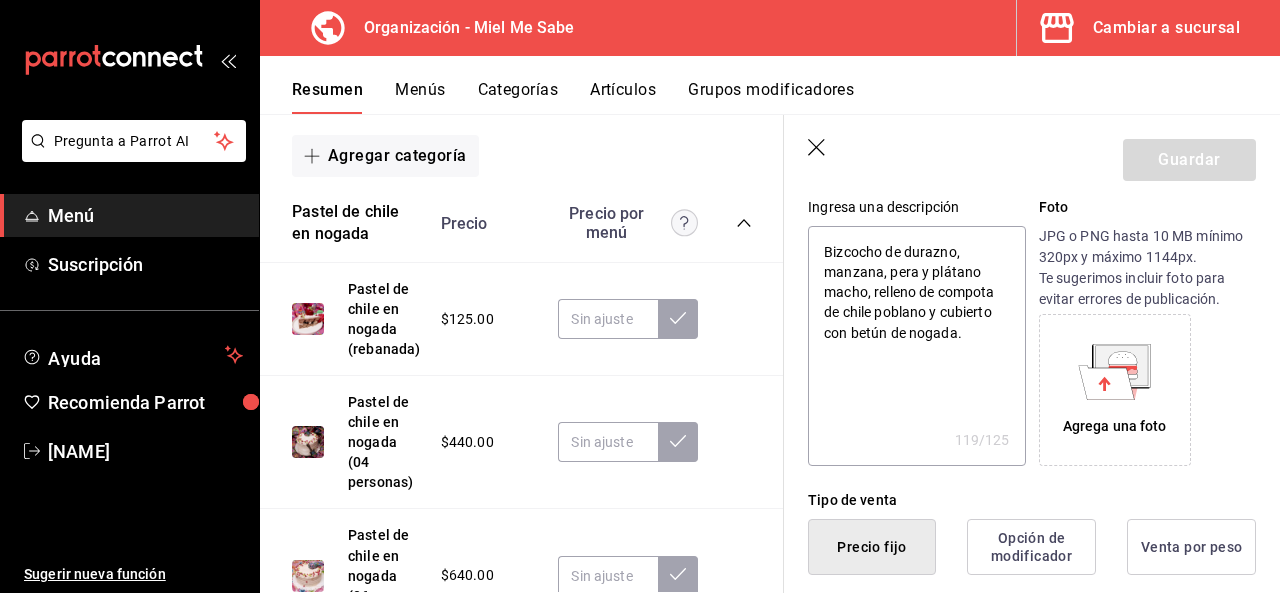 scroll, scrollTop: 318, scrollLeft: 0, axis: vertical 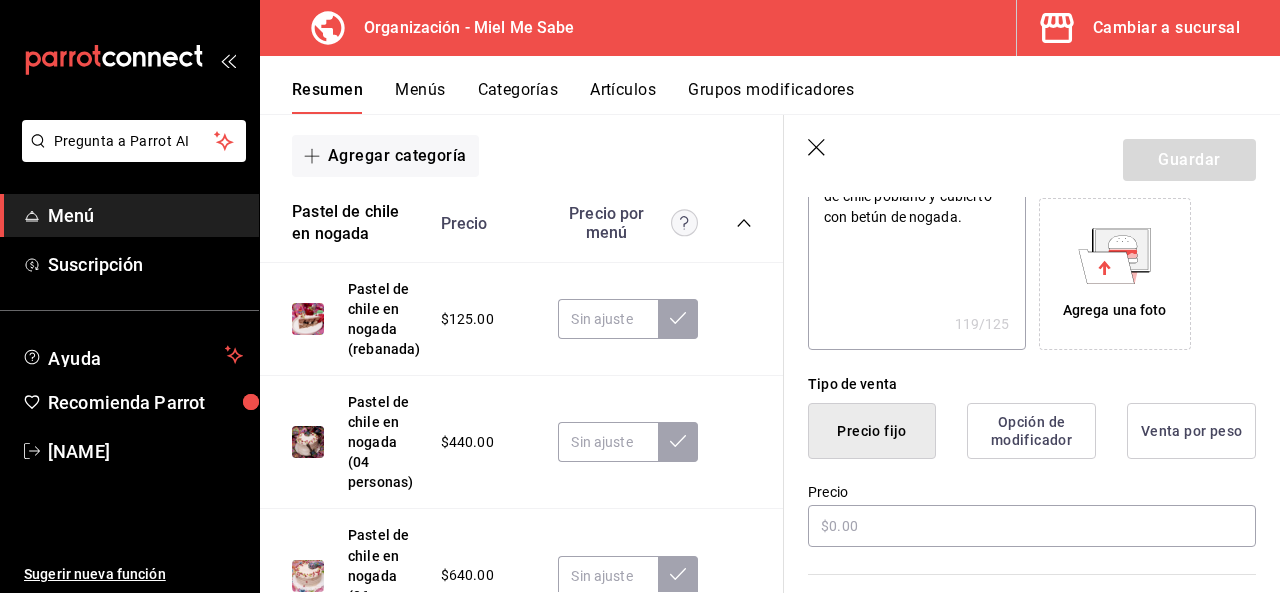 click on "Agrega una foto" at bounding box center (1115, 274) 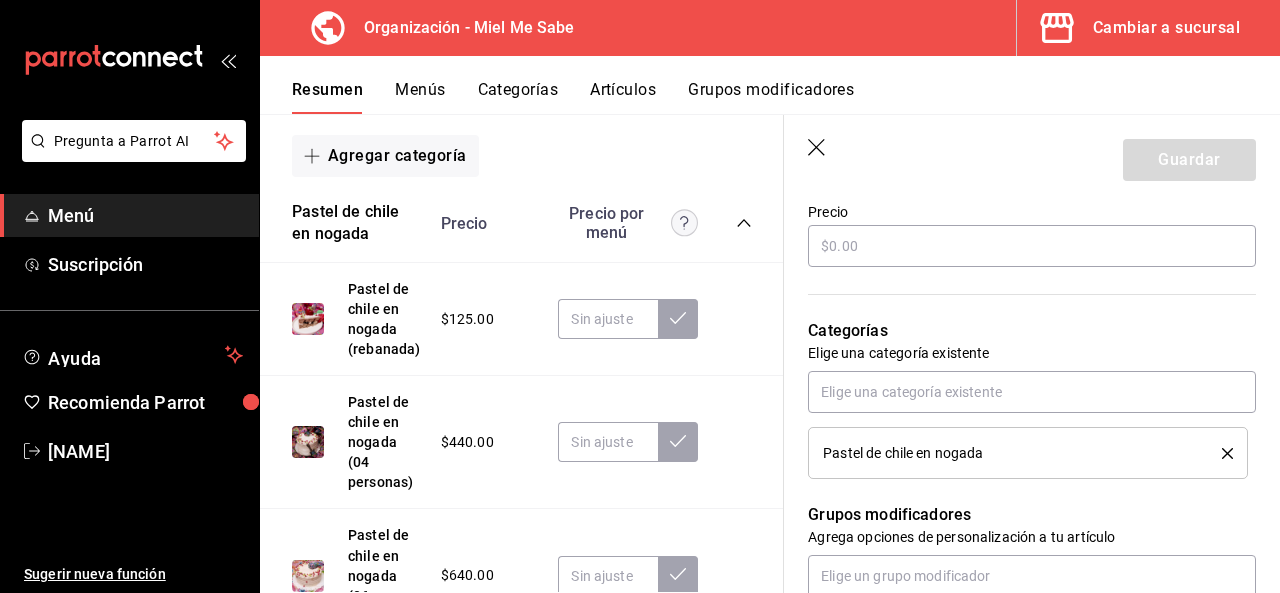 scroll, scrollTop: 607, scrollLeft: 0, axis: vertical 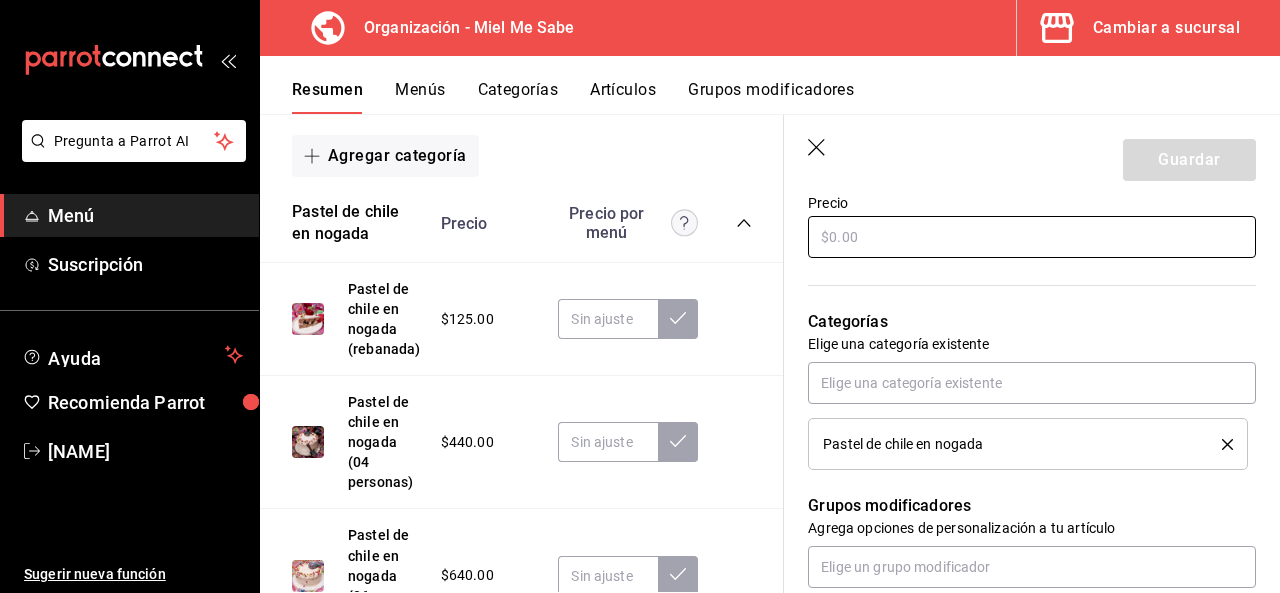 click at bounding box center [1032, 237] 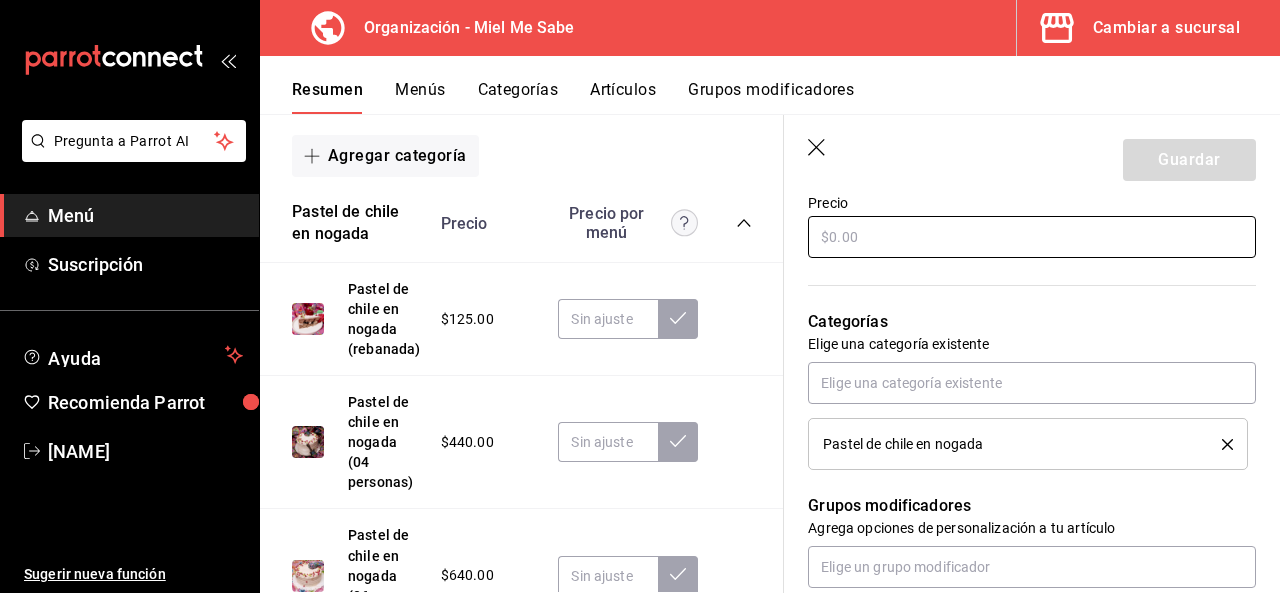 type on "x" 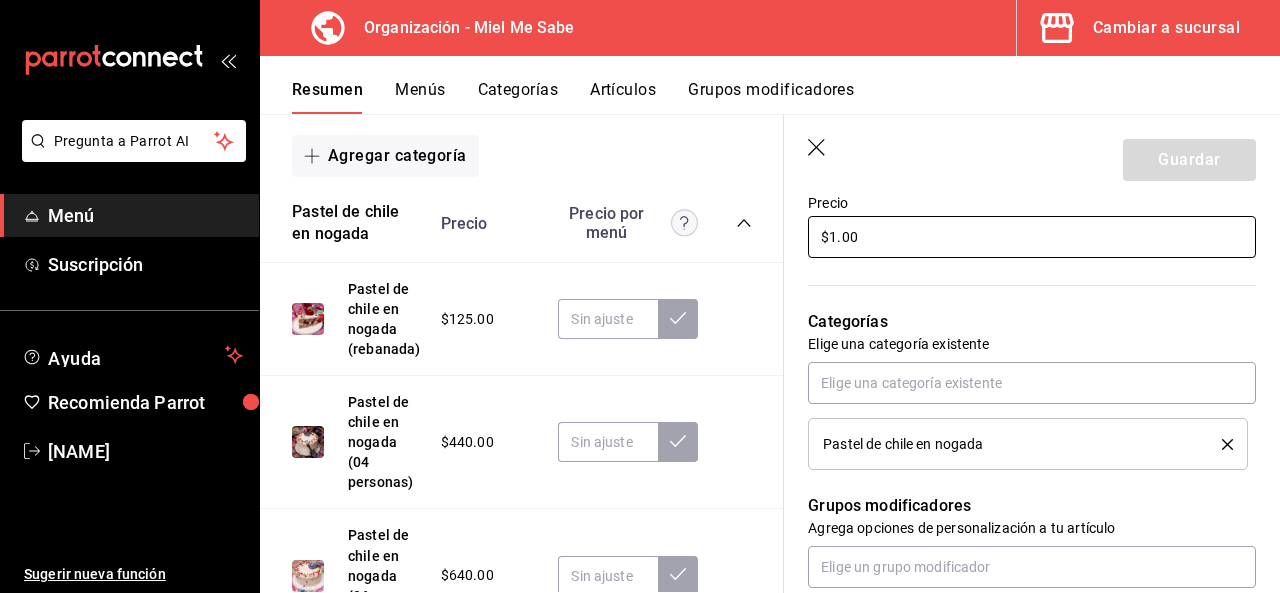 type on "$13.00" 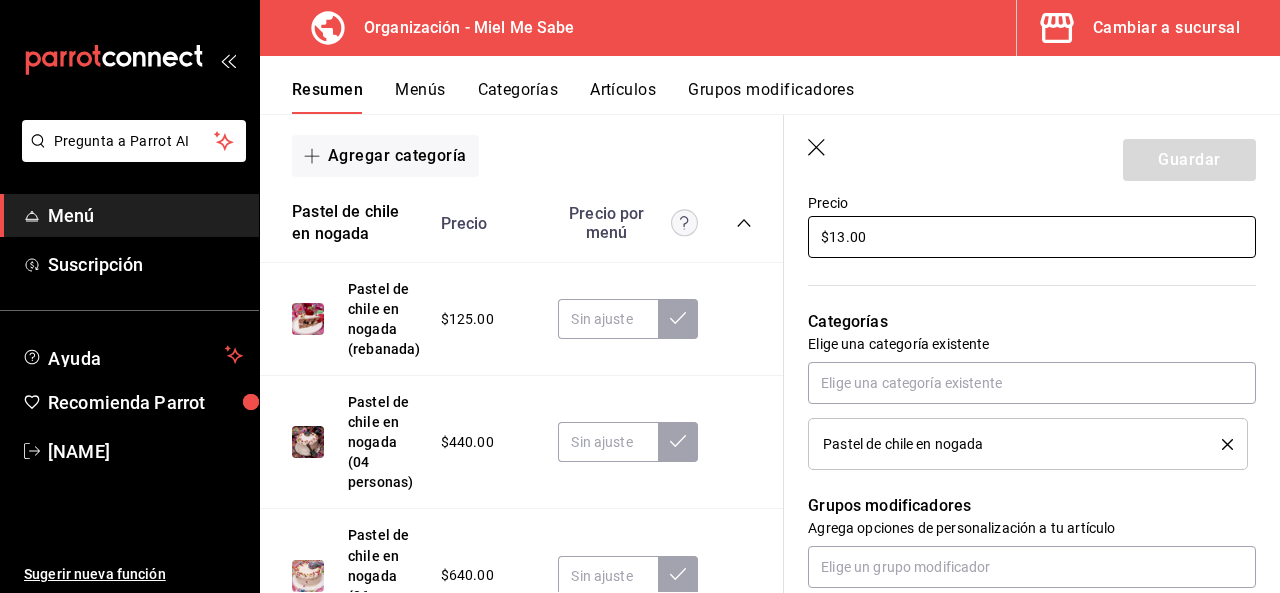 type on "x" 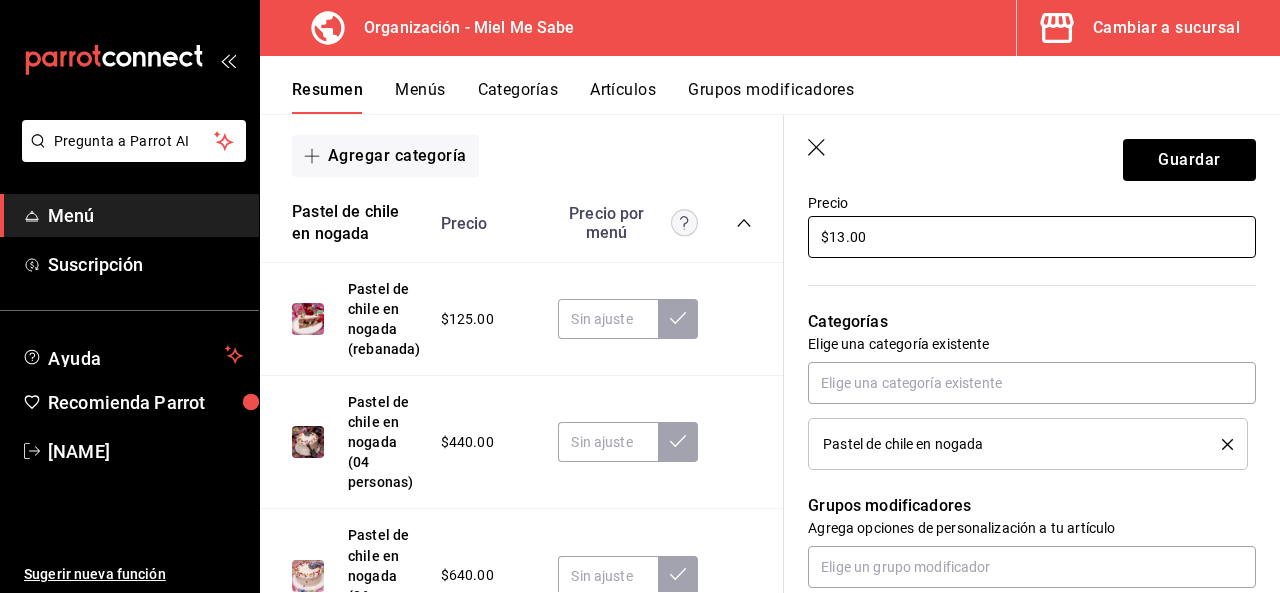 type on "$132.00" 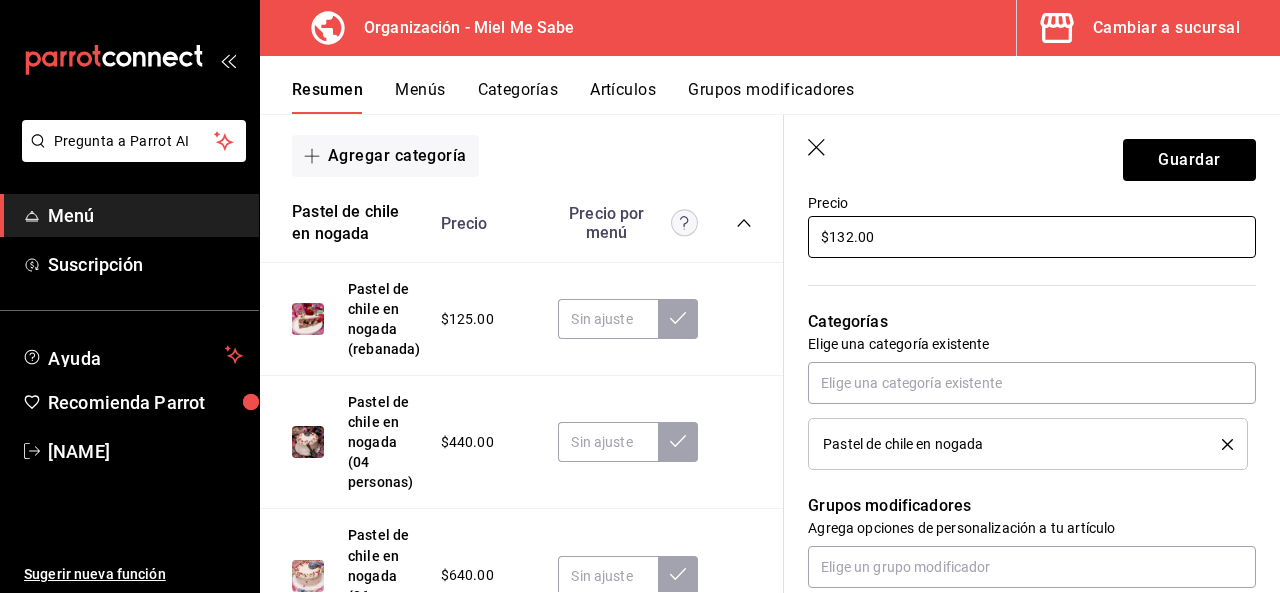 type on "x" 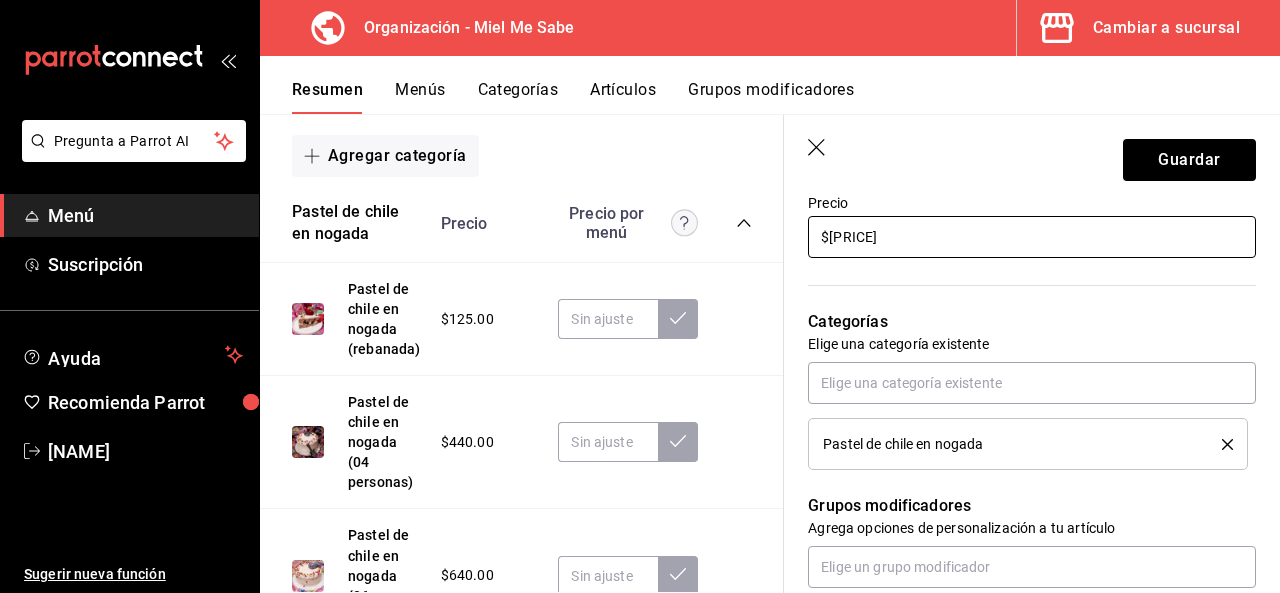 type on "$[PRICE]" 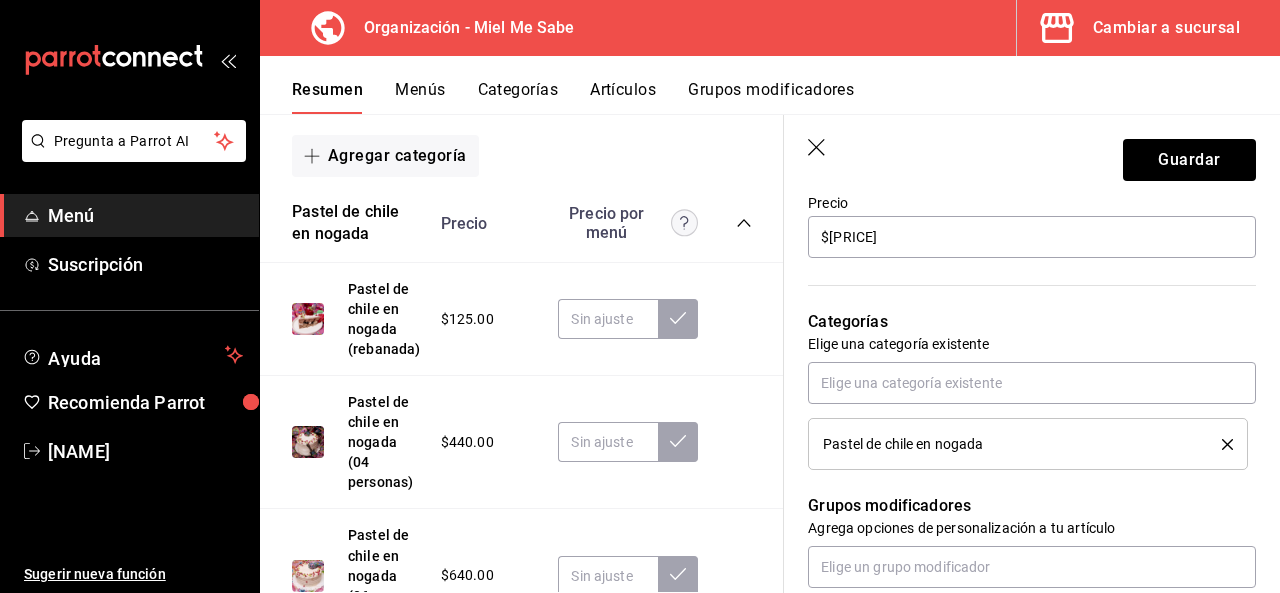 click on "Guardar" at bounding box center [1032, 156] 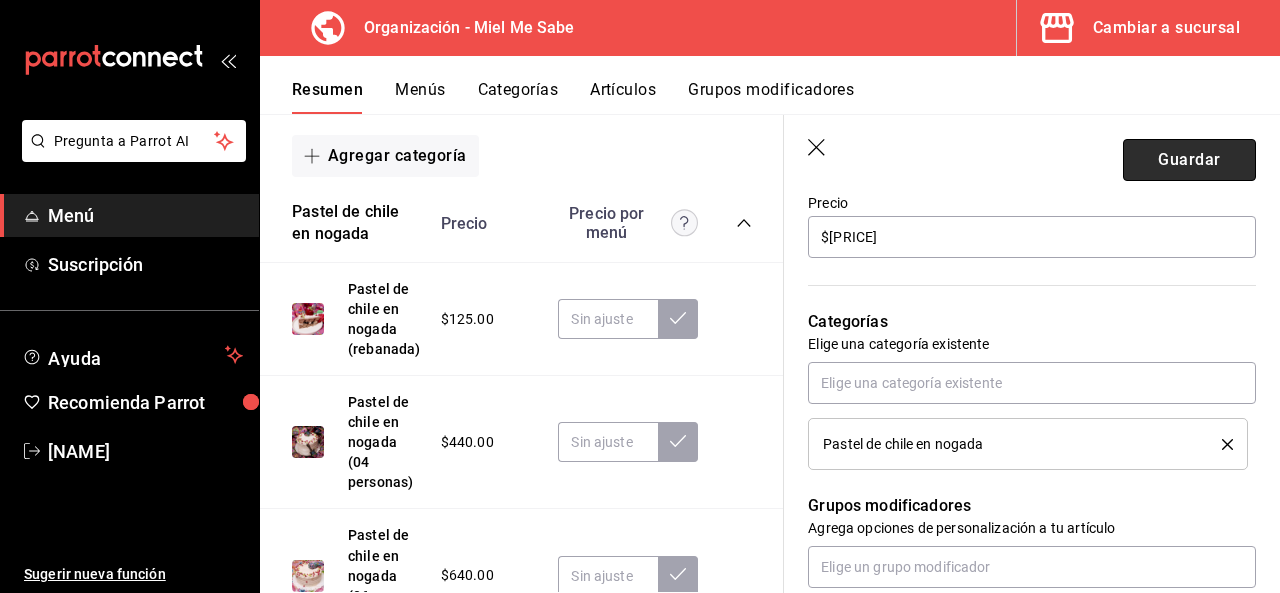 click on "Guardar" at bounding box center [1189, 160] 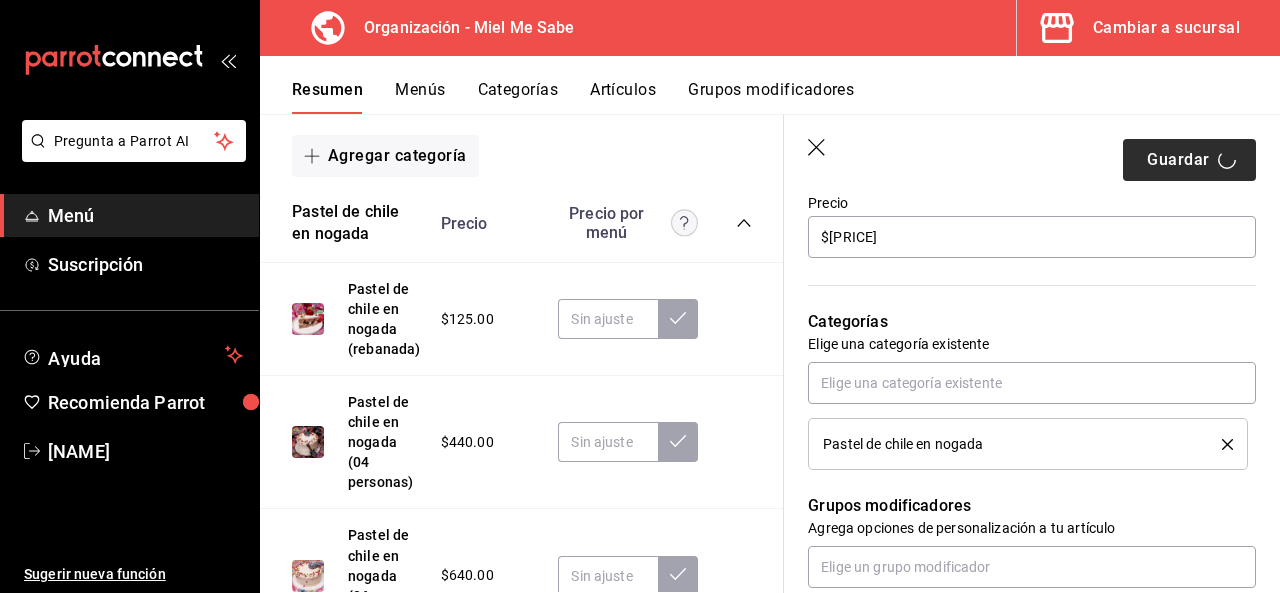 type on "x" 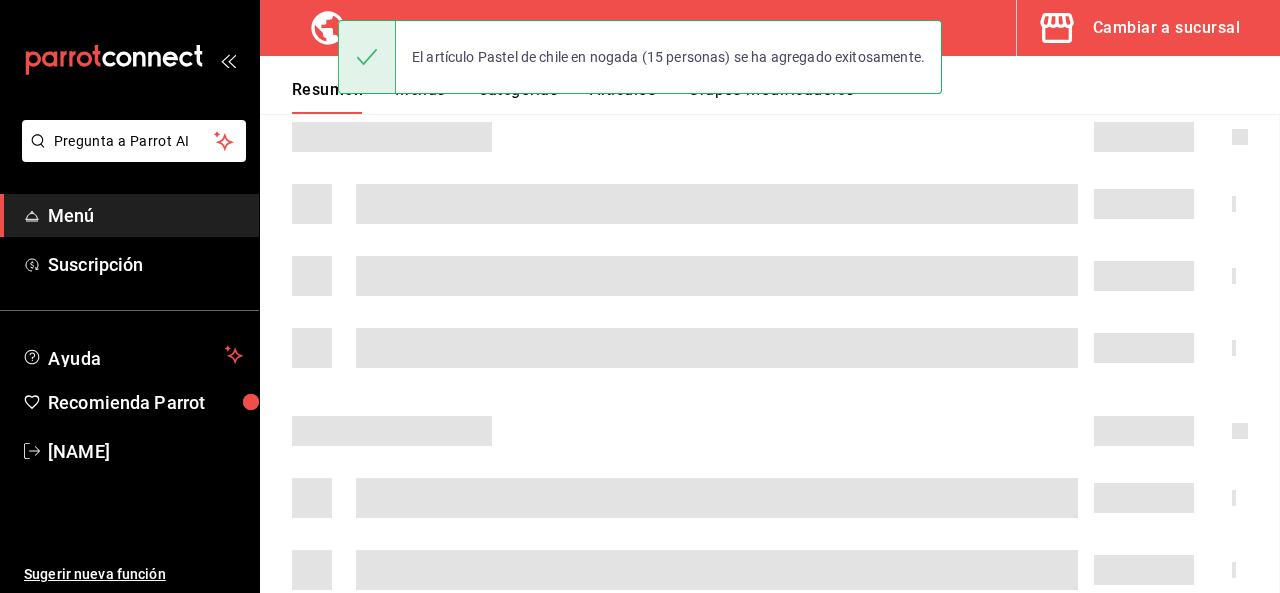 scroll, scrollTop: 0, scrollLeft: 0, axis: both 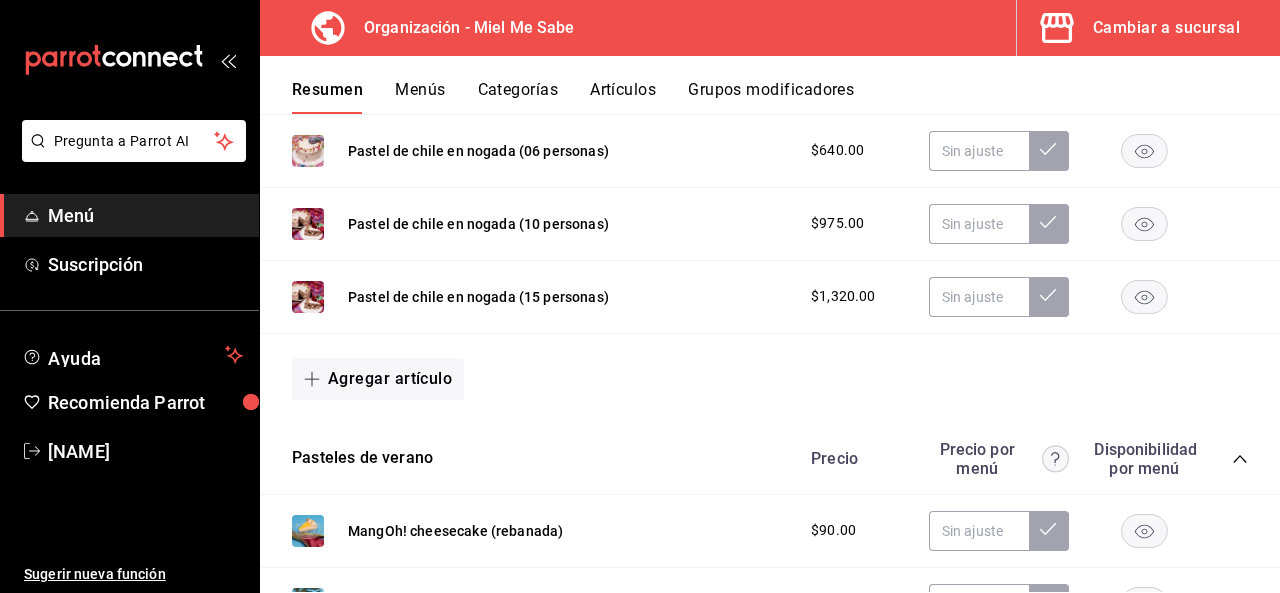 click 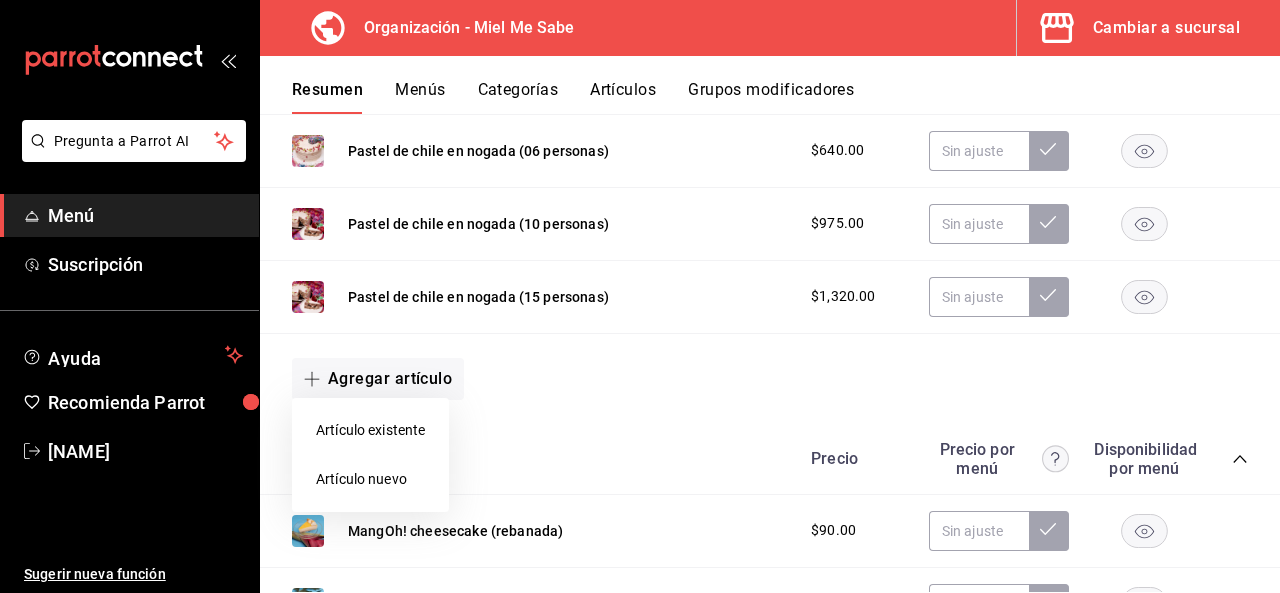drag, startPoint x: 353, startPoint y: 429, endPoint x: 456, endPoint y: 409, distance: 104.92378 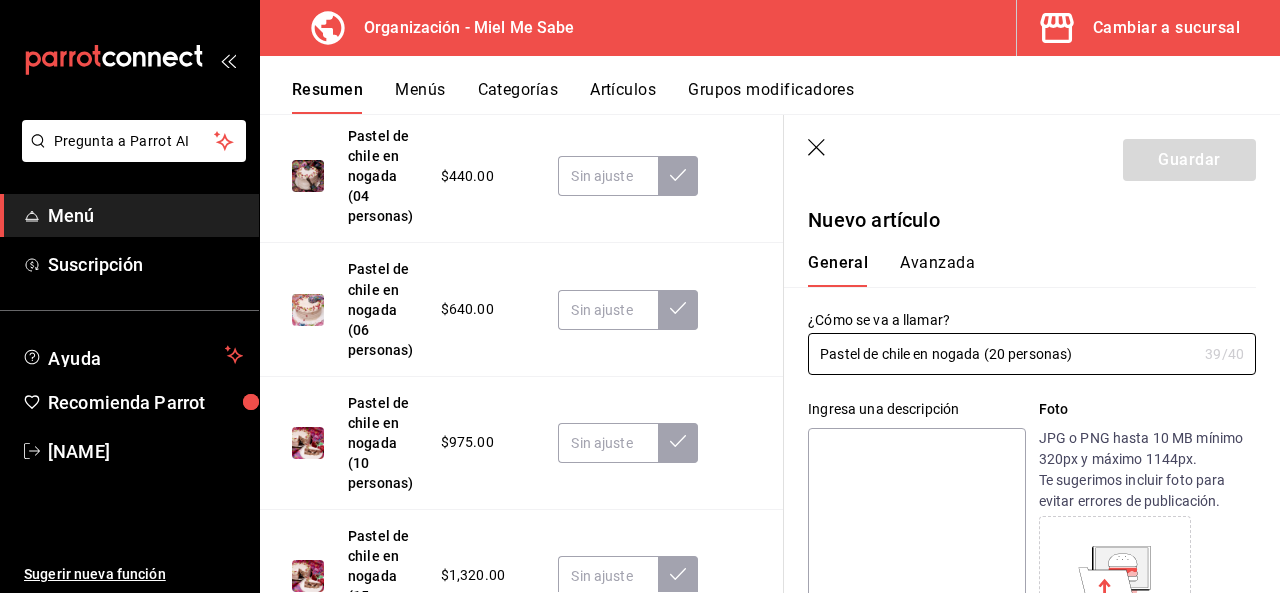 type on "Pastel de chile en nogada (20 personas)" 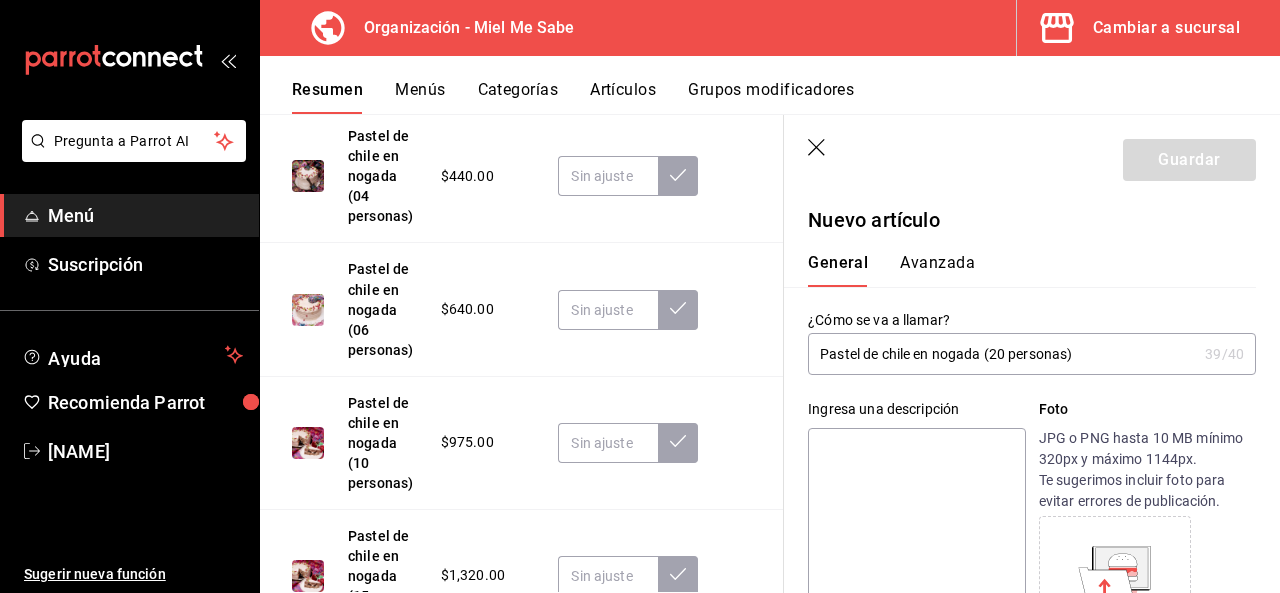 paste on "Bizcocho de durazno, manzana, pera y plátano macho, relleno de compota de chile poblano y cubierto con betún de nogada." 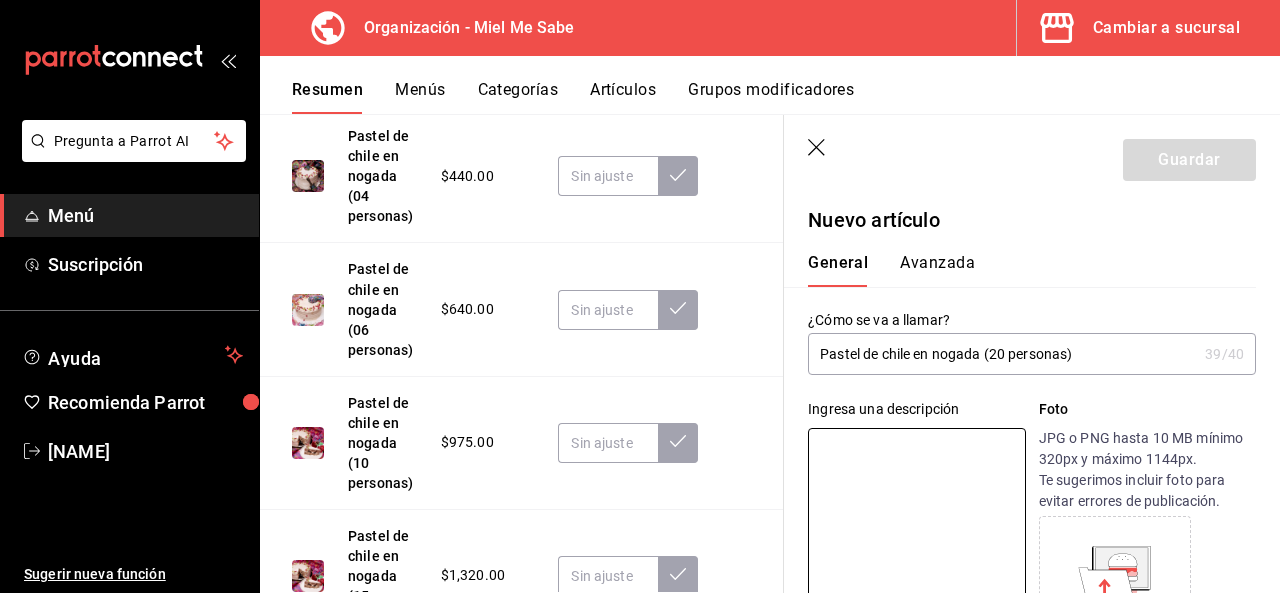 type on "Bizcocho de durazno, manzana, pera y plátano macho, relleno de compota de chile poblano y cubierto con betún de nogada." 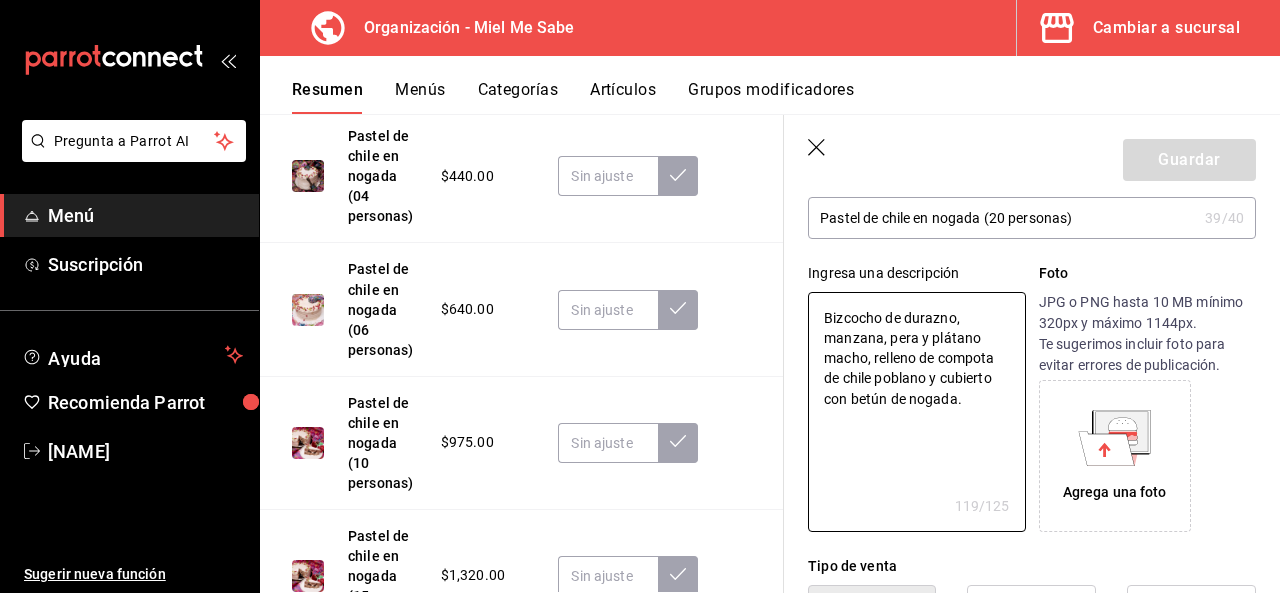 scroll, scrollTop: 155, scrollLeft: 0, axis: vertical 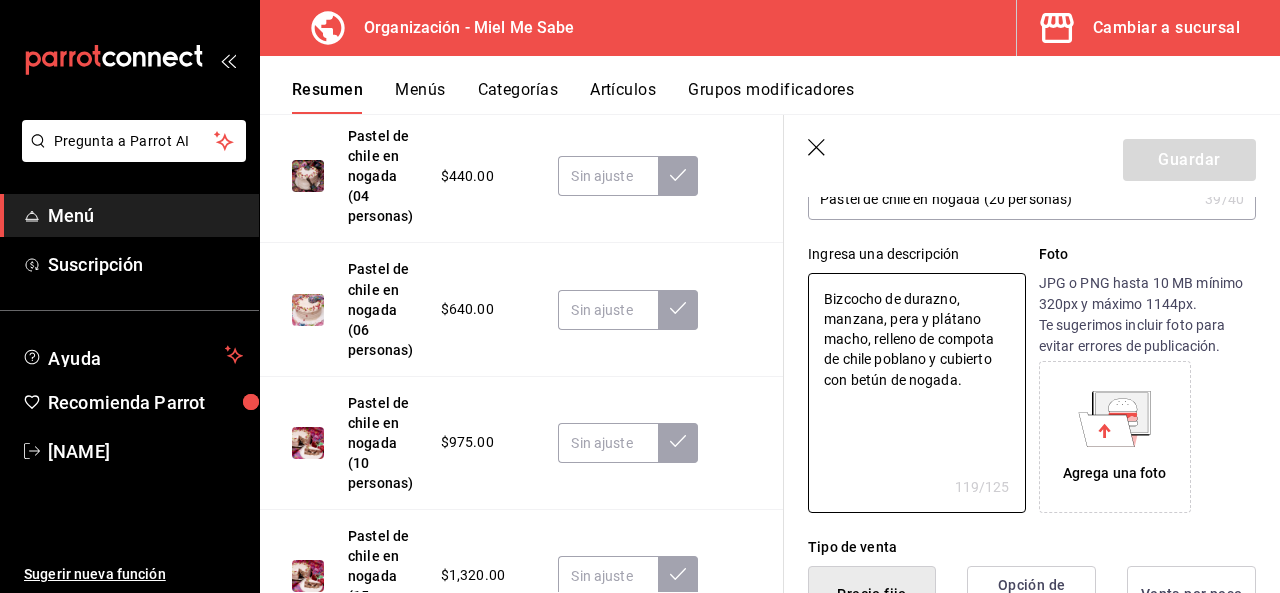 type on "Bizcocho de durazno, manzana, pera y plátano macho, relleno de compota de chile poblano y cubierto con betún de nogada." 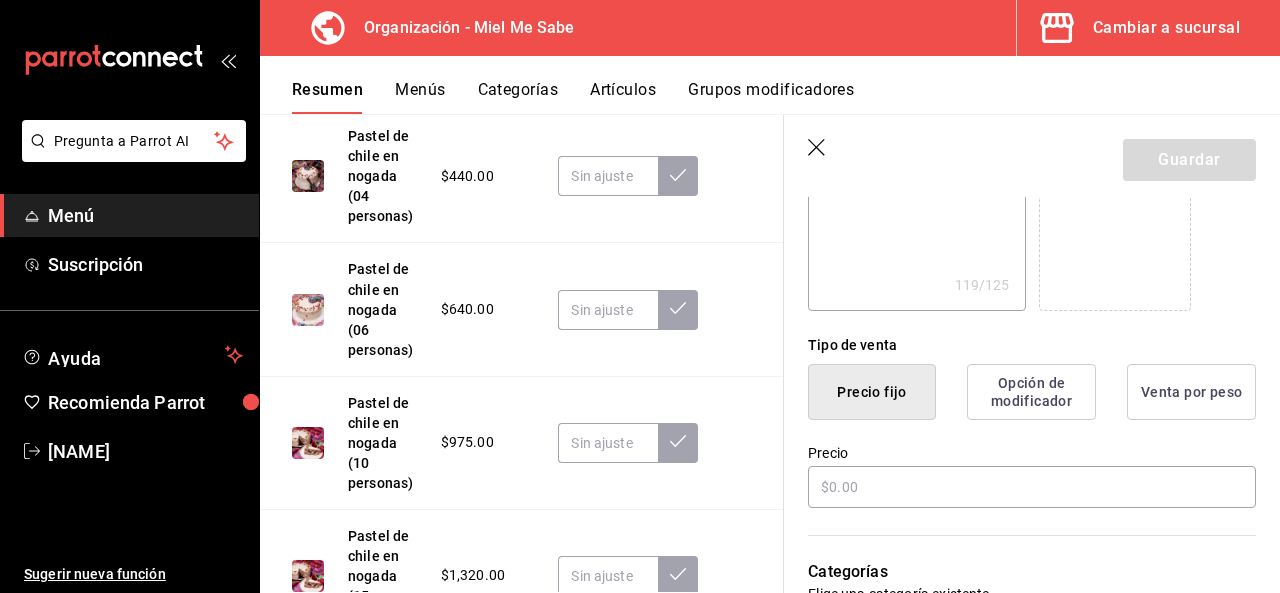 scroll, scrollTop: 425, scrollLeft: 0, axis: vertical 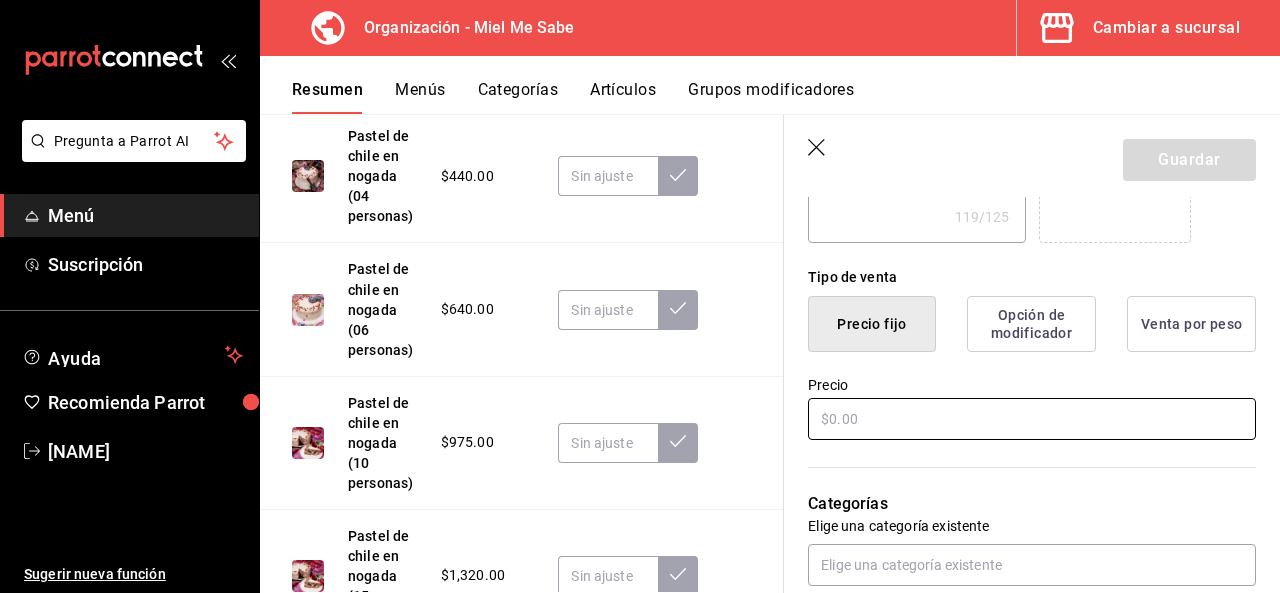 click at bounding box center [1032, 419] 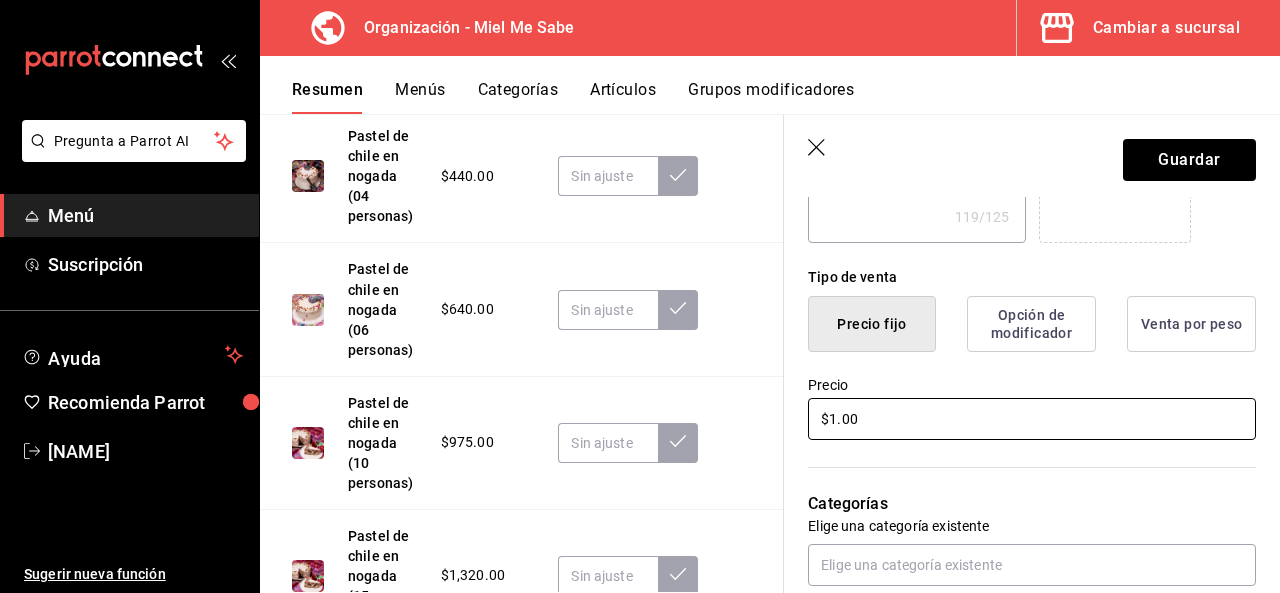 type on "x" 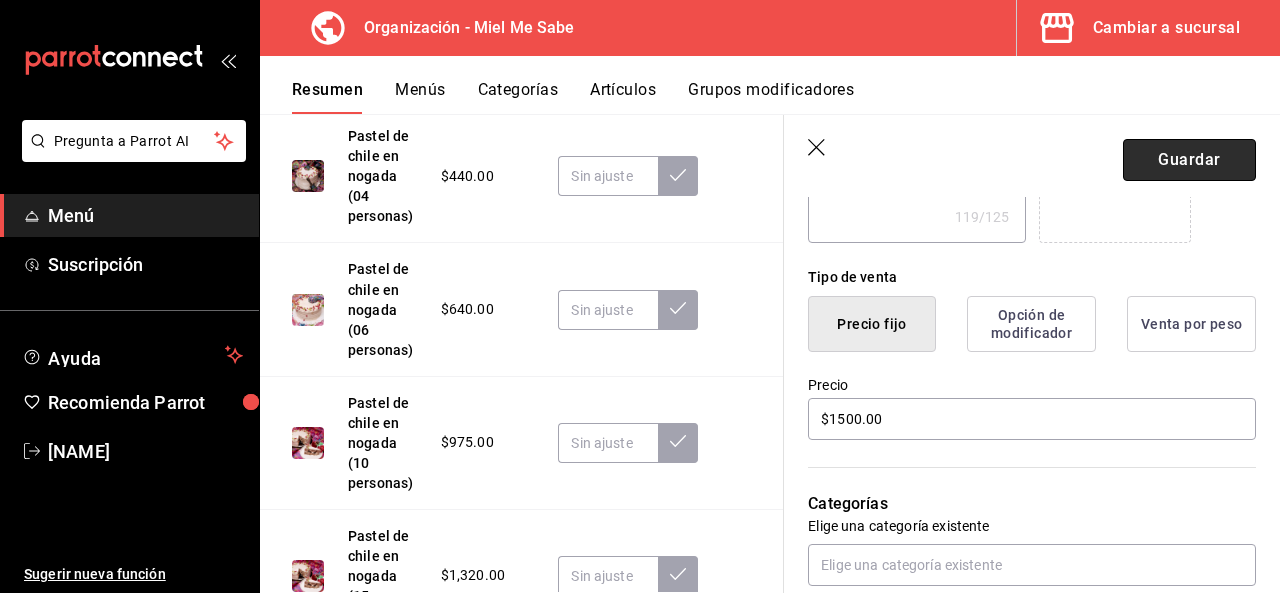 click on "Guardar" at bounding box center [1189, 160] 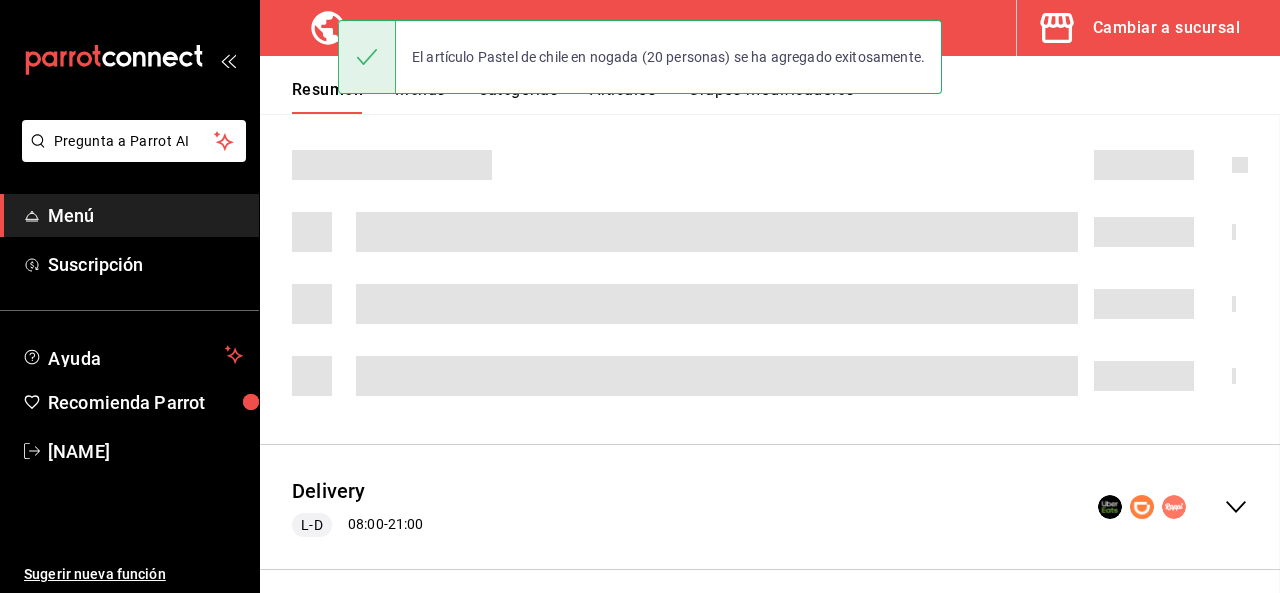 scroll, scrollTop: 625, scrollLeft: 0, axis: vertical 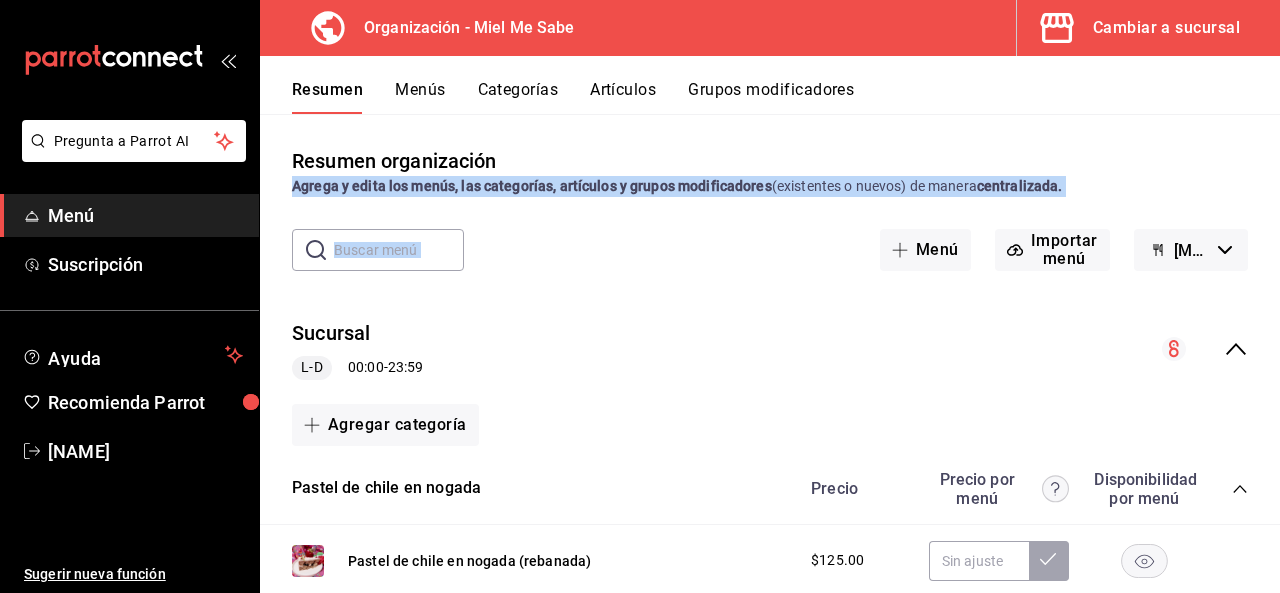 drag, startPoint x: 1260, startPoint y: 151, endPoint x: 1260, endPoint y: 220, distance: 69 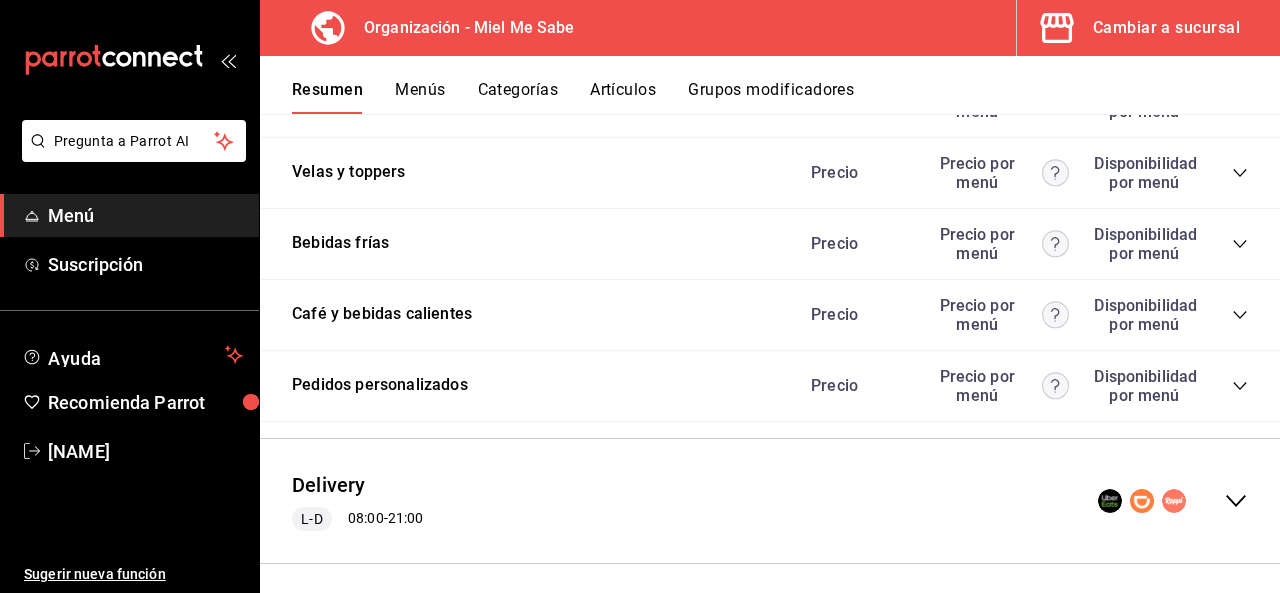 scroll, scrollTop: 2381, scrollLeft: 0, axis: vertical 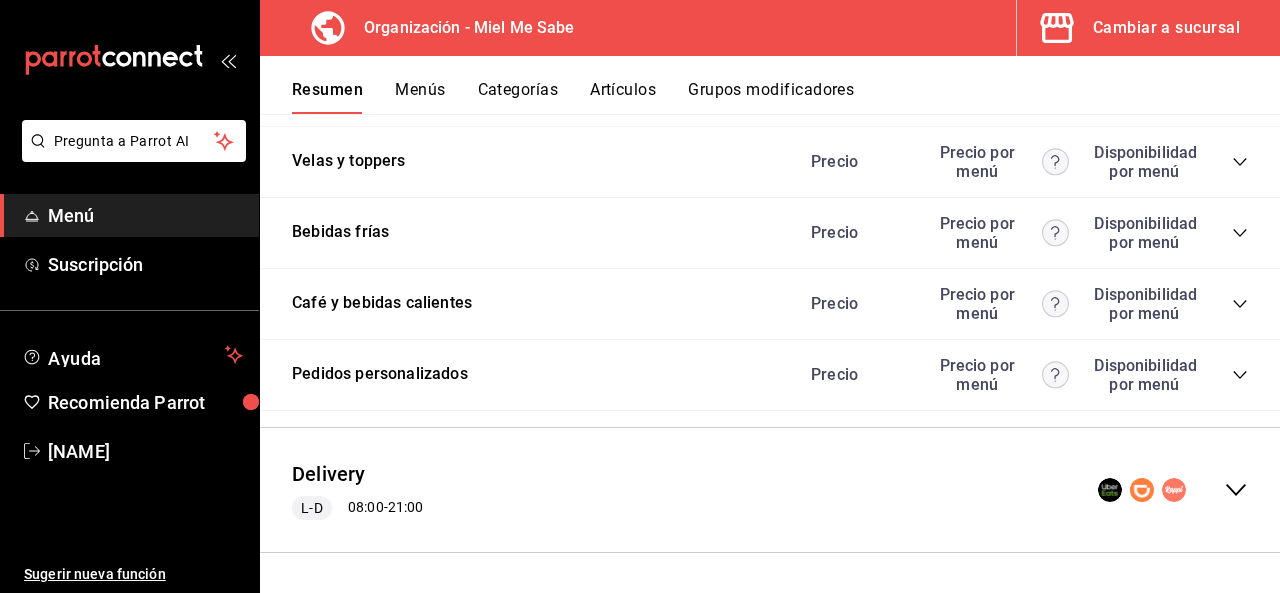 click 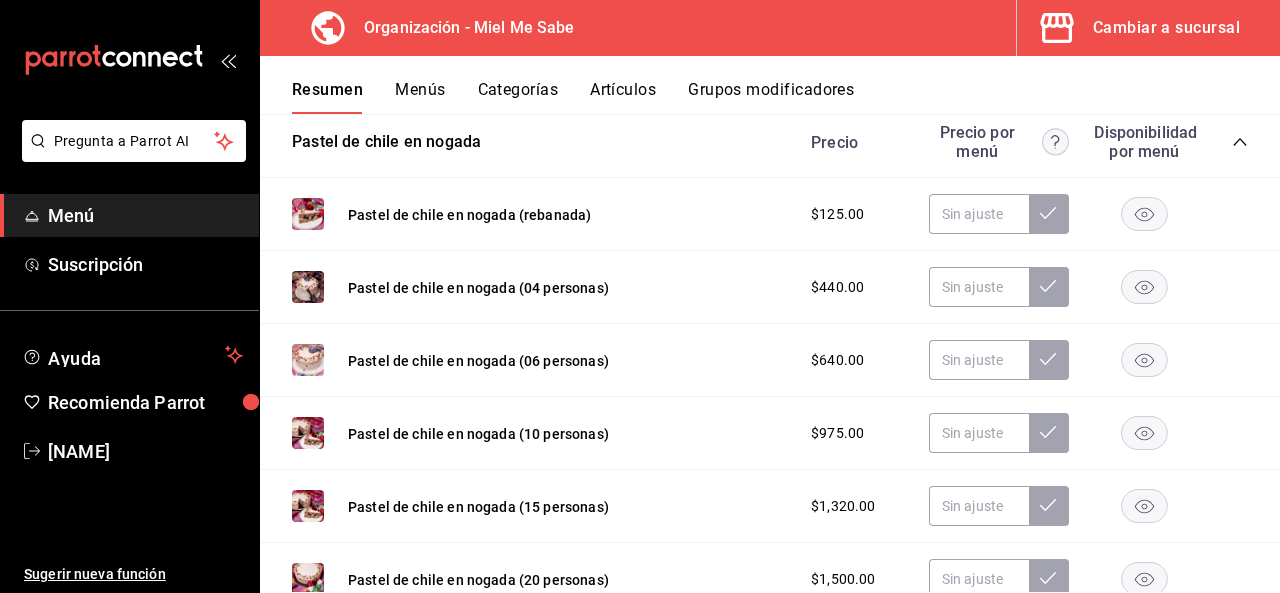 scroll, scrollTop: 2891, scrollLeft: 0, axis: vertical 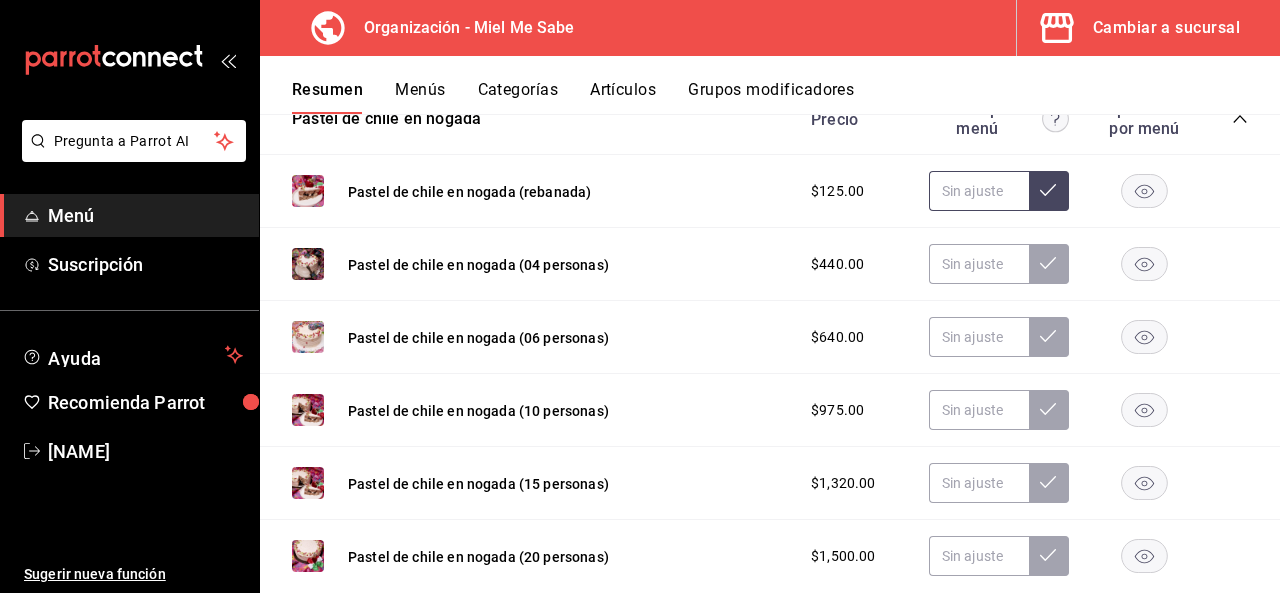 click at bounding box center [979, 191] 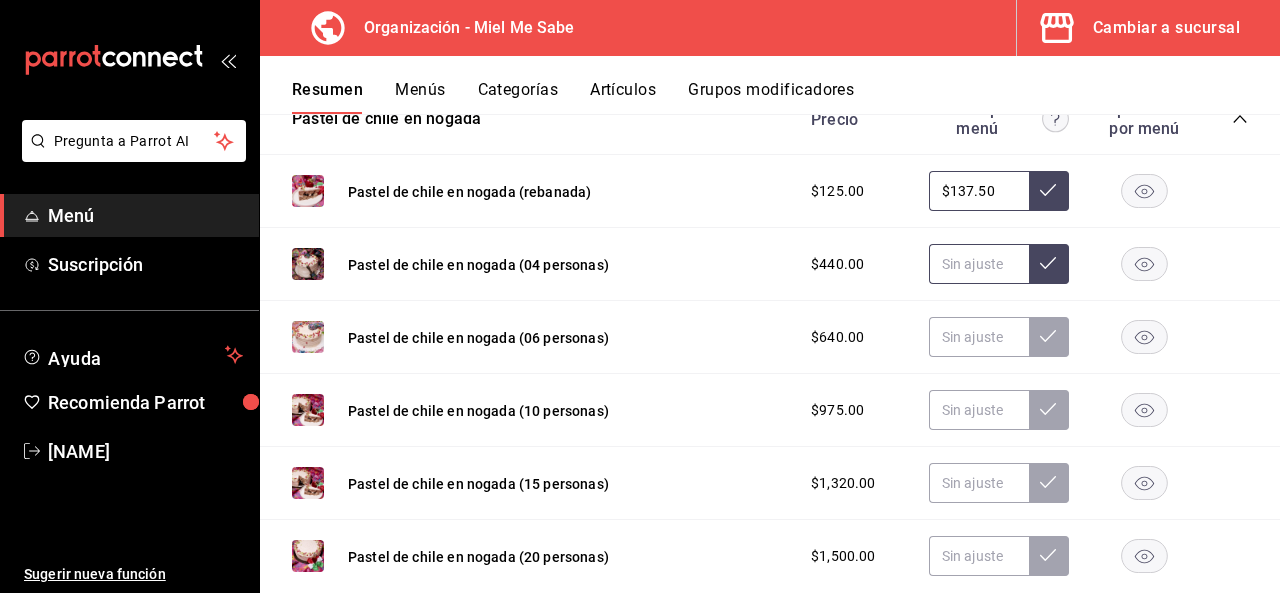 click at bounding box center [979, 264] 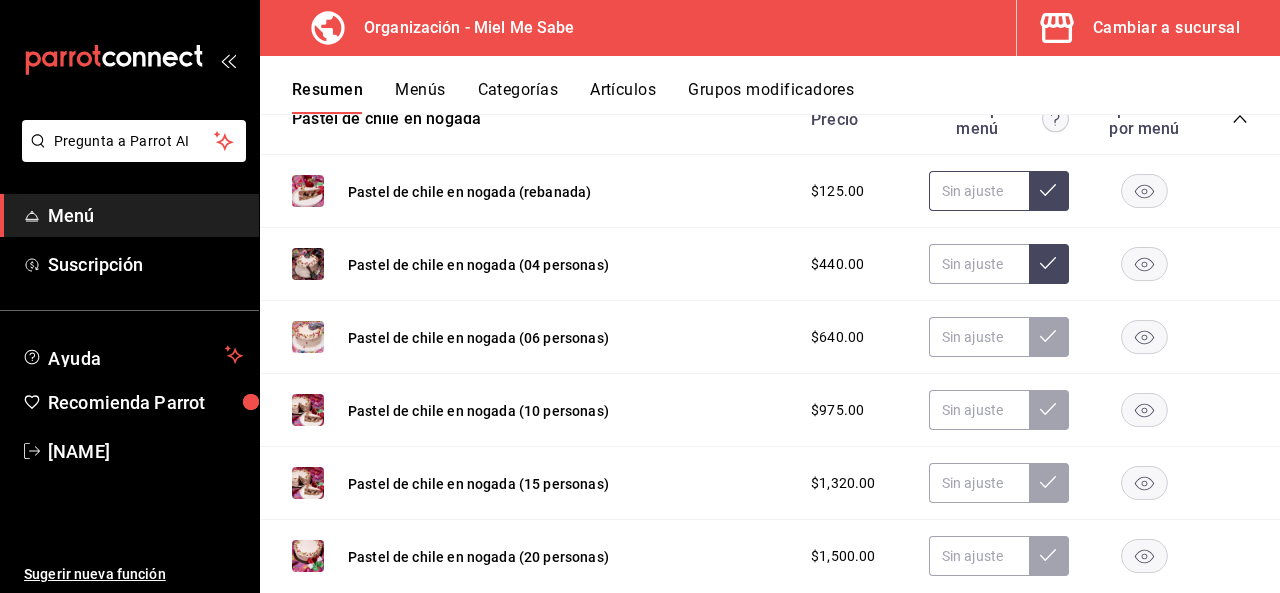 click at bounding box center [979, 191] 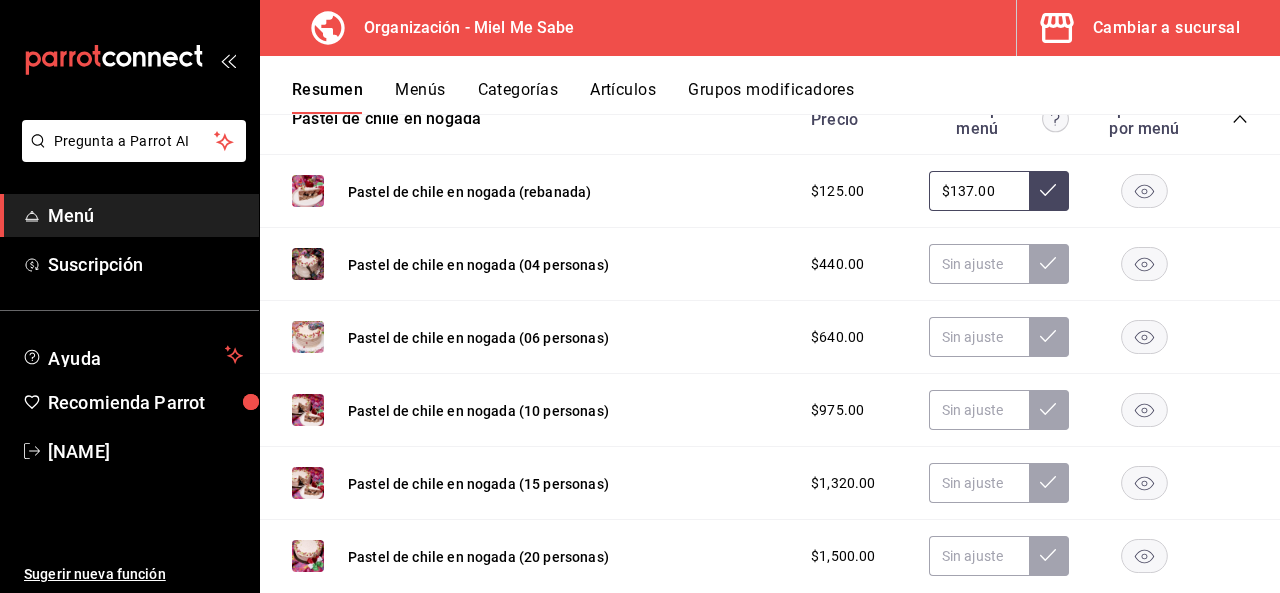 click 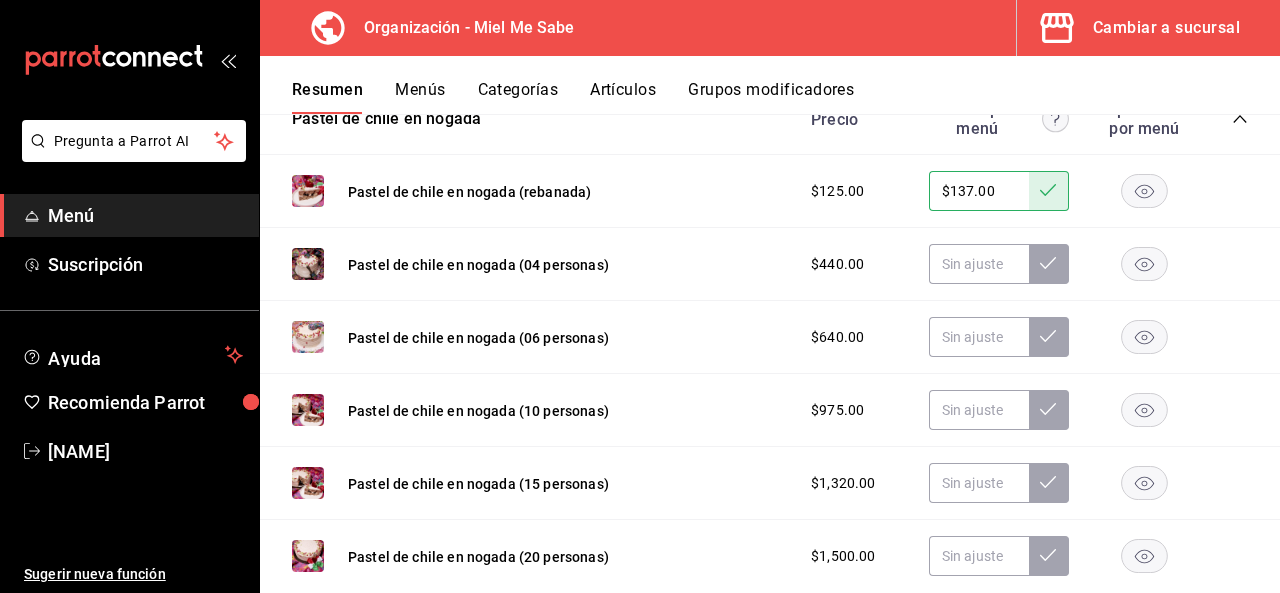 click on "$137.00" at bounding box center (979, 191) 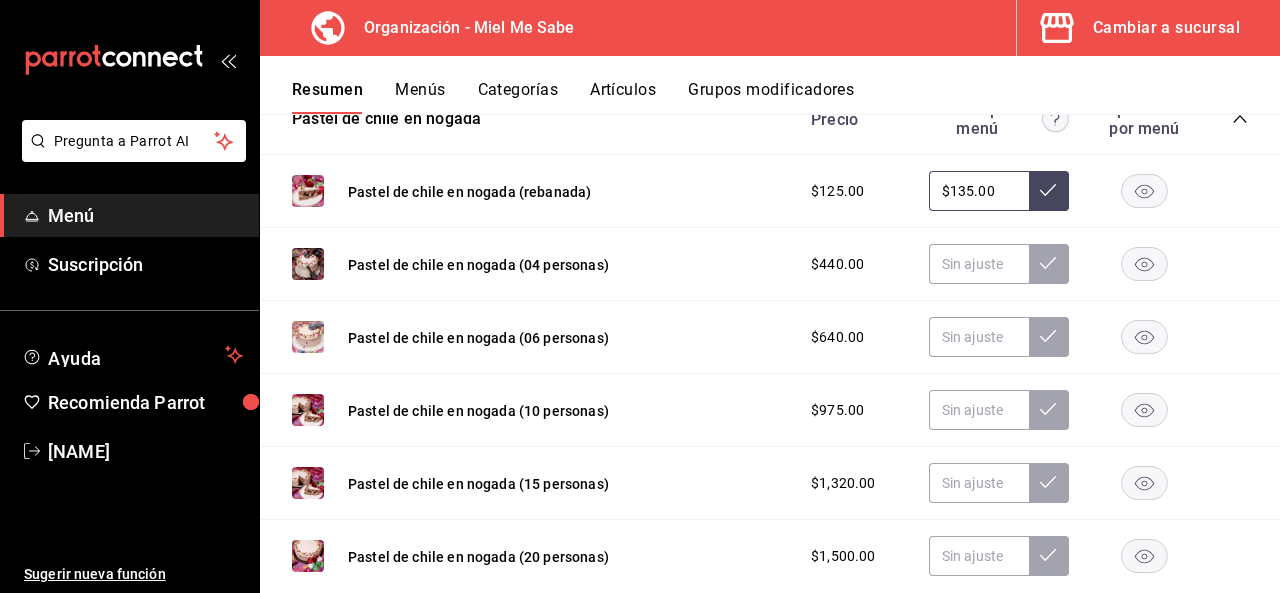 click 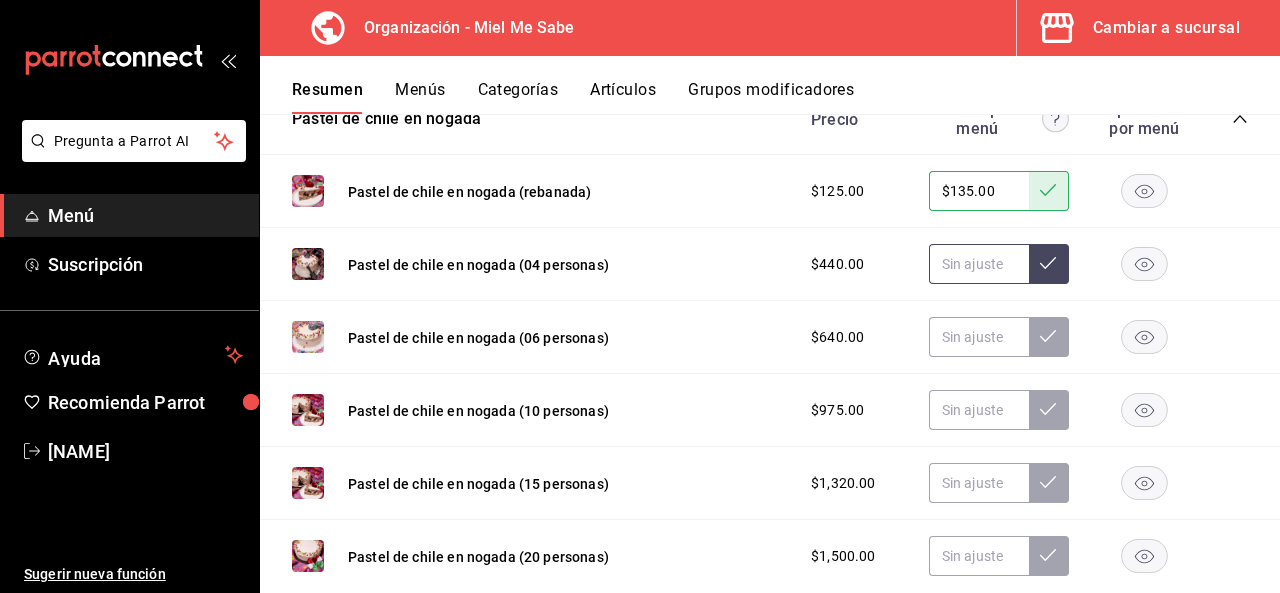 click at bounding box center [979, 264] 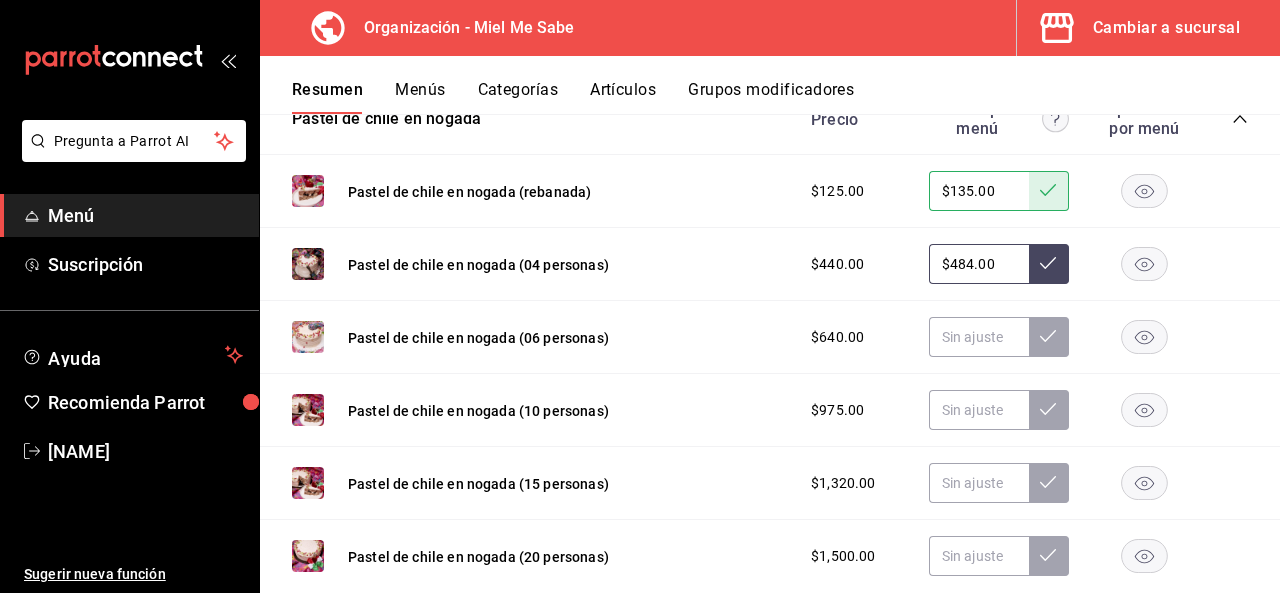 click at bounding box center [1049, 264] 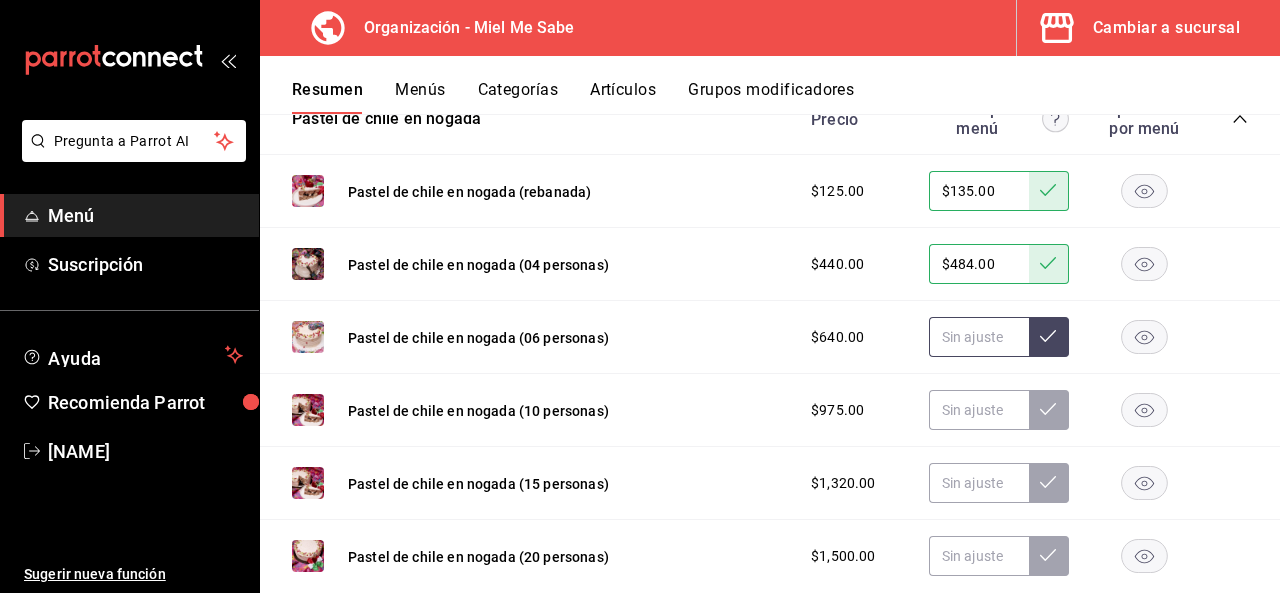 click at bounding box center (979, 337) 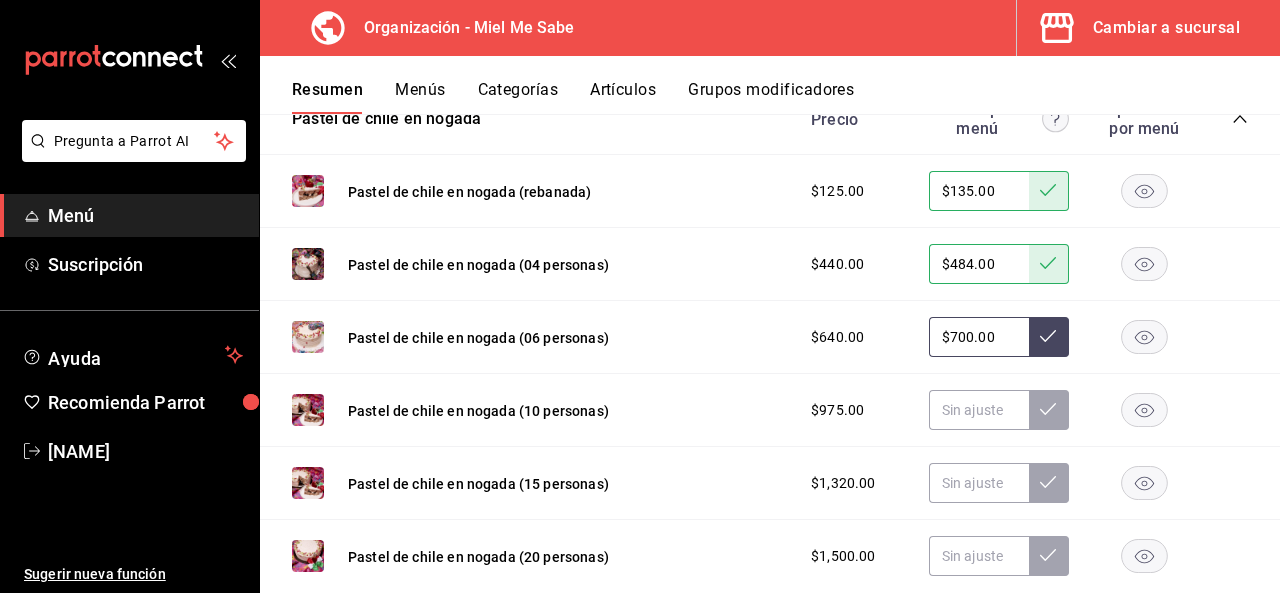 click 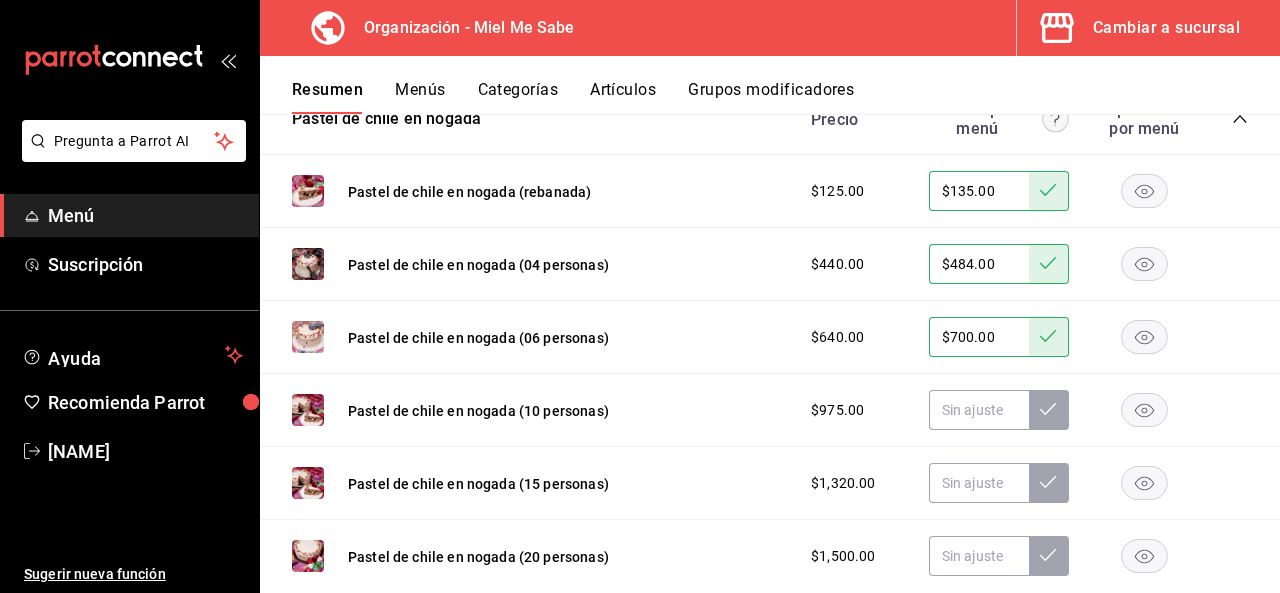 click on "$484.00" at bounding box center [979, 264] 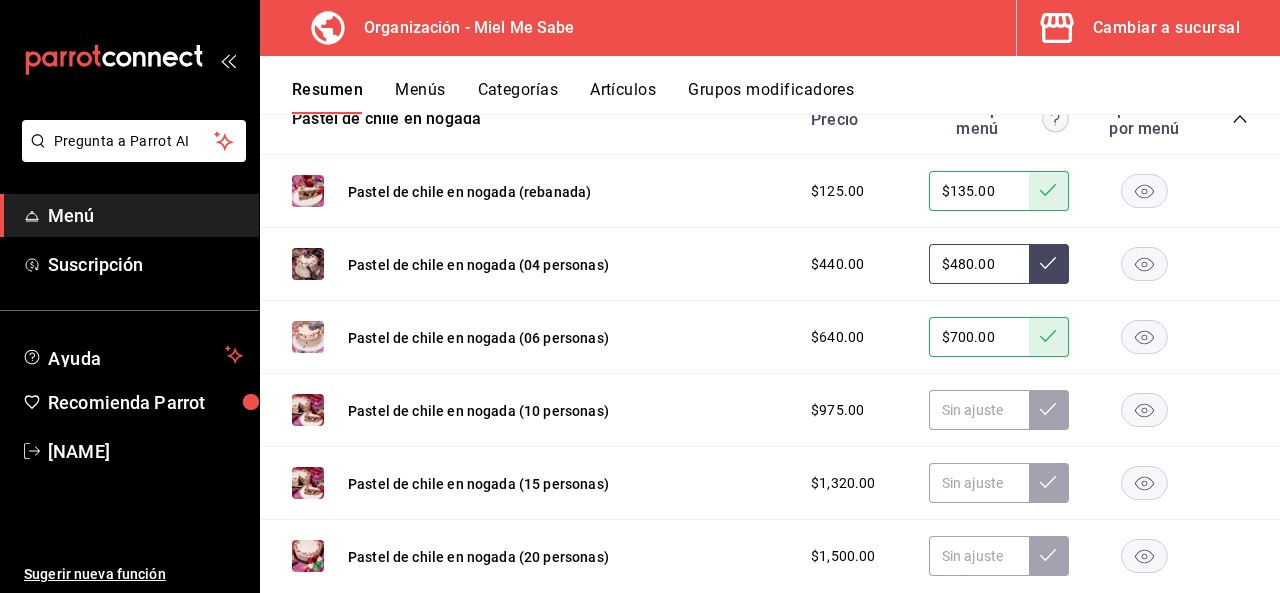 click 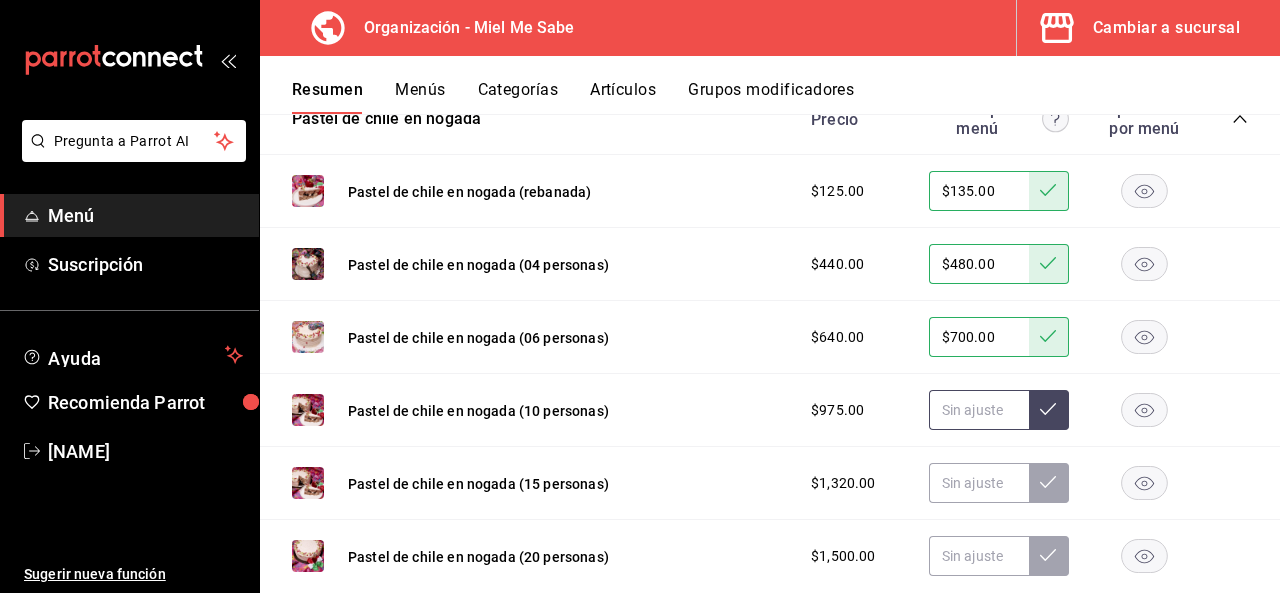 click at bounding box center (979, 410) 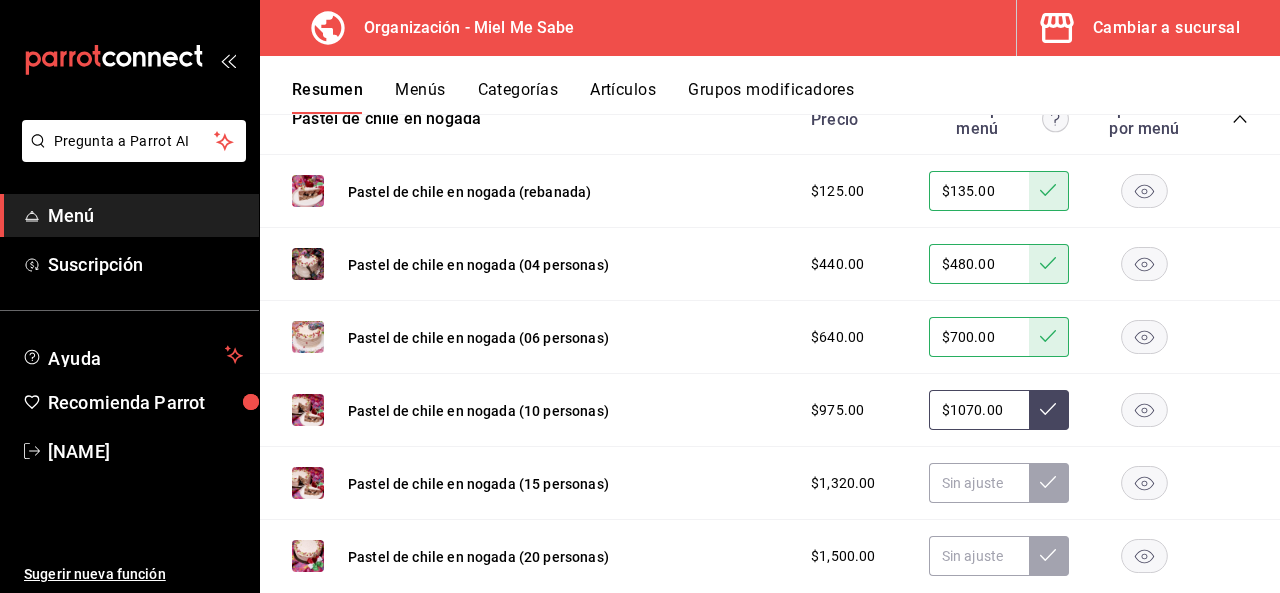 click 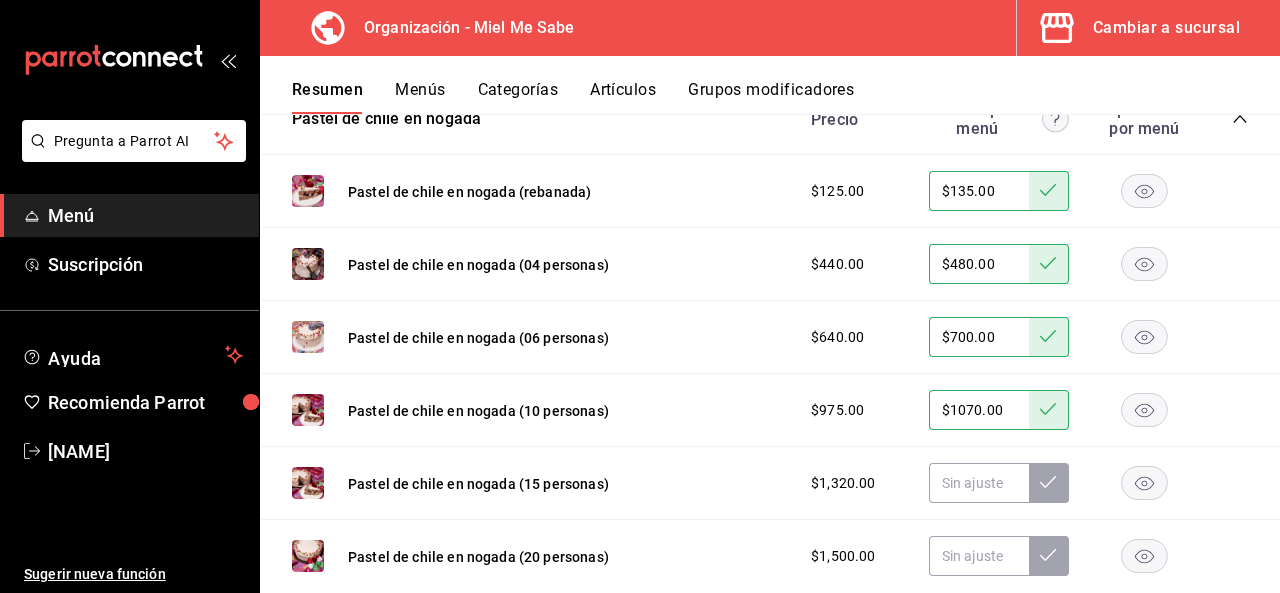 click 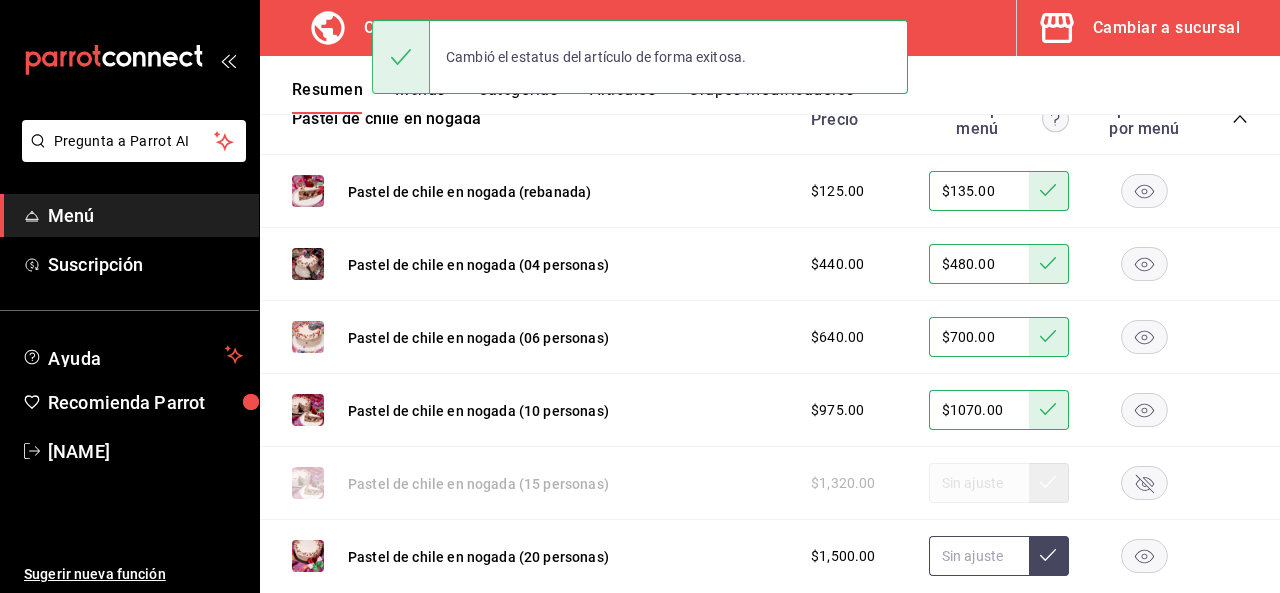 click at bounding box center [979, 556] 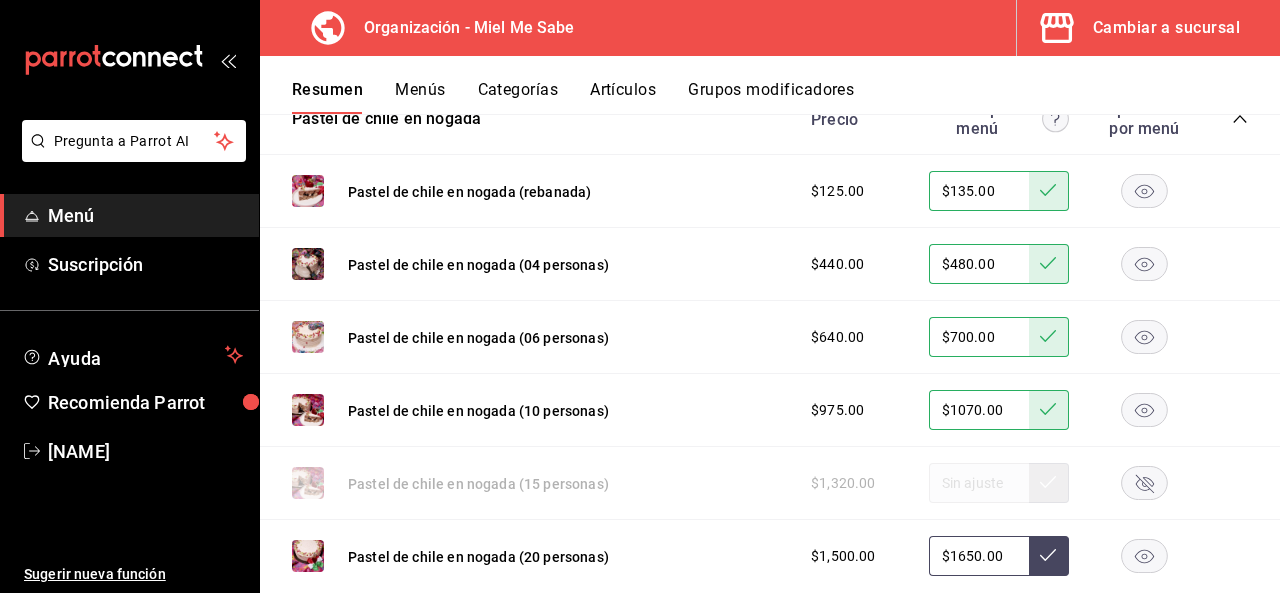 click 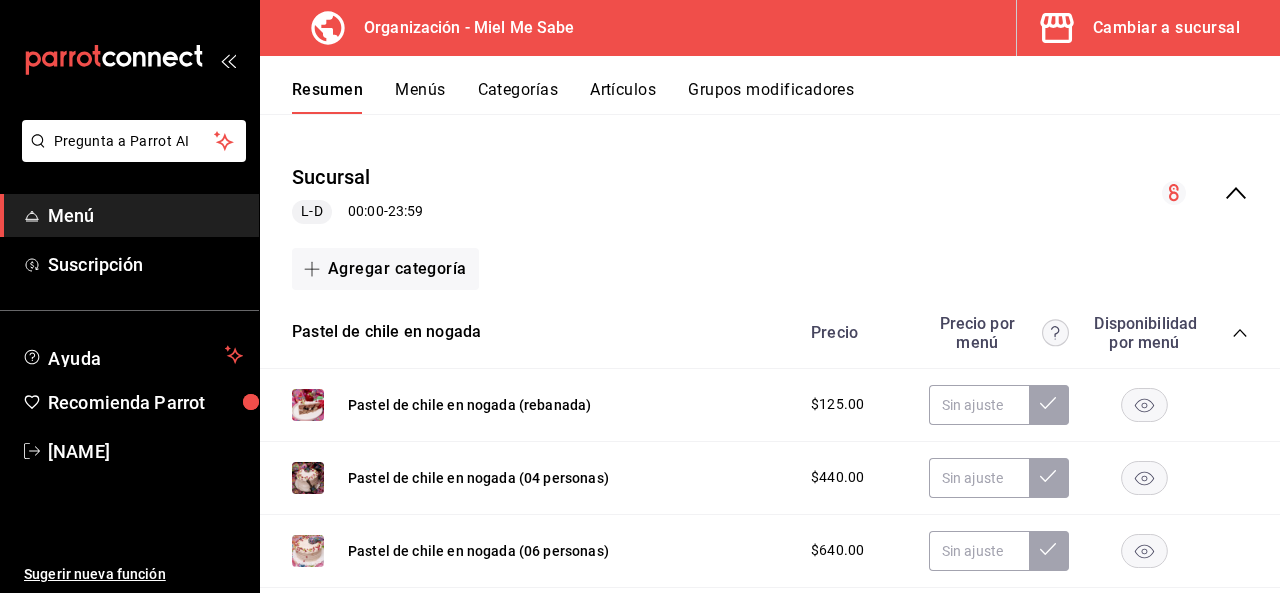 scroll, scrollTop: 0, scrollLeft: 0, axis: both 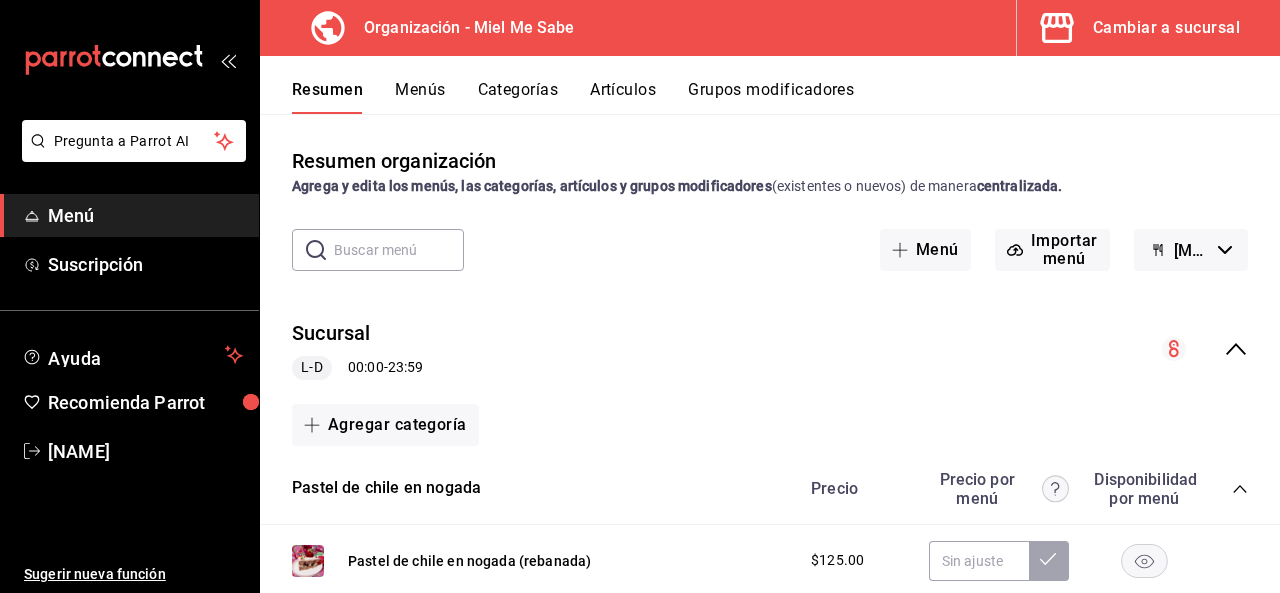 click 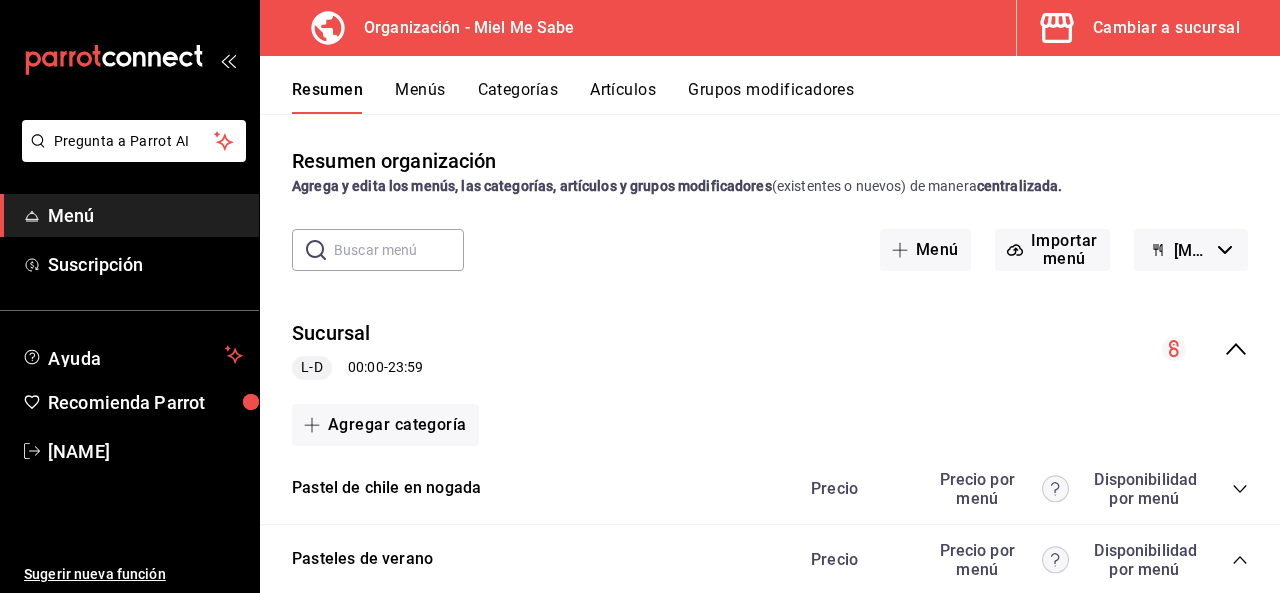 click on "Artículos" at bounding box center [623, 97] 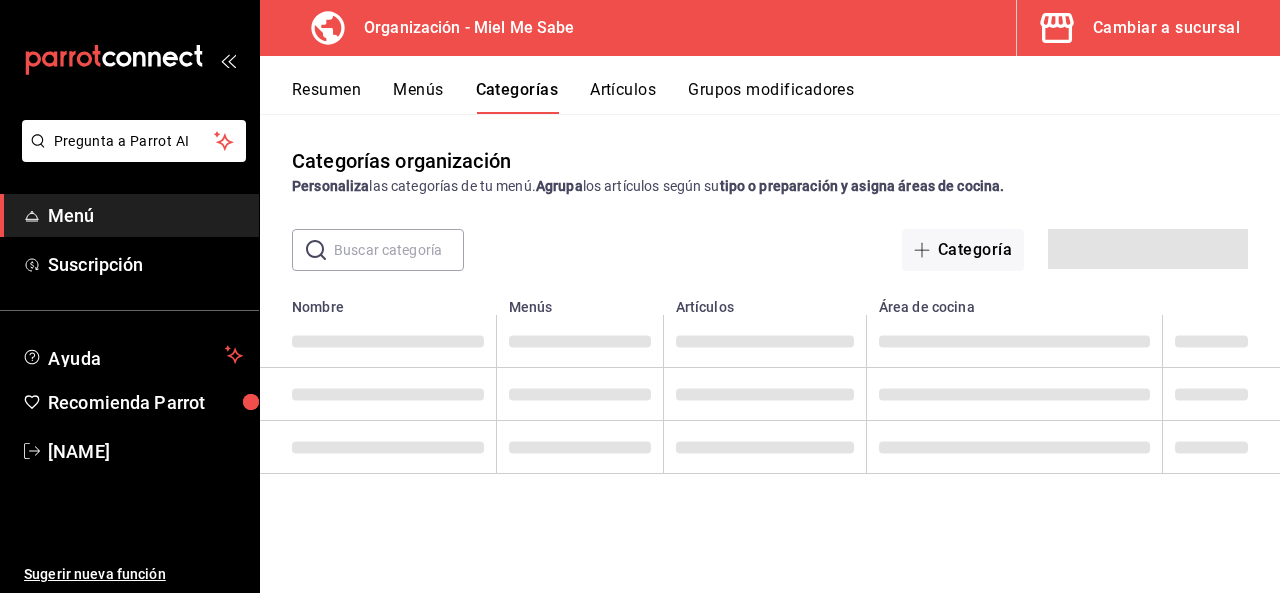 click on "Menús" at bounding box center [418, 97] 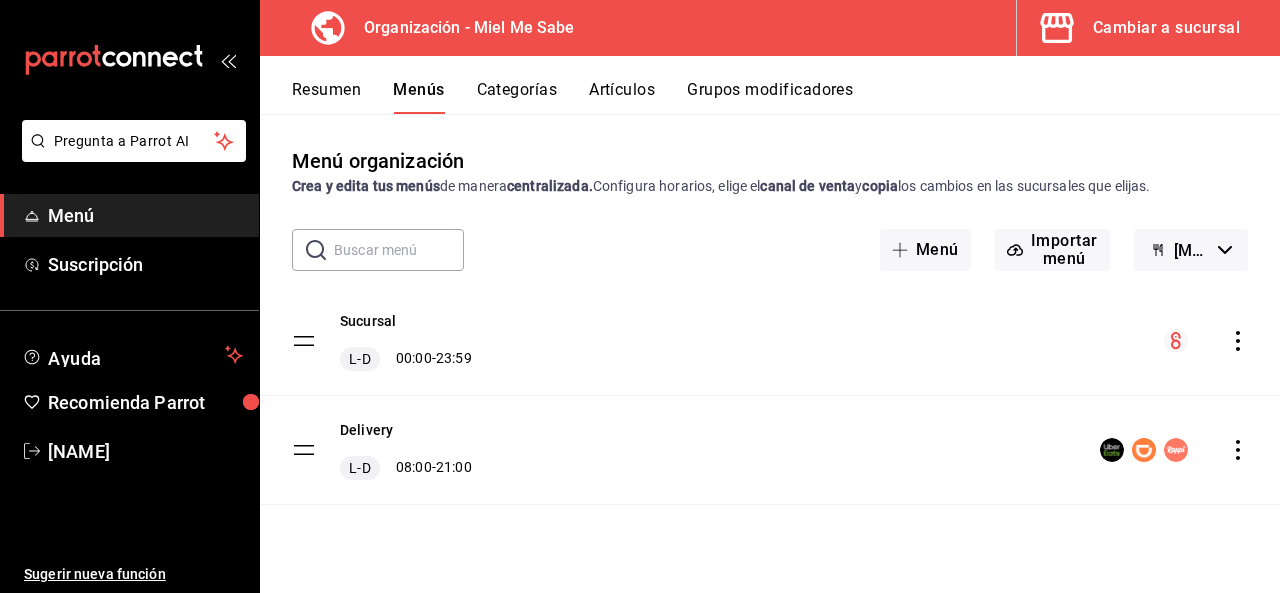 click 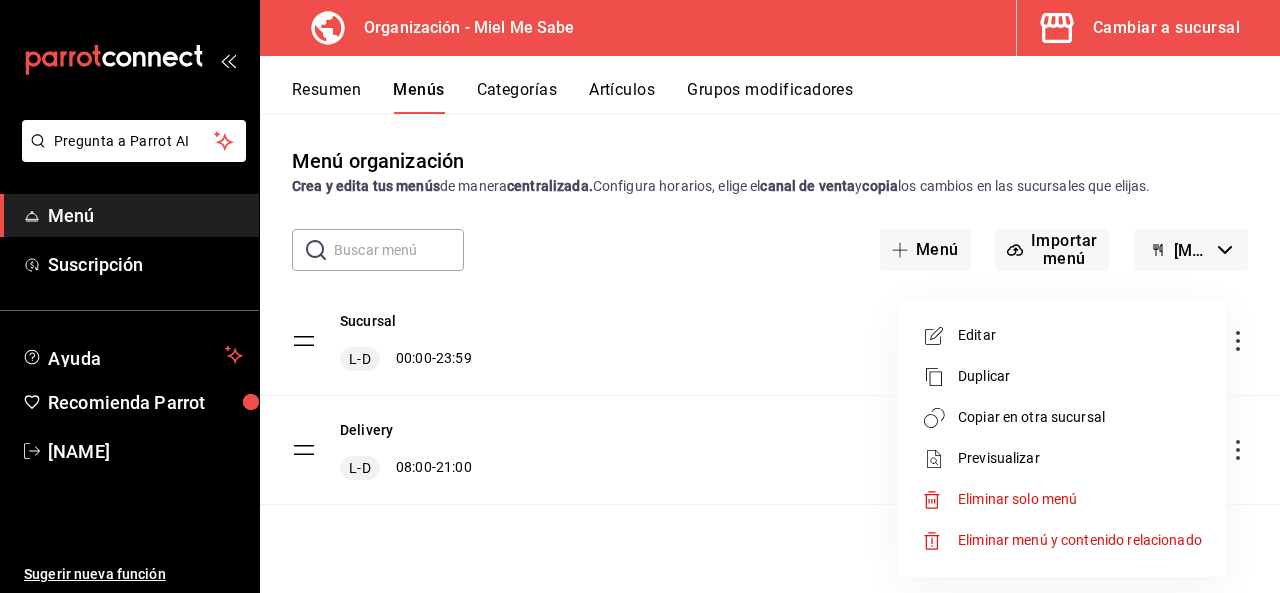 click on "Copiar en otra sucursal" at bounding box center [1080, 417] 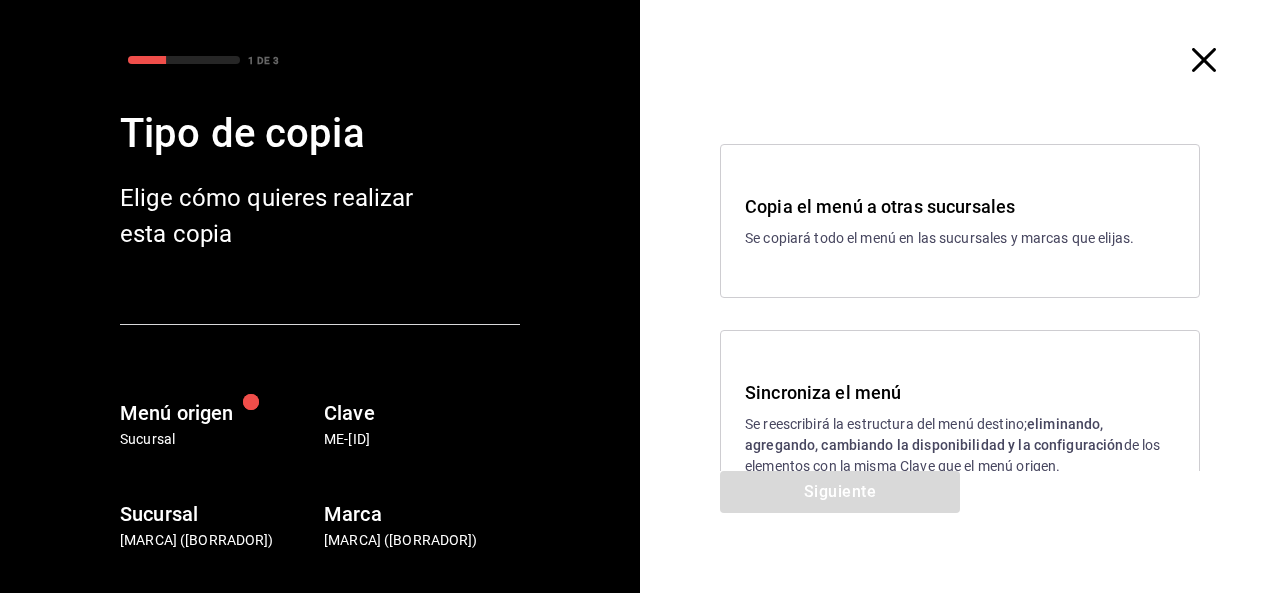 click on "Sincroniza el menú" at bounding box center (960, 392) 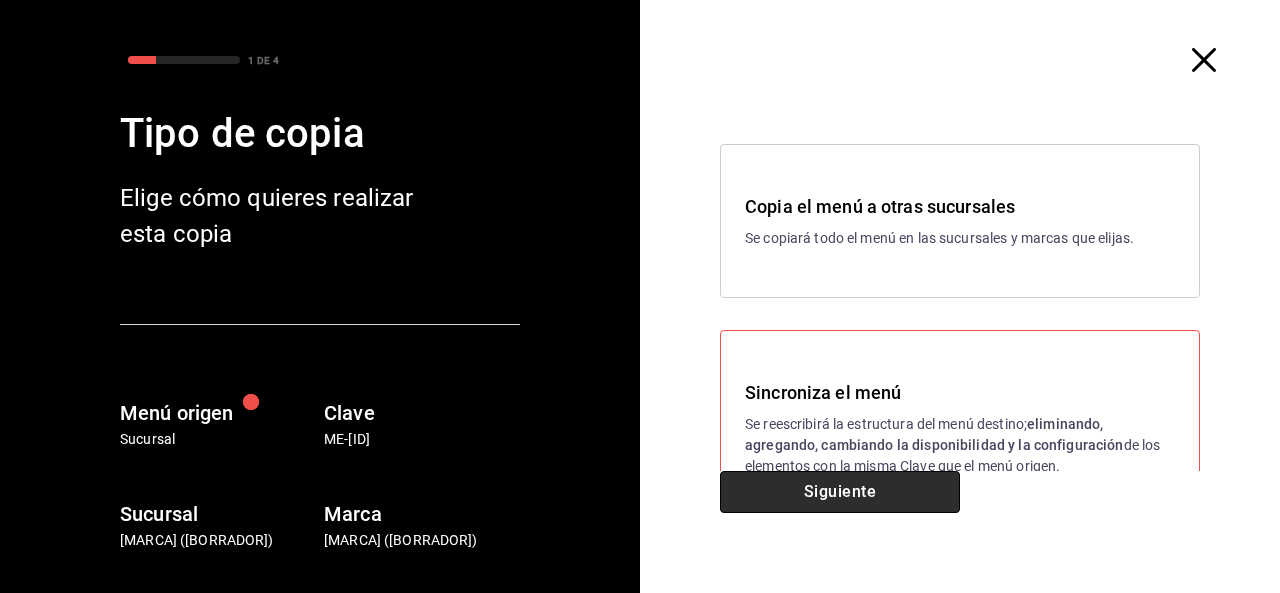 click on "Siguiente" at bounding box center [840, 492] 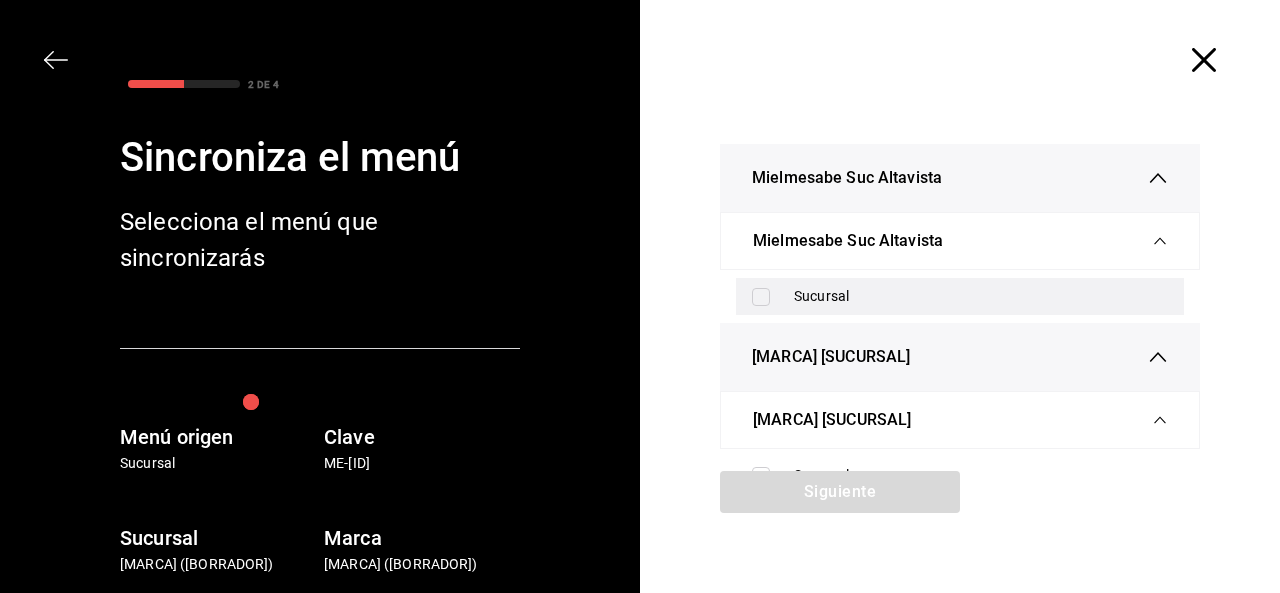 click at bounding box center (761, 297) 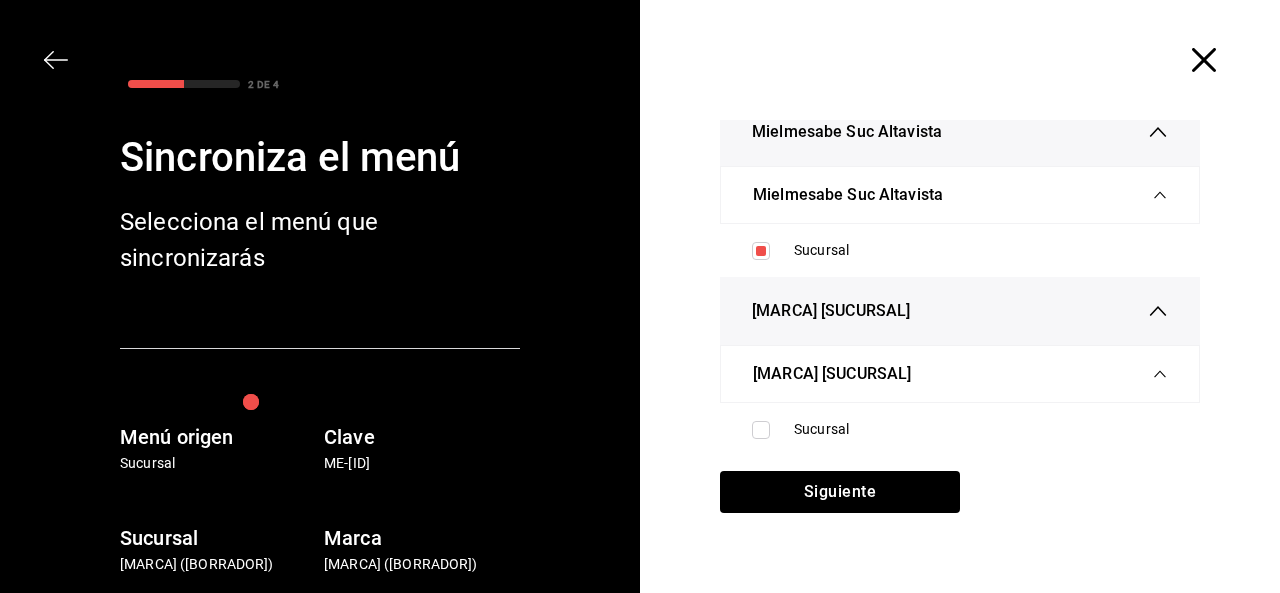 scroll, scrollTop: 56, scrollLeft: 0, axis: vertical 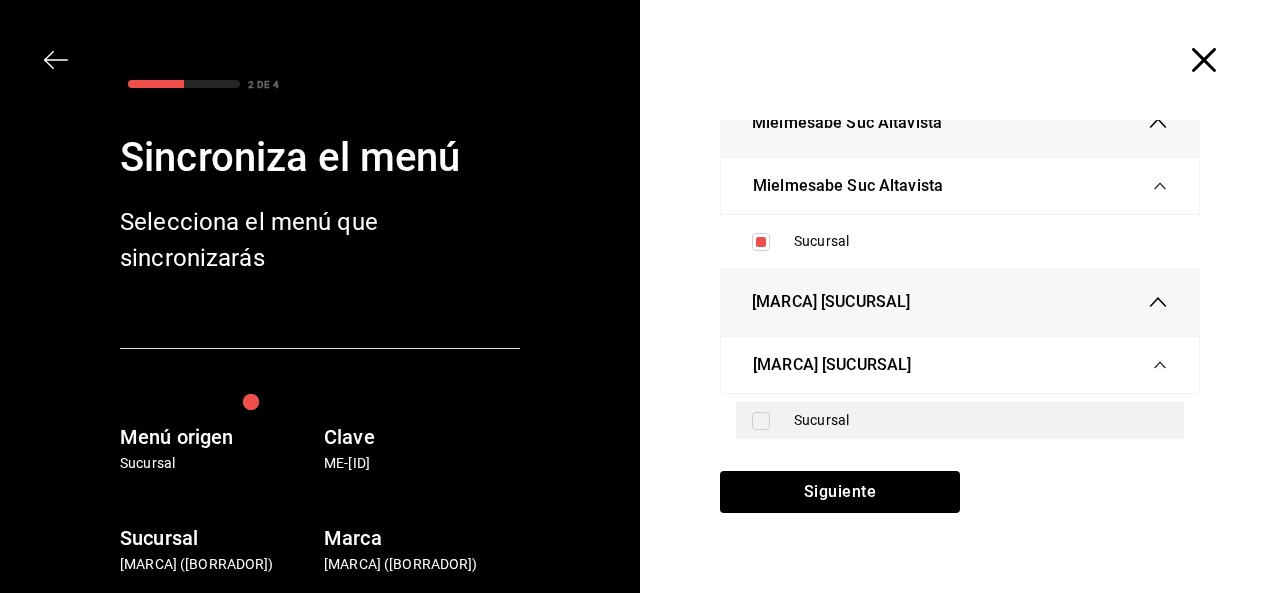 click at bounding box center [765, 421] 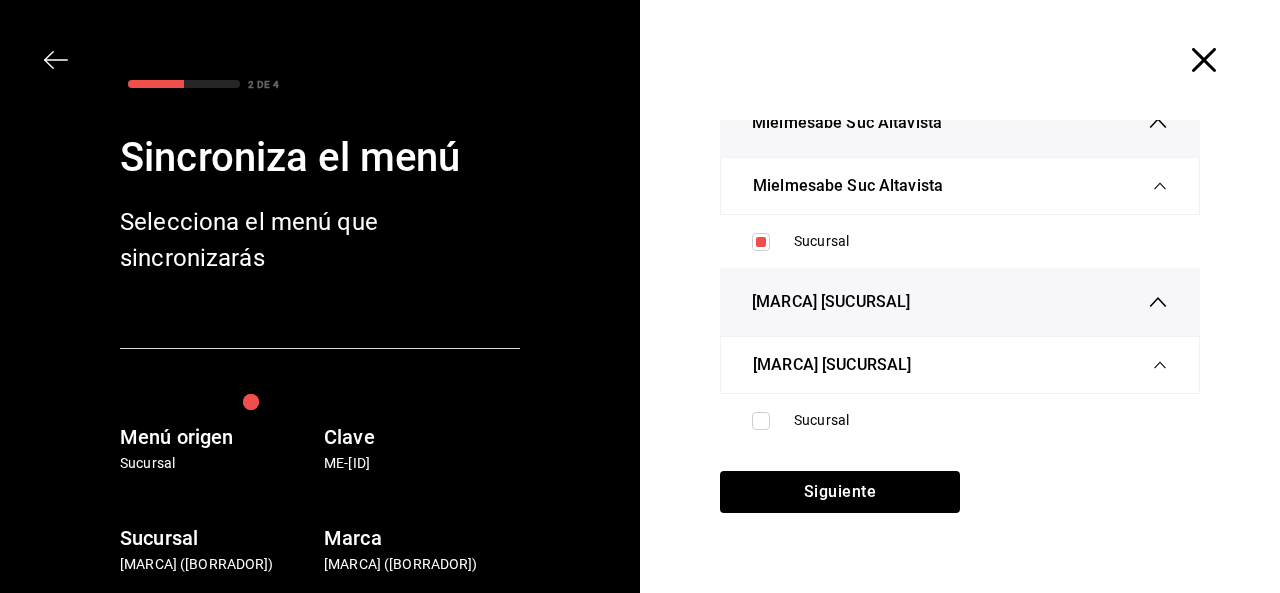 click on "Sucursal" at bounding box center (960, 420) 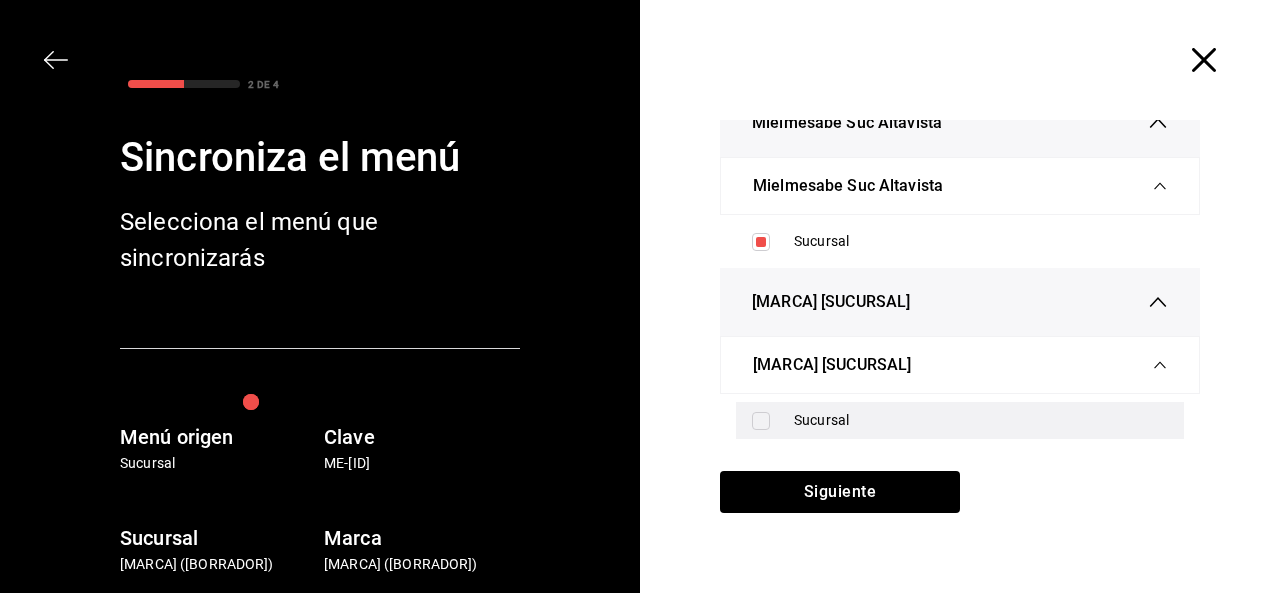 click on "Sucursal" at bounding box center [960, 420] 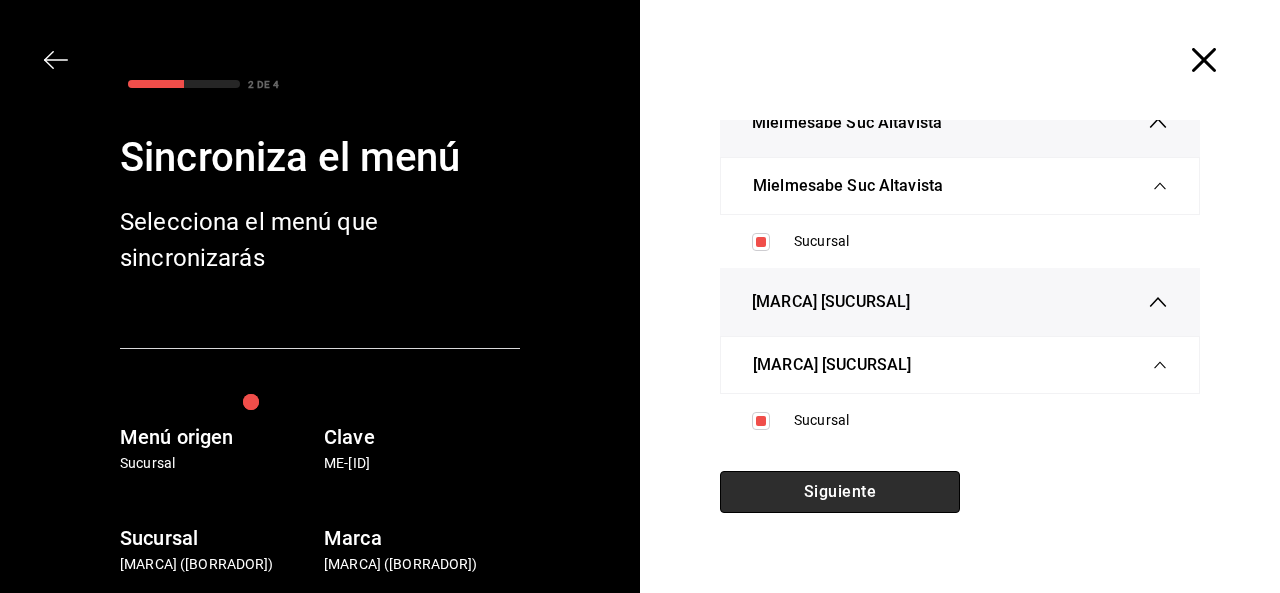 click on "Siguiente" at bounding box center (840, 492) 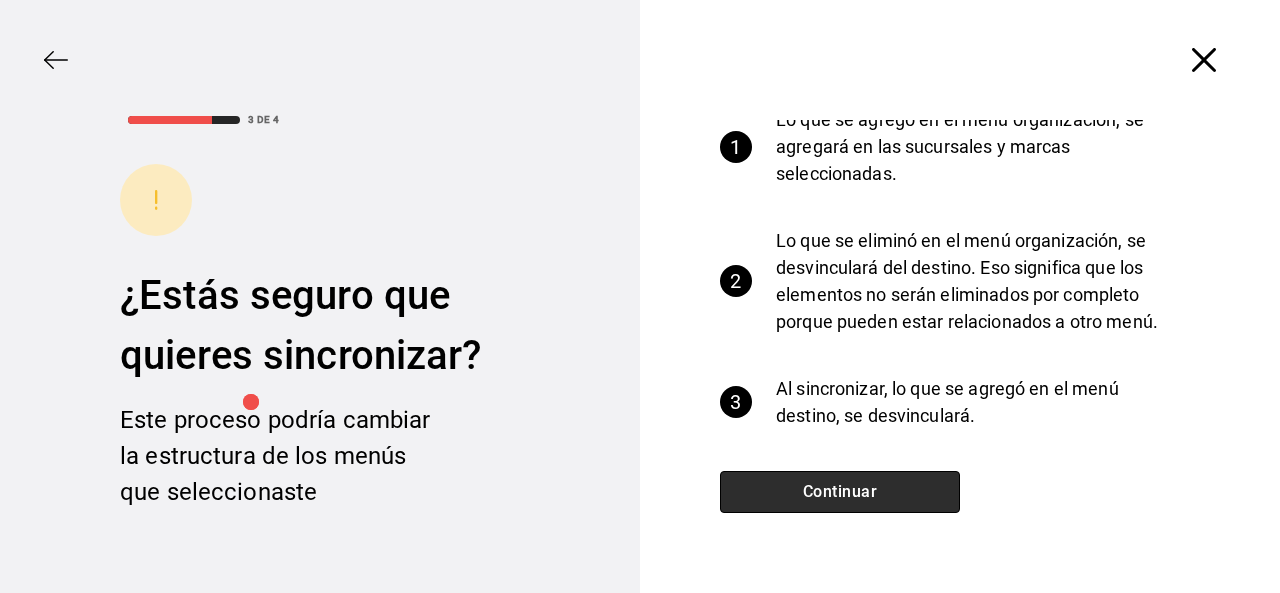 click on "Continuar" at bounding box center [840, 492] 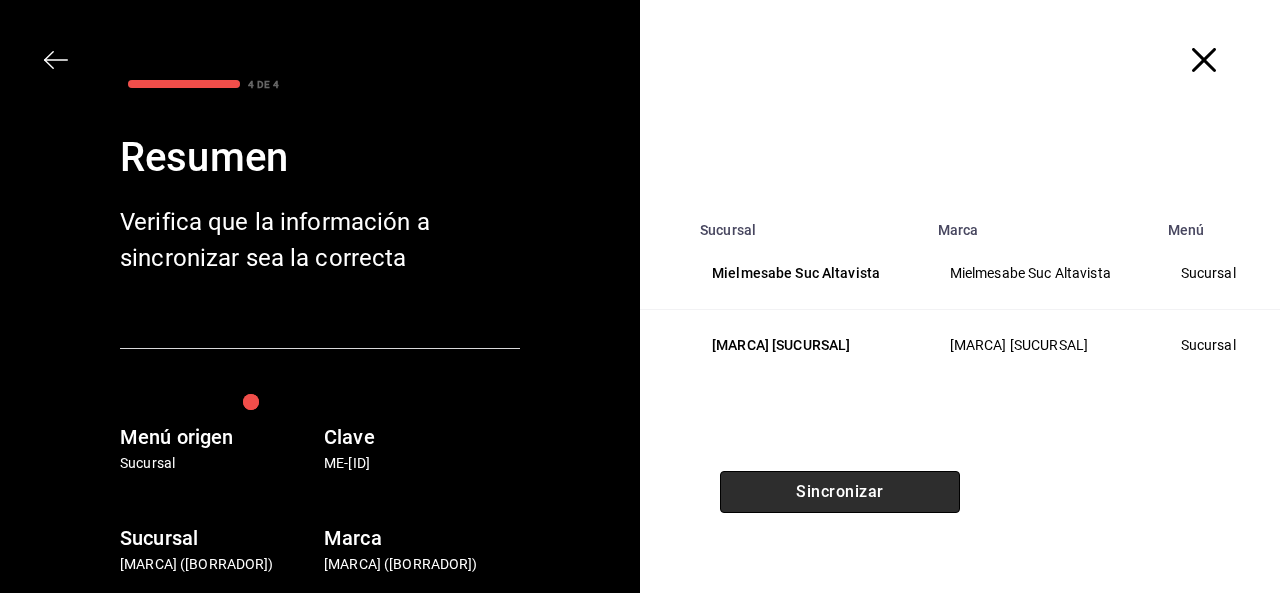 scroll, scrollTop: 0, scrollLeft: 0, axis: both 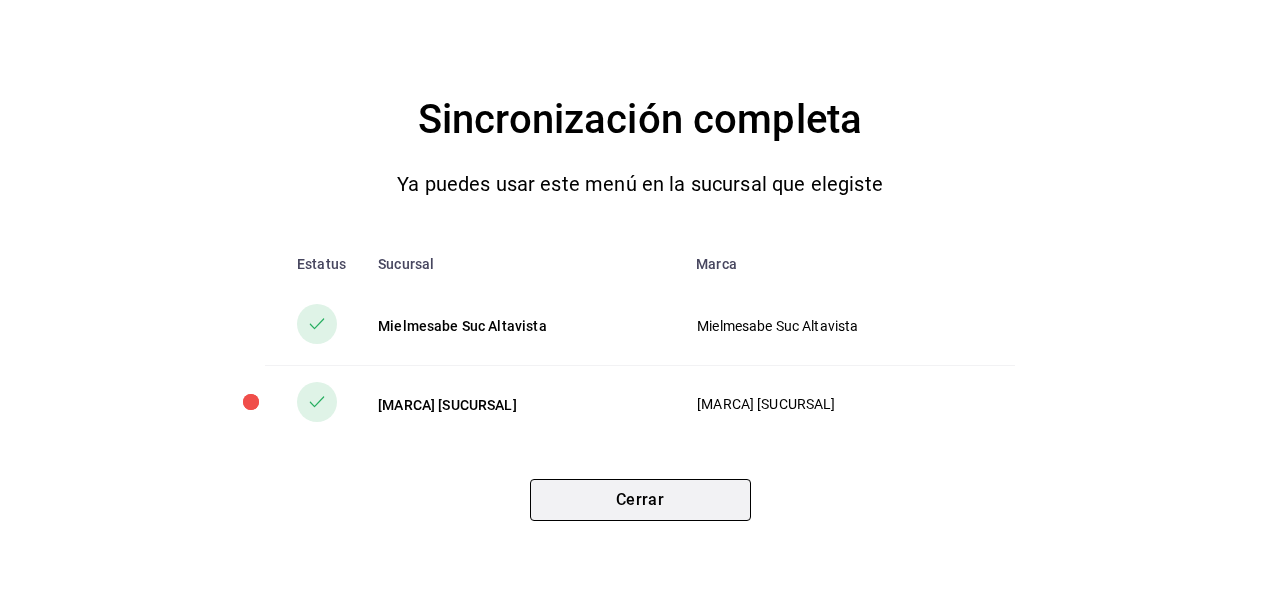 click on "Cerrar" at bounding box center [640, 500] 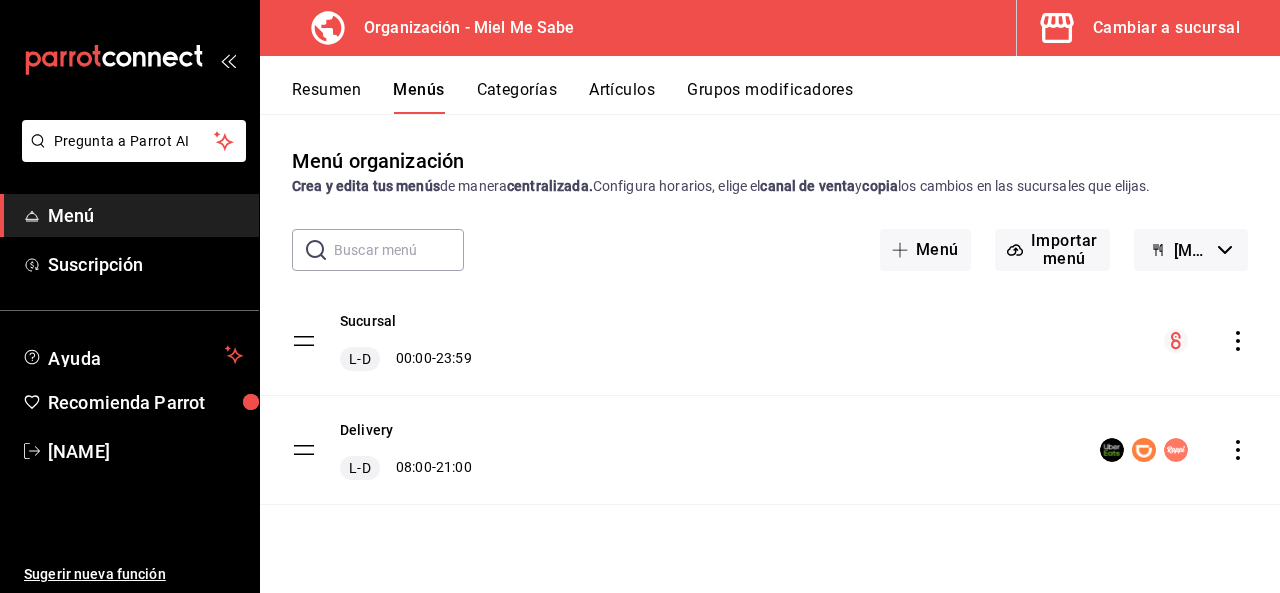 click 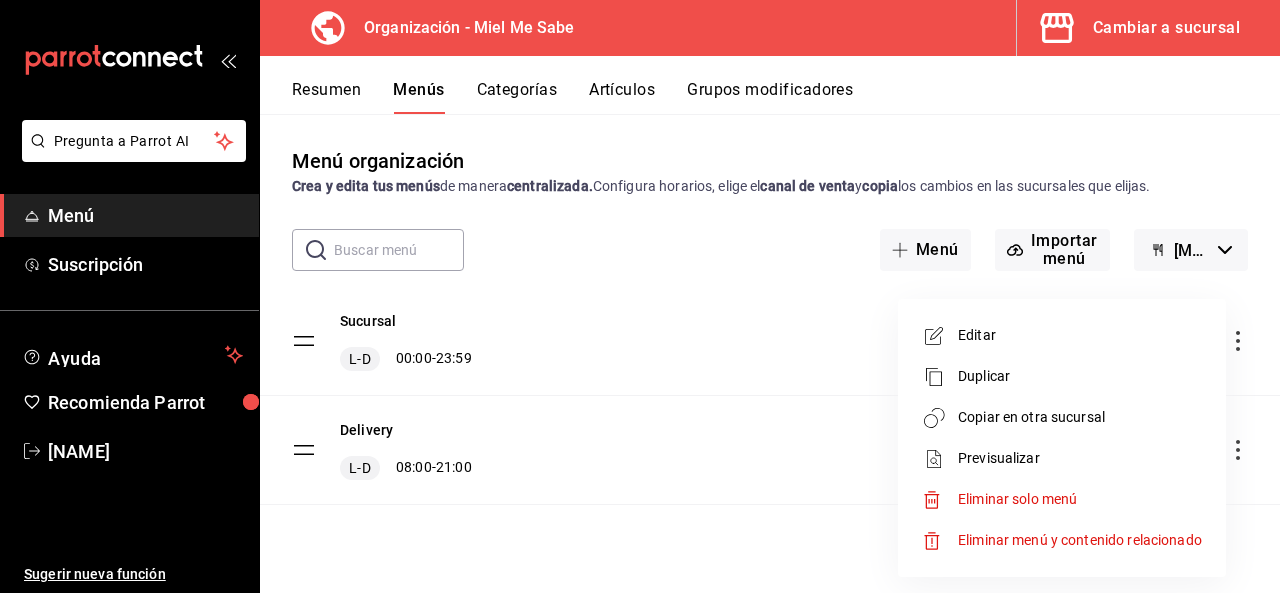 click on "Copiar en otra sucursal" at bounding box center [1080, 417] 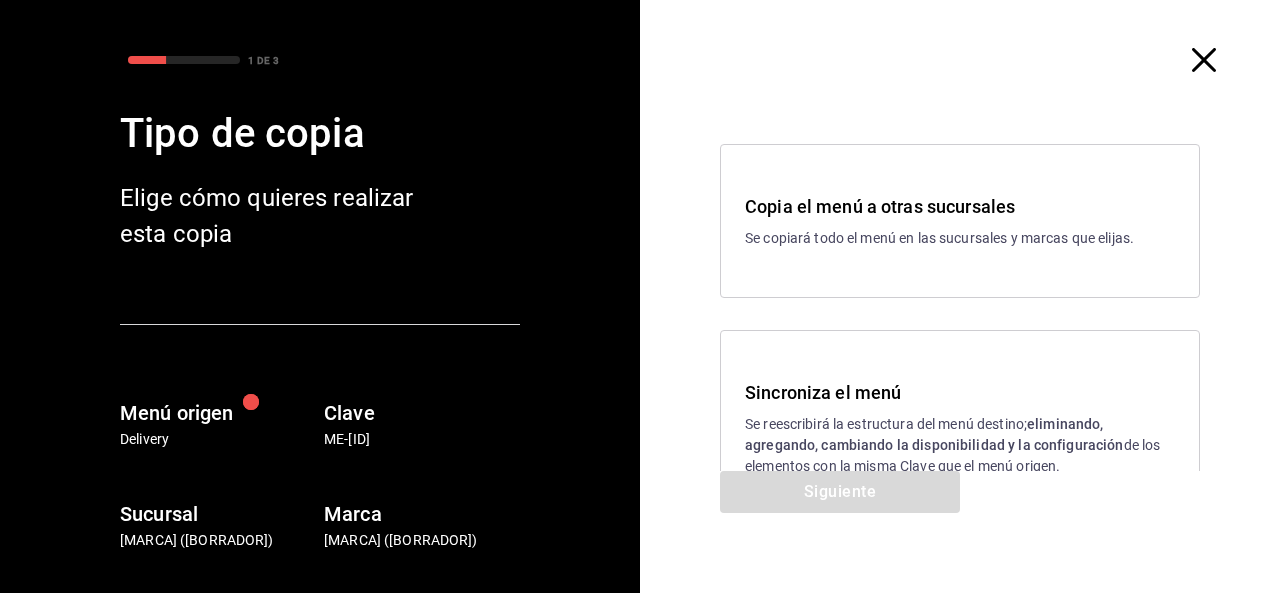 click on "Sincroniza el menú Se reescribirá la estructura del menú destino;  eliminando, agregando, cambiando la disponibilidad y la configuración  de los elementos con la misma Clave que el menú origen." at bounding box center (960, 428) 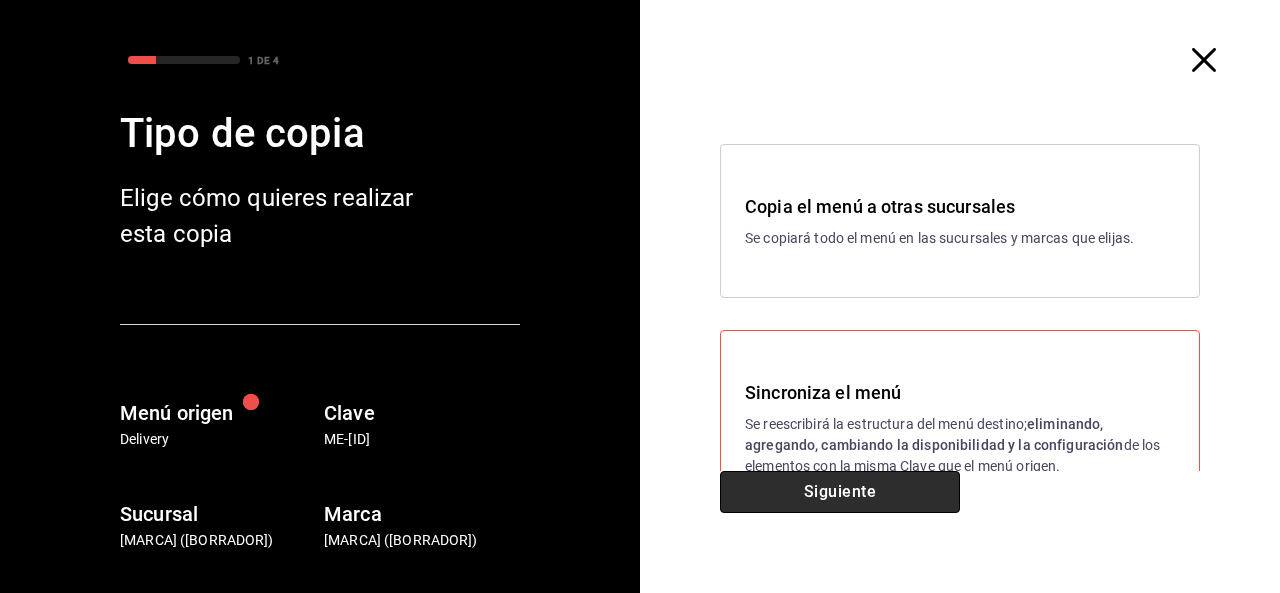 click on "Siguiente" at bounding box center (840, 492) 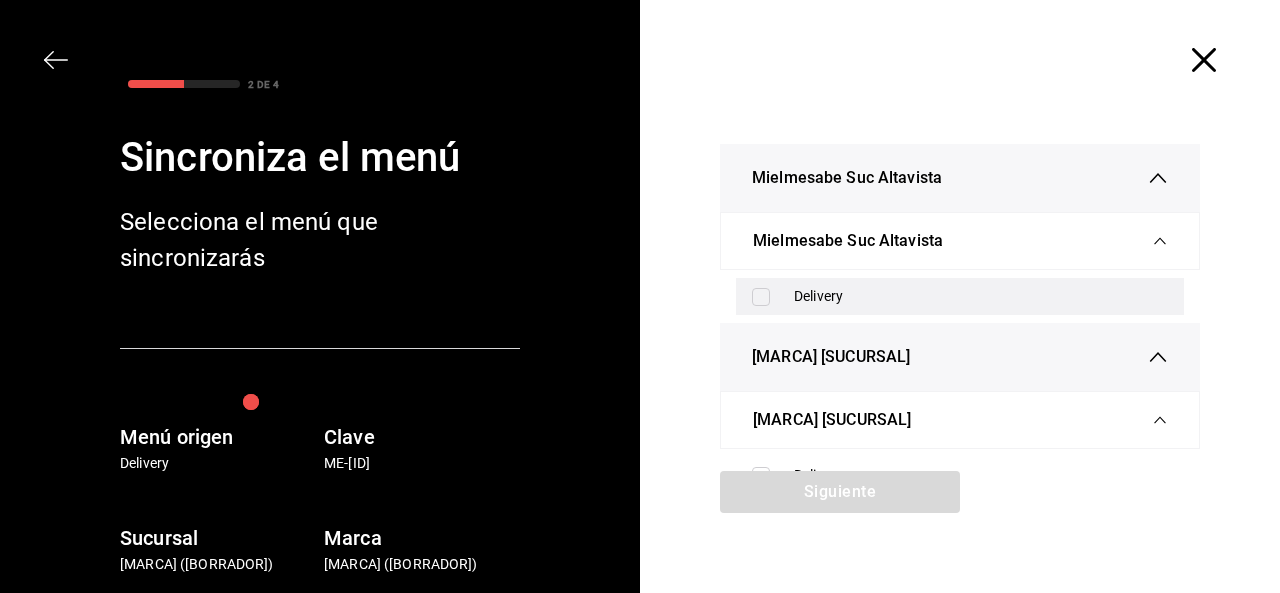 click at bounding box center (761, 297) 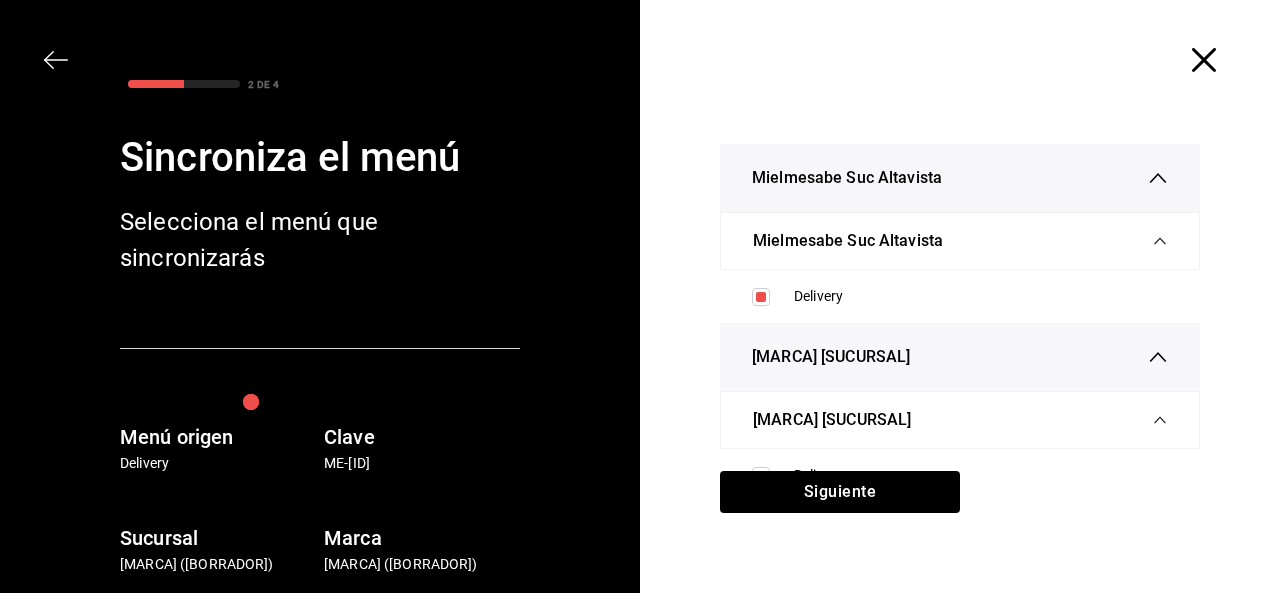 scroll, scrollTop: 56, scrollLeft: 0, axis: vertical 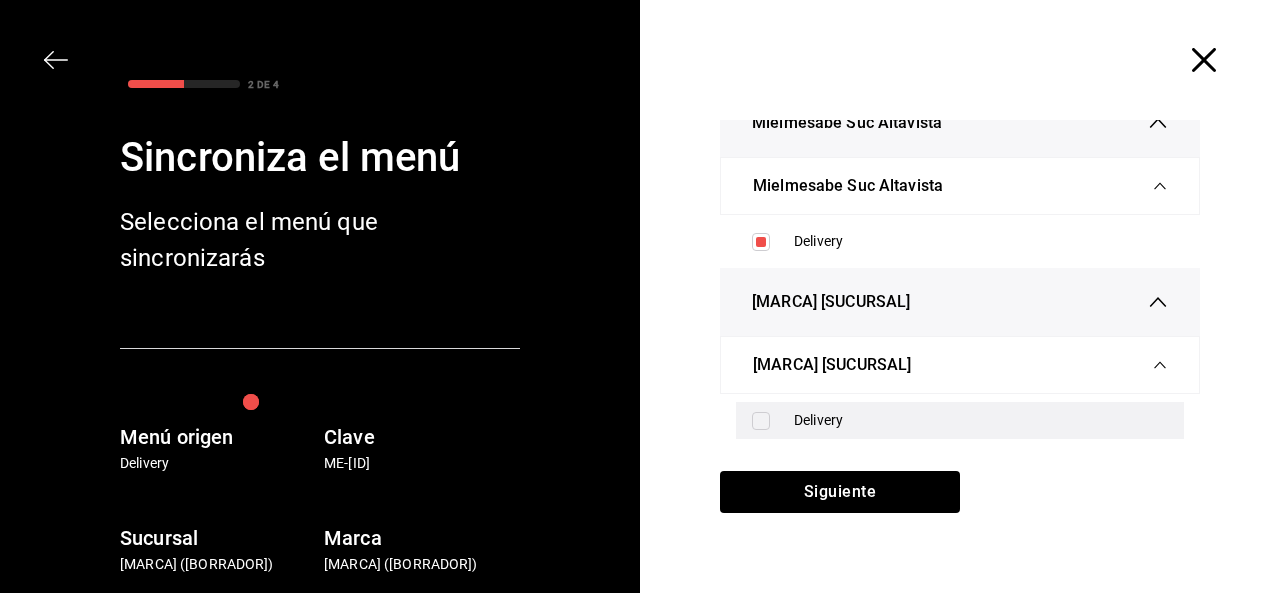 click at bounding box center (761, 421) 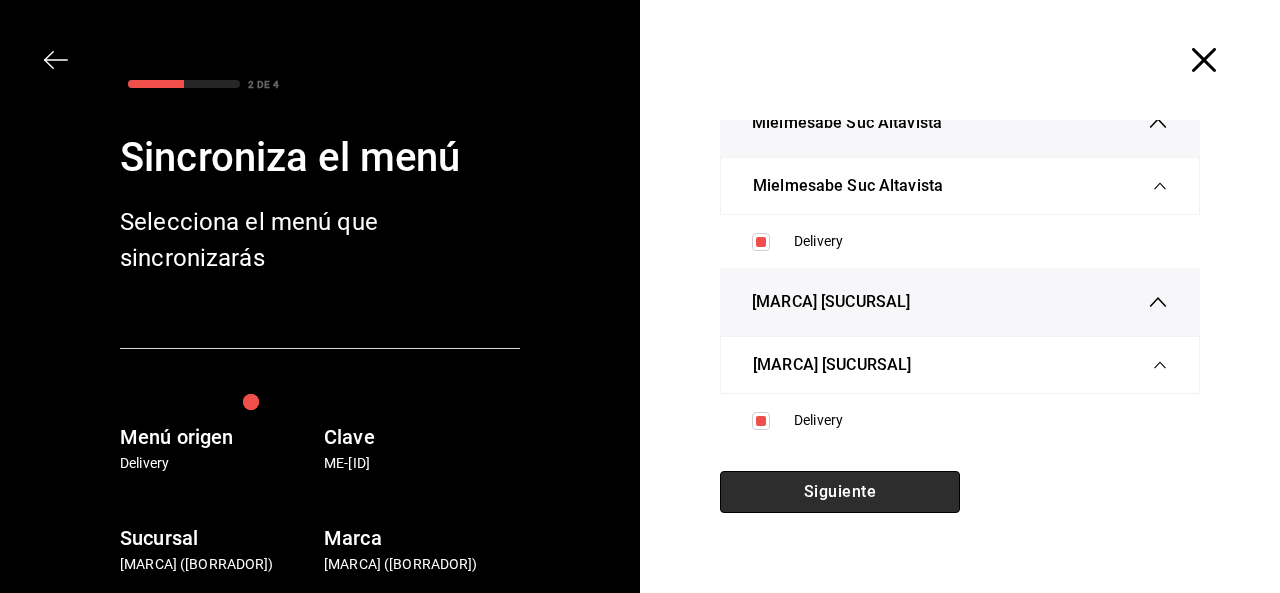 click on "Siguiente" at bounding box center (840, 492) 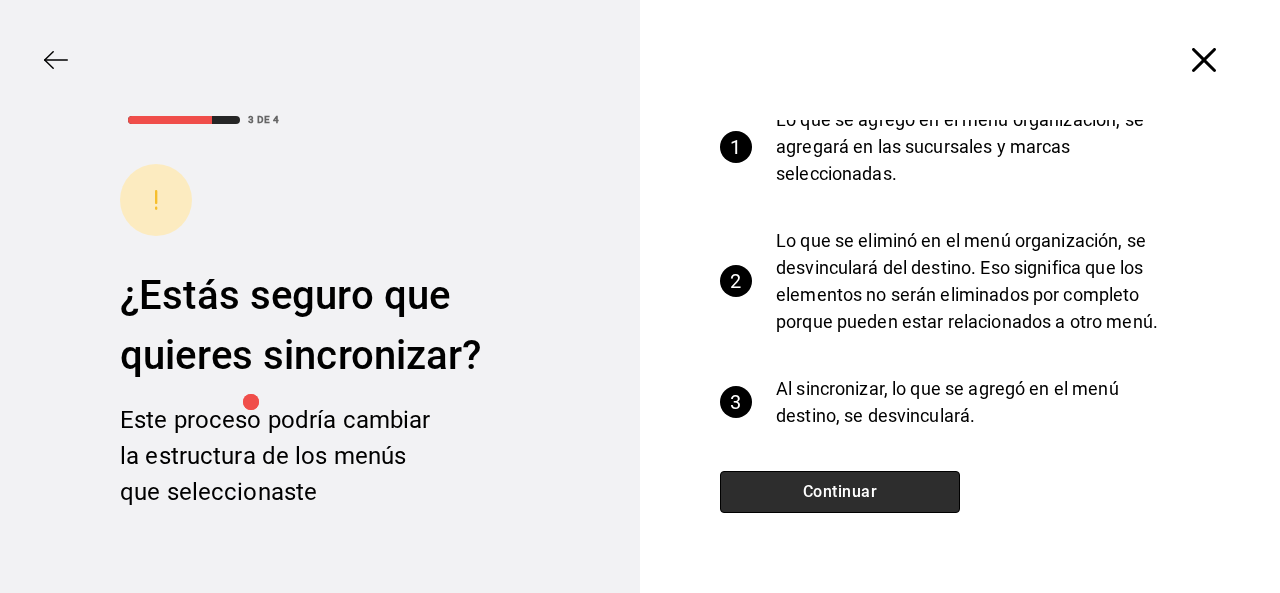 click on "Continuar" at bounding box center (840, 492) 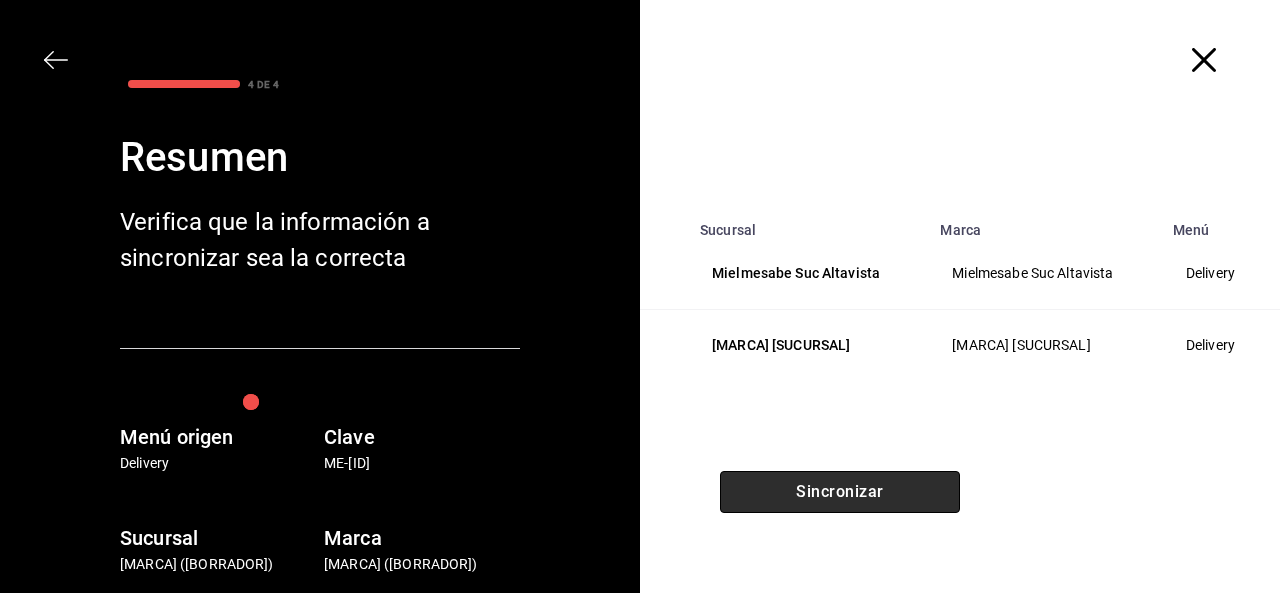 click on "Sincronizar" at bounding box center (840, 492) 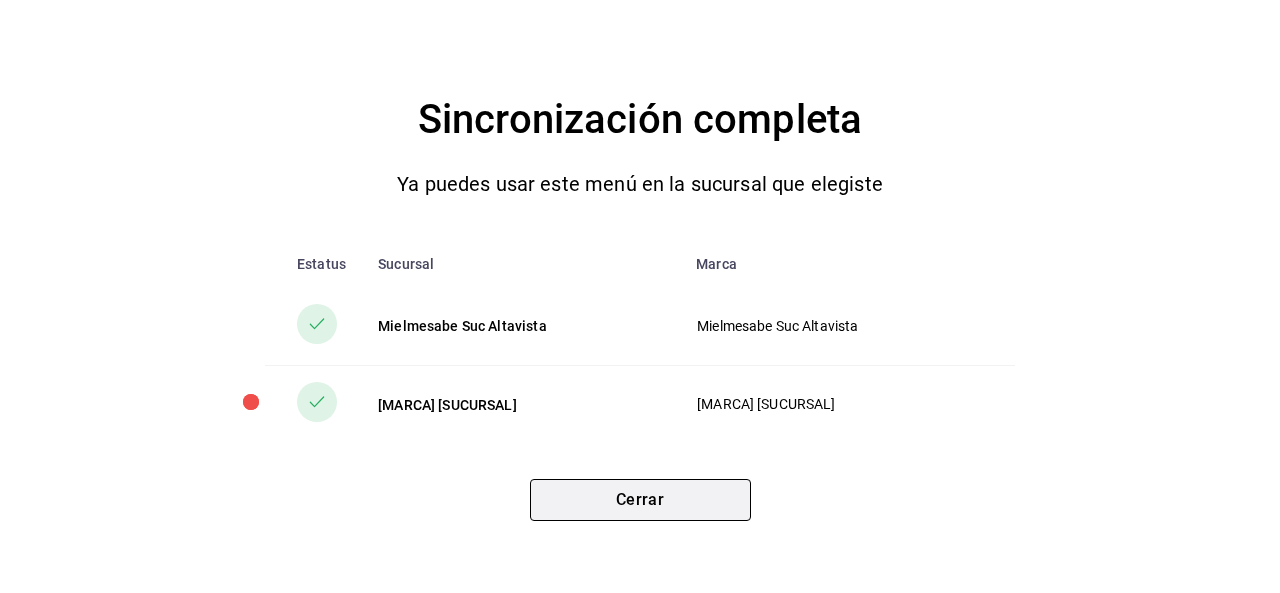 click on "Cerrar" at bounding box center [640, 500] 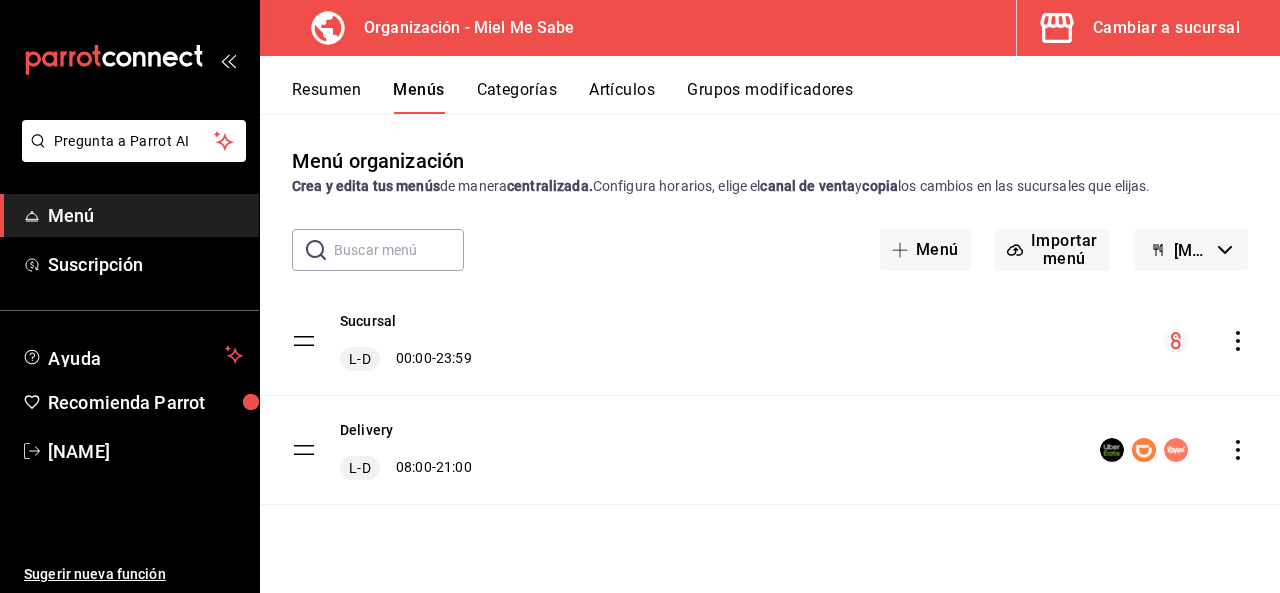 click on "Cambiar a sucursal" at bounding box center (1166, 28) 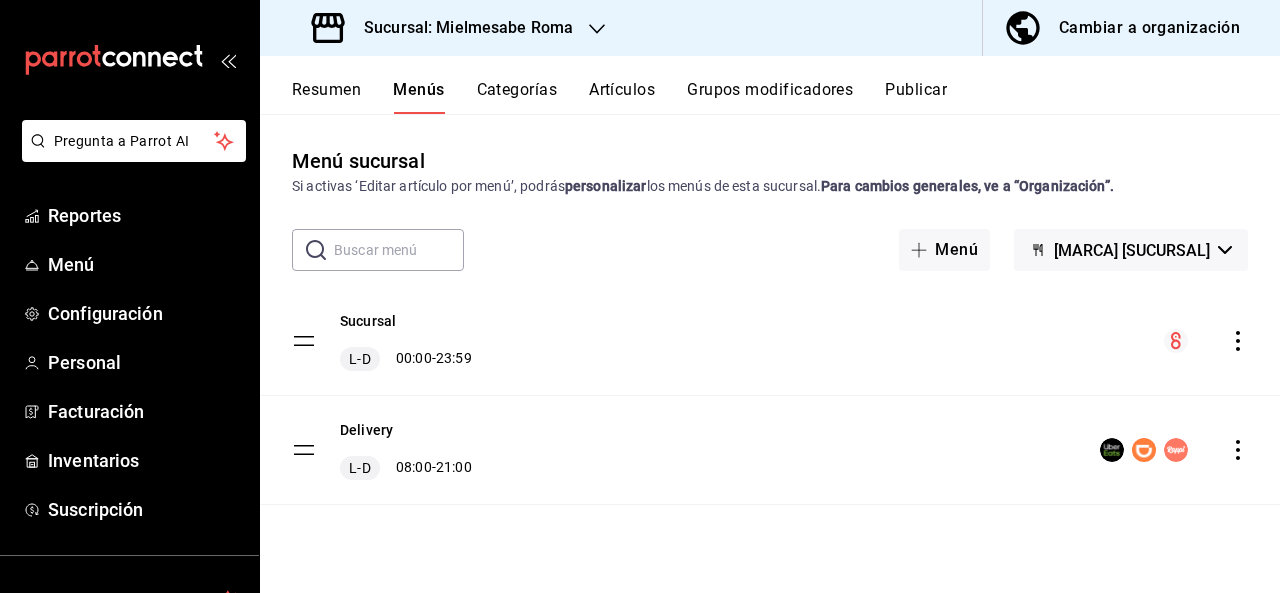 click on "Publicar" at bounding box center (916, 97) 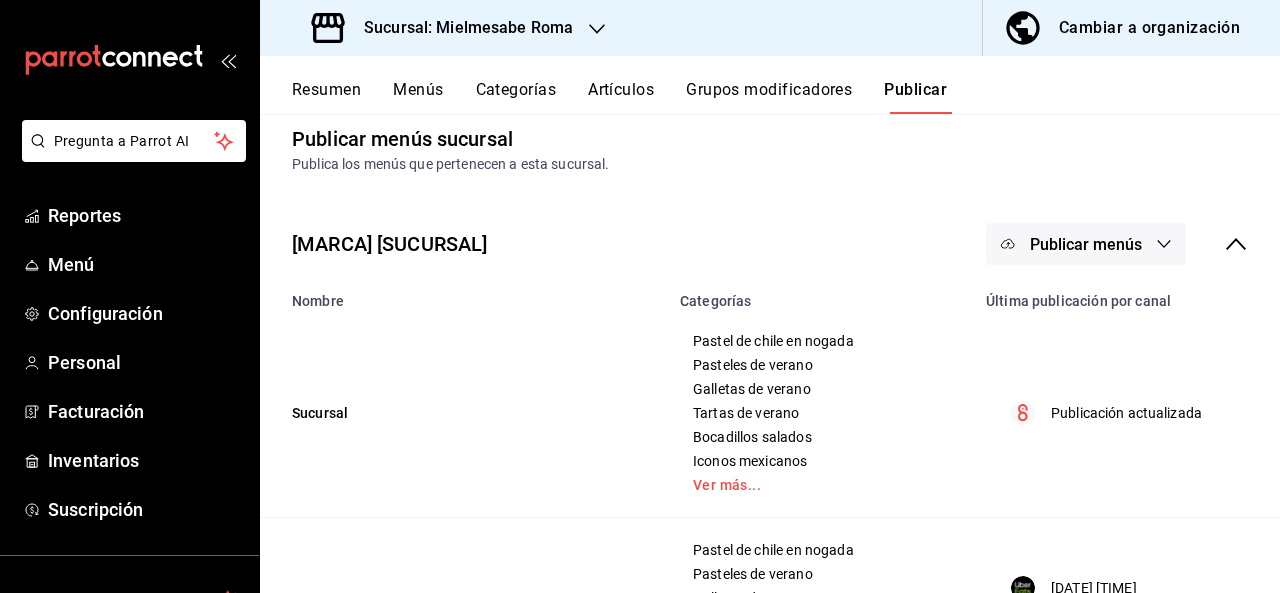 scroll, scrollTop: 27, scrollLeft: 0, axis: vertical 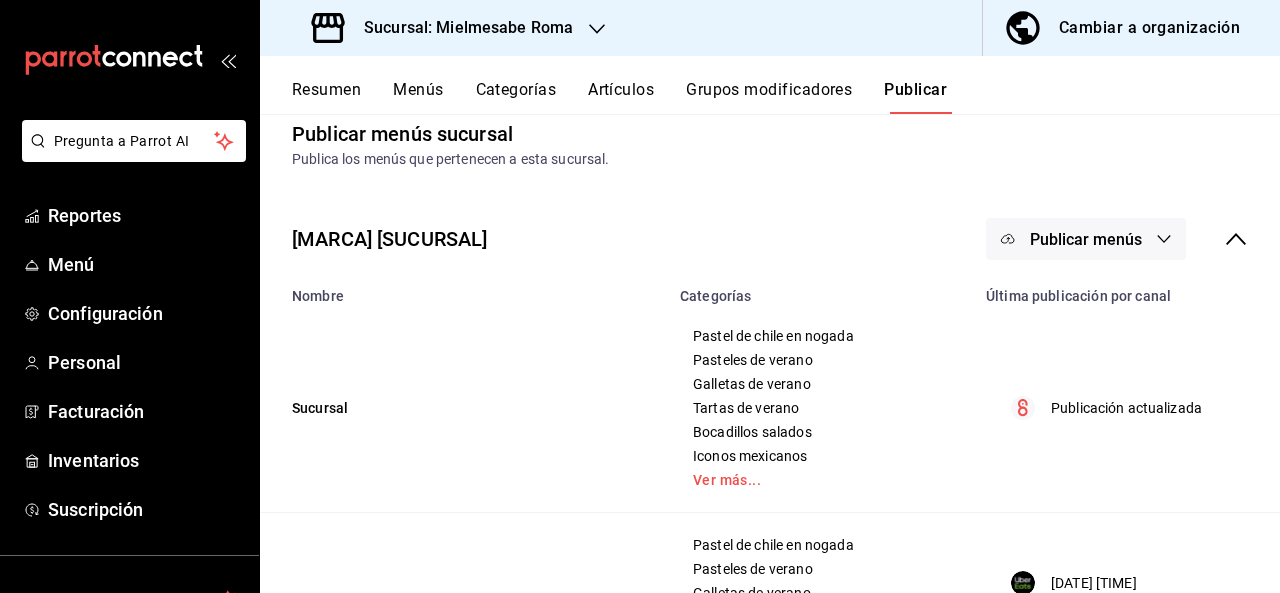 click 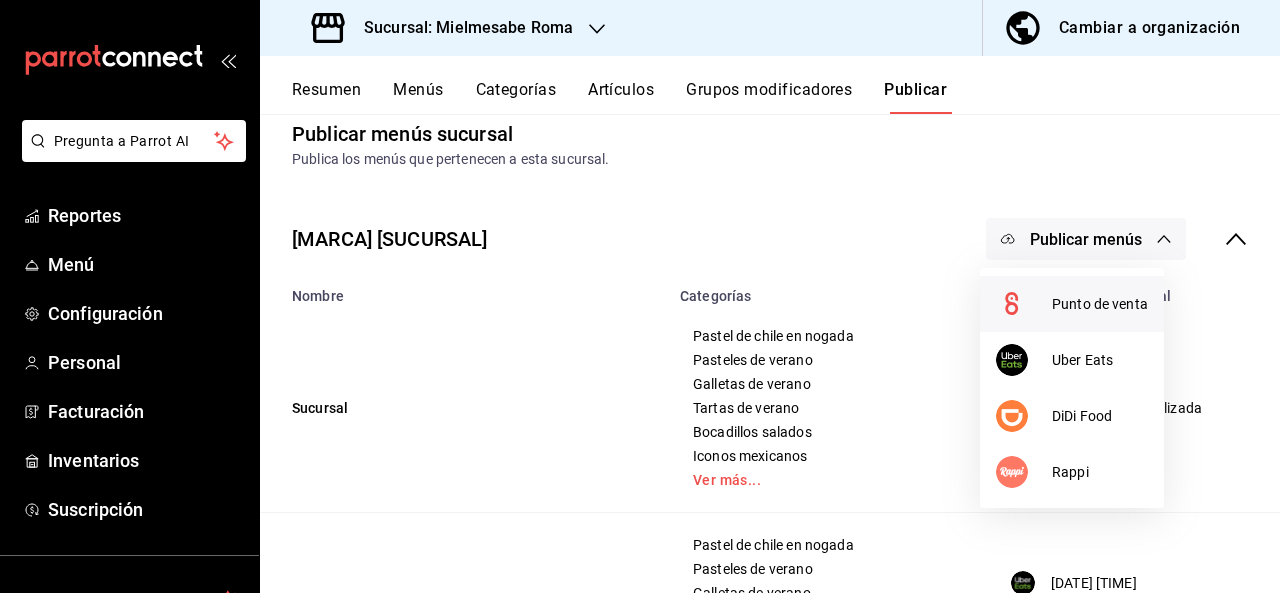 click on "Punto de venta" at bounding box center [1100, 304] 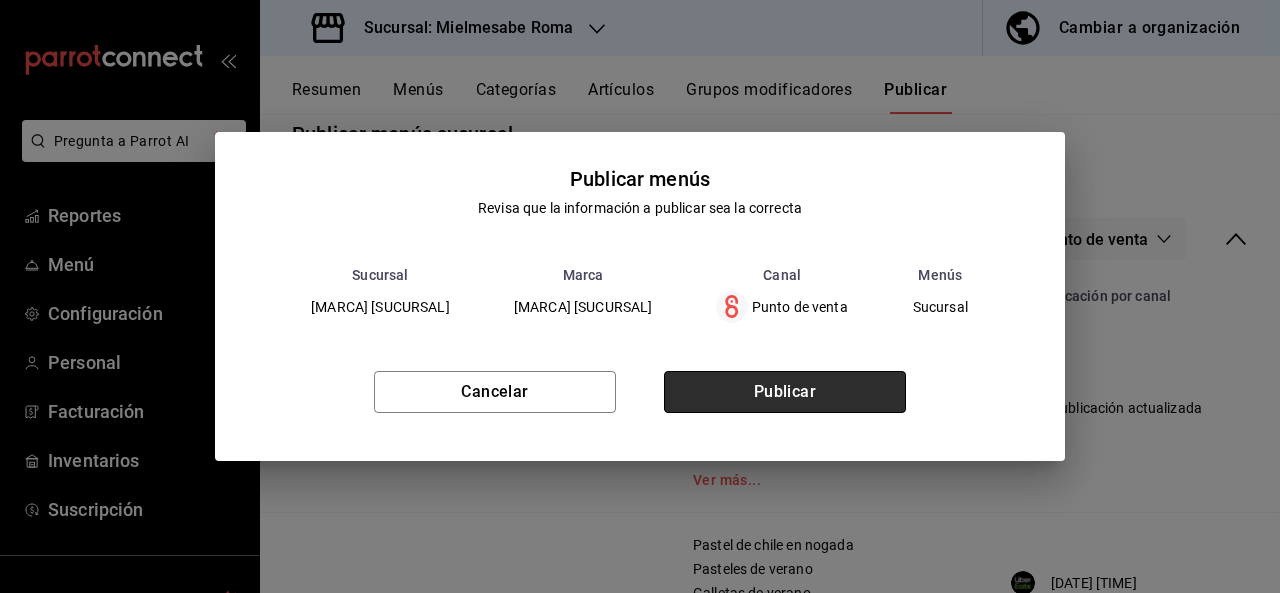 click on "Publicar" at bounding box center (785, 392) 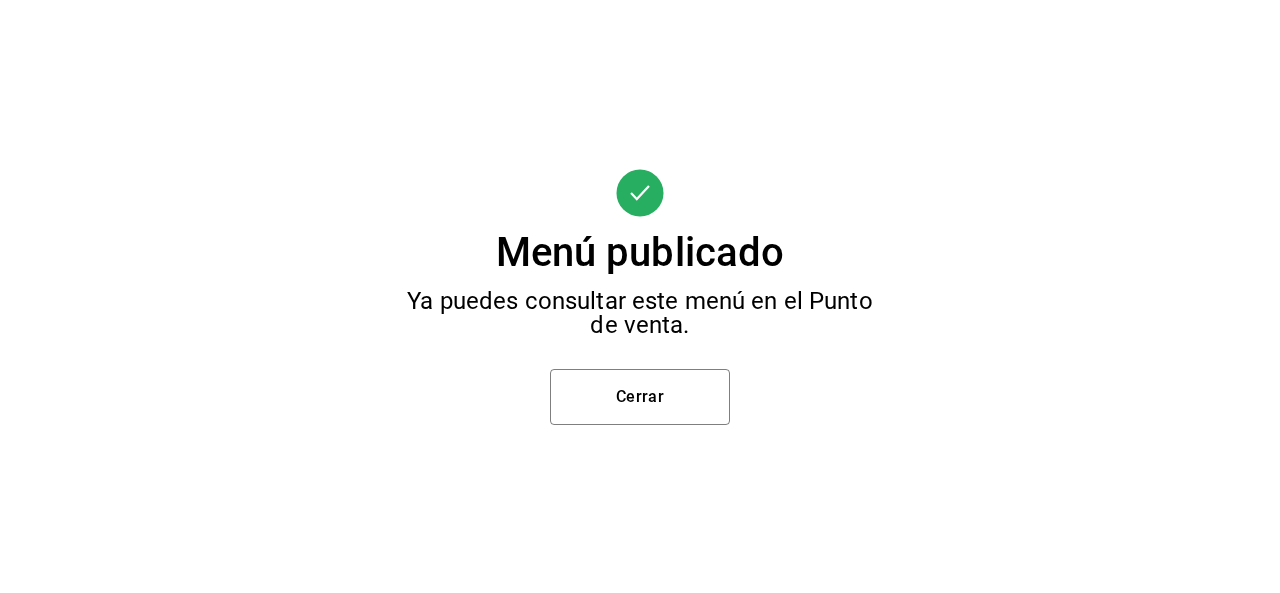 scroll, scrollTop: 0, scrollLeft: 0, axis: both 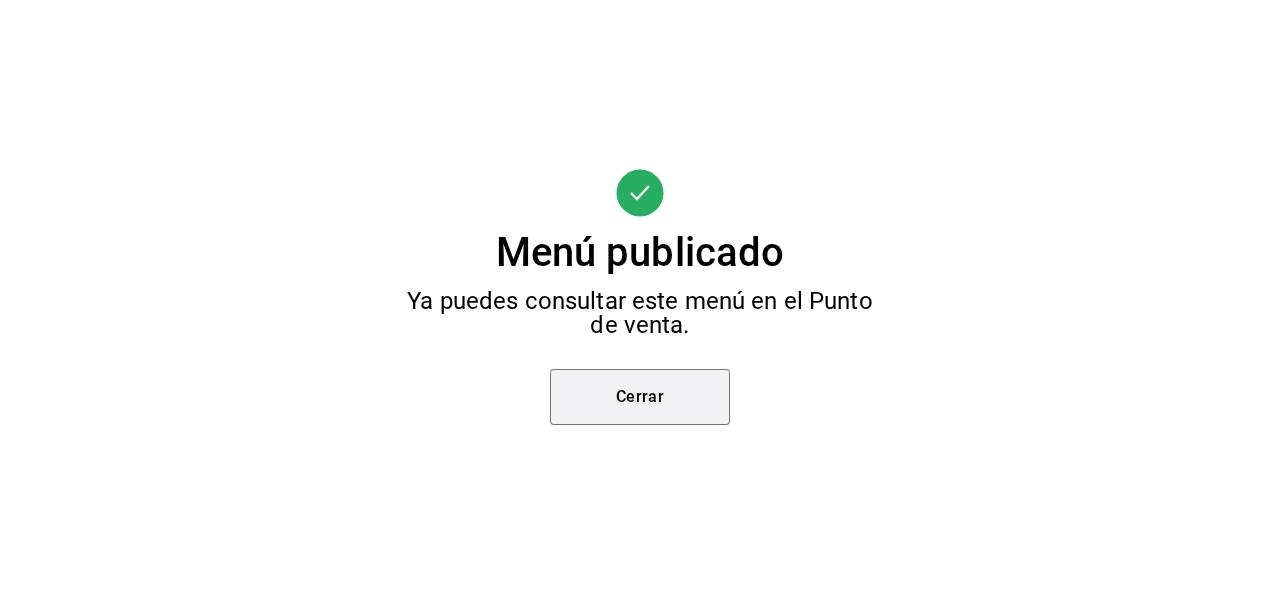 click on "Cerrar" at bounding box center (640, 397) 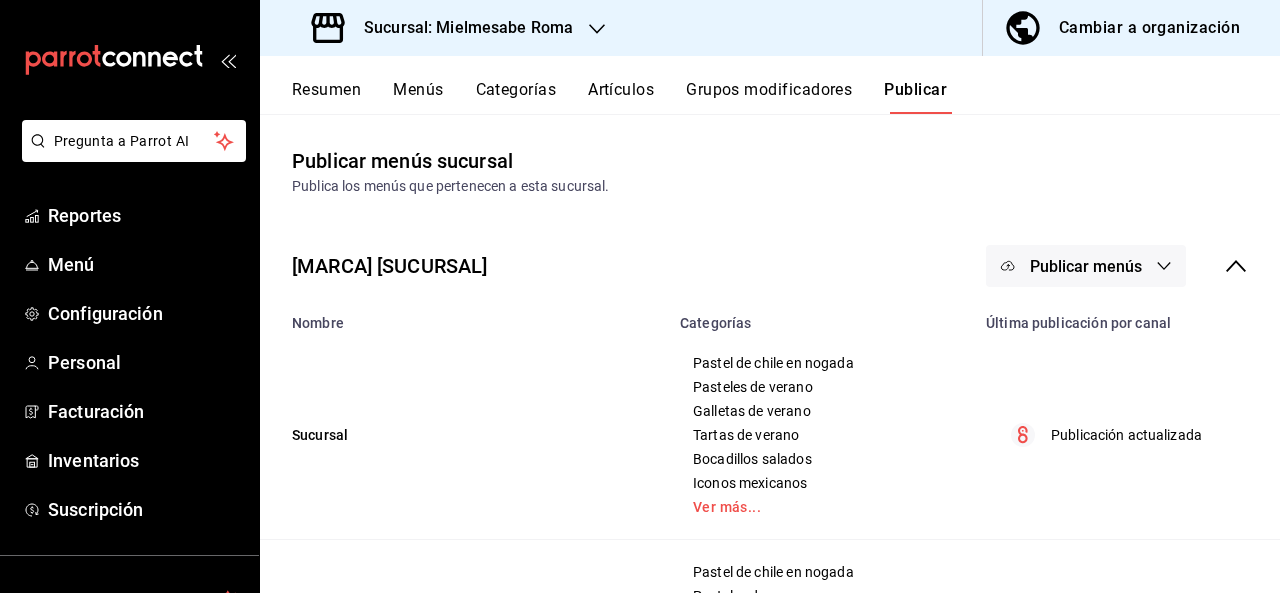 click on "Publicar menús" at bounding box center [1086, 266] 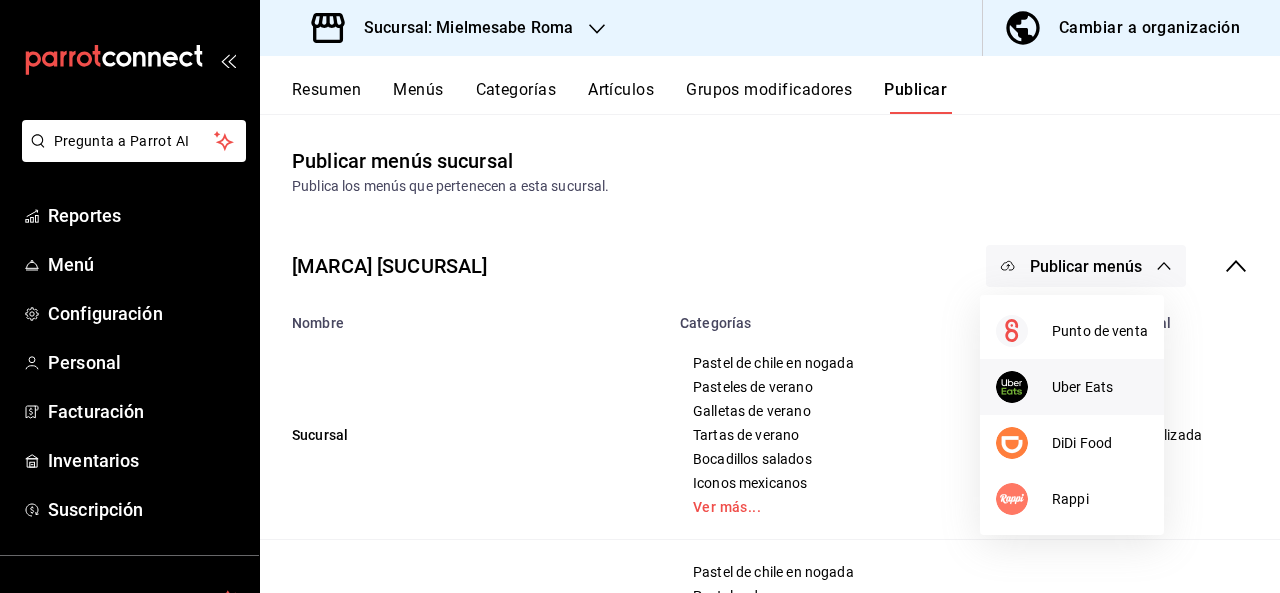 click on "Uber Eats" at bounding box center (1100, 387) 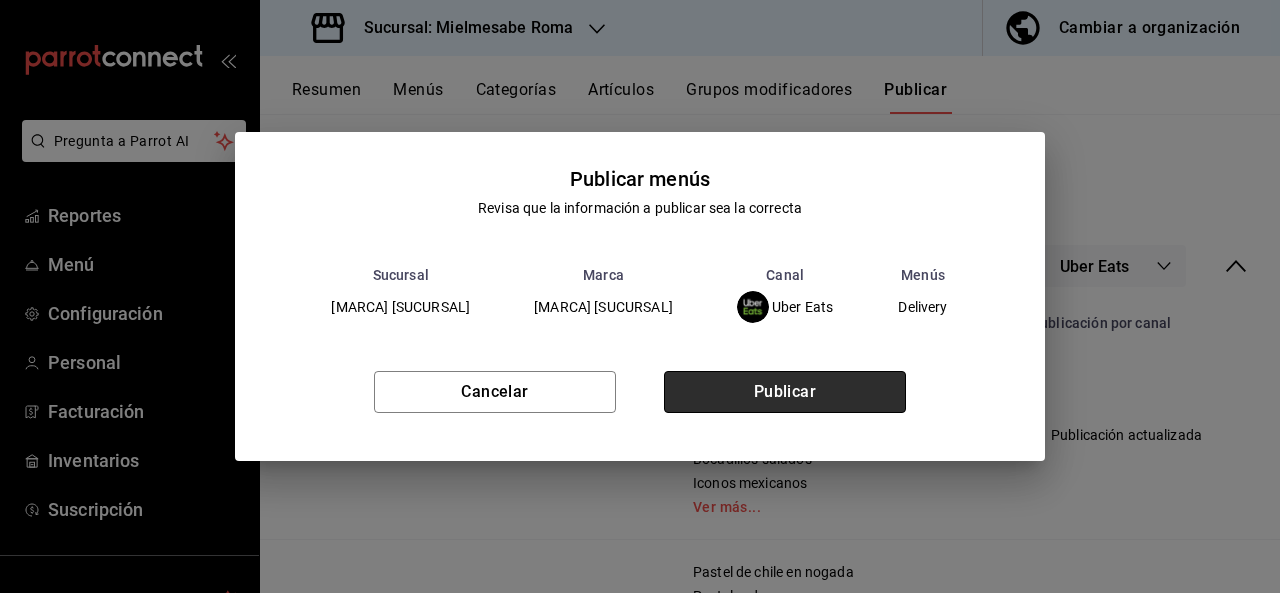 click on "Publicar" at bounding box center [785, 392] 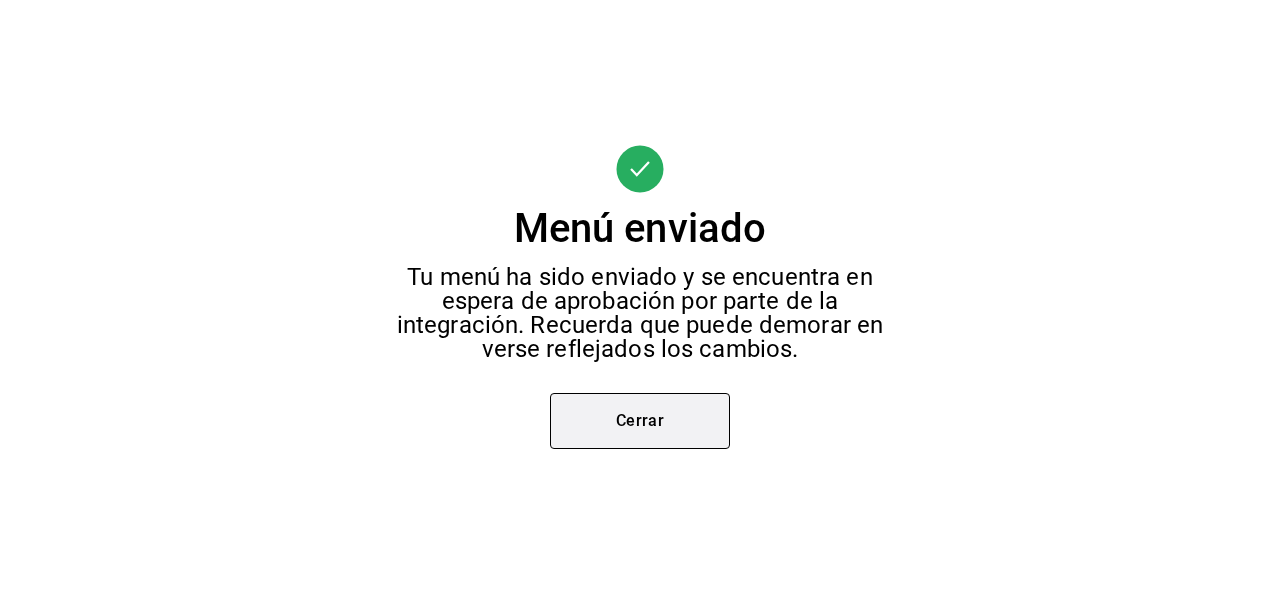 click on "Cerrar" at bounding box center [640, 421] 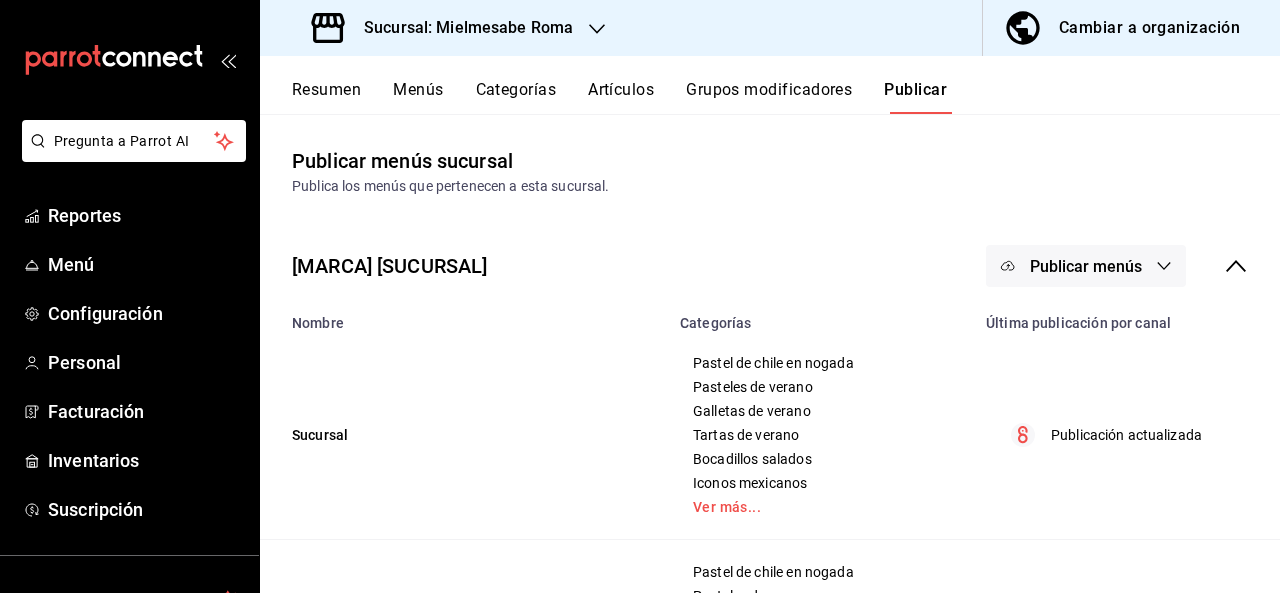 click 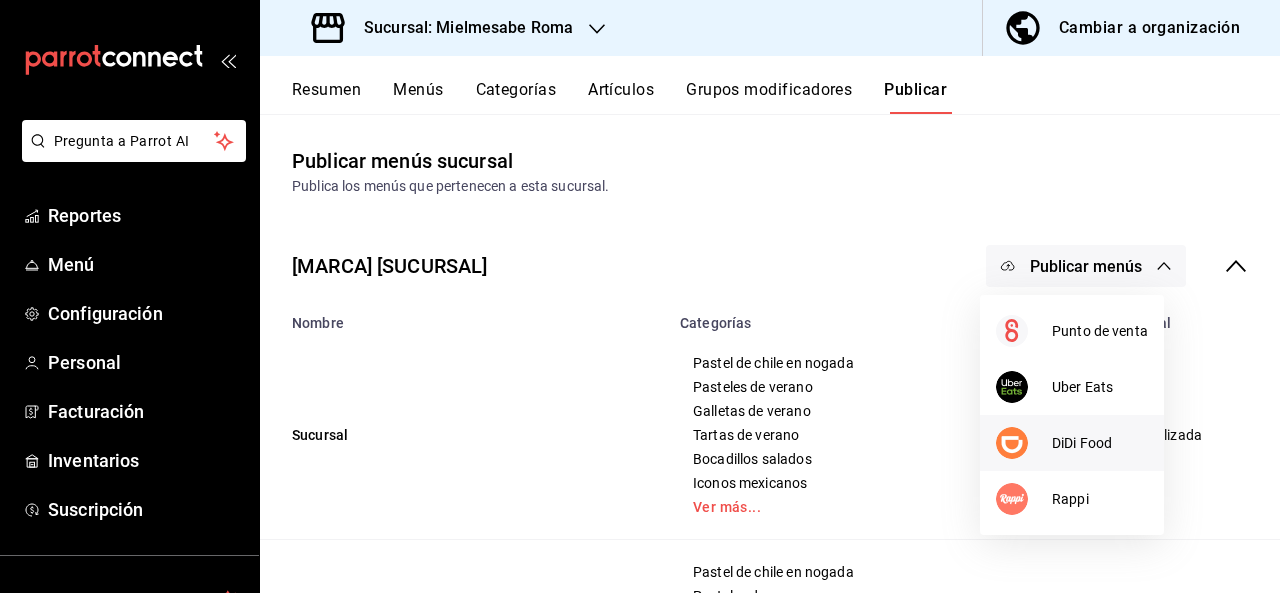 click on "DiDi Food" at bounding box center [1072, 443] 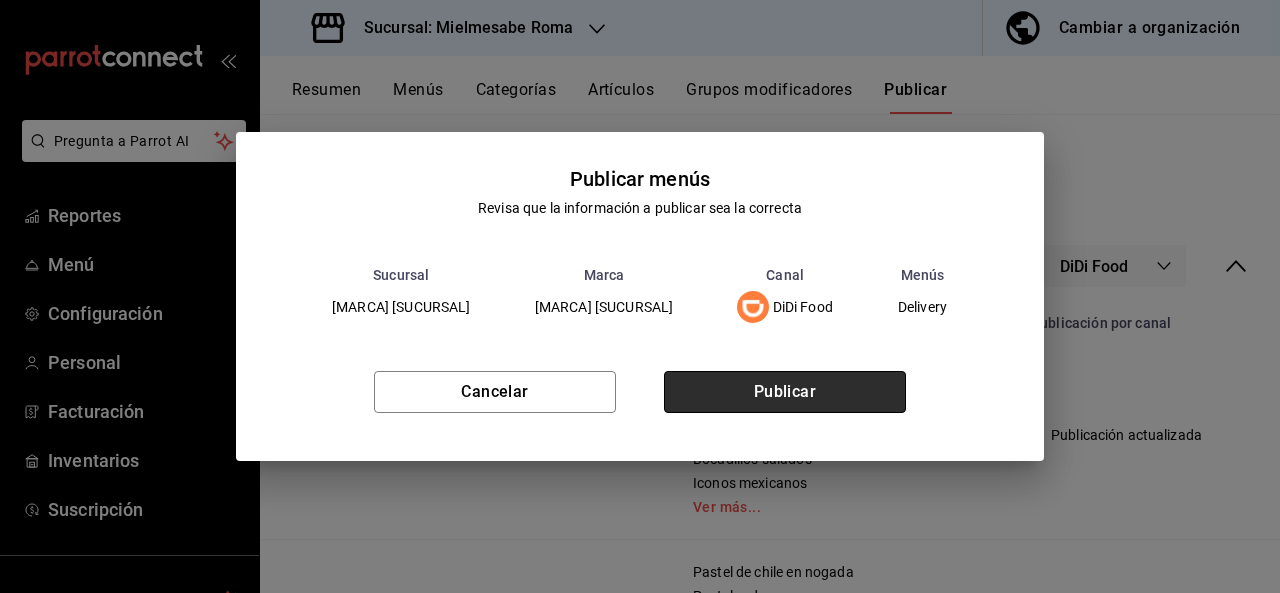 click on "Publicar" at bounding box center [785, 392] 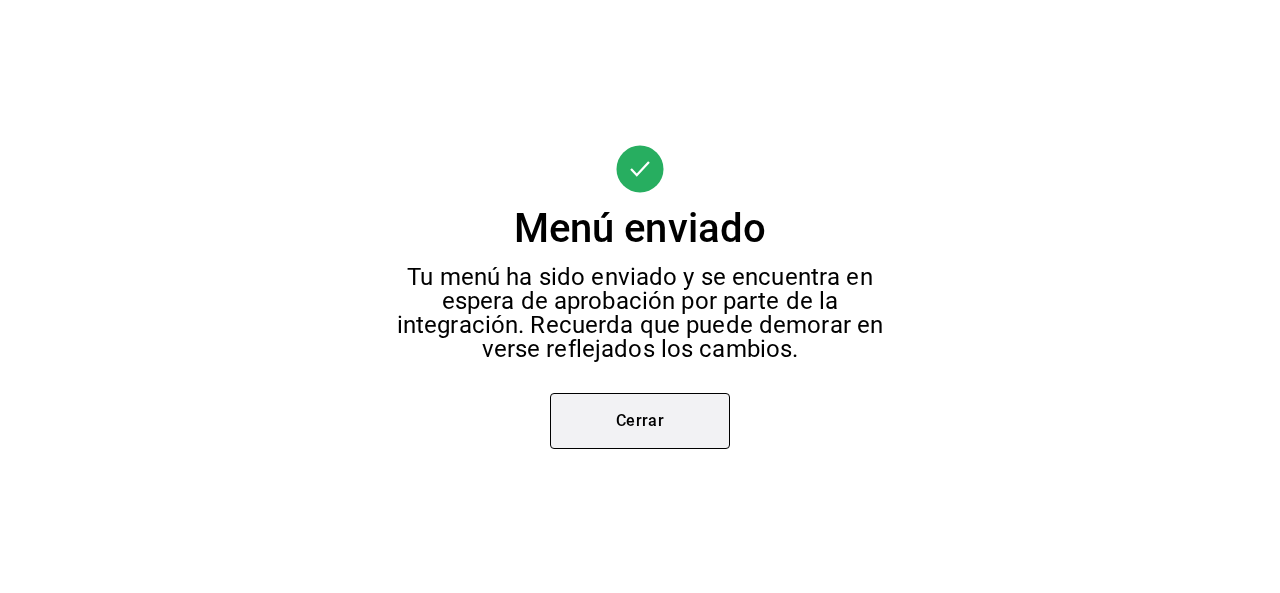 click on "Cerrar" at bounding box center [640, 421] 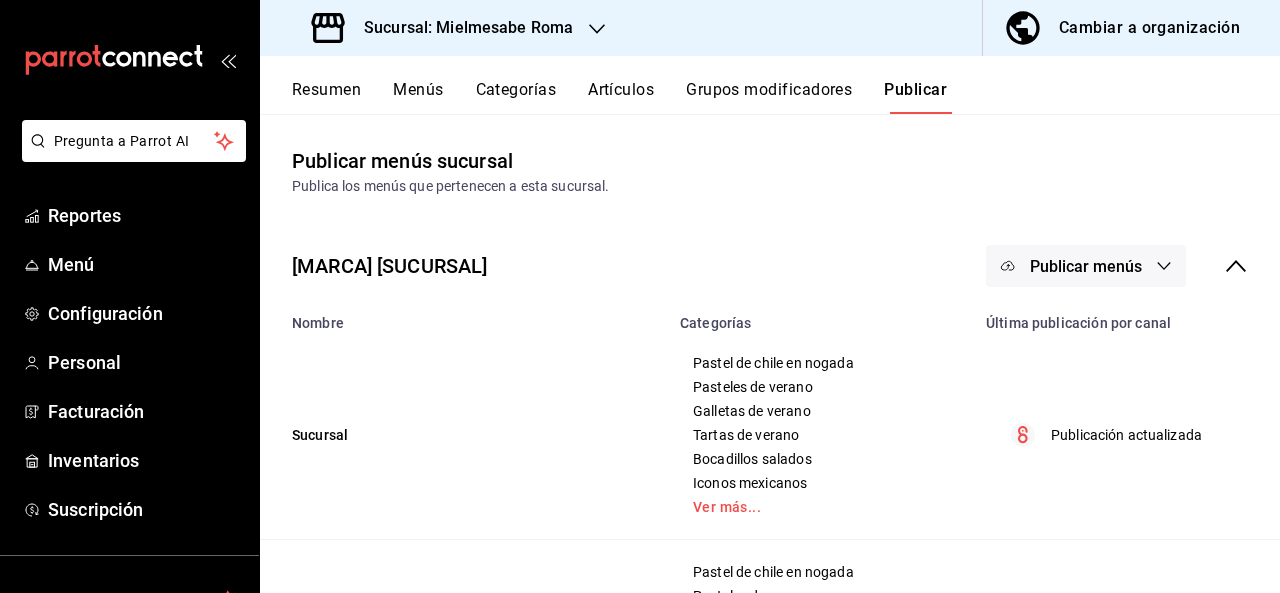 click 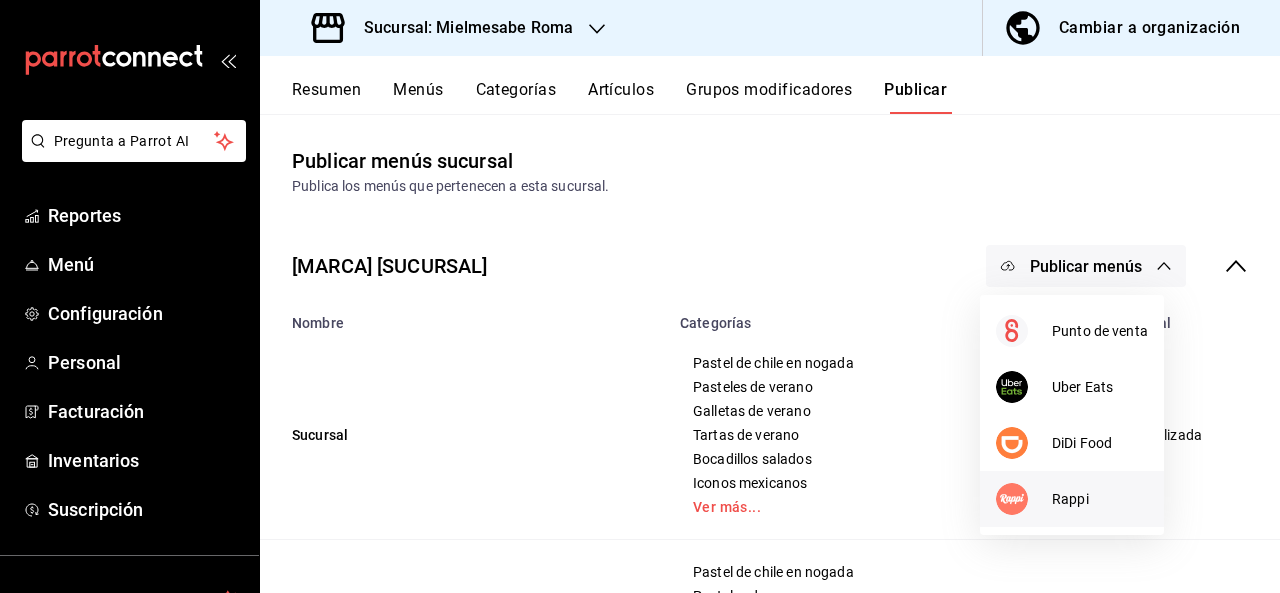 click on "Rappi" at bounding box center (1072, 499) 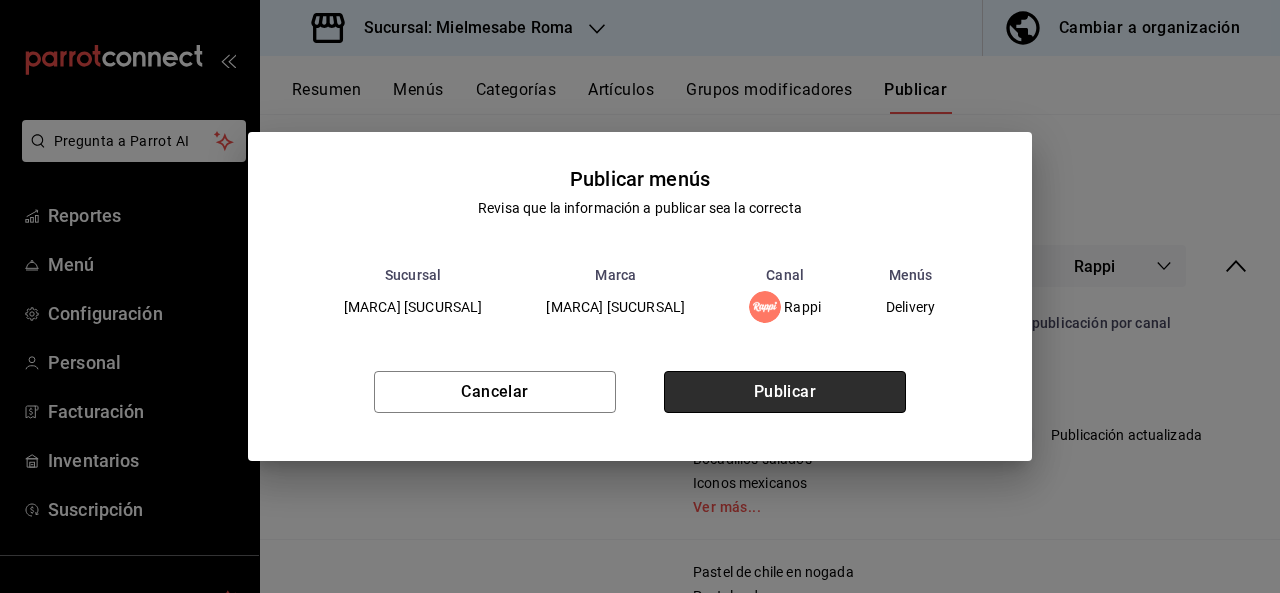 click on "Publicar" at bounding box center (785, 392) 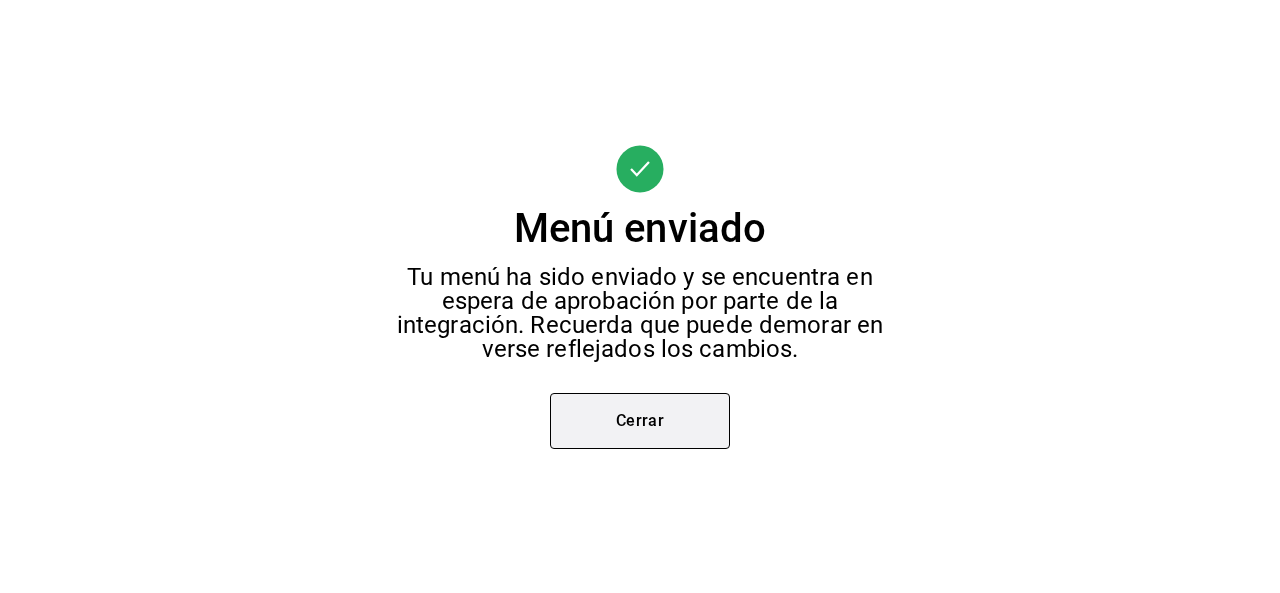 click on "Cerrar" at bounding box center [640, 421] 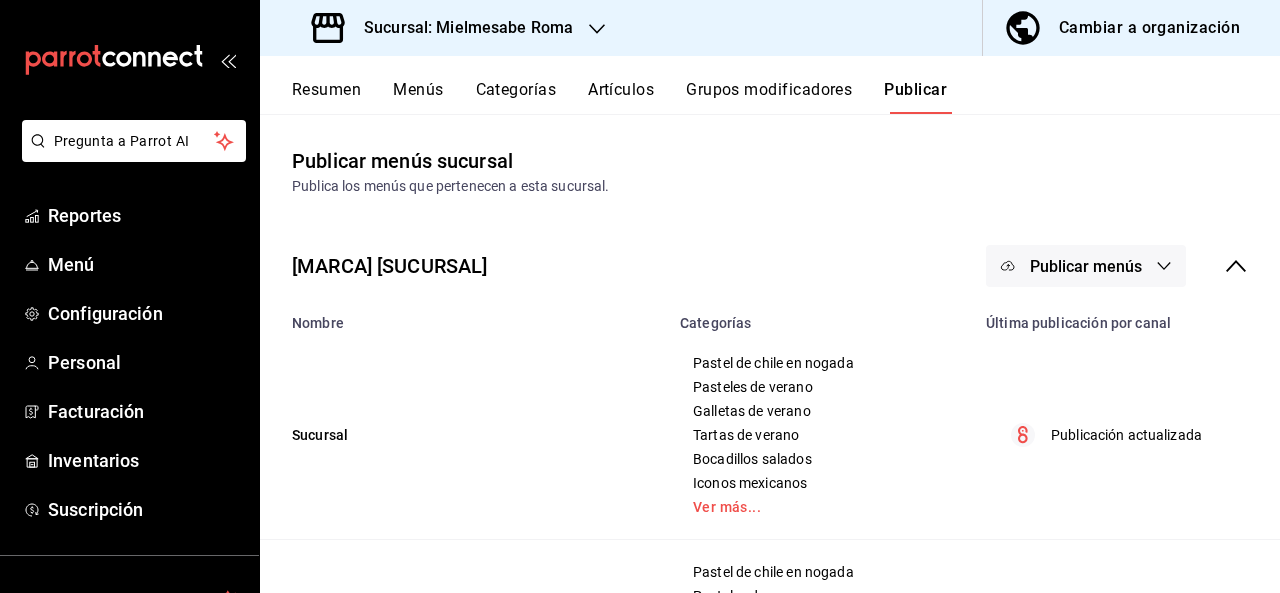 click 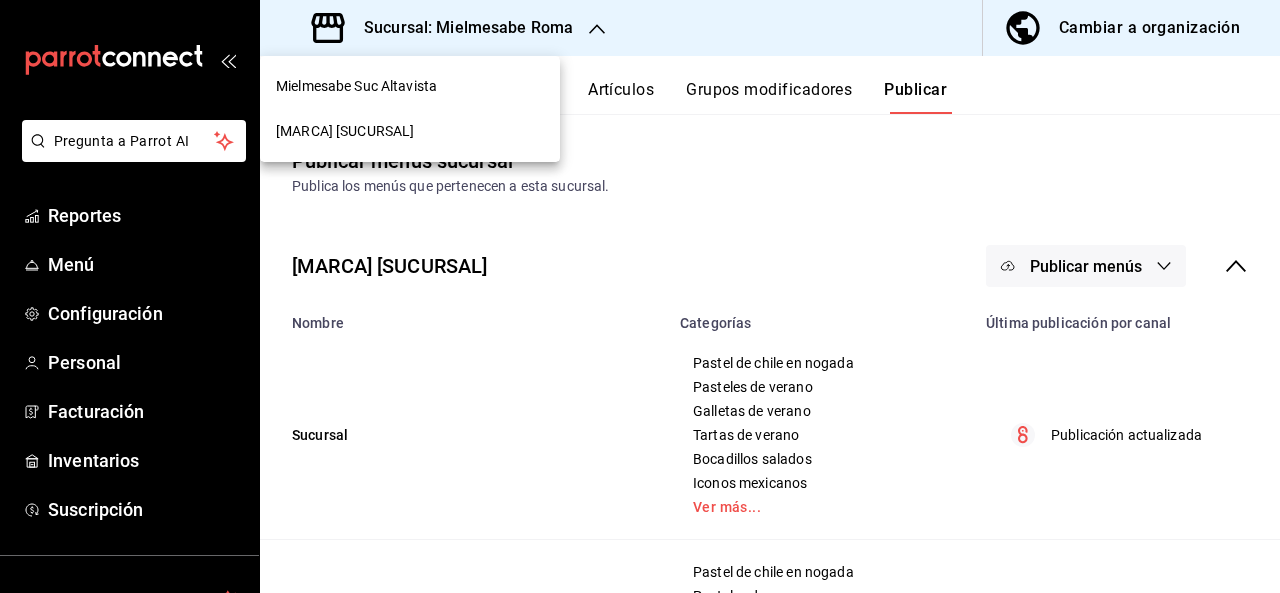 click on "Mielmesabe Suc Altavista" at bounding box center [410, 86] 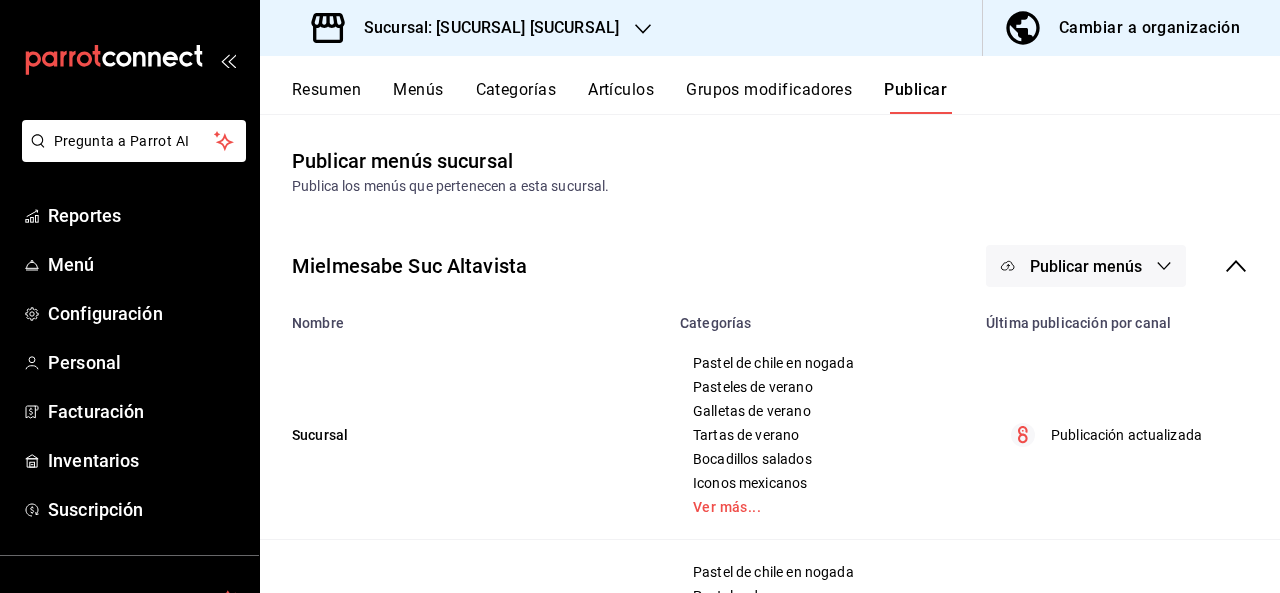 click 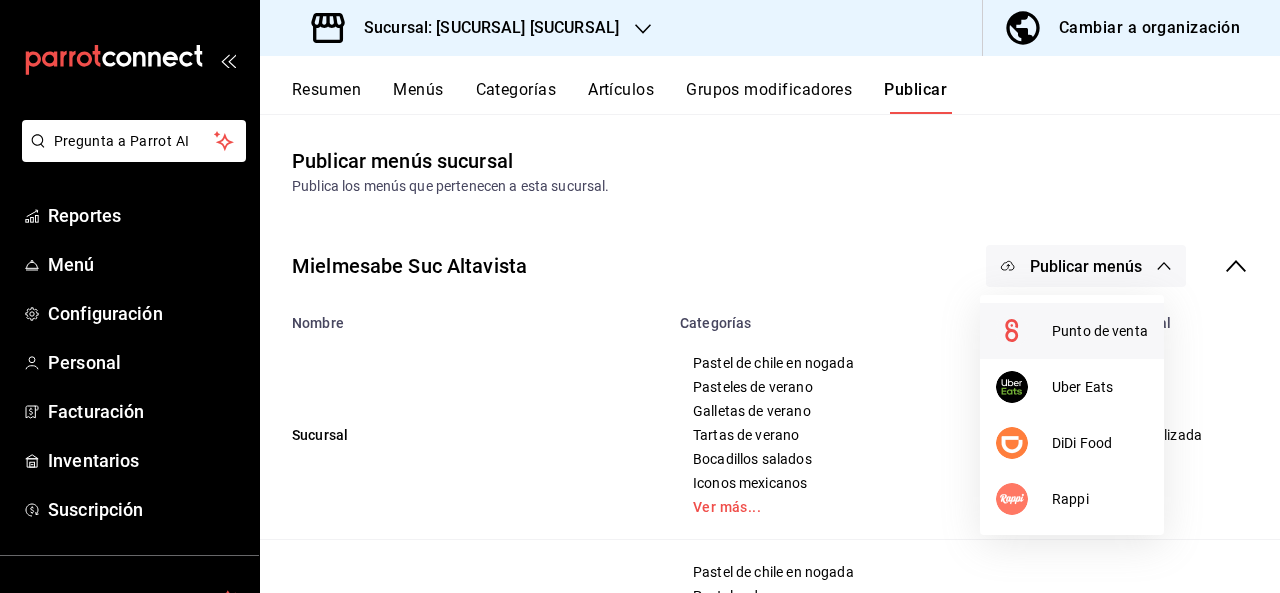 click on "Punto de venta" at bounding box center (1100, 331) 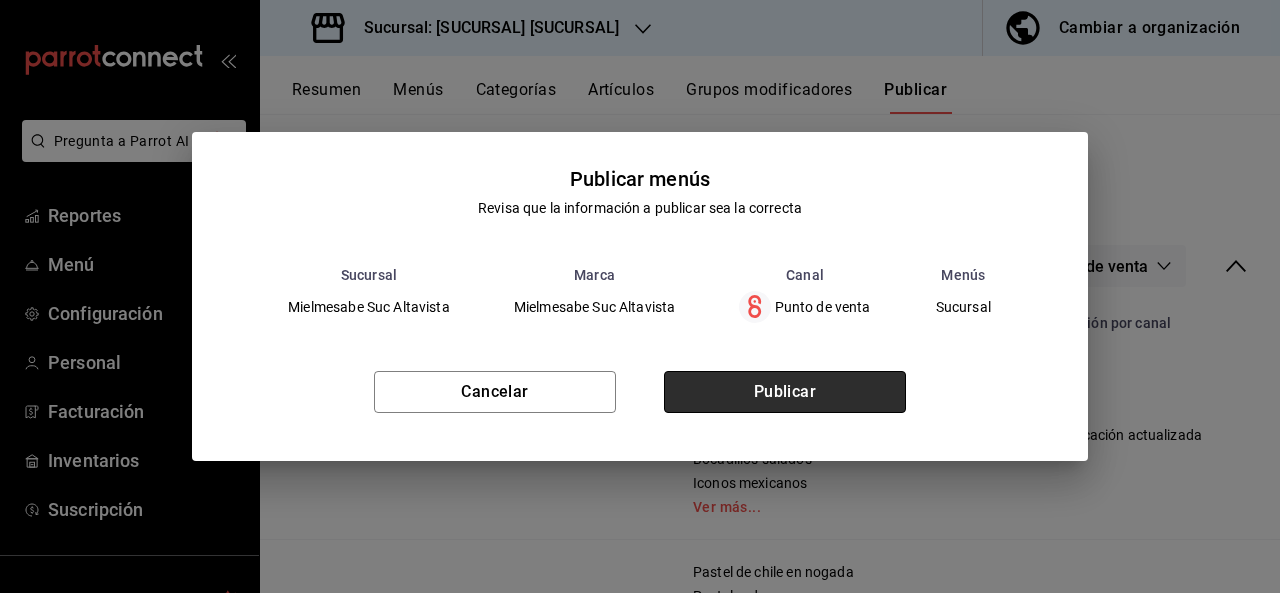 click on "Publicar" at bounding box center [785, 392] 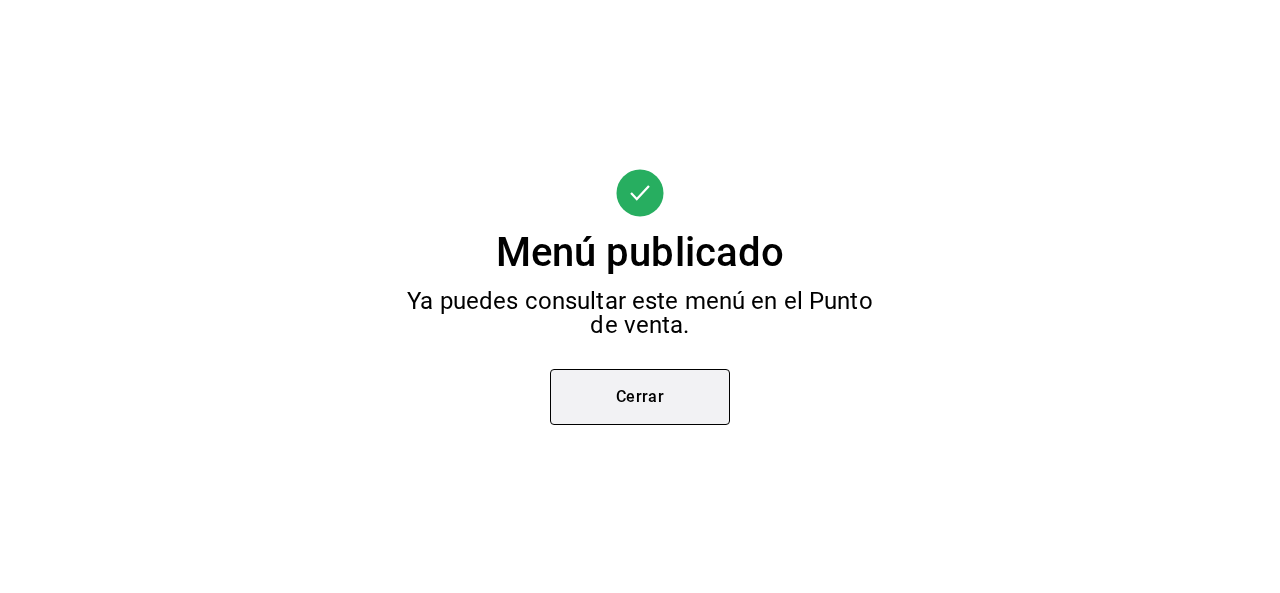 click on "Cerrar" at bounding box center [640, 397] 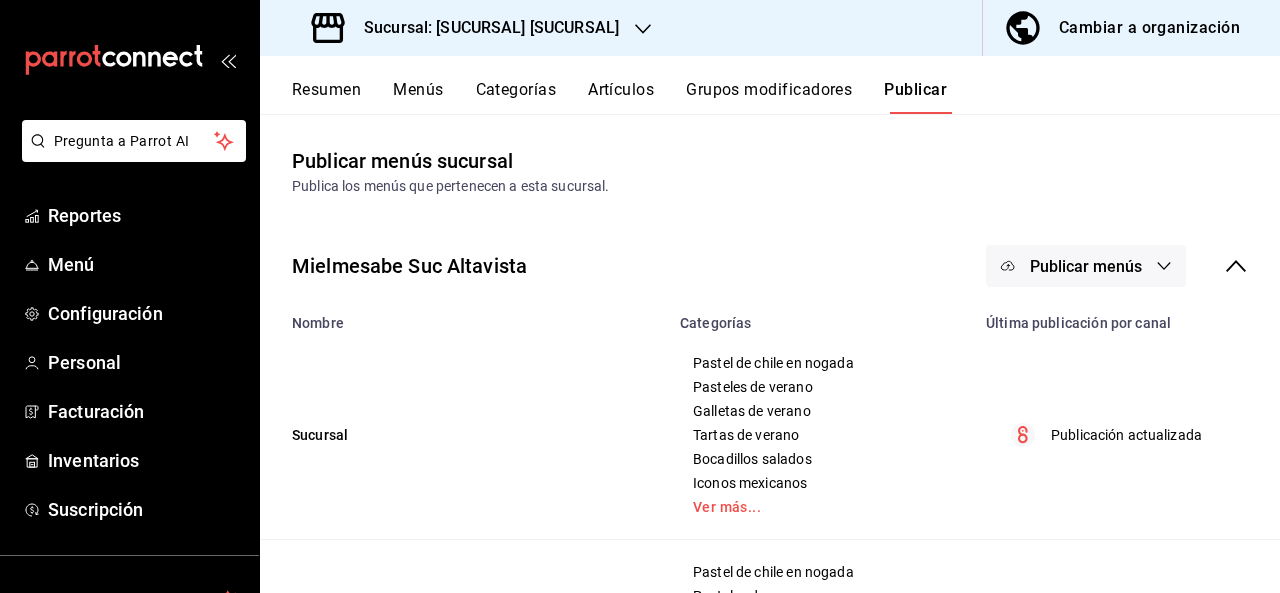 click on "Publicar menús" at bounding box center (1086, 266) 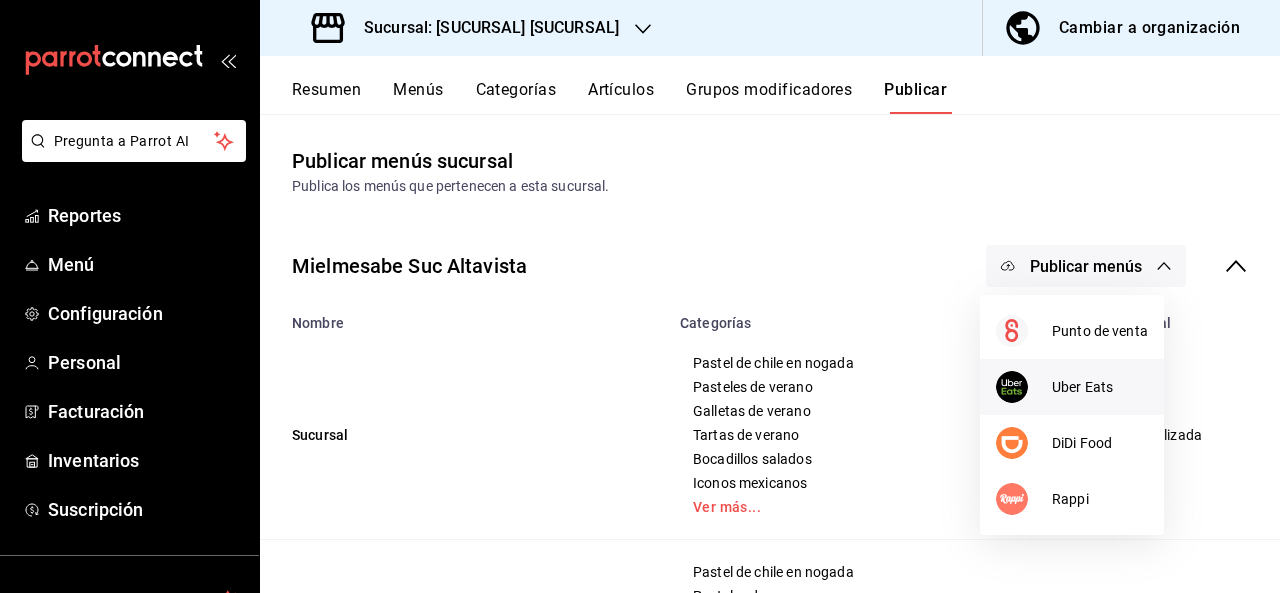 click on "Uber Eats" at bounding box center (1100, 387) 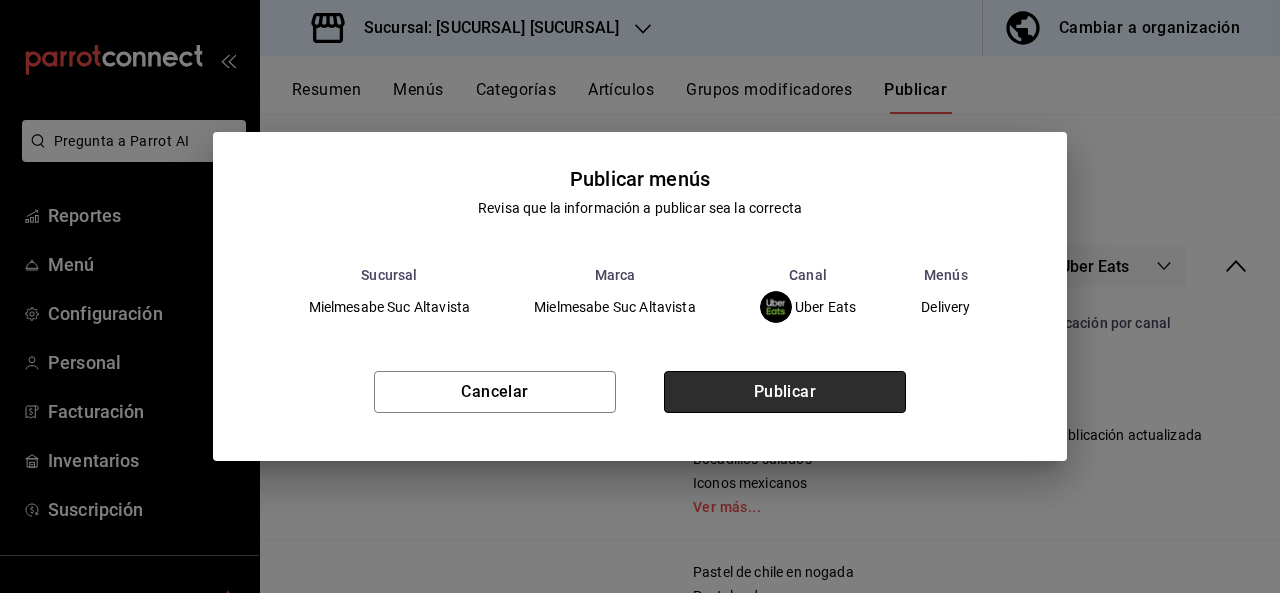click on "Publicar" at bounding box center (785, 392) 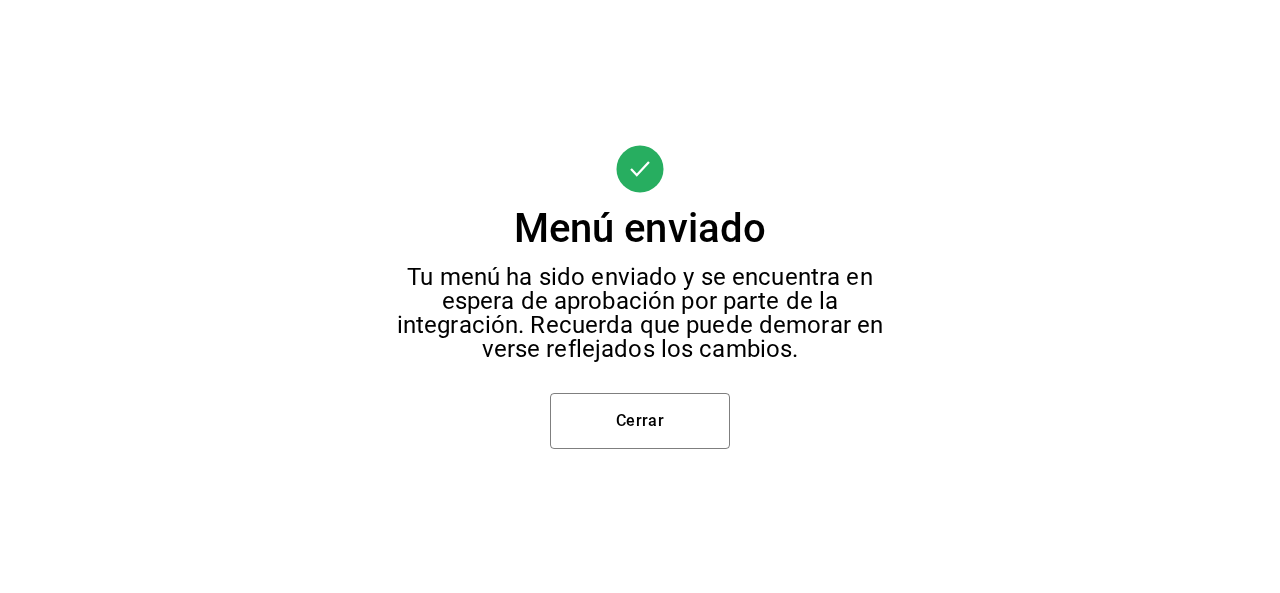 click on "Menú enviado Tu menú ha sido enviado y se encuentra en espera de aprobación por parte de la integración. Recuerda que puede demorar en verse reflejados los cambios. Cerrar" at bounding box center (640, 296) 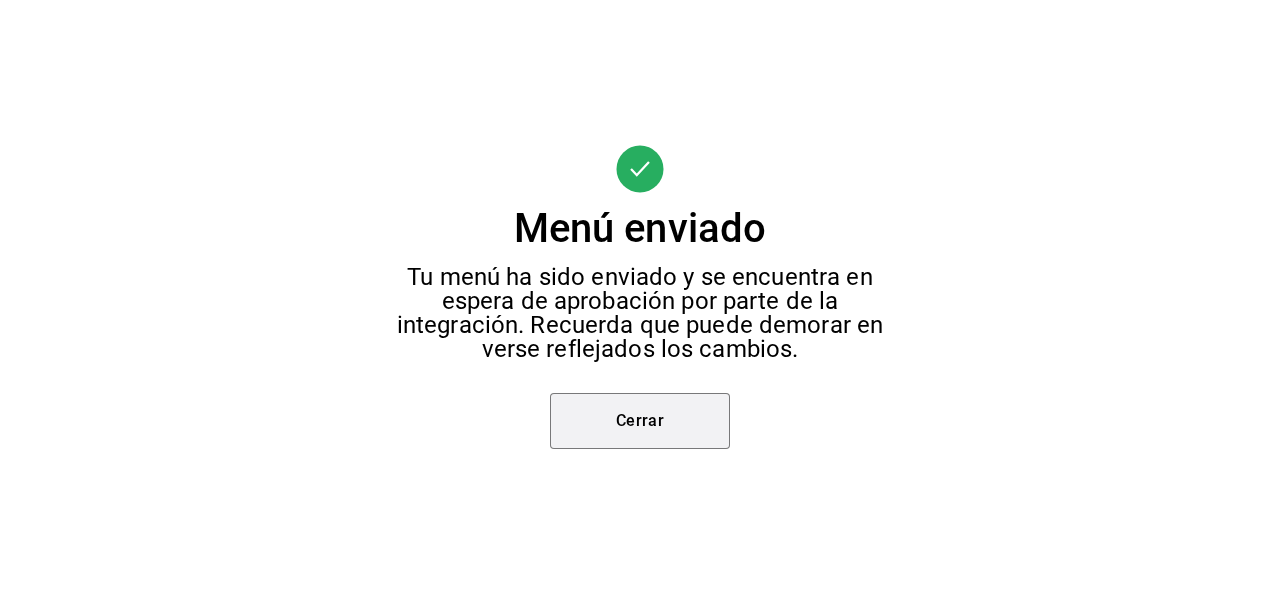 drag, startPoint x: 685, startPoint y: 420, endPoint x: 662, endPoint y: 429, distance: 24.698177 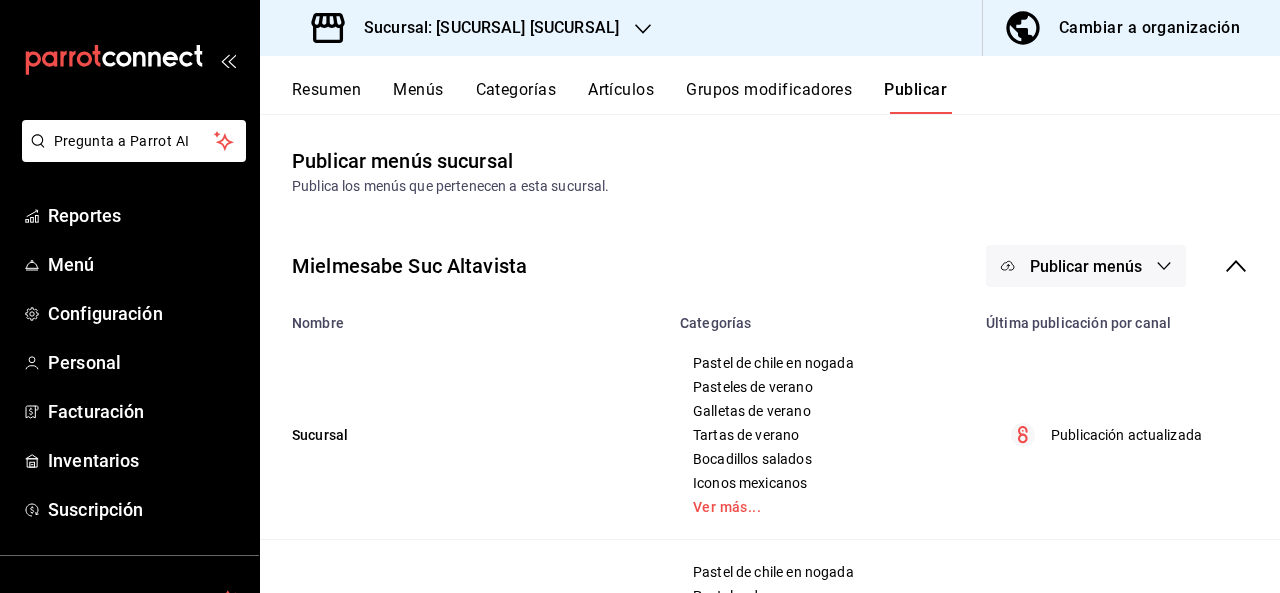 click 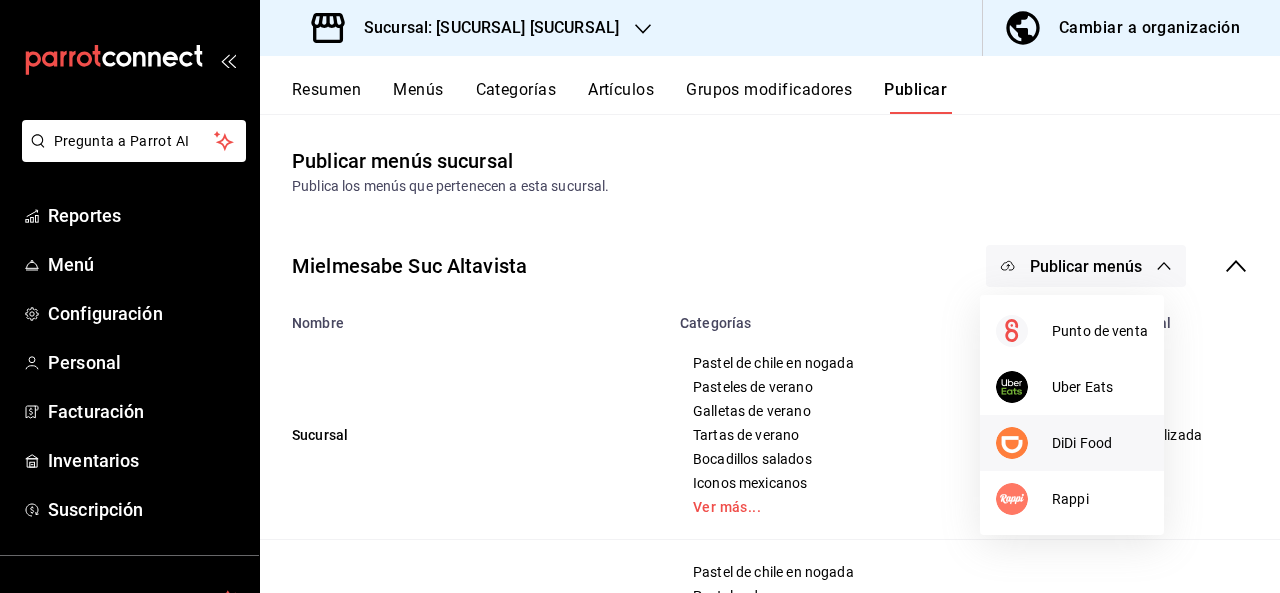 click on "DiDi Food" at bounding box center [1100, 443] 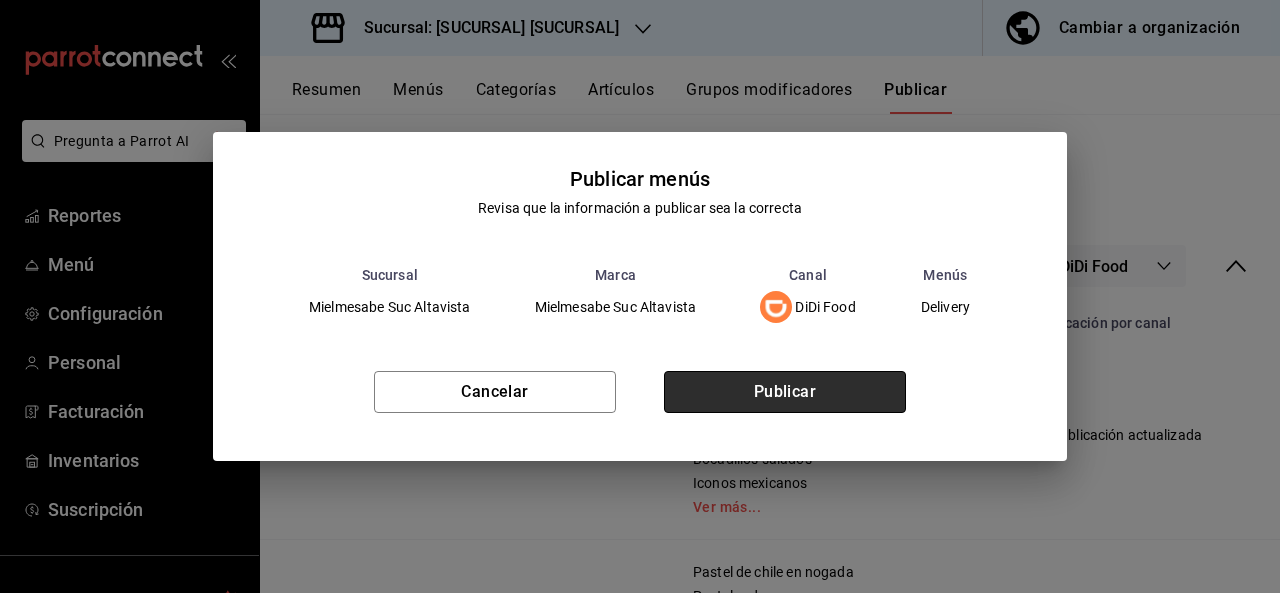 click on "Publicar" at bounding box center (785, 392) 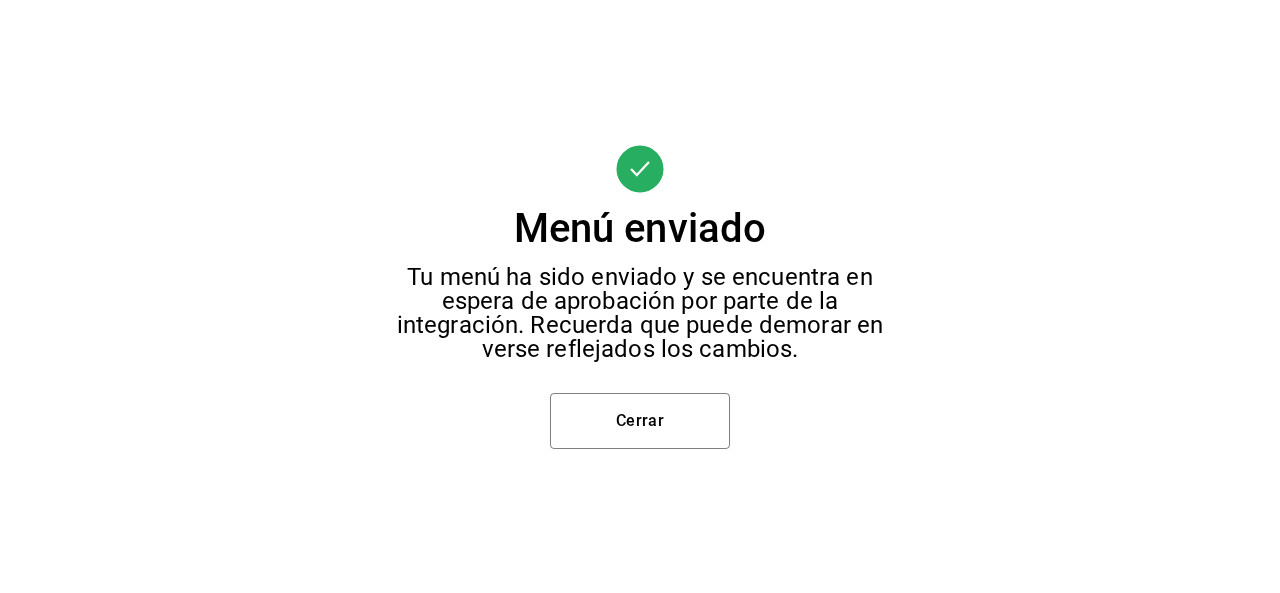 click on "Menú enviado Tu menú ha sido enviado y se encuentra en espera de aprobación por parte de la integración. Recuerda que puede demorar en verse reflejados los cambios. Cerrar" at bounding box center (640, 296) 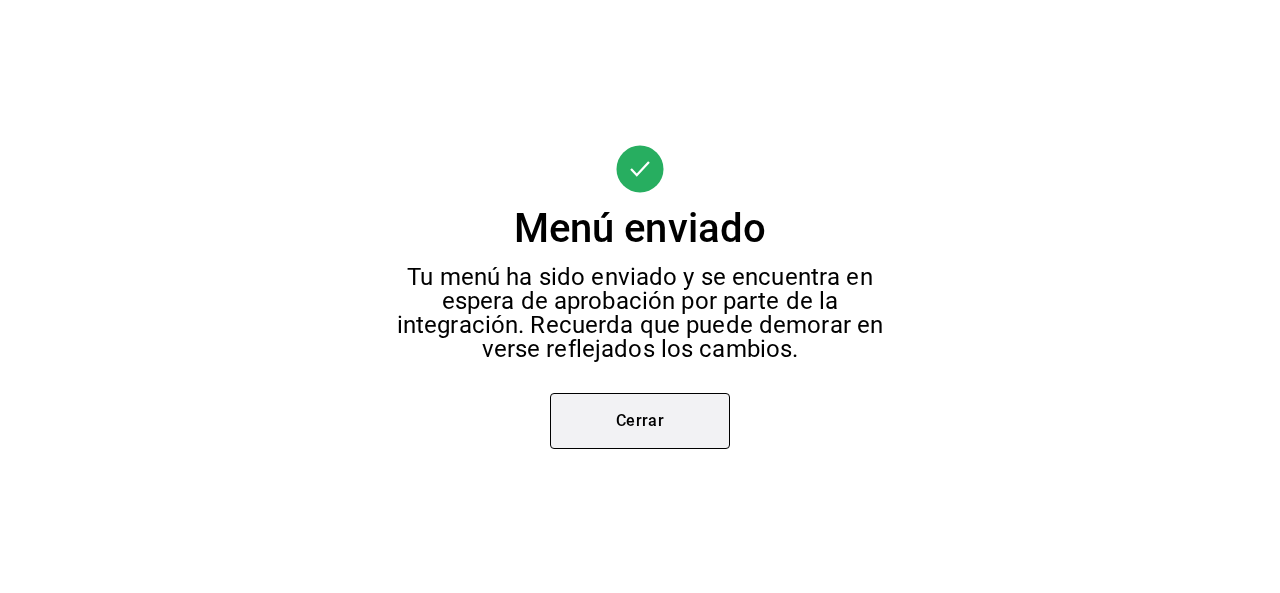click on "Cerrar" at bounding box center [640, 421] 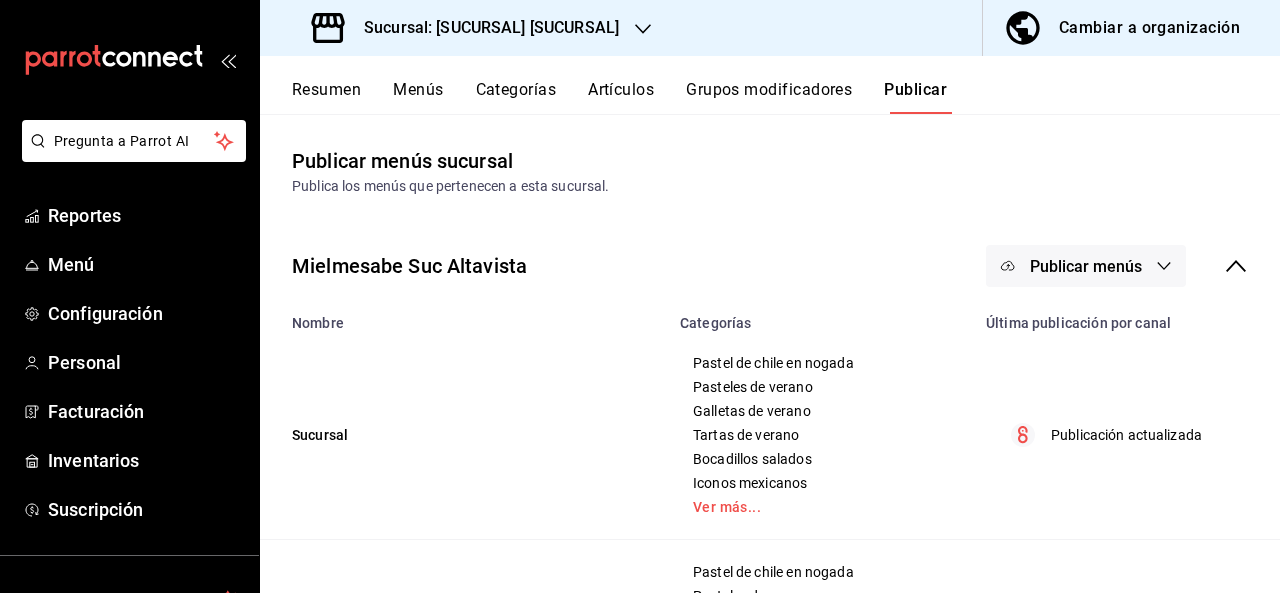 click 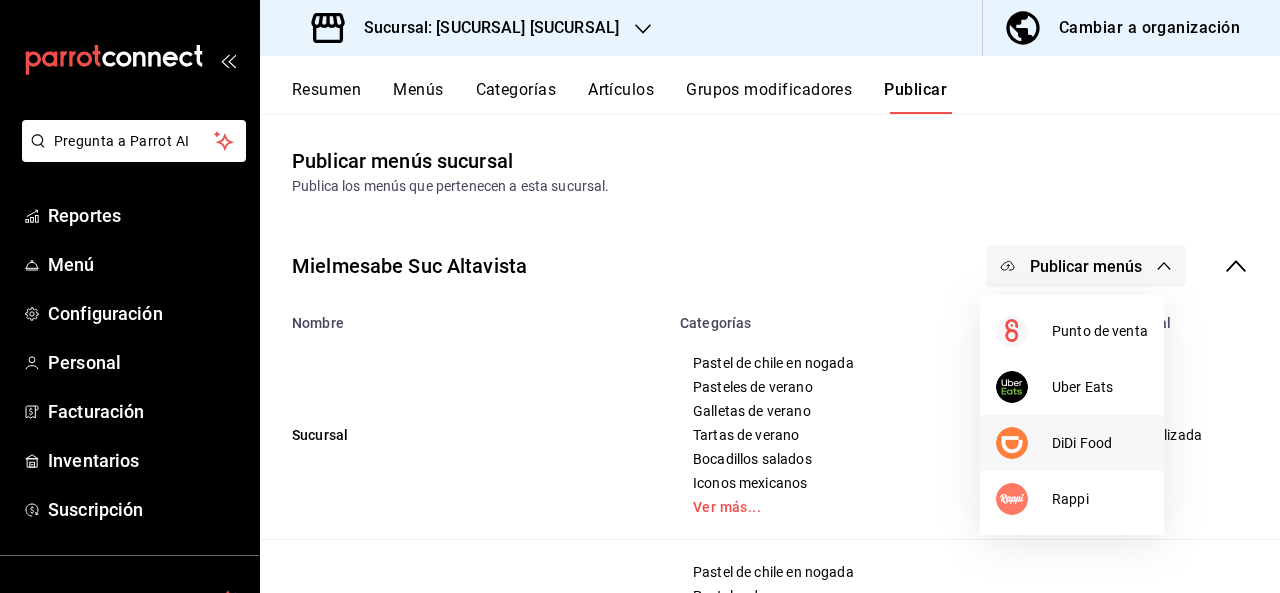 click on "DiDi Food" at bounding box center [1100, 443] 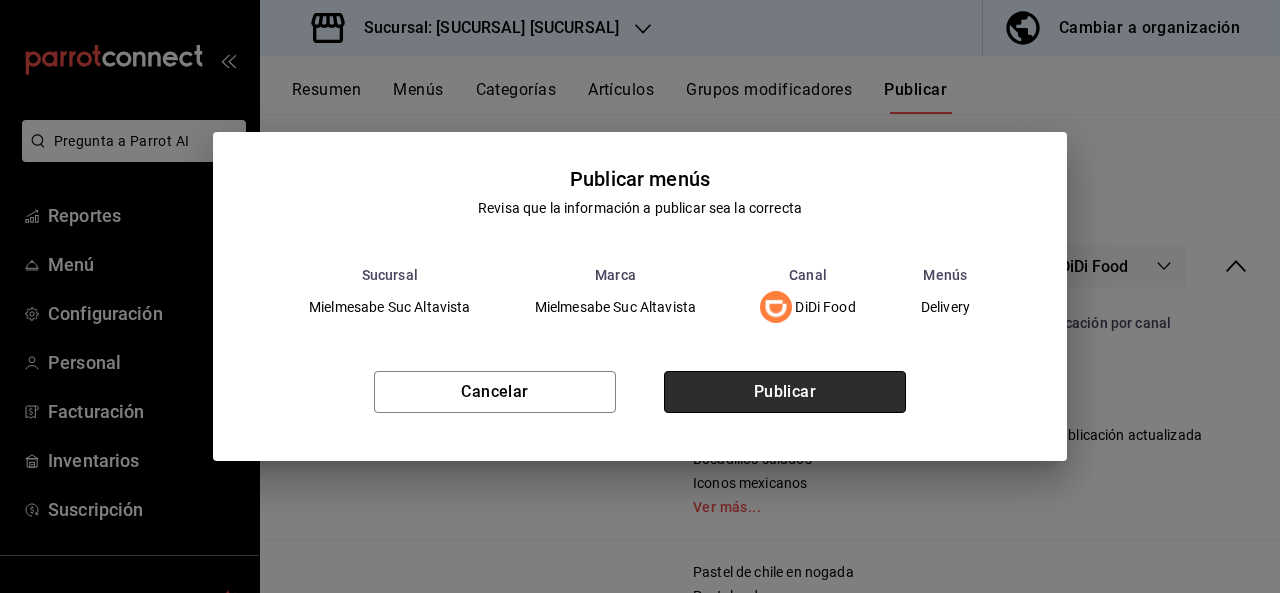 click on "Publicar" at bounding box center [785, 392] 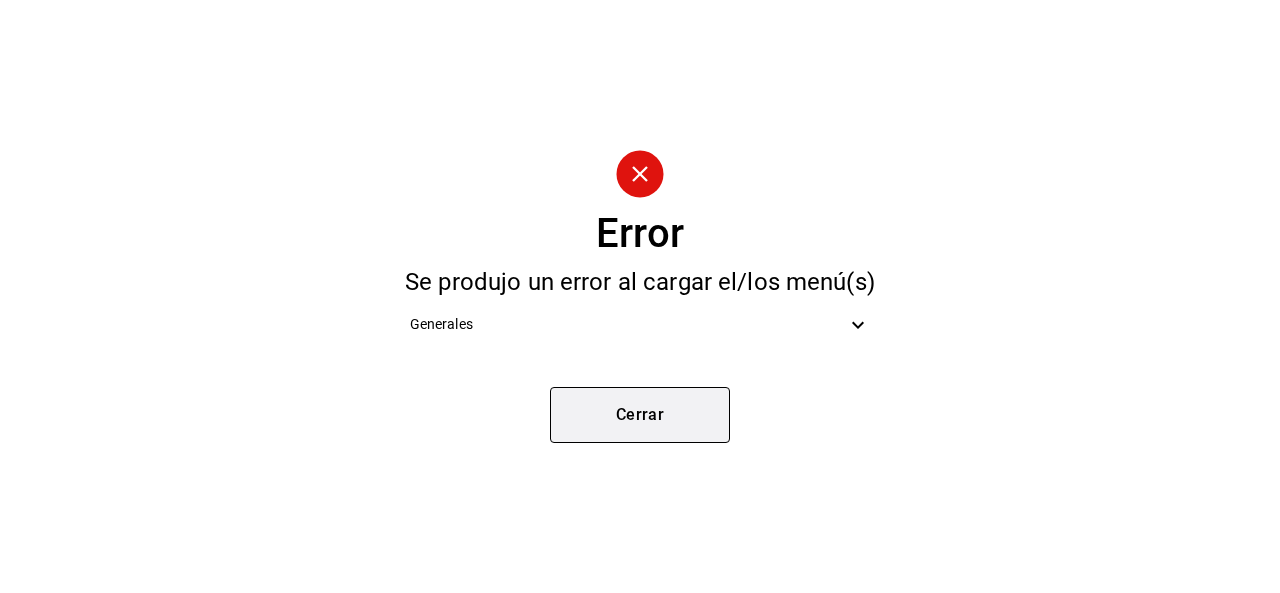 click on "Cerrar" at bounding box center (640, 415) 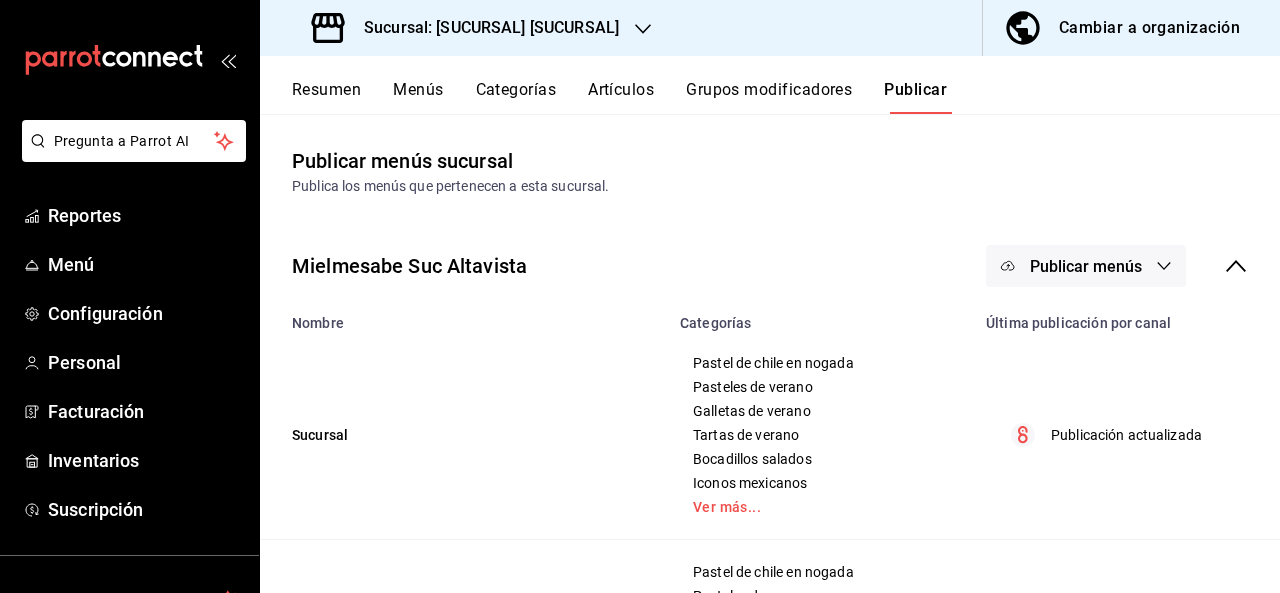 click on "Publicar menús" at bounding box center [1086, 266] 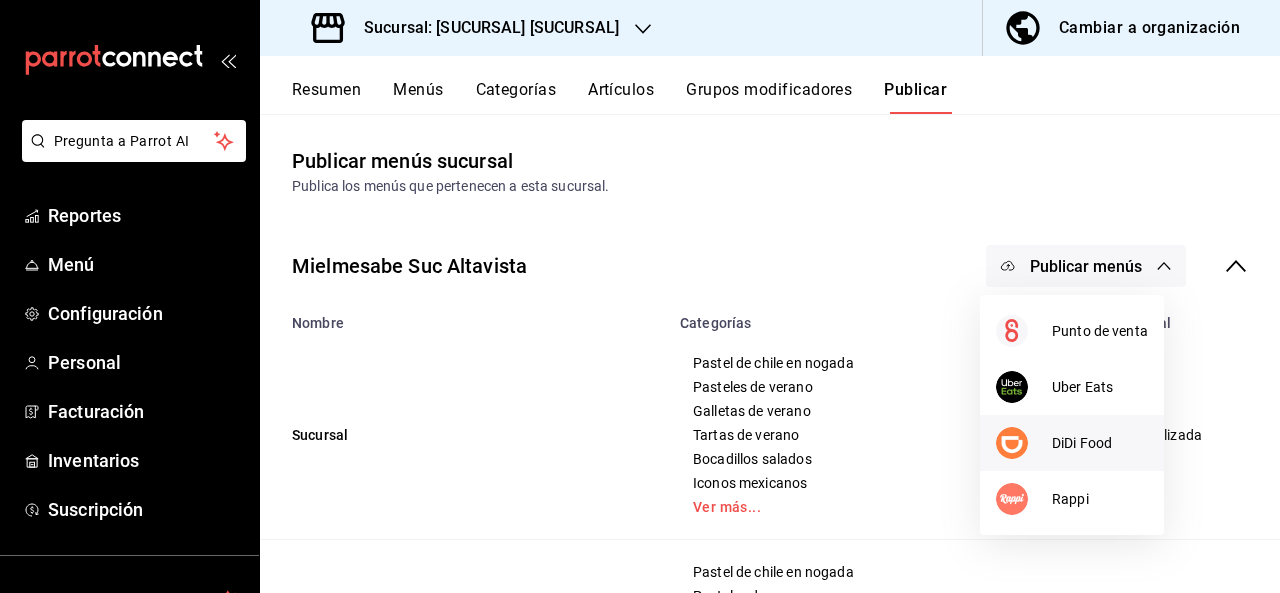 click on "DiDi Food" at bounding box center (1100, 443) 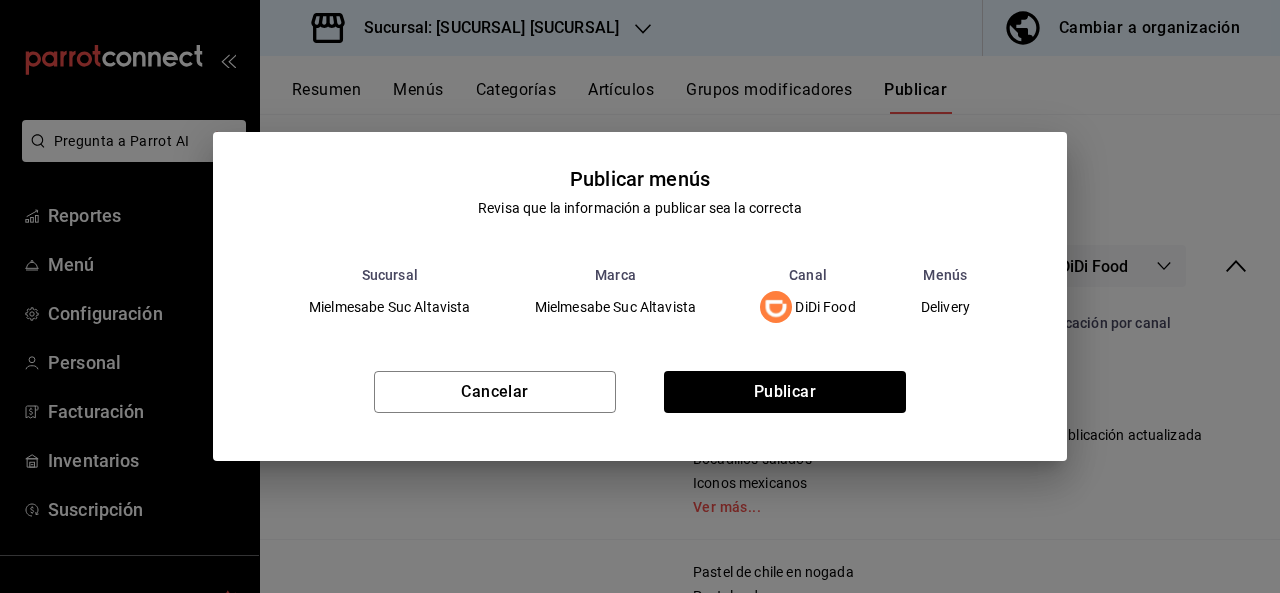 click on "Cancelar Publicar" at bounding box center (640, 400) 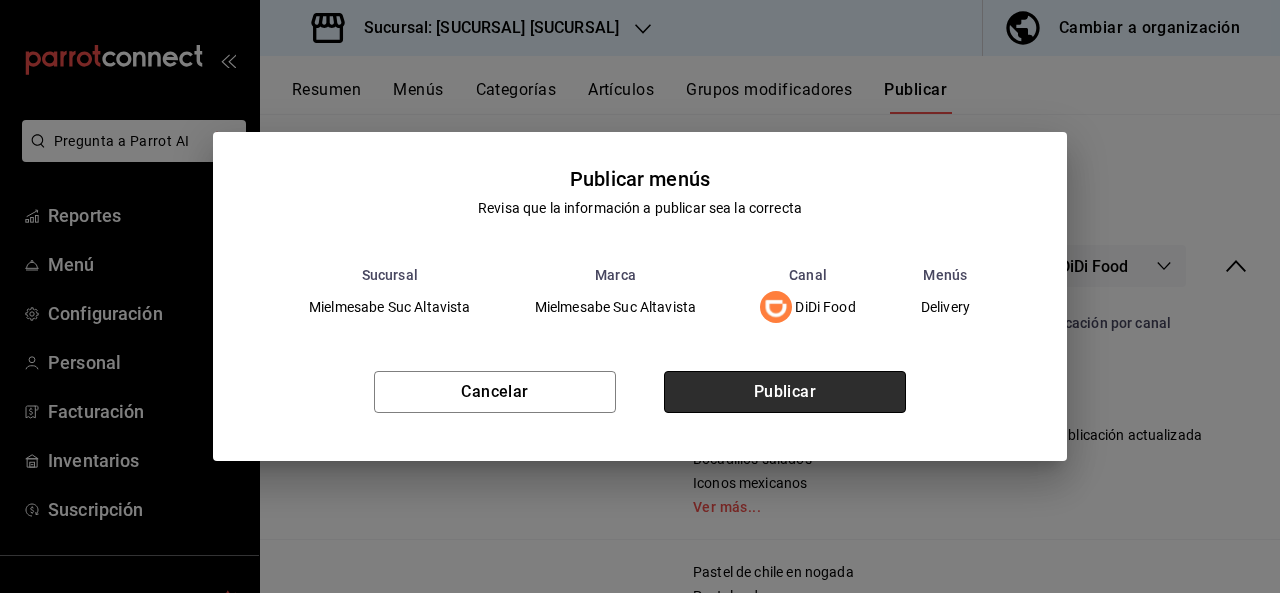 click on "Publicar" at bounding box center (785, 392) 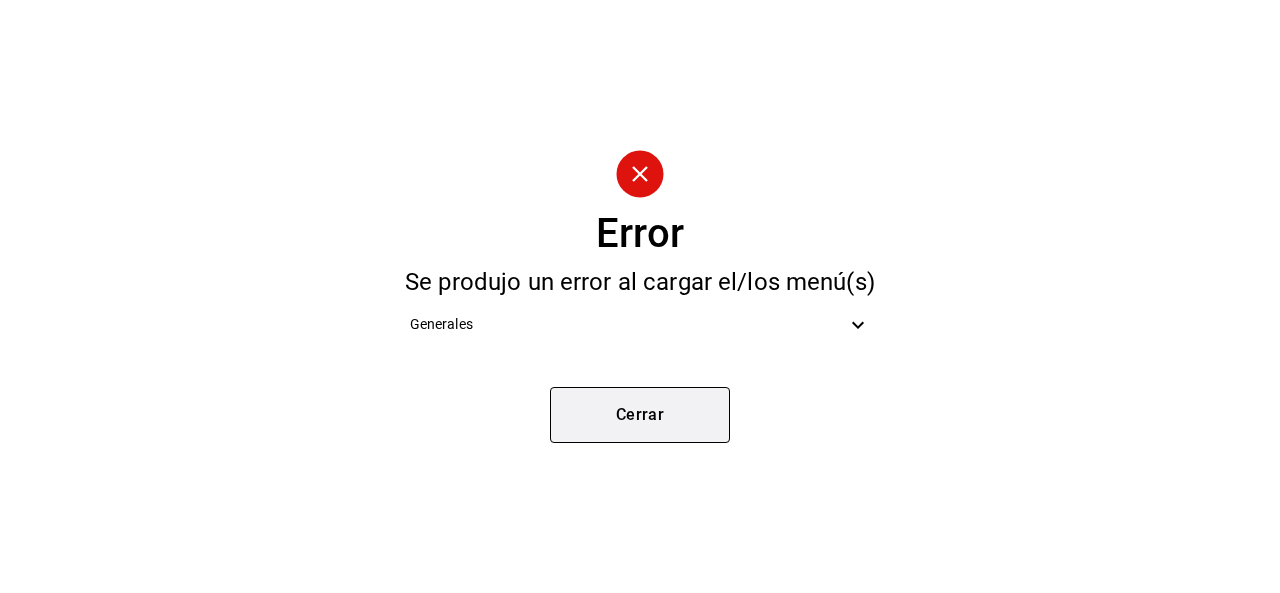 click on "Cerrar" at bounding box center [640, 415] 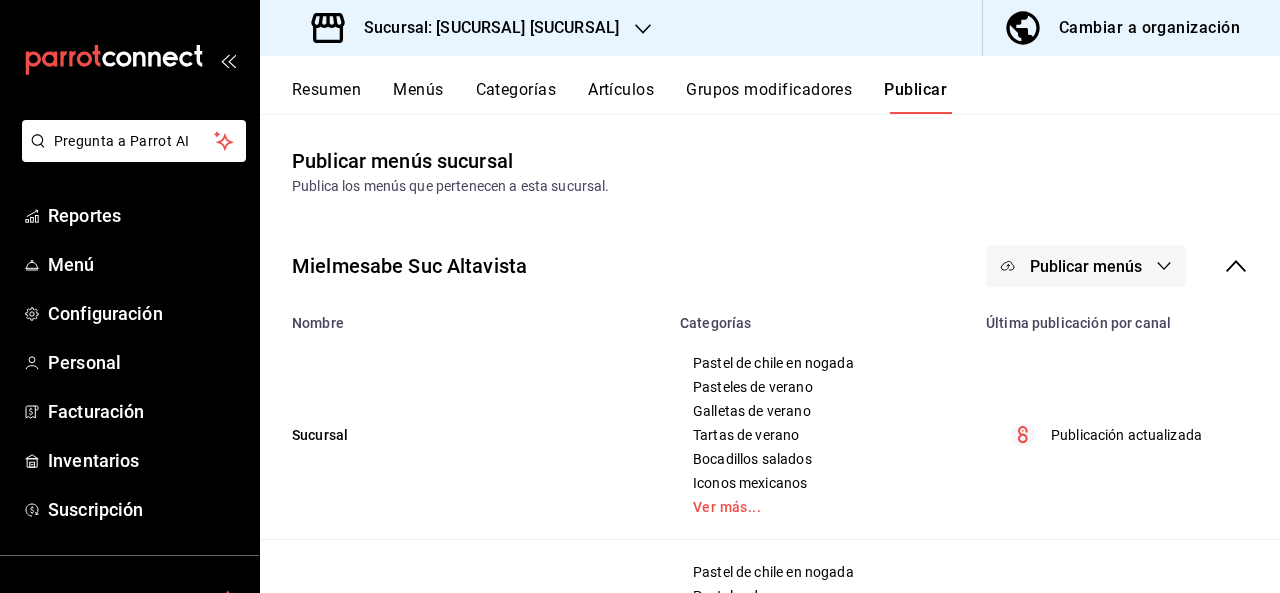 click on "Publicar menús" at bounding box center (1086, 266) 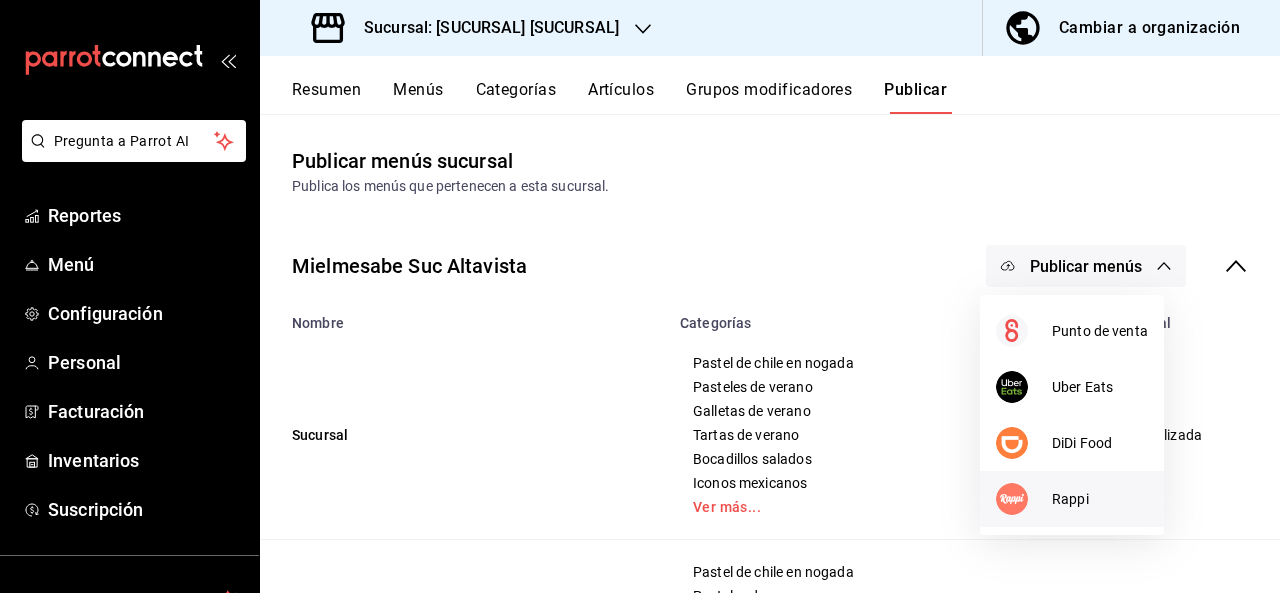 click on "Rappi" at bounding box center [1100, 499] 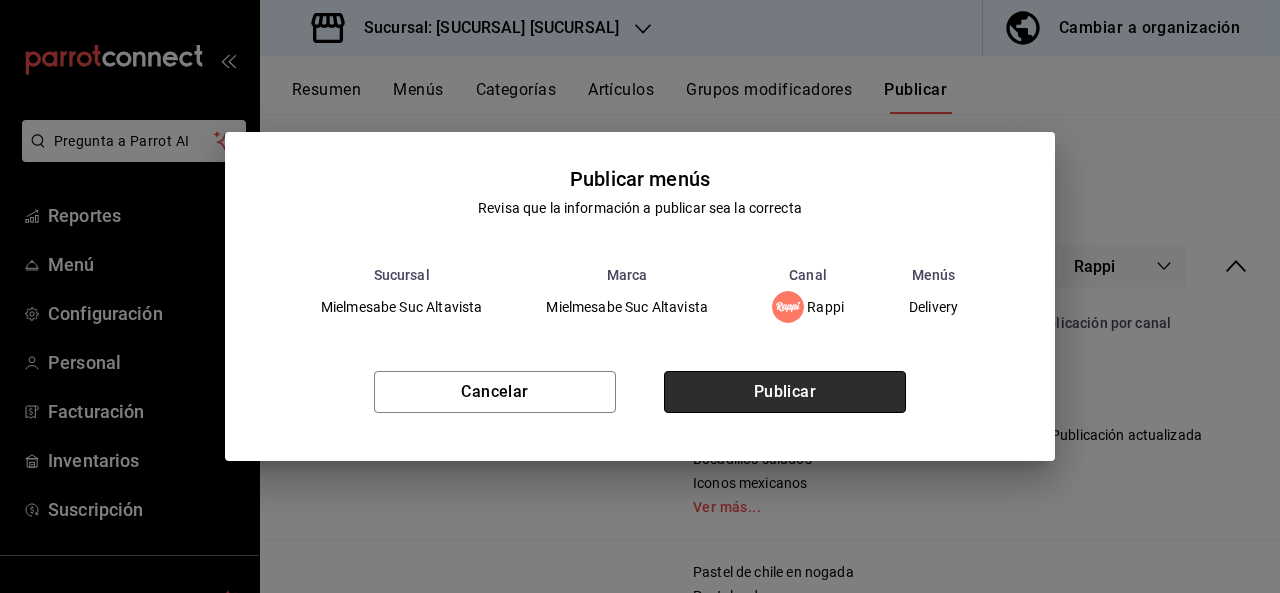 click on "Publicar" at bounding box center [785, 392] 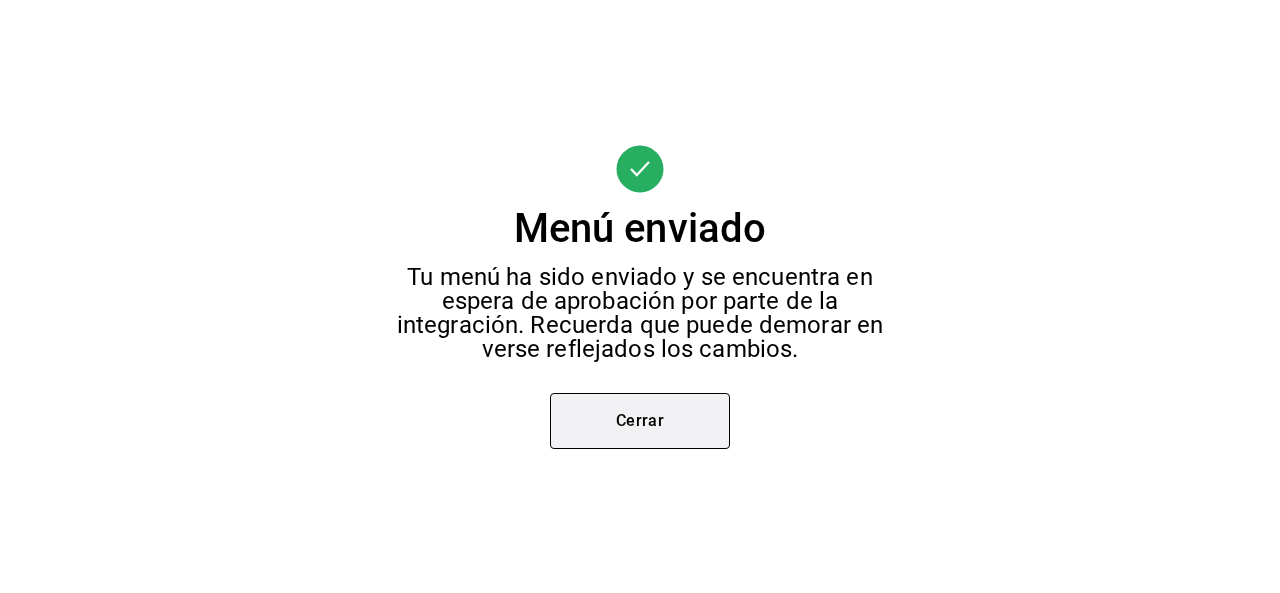 click on "Cerrar" at bounding box center (640, 421) 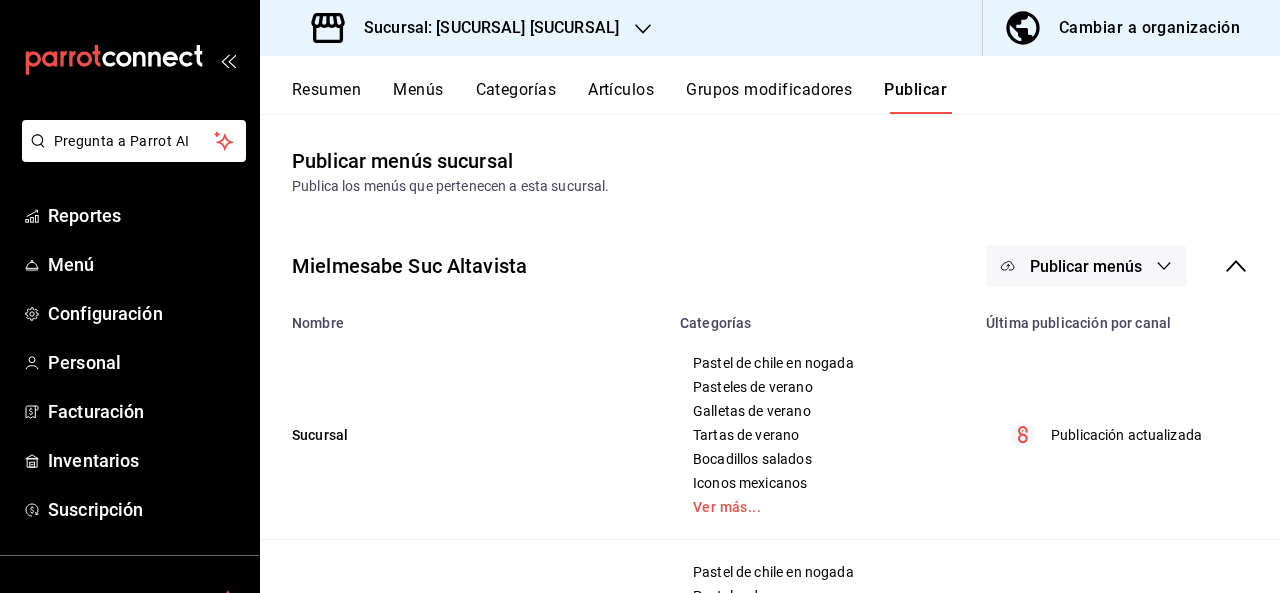 click 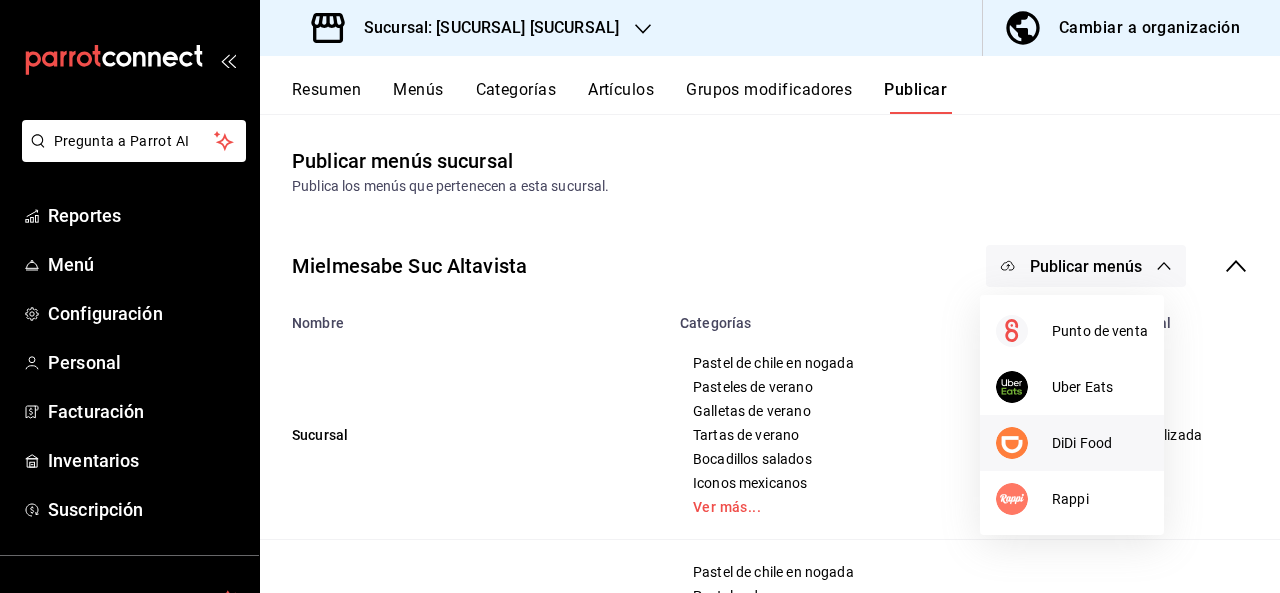click on "DiDi Food" at bounding box center [1100, 443] 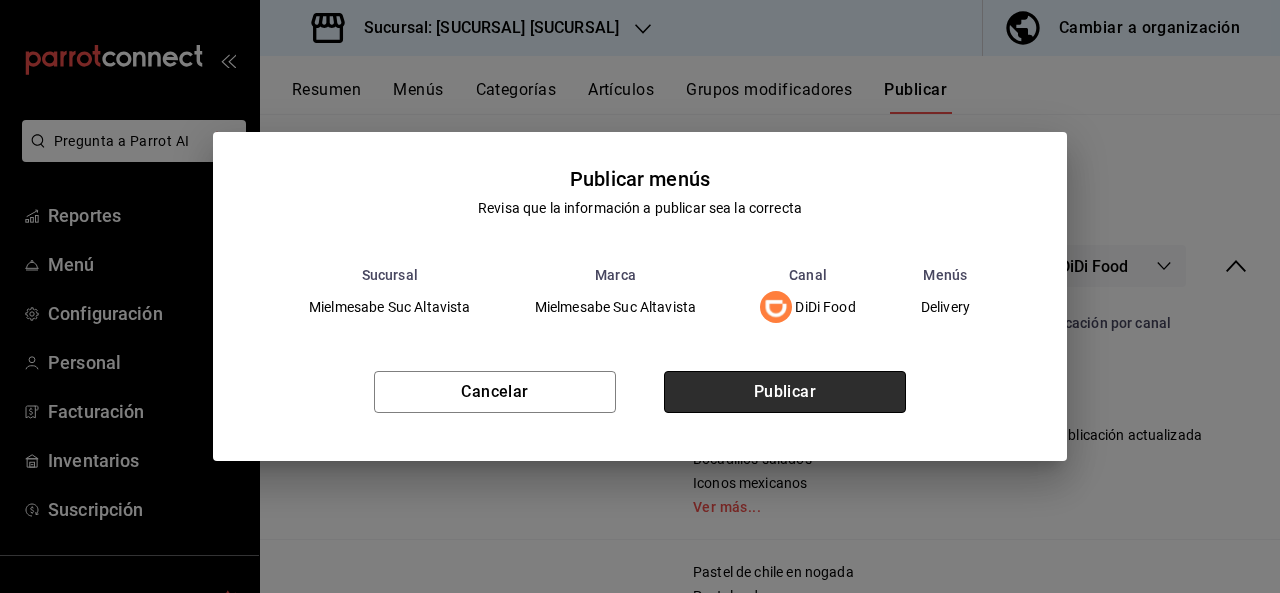 click on "Publicar" at bounding box center (785, 392) 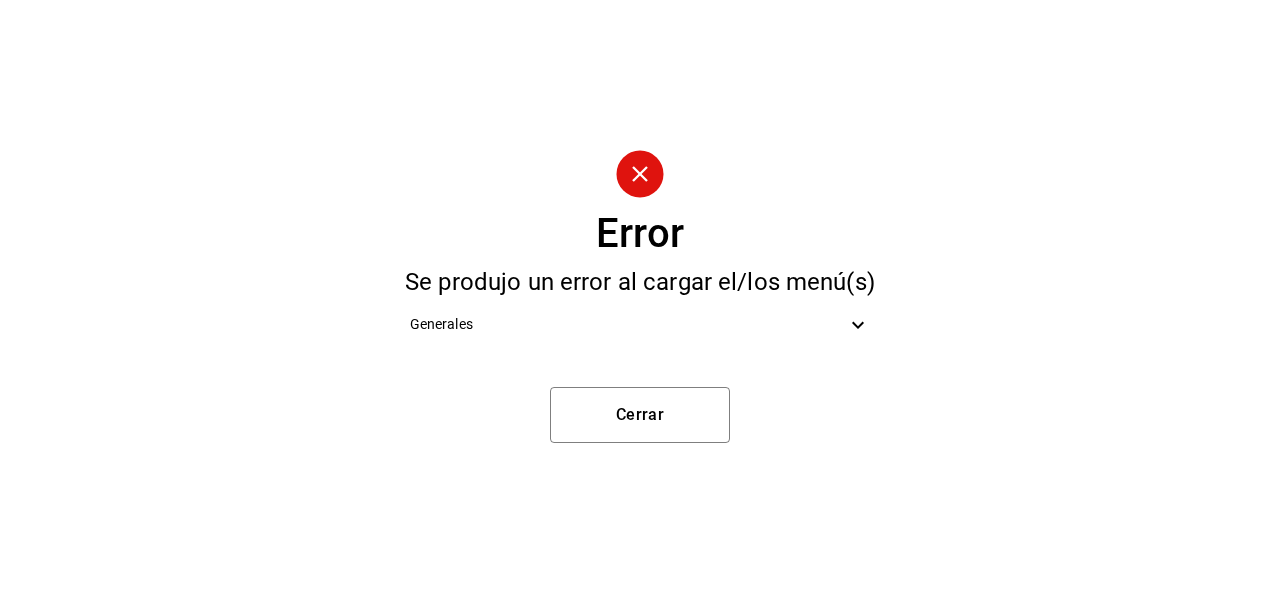 click 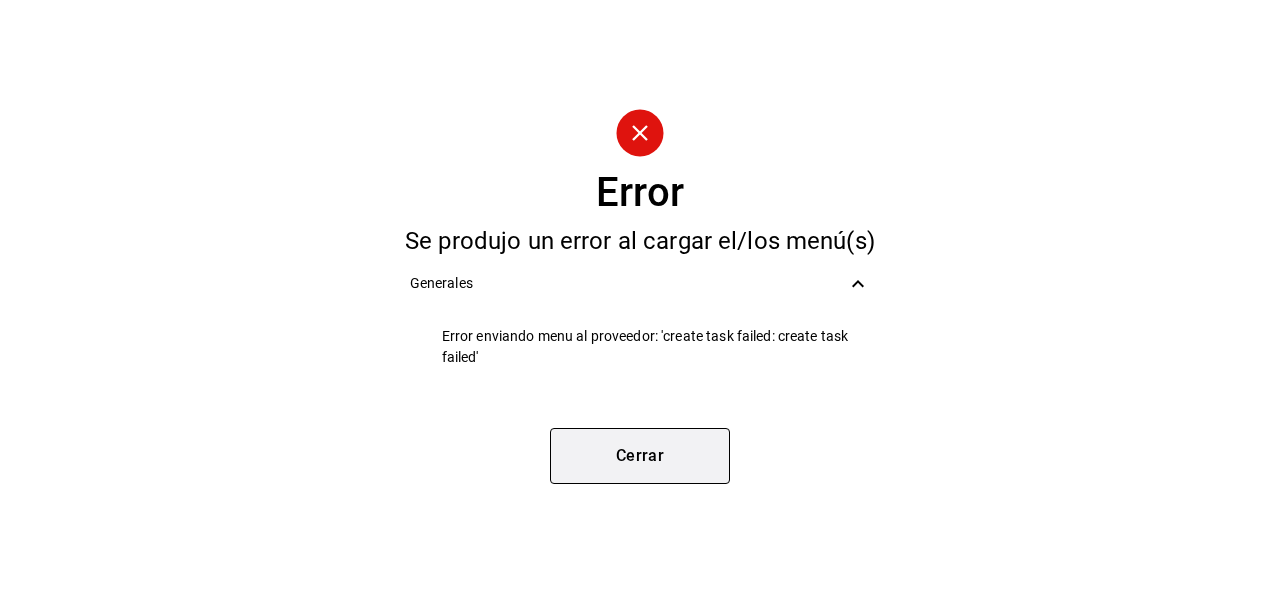 click on "Cerrar" at bounding box center [640, 456] 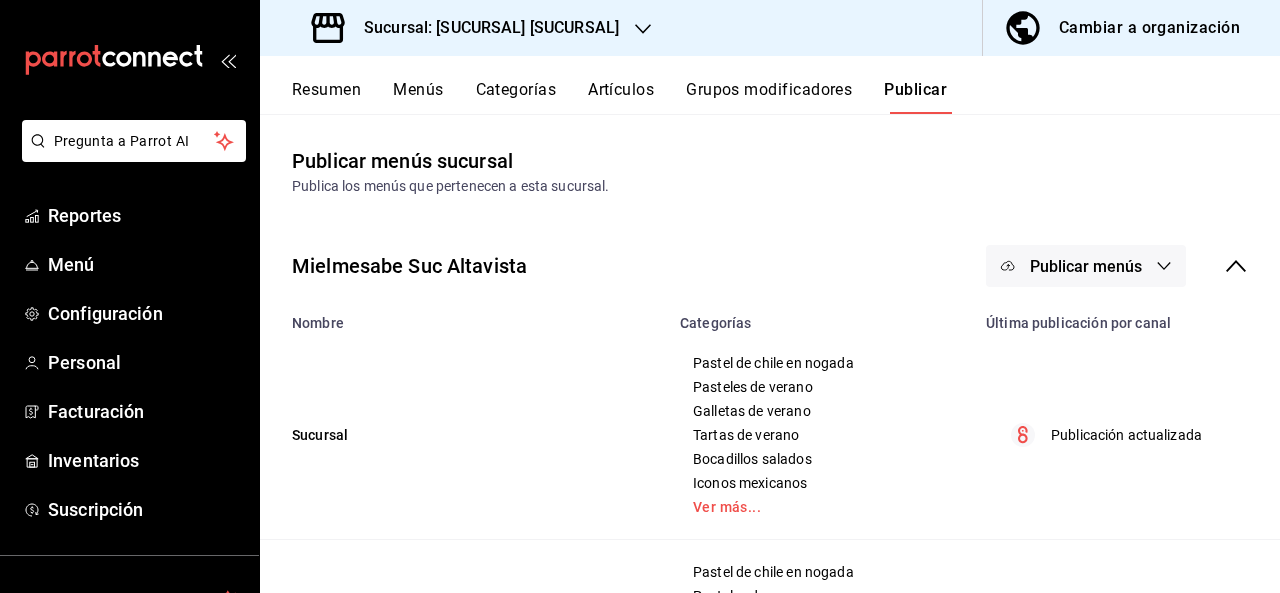 click 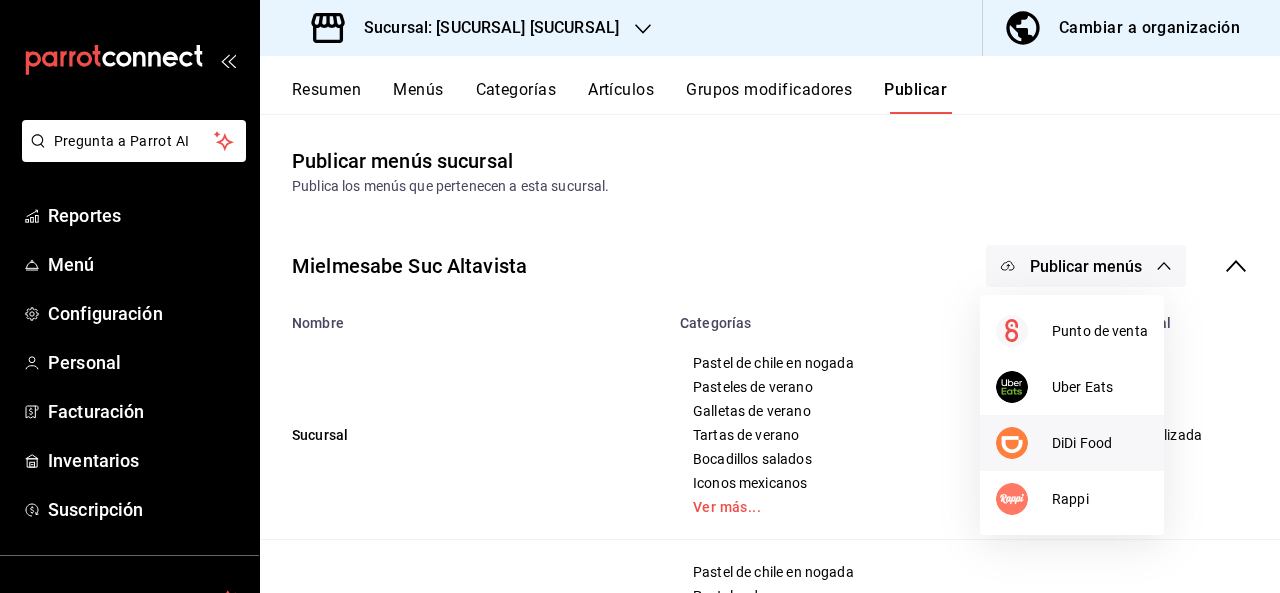 click on "DiDi Food" at bounding box center (1100, 443) 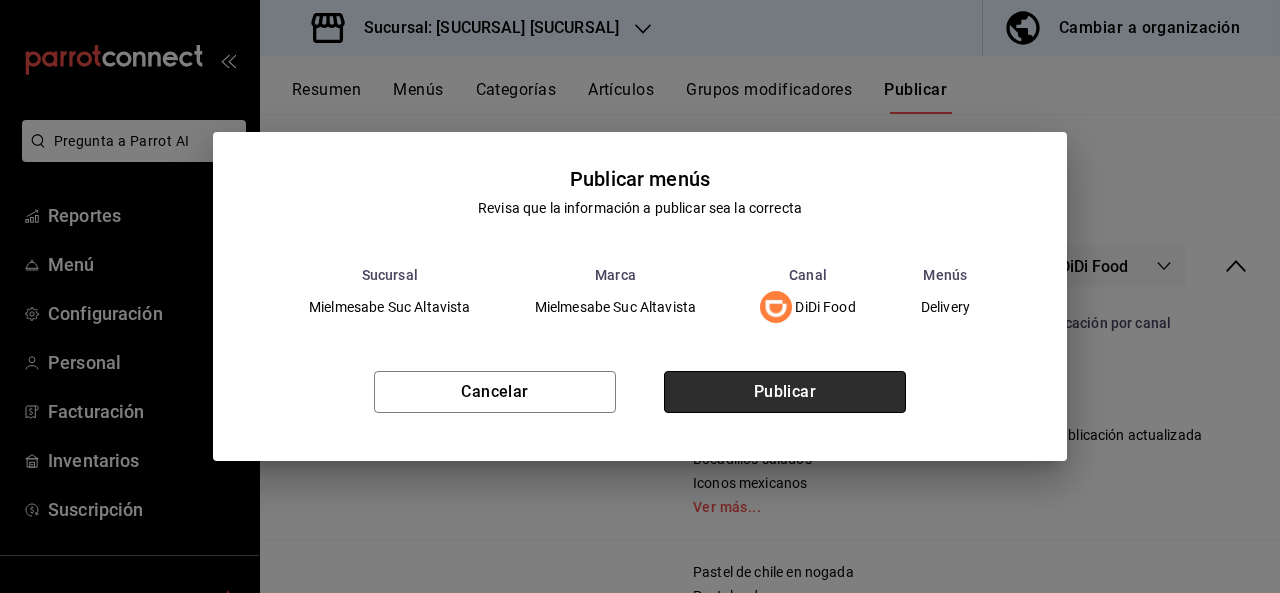 click on "Publicar" at bounding box center (785, 392) 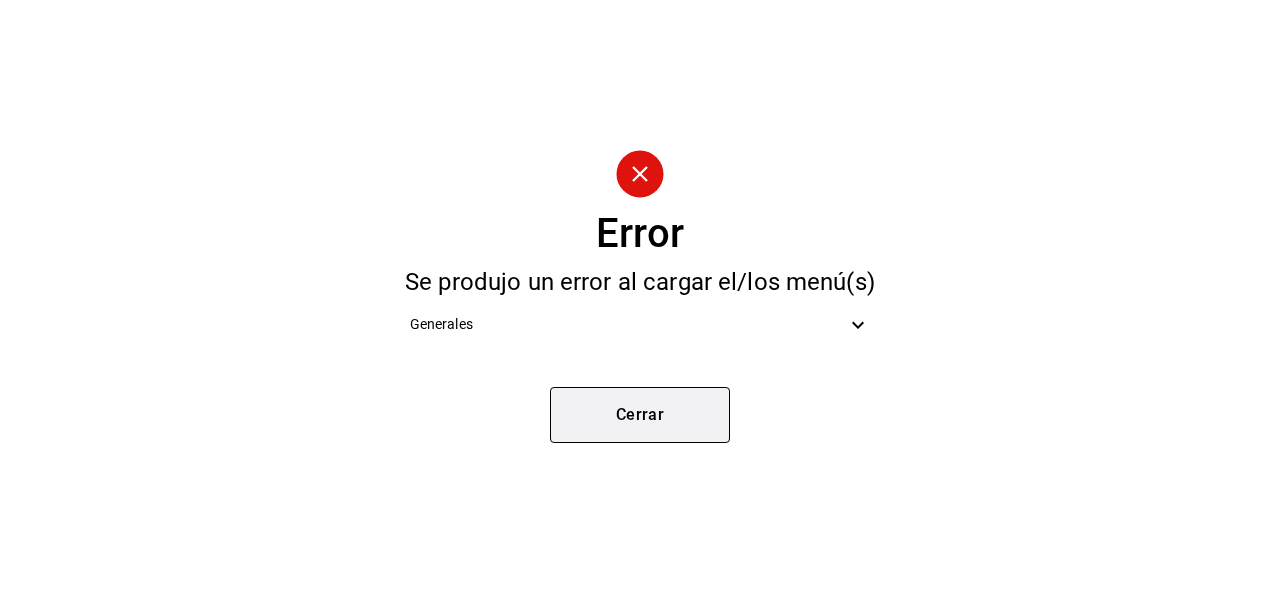 click on "Cerrar" at bounding box center [640, 415] 